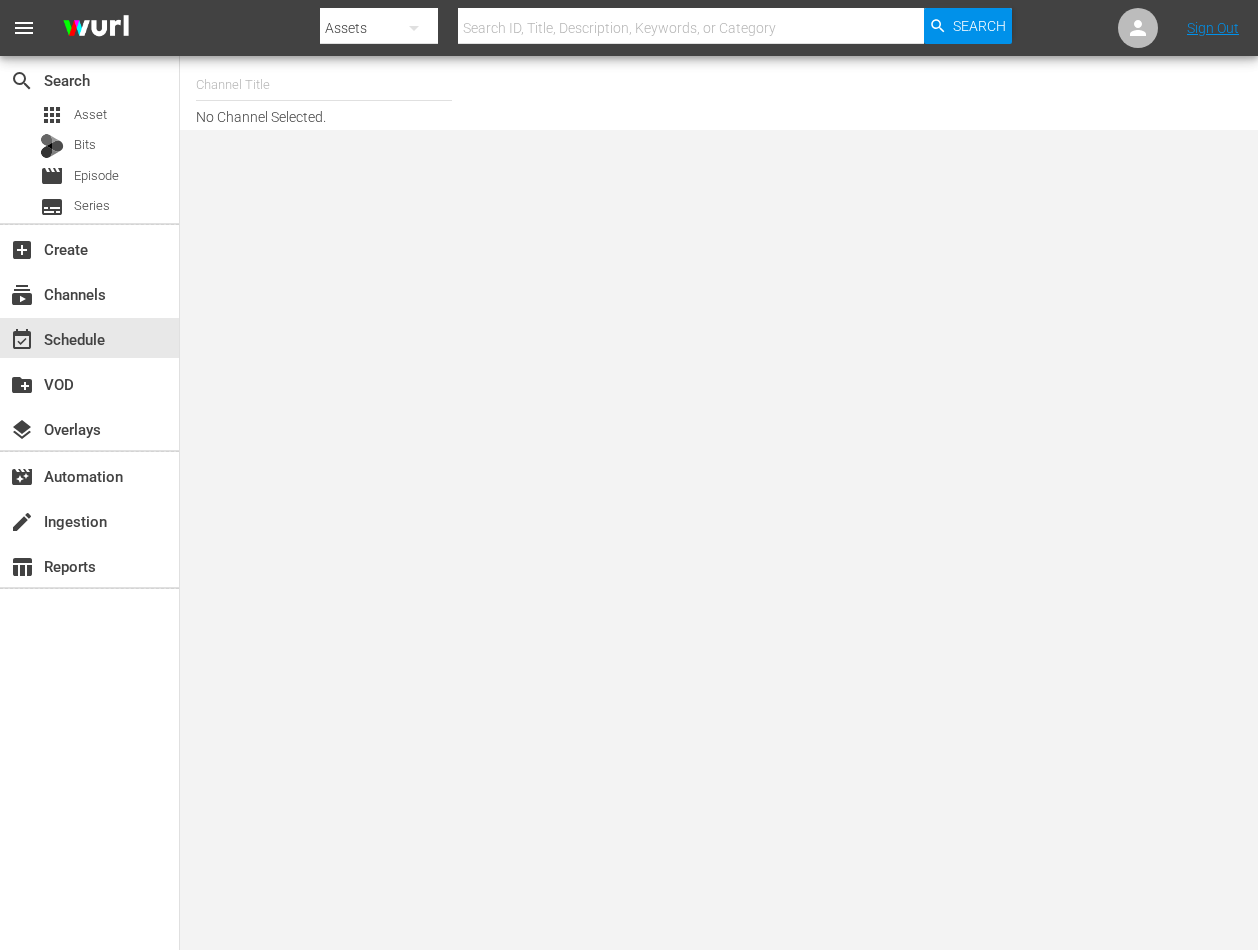scroll, scrollTop: 0, scrollLeft: 0, axis: both 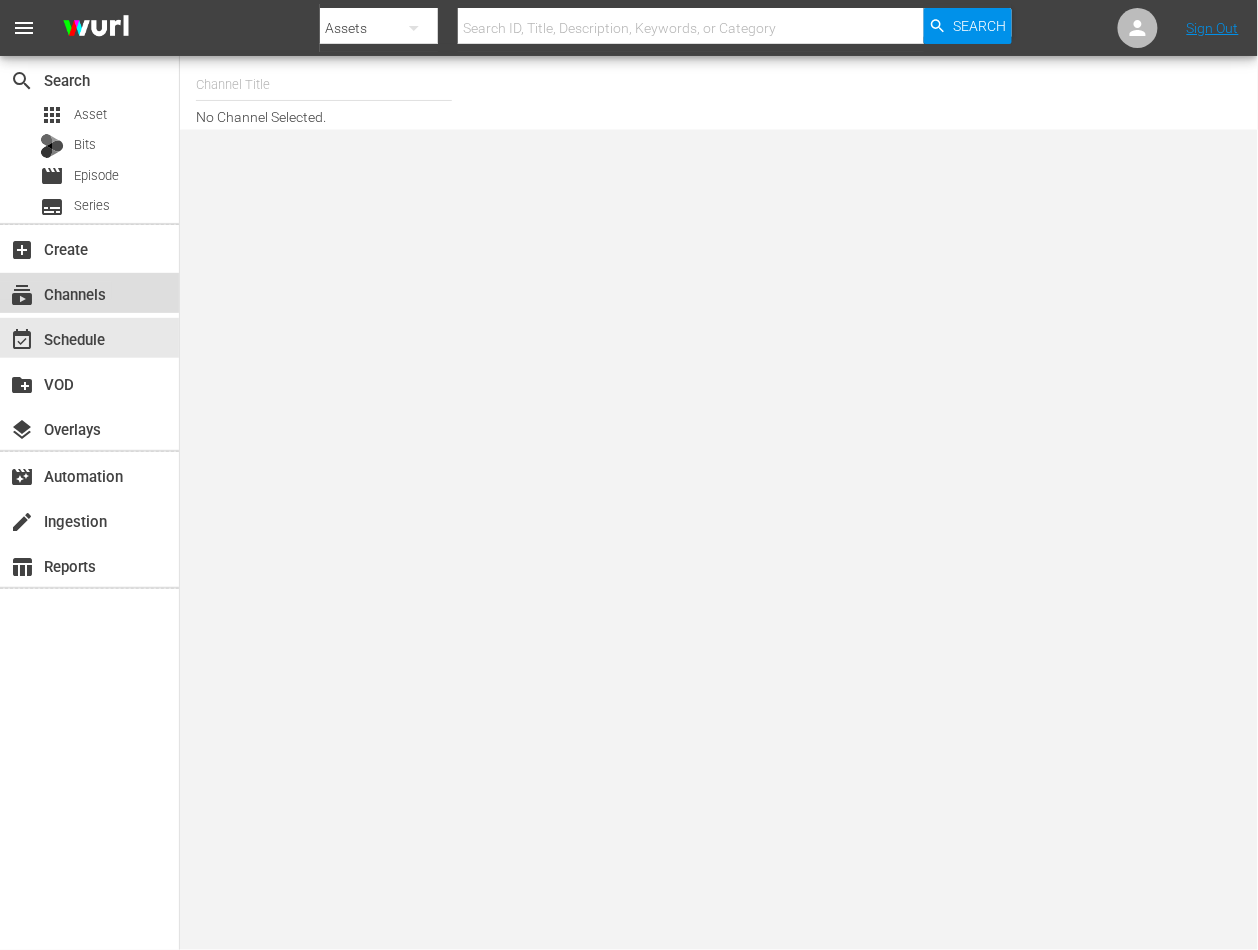 click on "subscriptions   Channels" at bounding box center (56, 291) 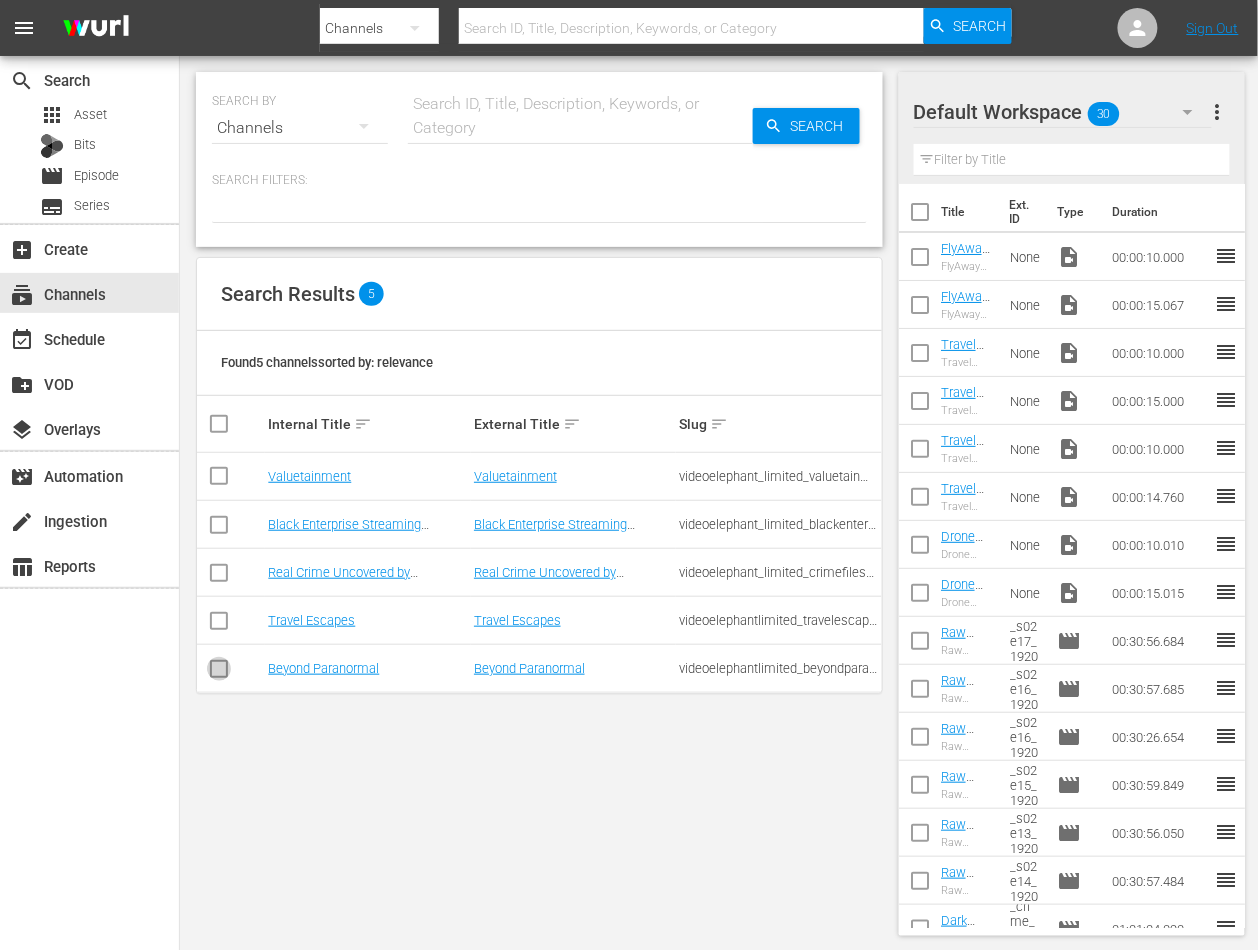 click at bounding box center [219, 673] 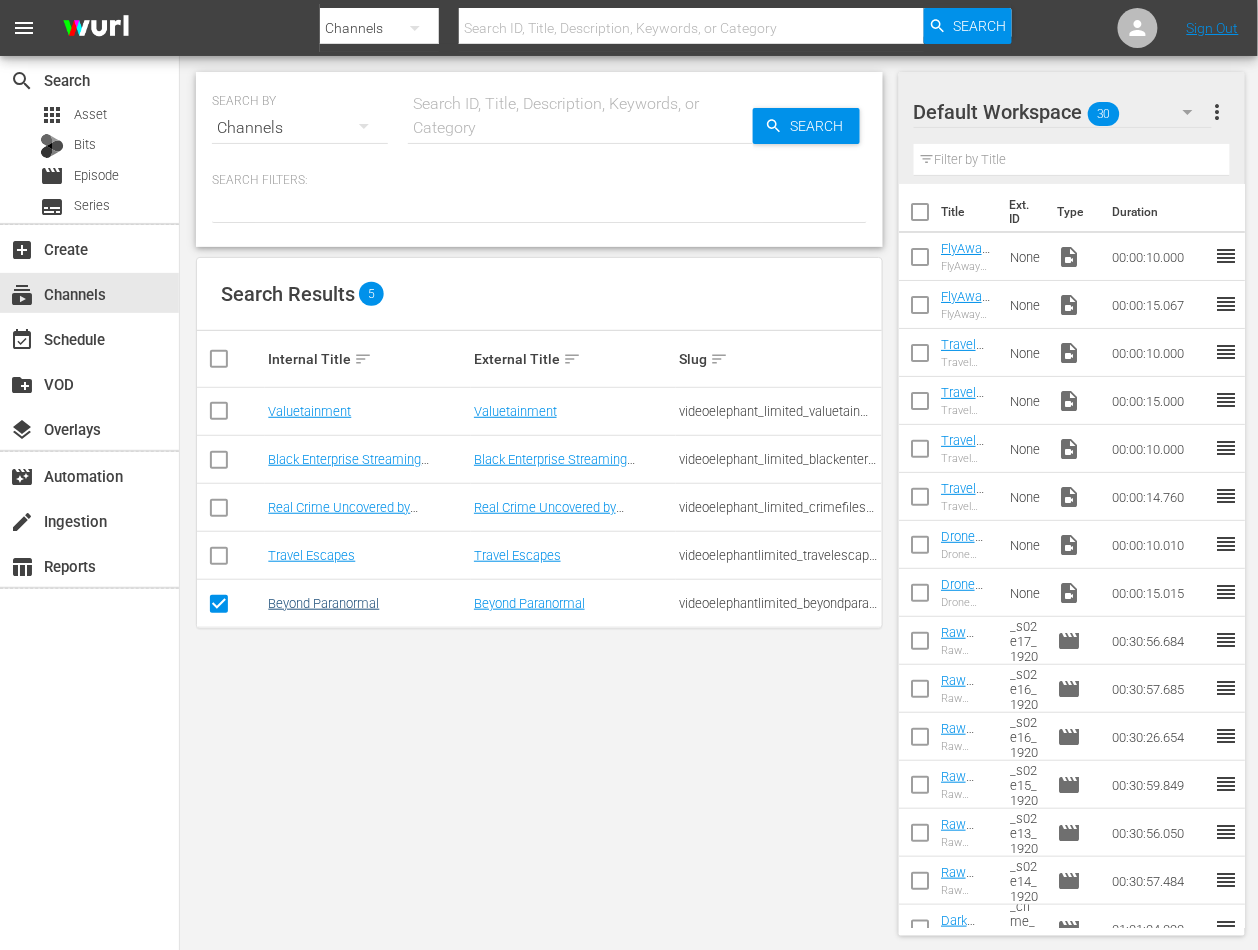 click on "Beyond Paranormal" at bounding box center [323, 603] 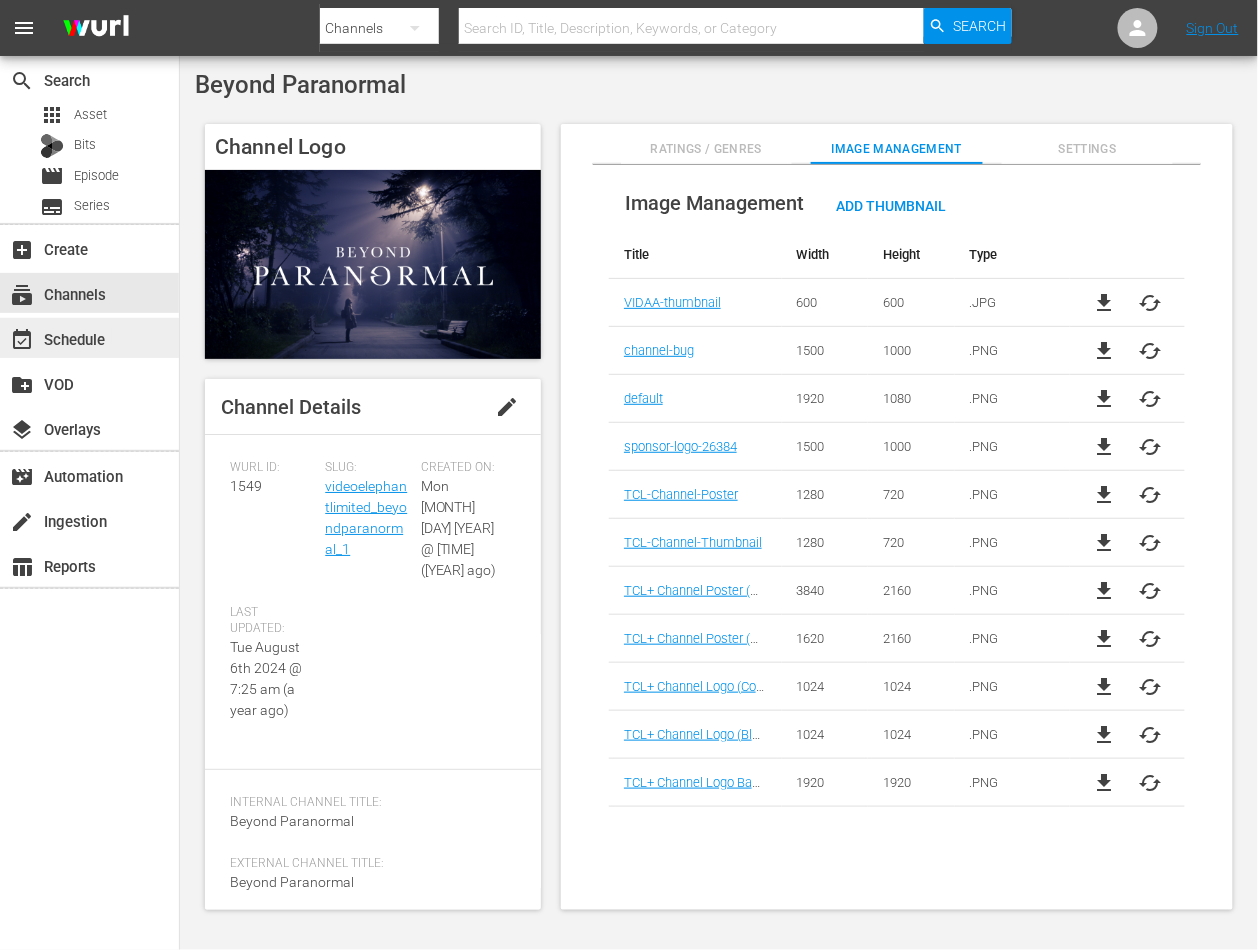 click on "event_available   Schedule" at bounding box center (56, 336) 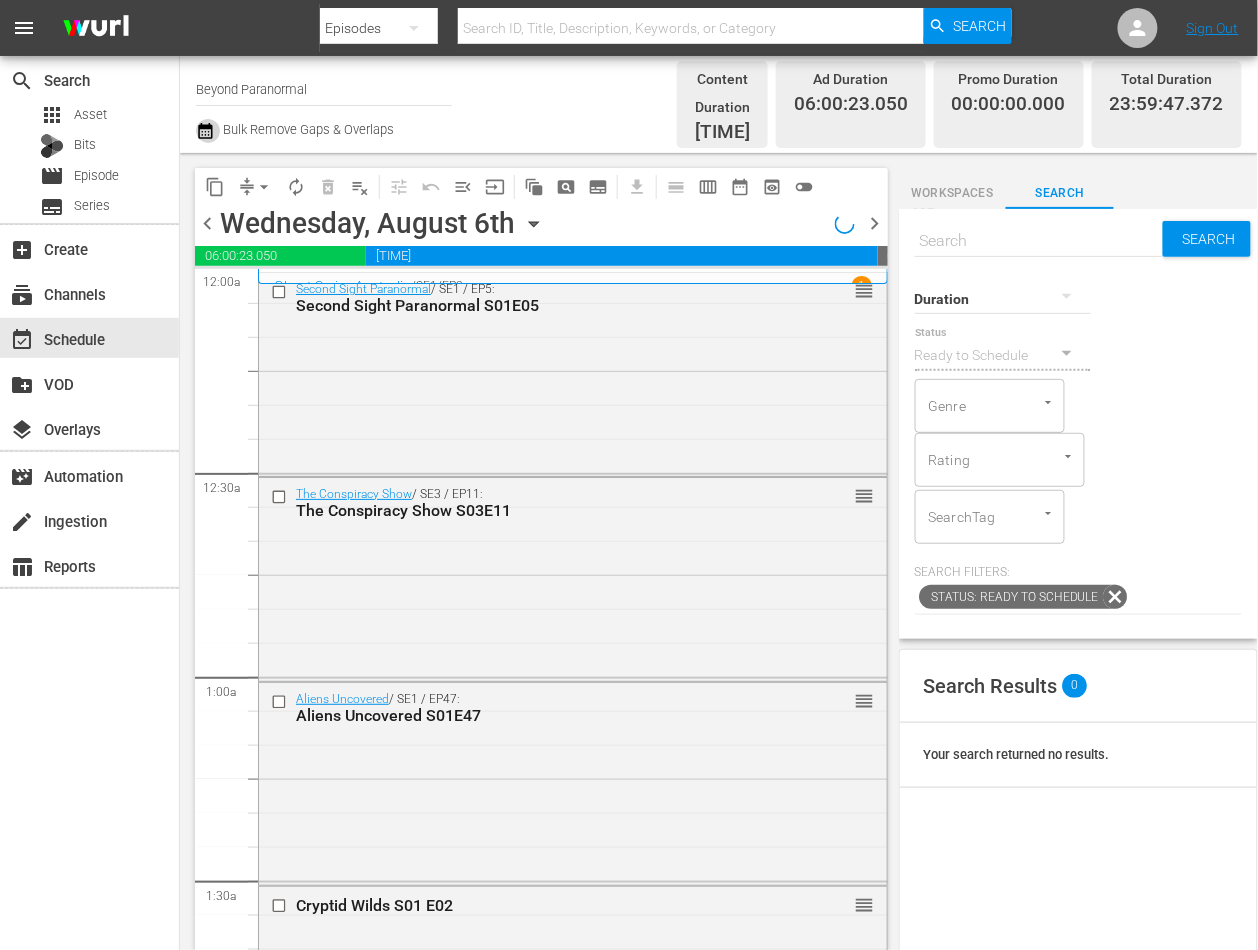 click 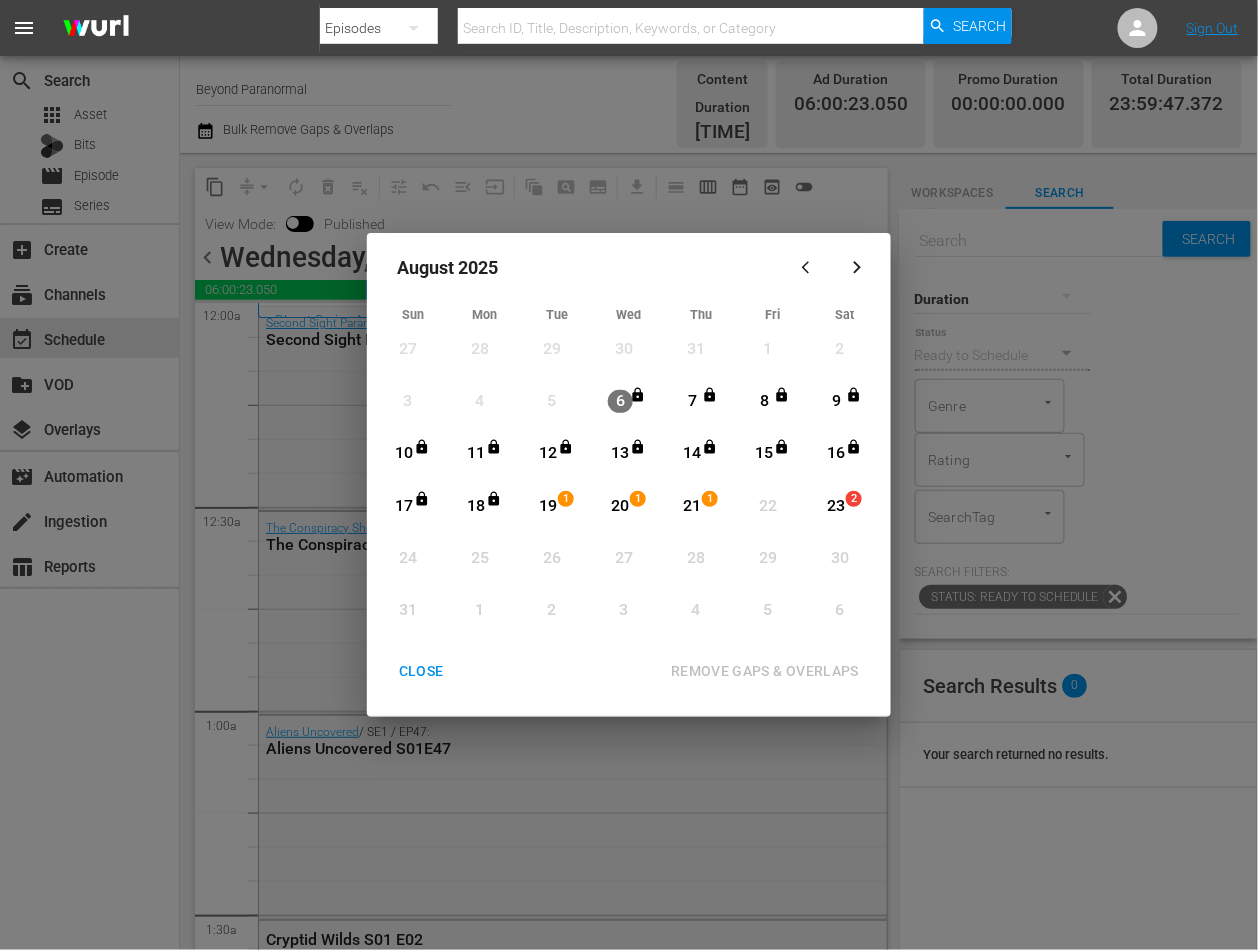 click on "CLOSE" at bounding box center [421, 671] 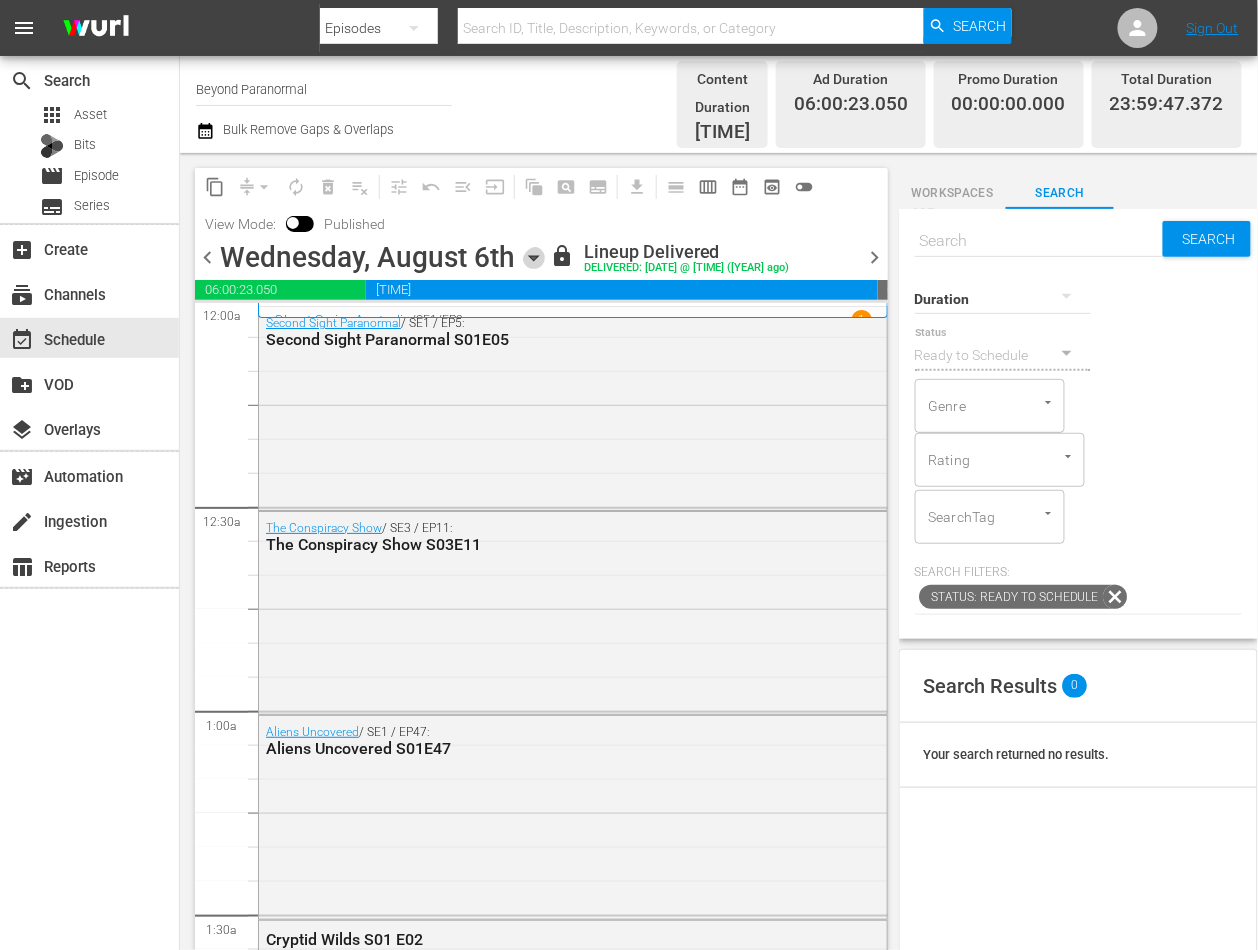 click 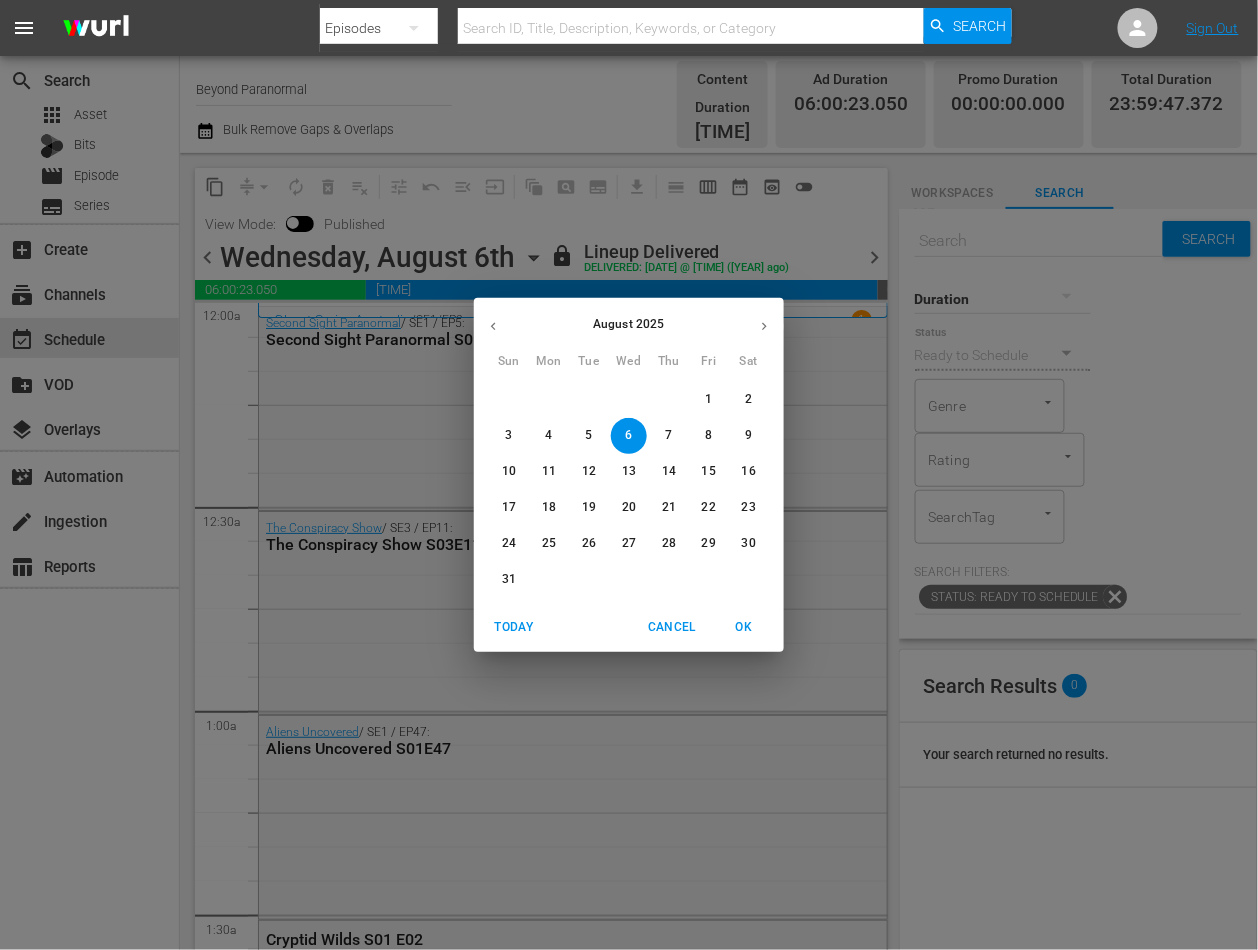 click on "19" at bounding box center [589, 507] 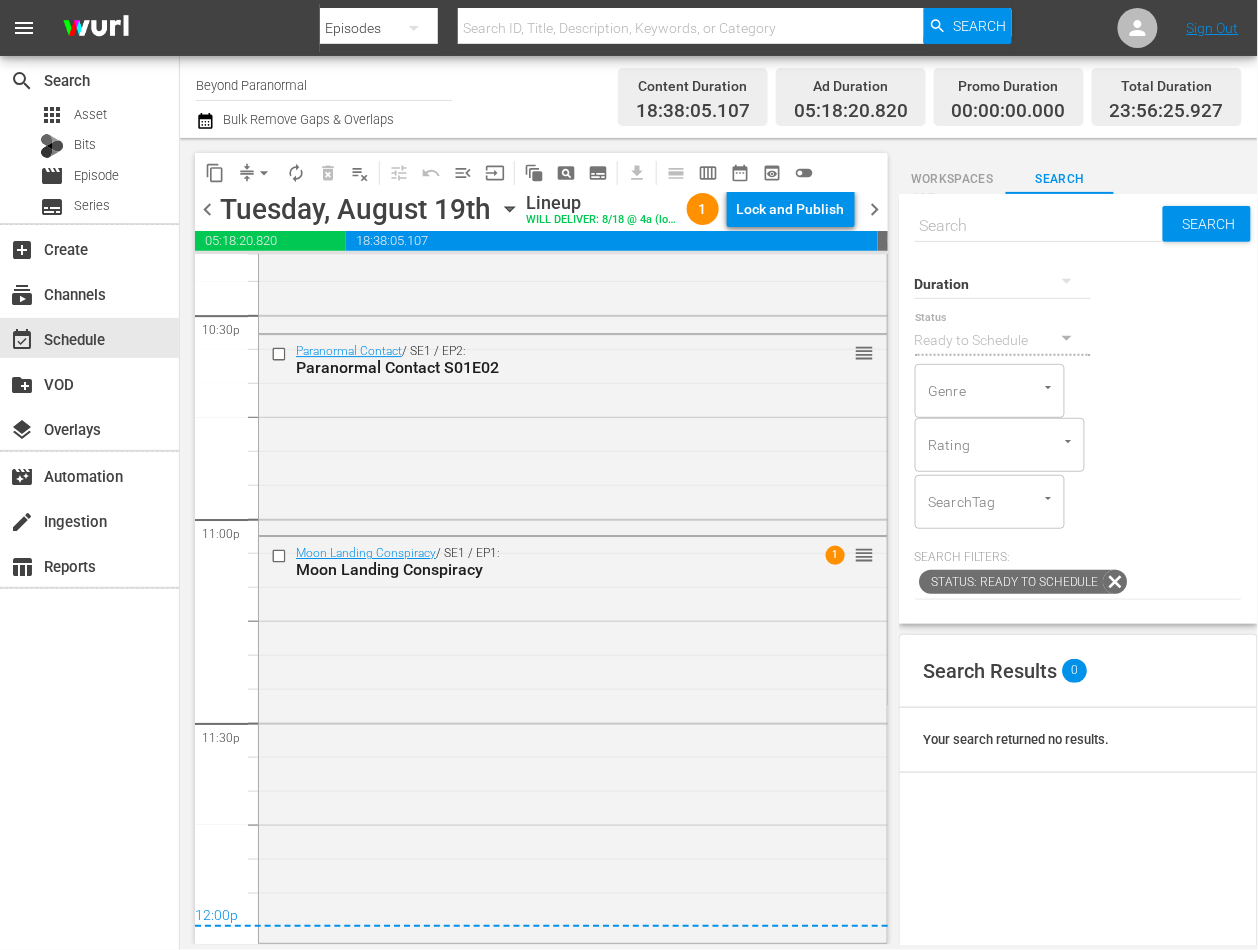 scroll, scrollTop: 9118, scrollLeft: 0, axis: vertical 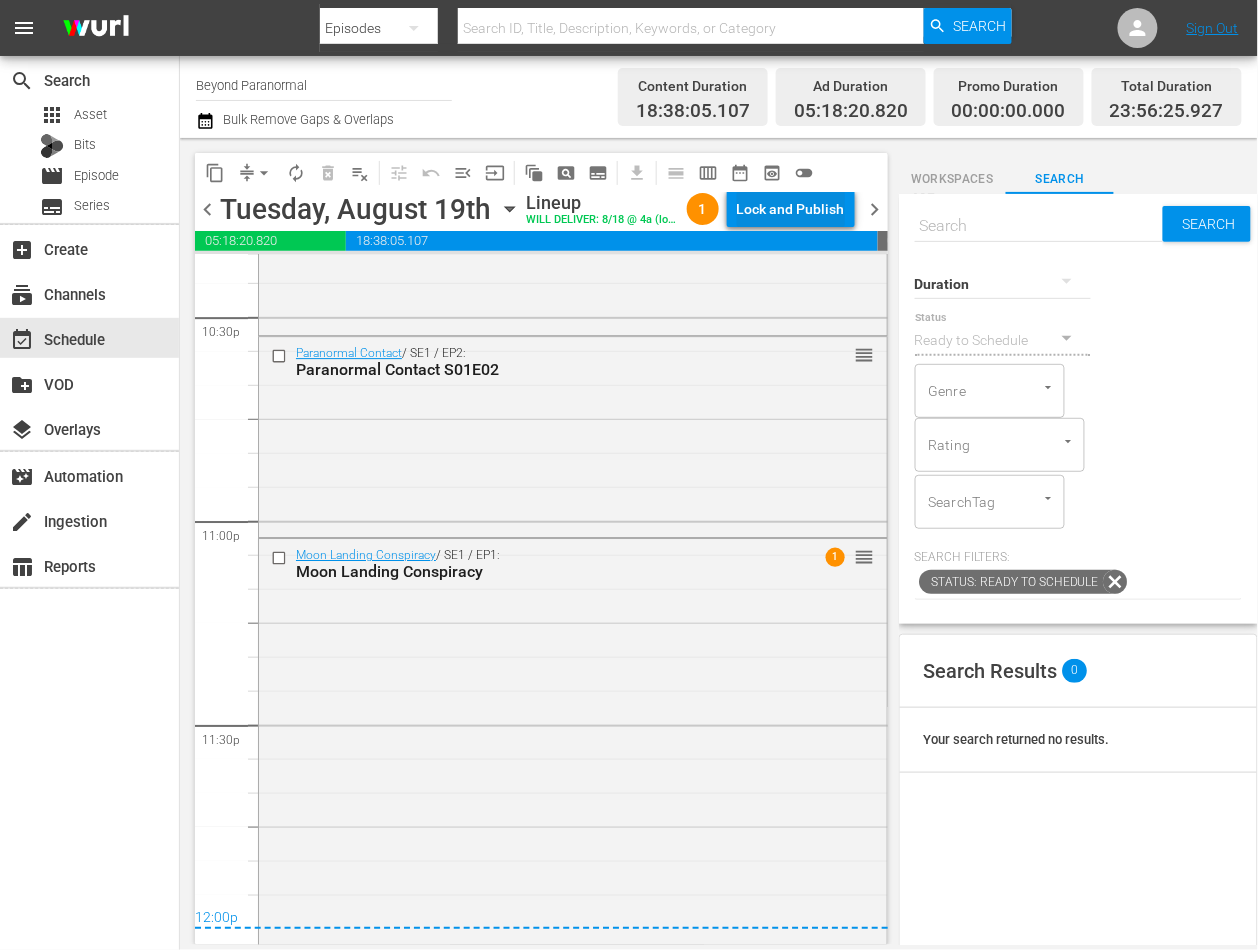 click on "Lock and Publish" at bounding box center [791, 209] 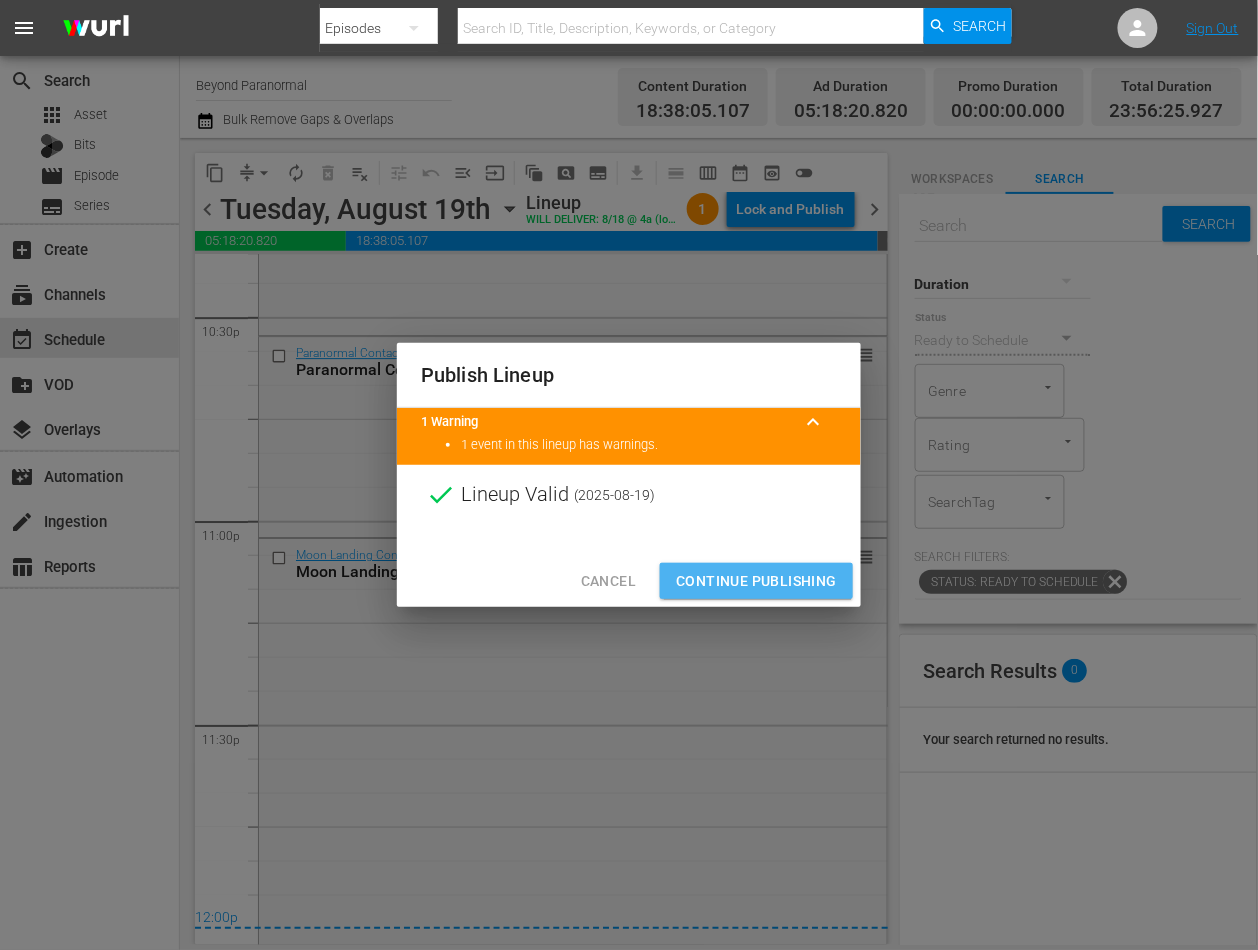 click on "Continue Publishing" at bounding box center (756, 581) 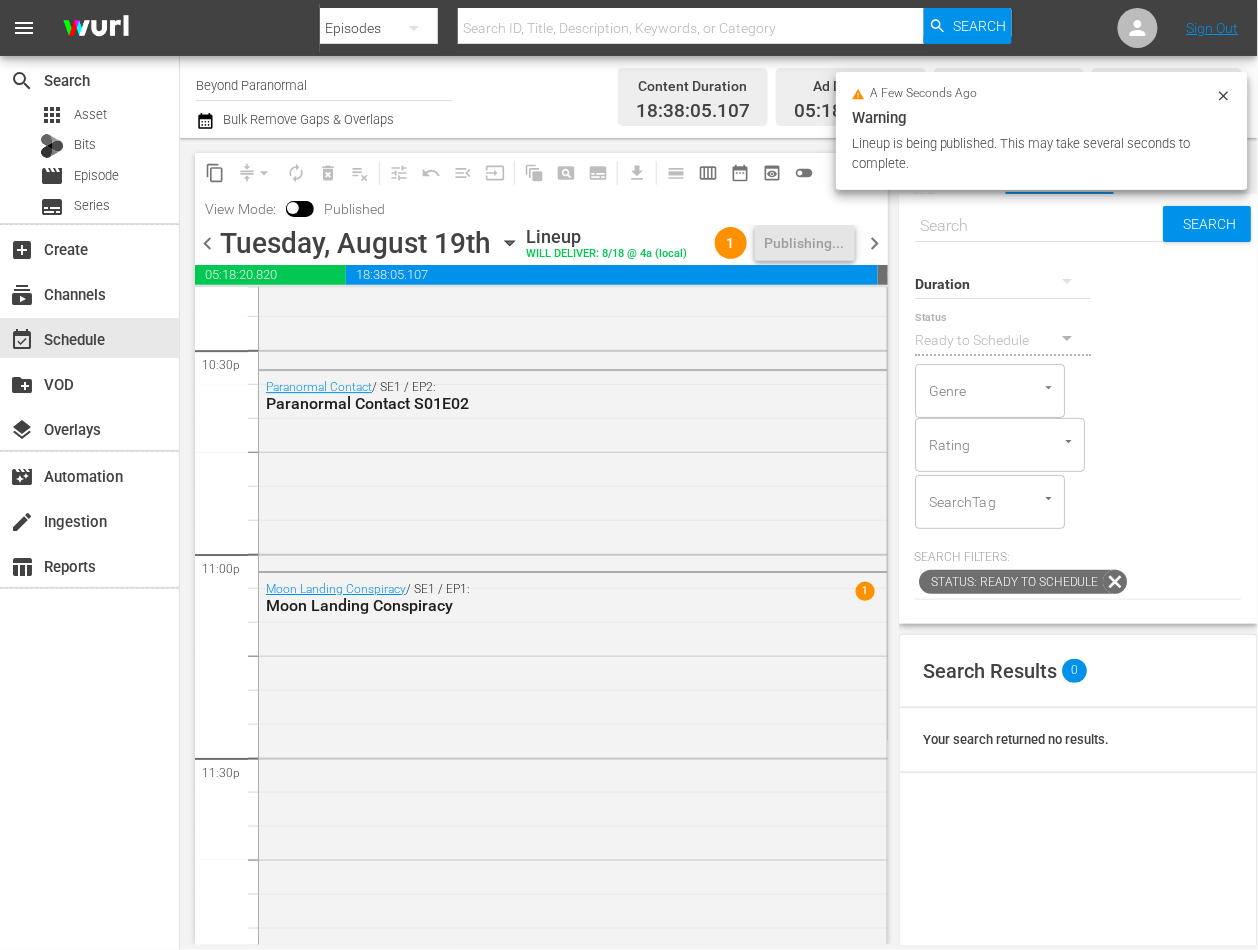 click on "chevron_right" at bounding box center (875, 243) 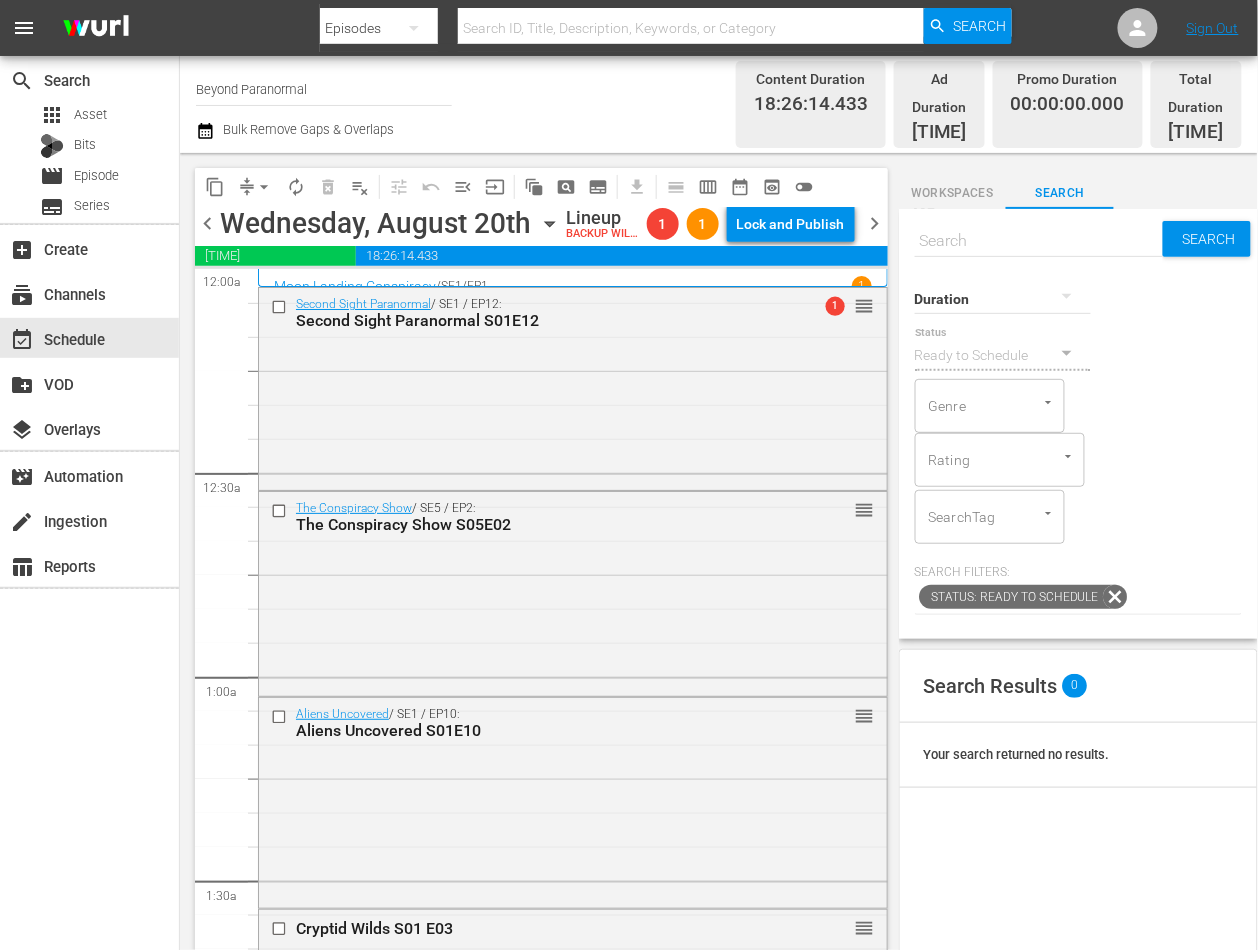 scroll, scrollTop: 0, scrollLeft: 0, axis: both 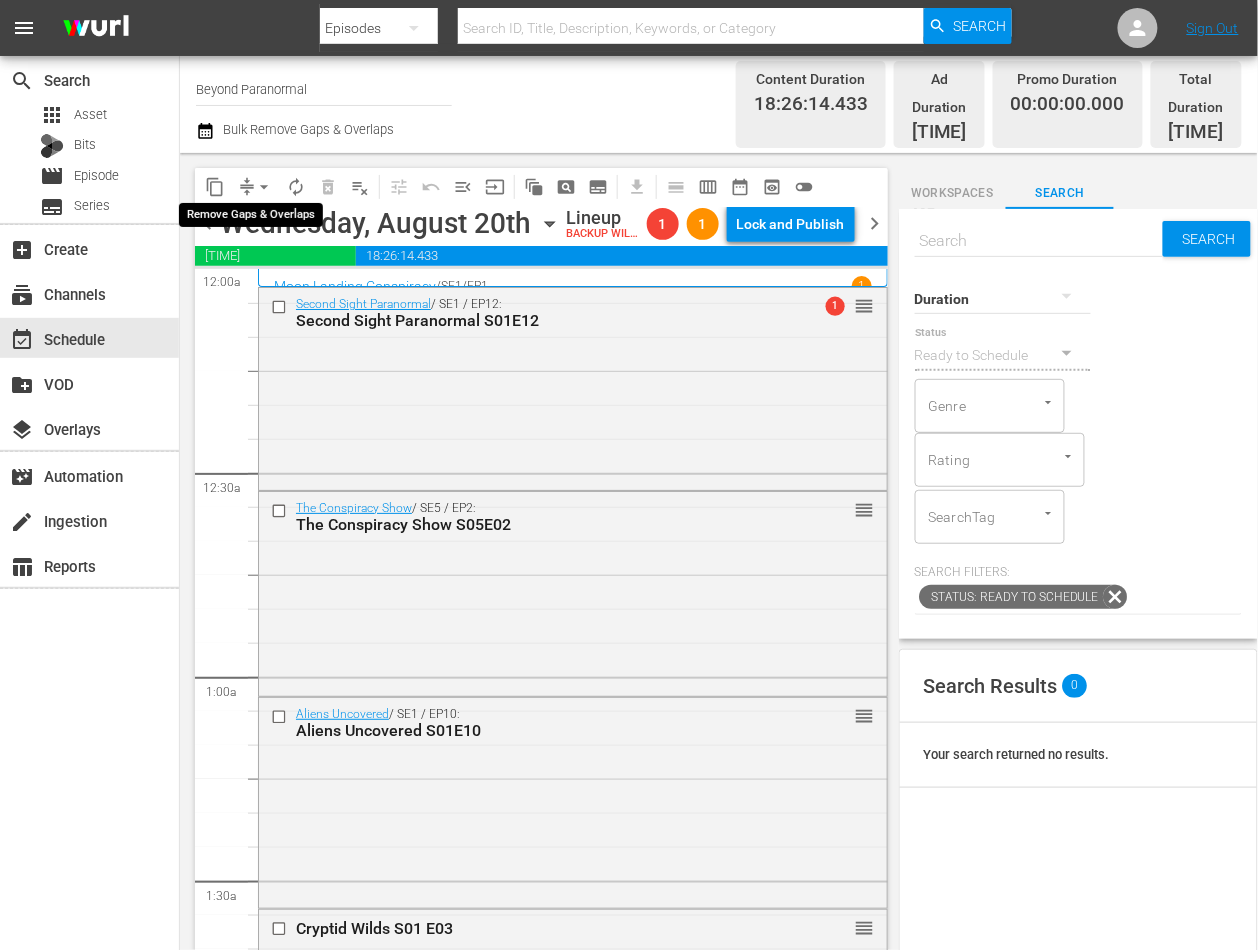 click on "arrow_drop_down" at bounding box center (264, 187) 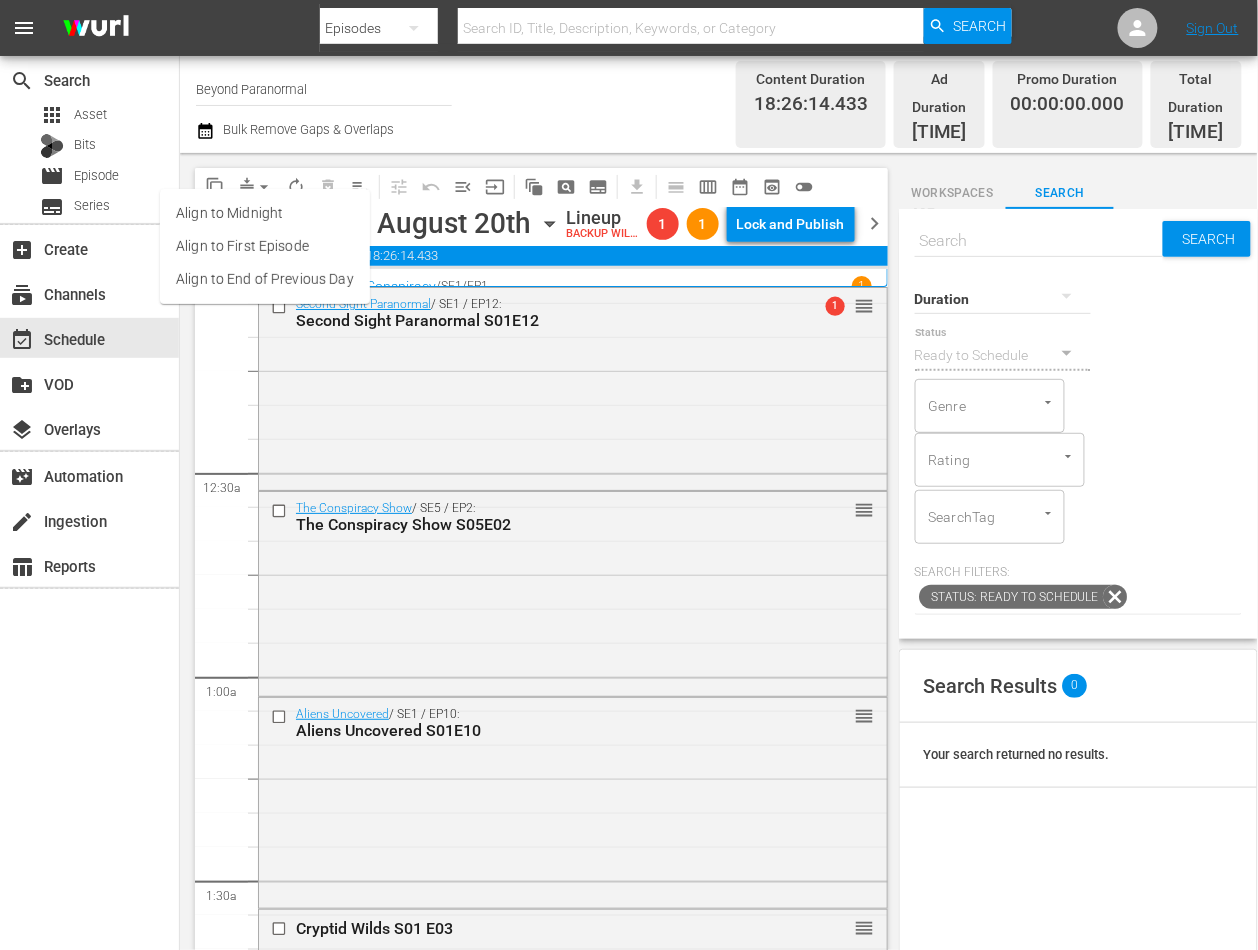 click on "Align to End of Previous Day" at bounding box center [265, 279] 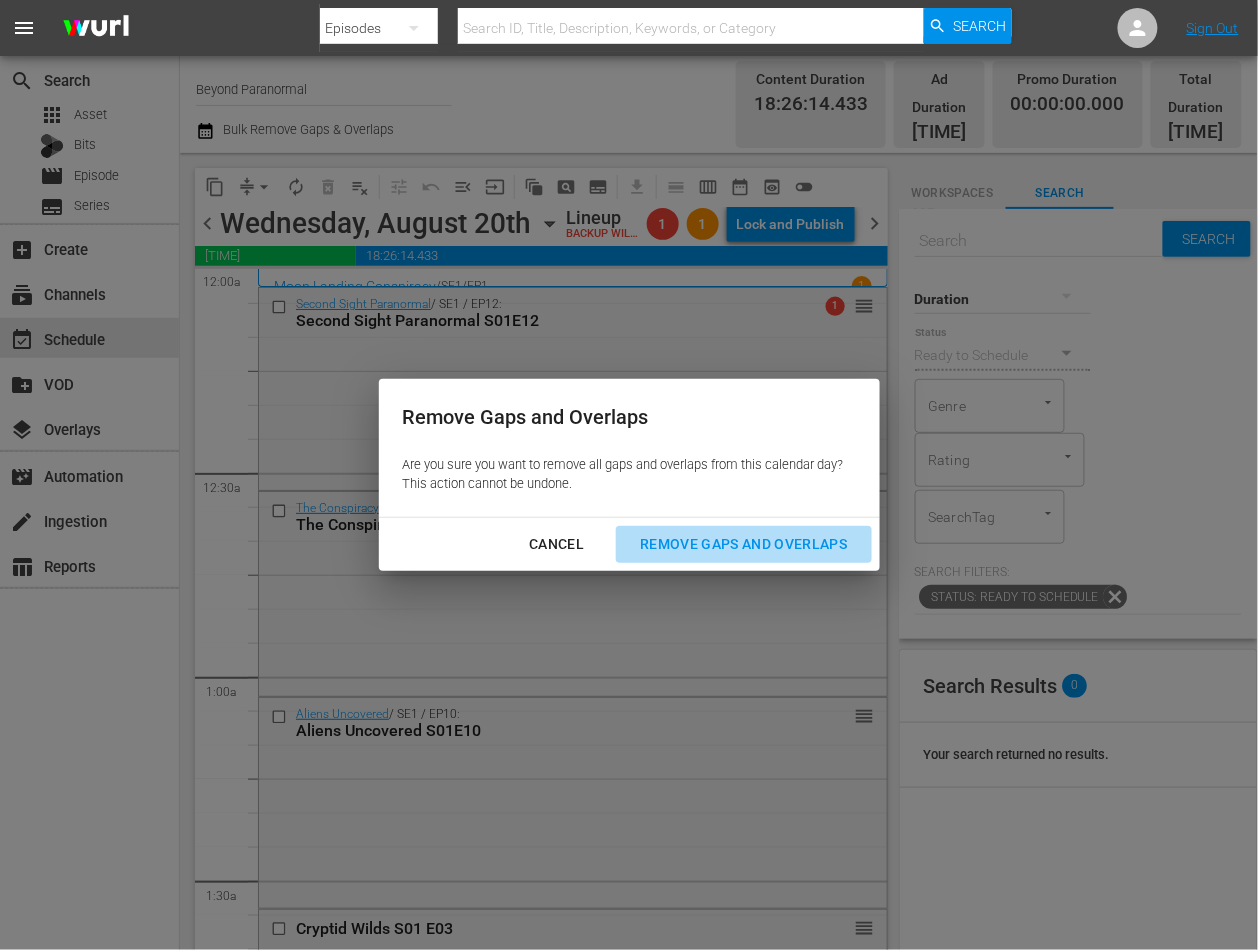 click on "Remove Gaps and Overlaps" at bounding box center (743, 544) 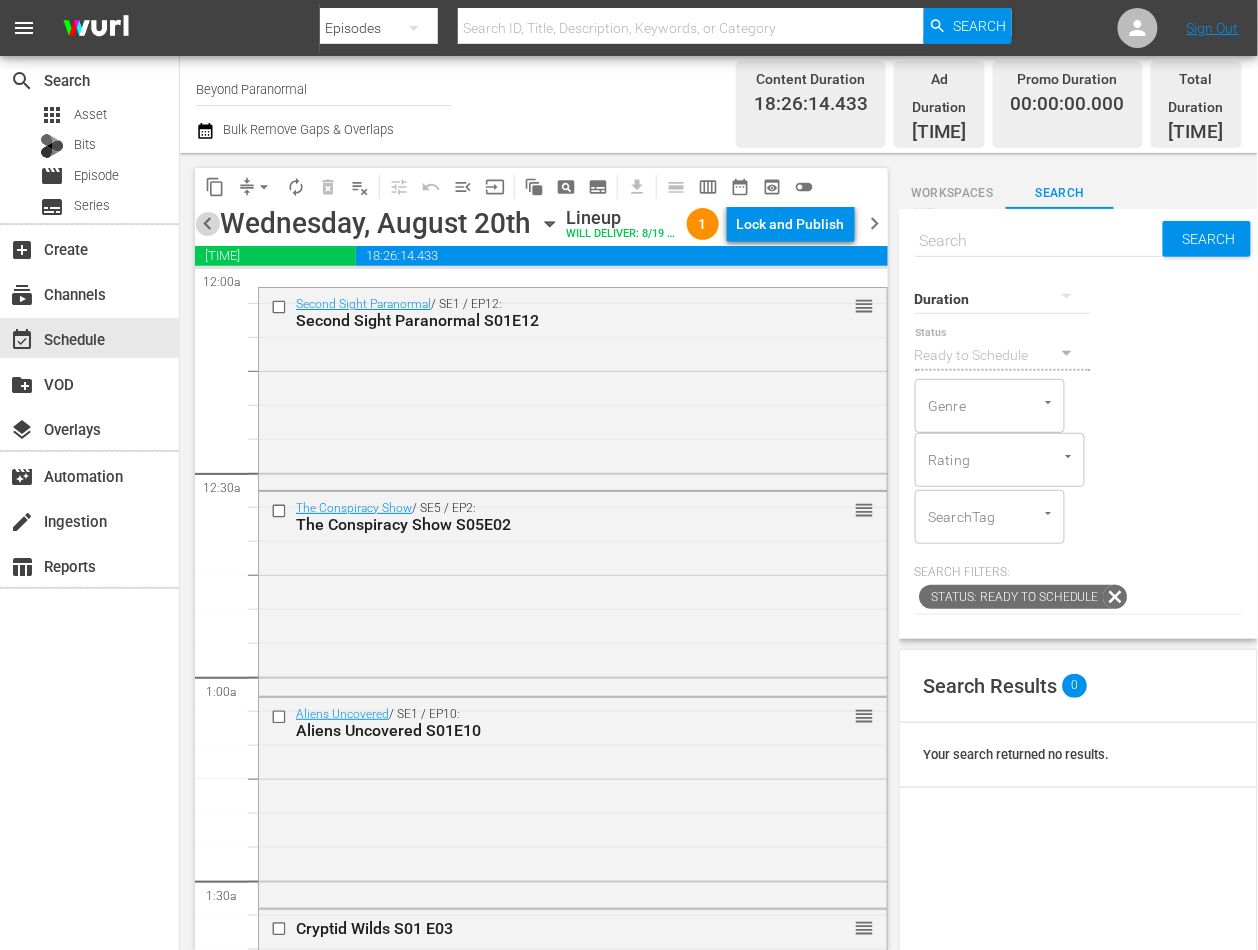 click on "chevron_left" at bounding box center (207, 223) 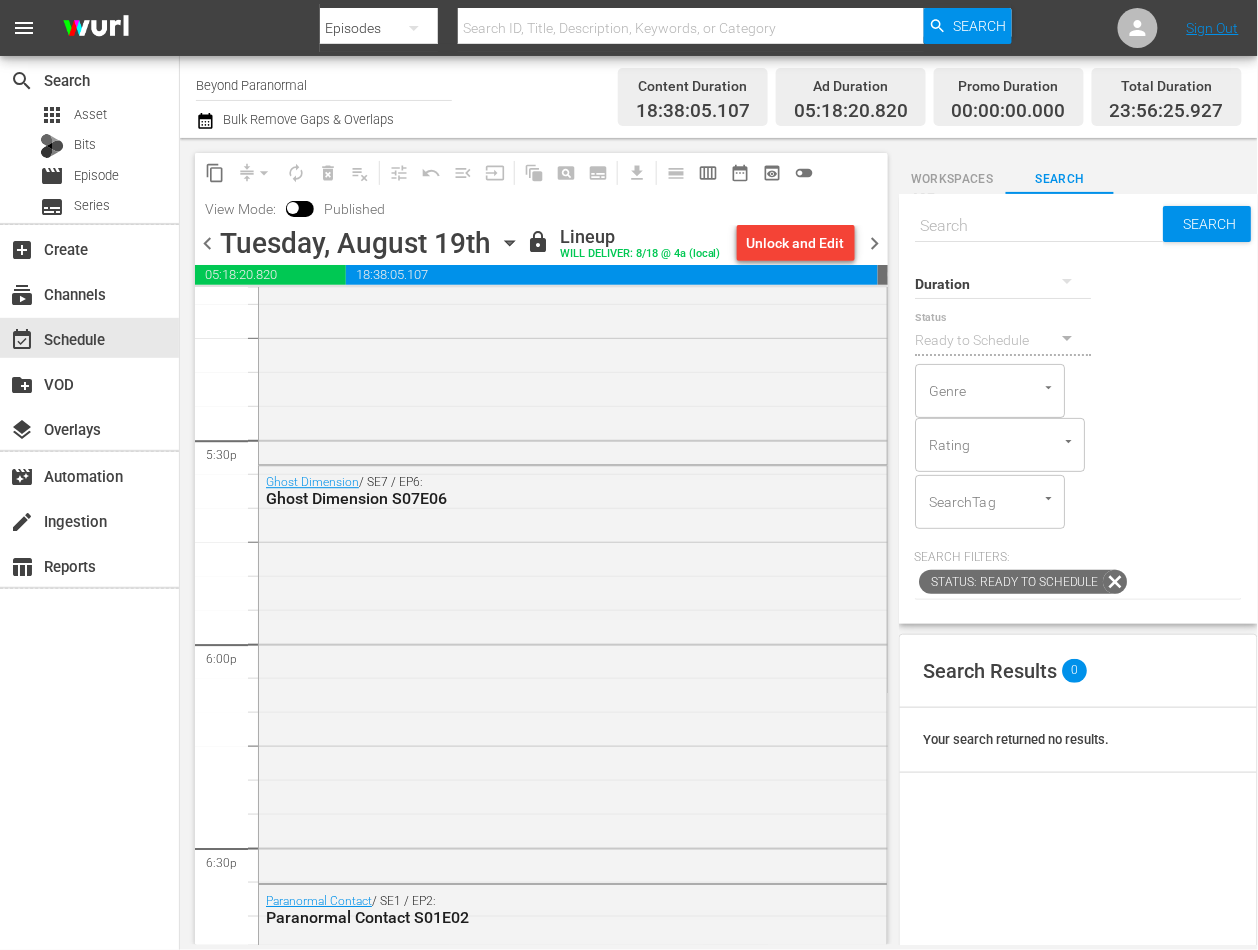 scroll, scrollTop: 7658, scrollLeft: 0, axis: vertical 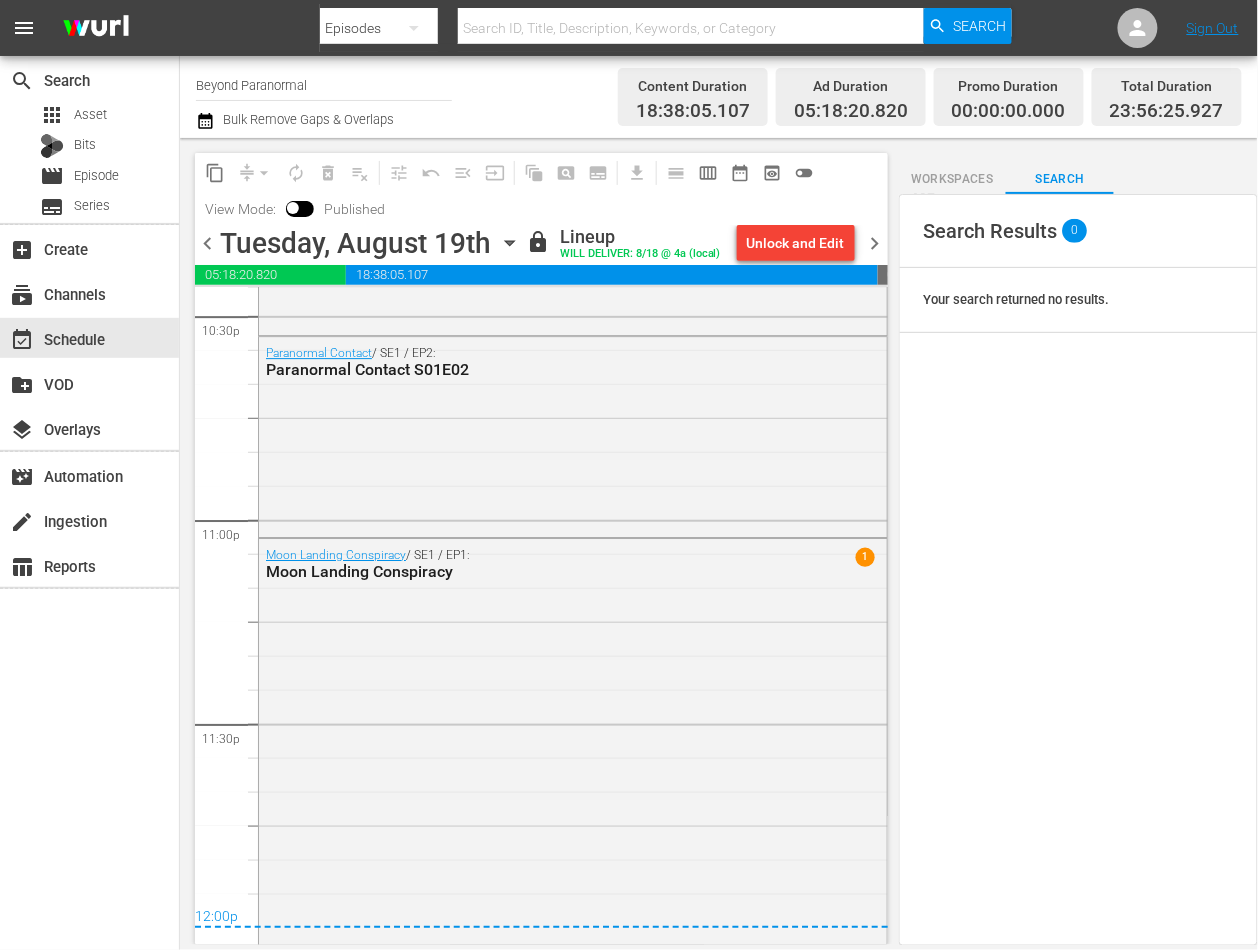 click on "chevron_right" at bounding box center (875, 243) 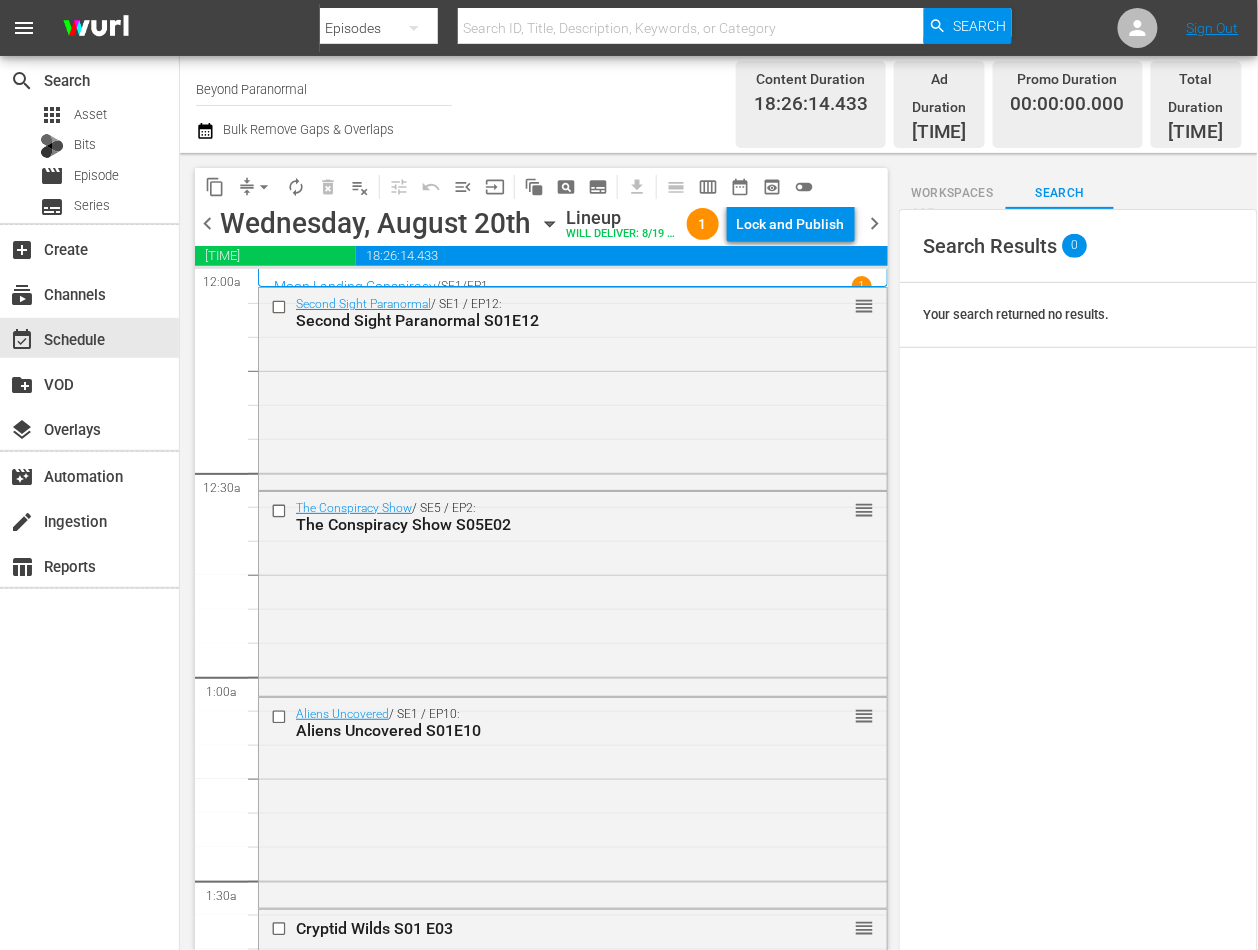 scroll, scrollTop: 0, scrollLeft: 0, axis: both 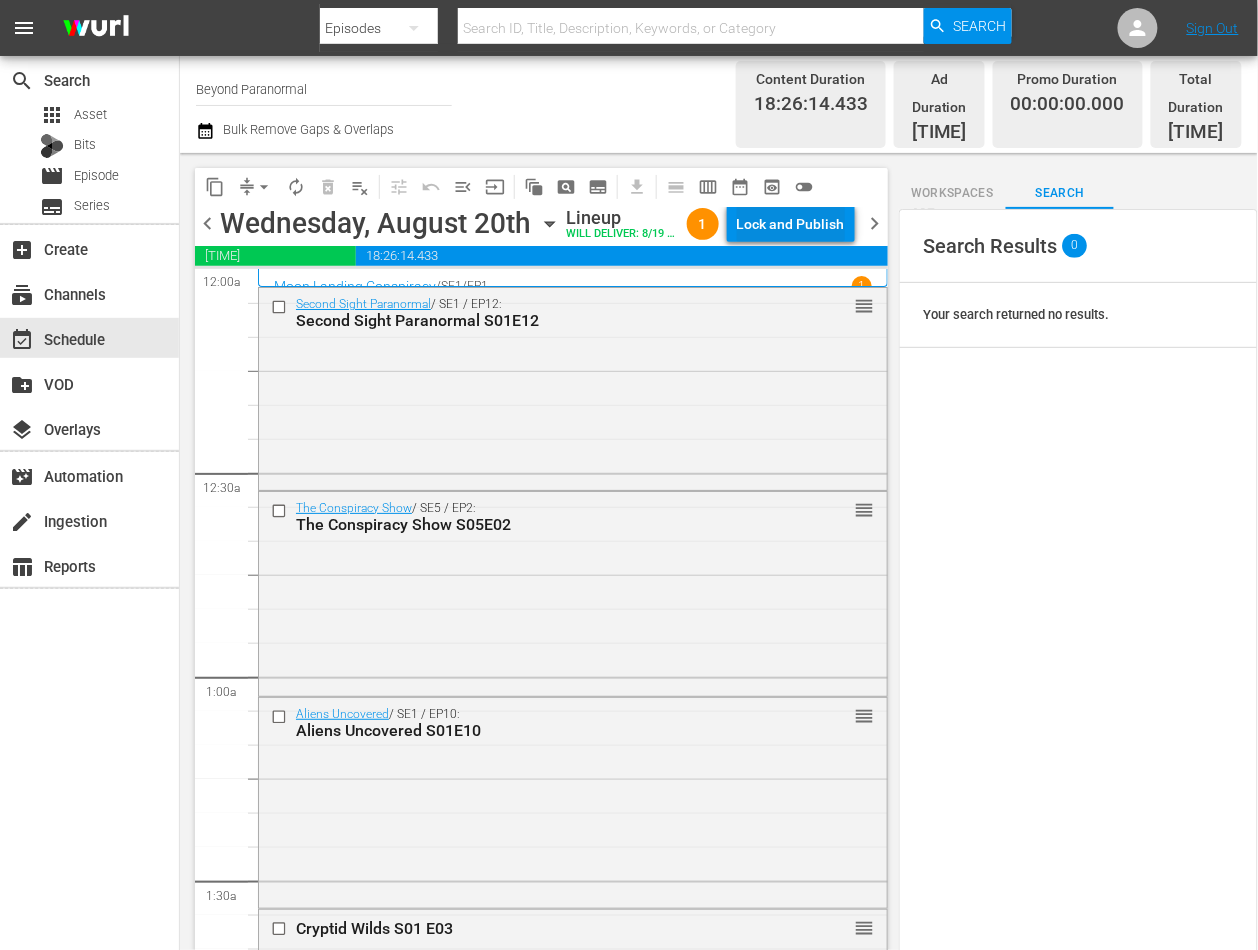 click on "Lock and Publish" at bounding box center [791, 224] 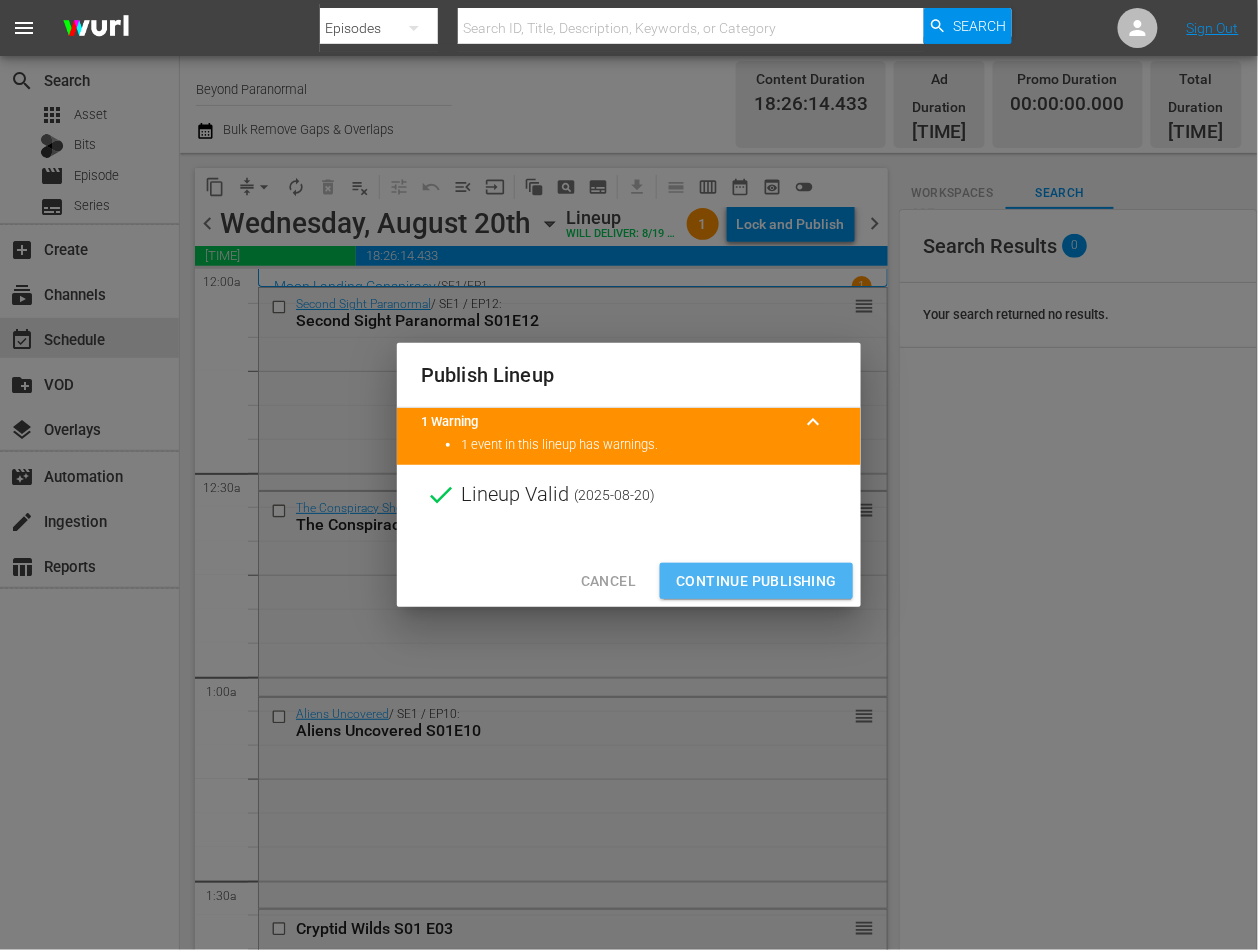 click on "Continue Publishing" at bounding box center [756, 581] 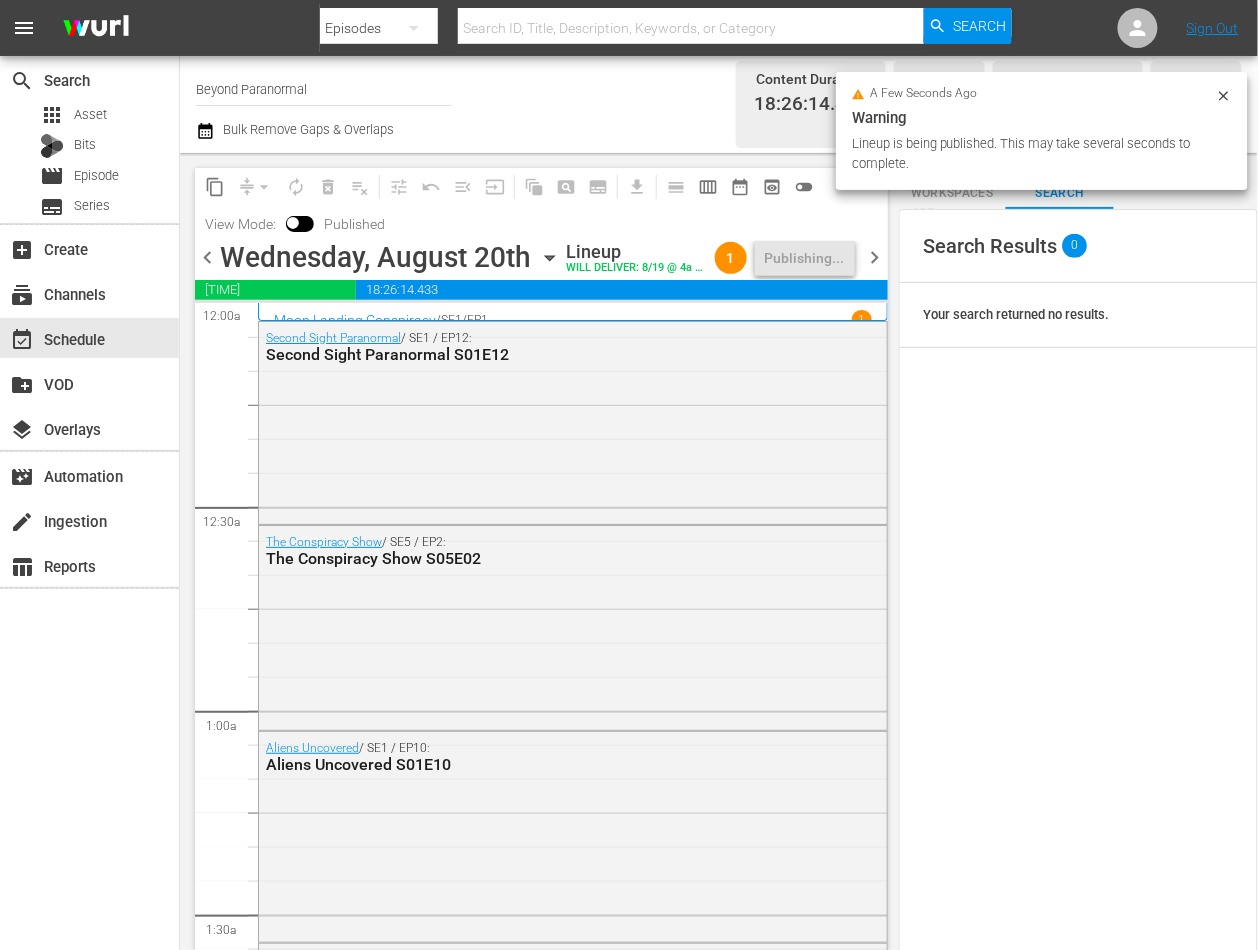 click on "chevron_right" at bounding box center [875, 257] 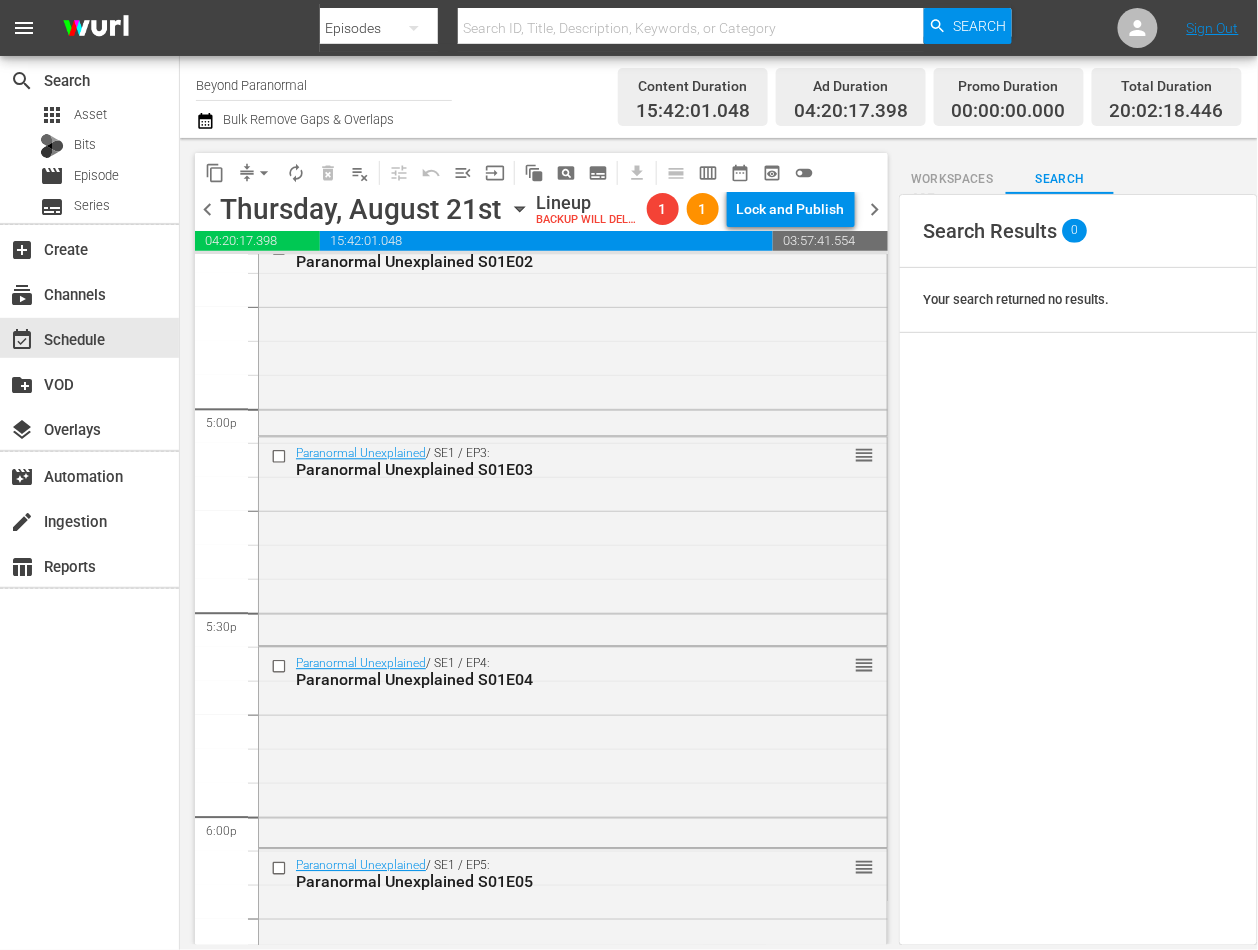scroll, scrollTop: 6692, scrollLeft: 0, axis: vertical 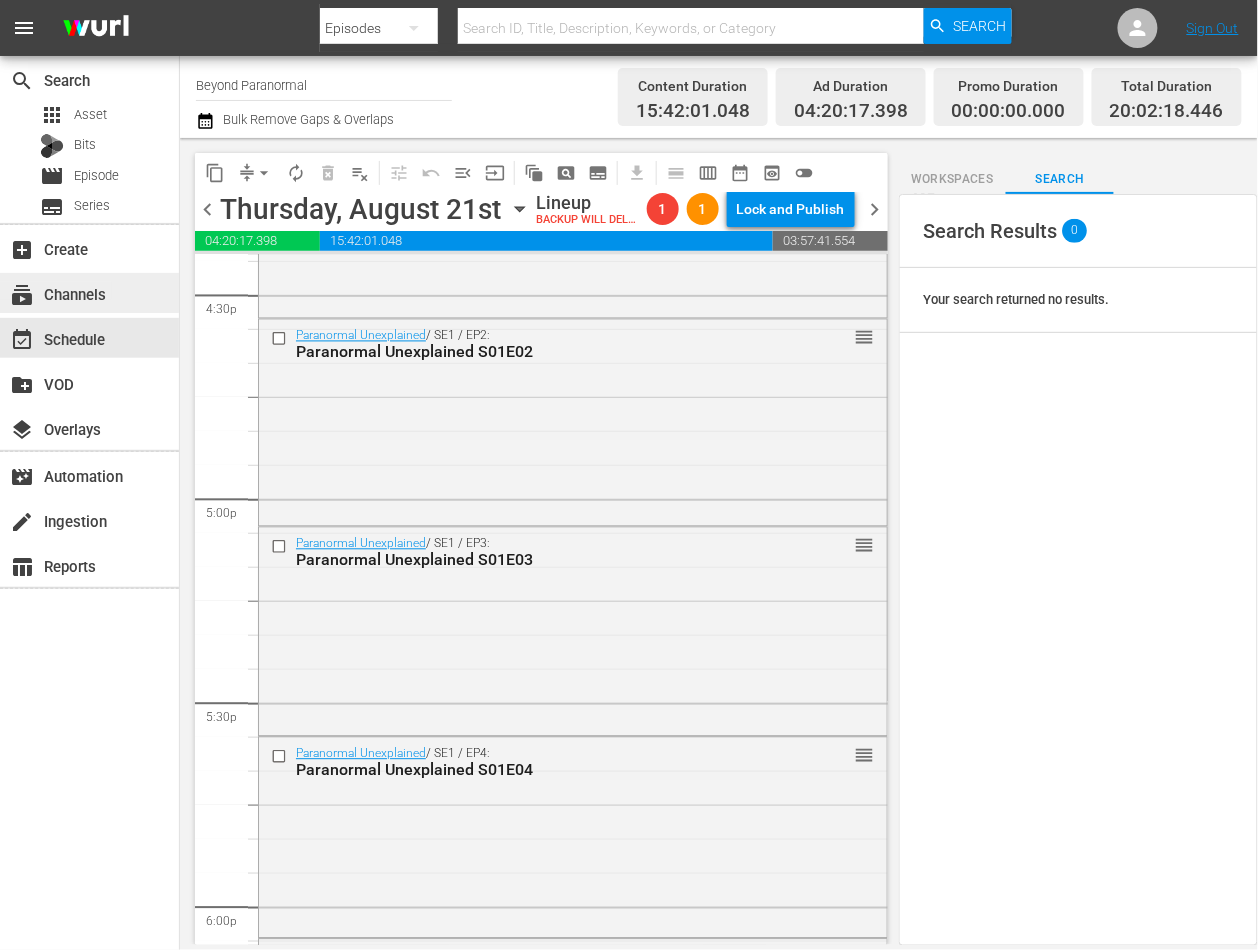 click on "subscriptions   Channels" at bounding box center (56, 291) 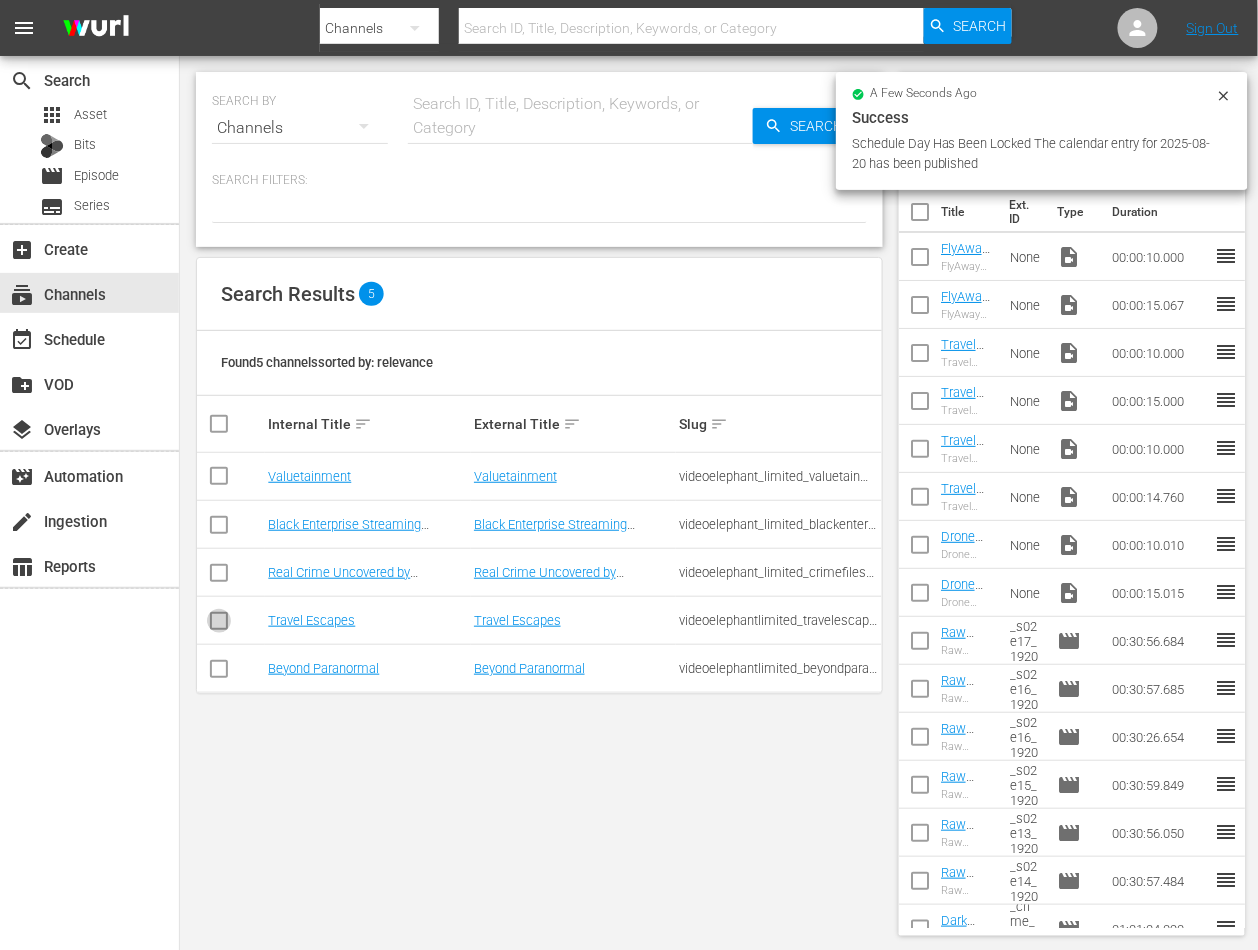 click at bounding box center [219, 625] 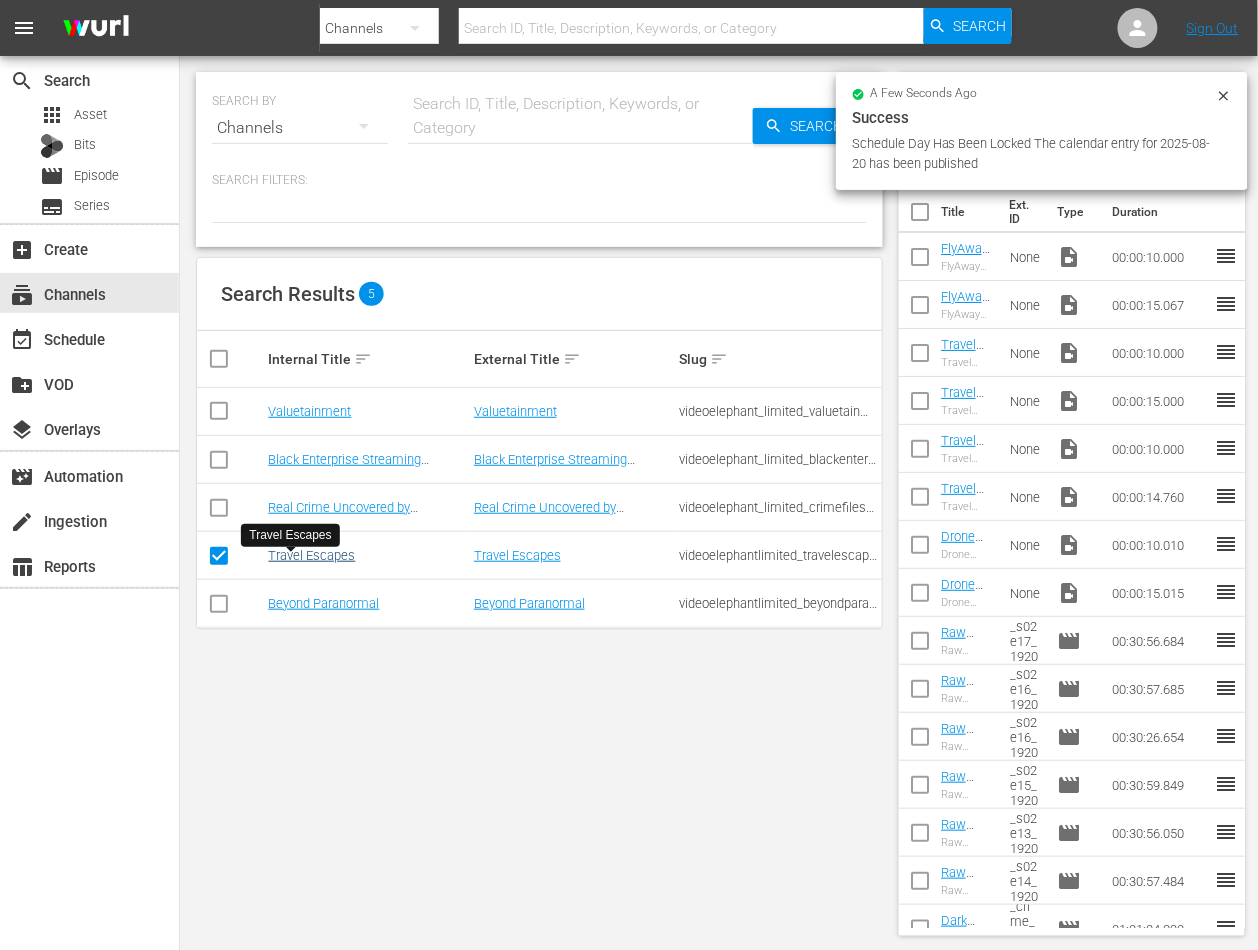 click on "Travel Escapes" at bounding box center [311, 555] 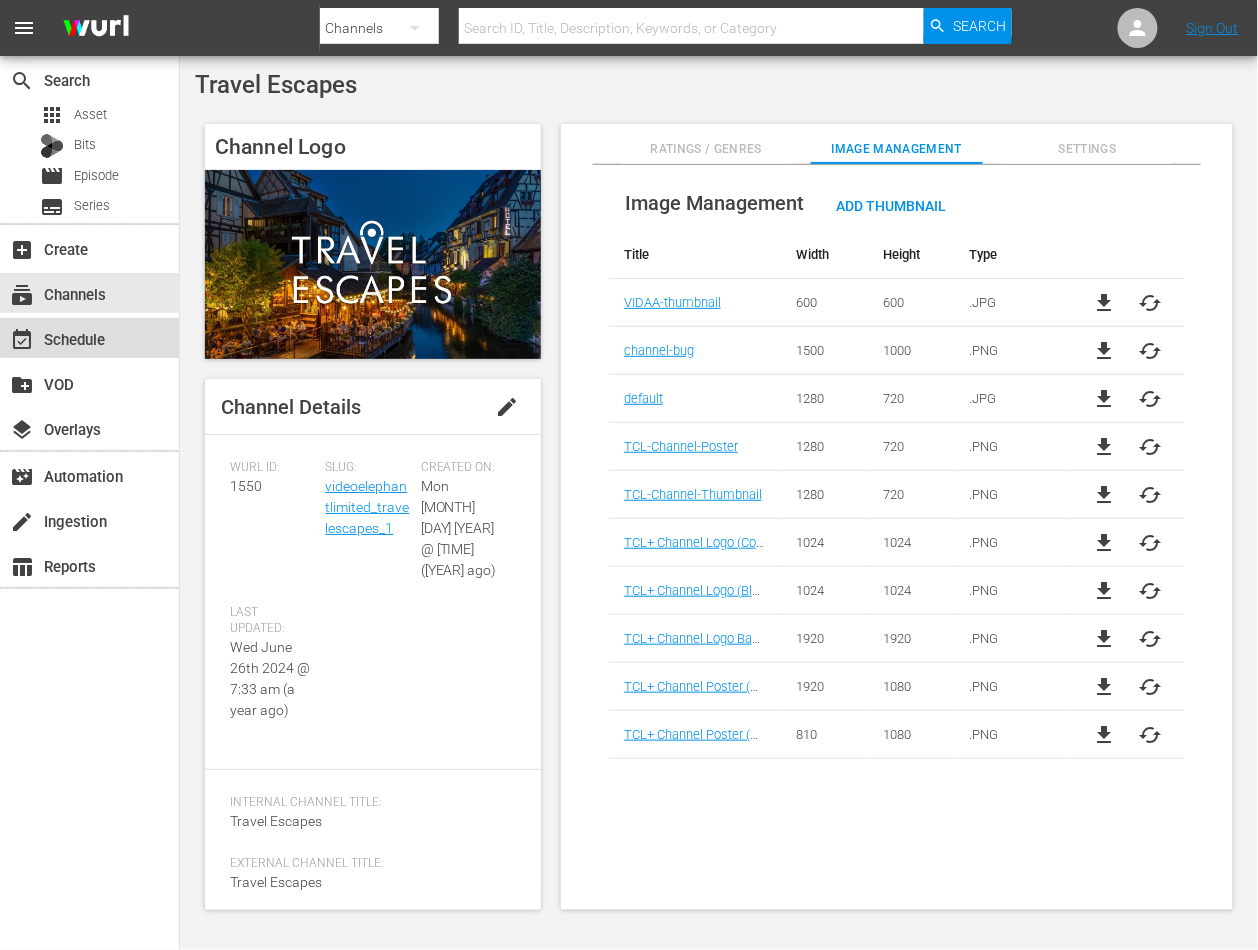 click on "event_available   Schedule" at bounding box center [56, 336] 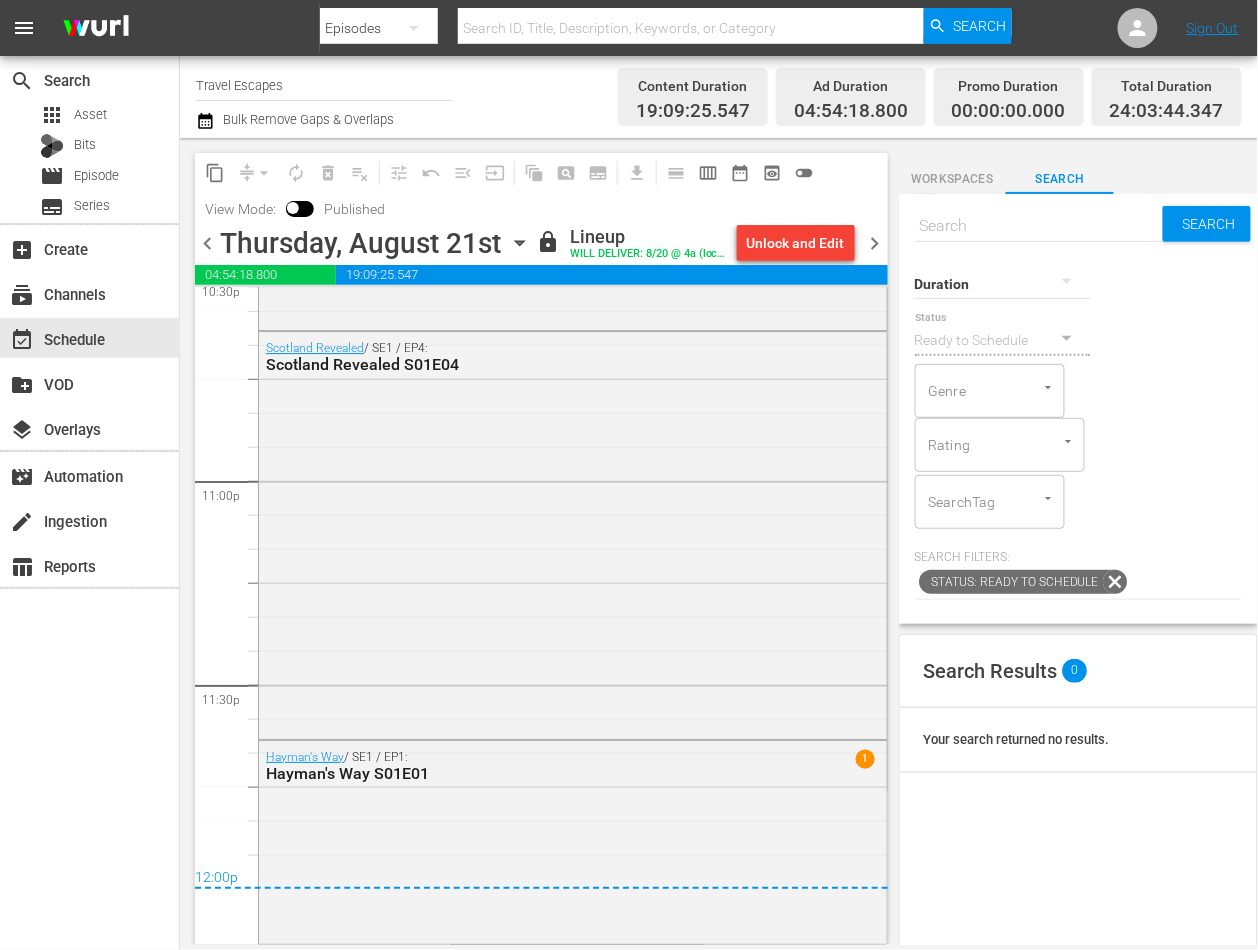 scroll, scrollTop: 9190, scrollLeft: 0, axis: vertical 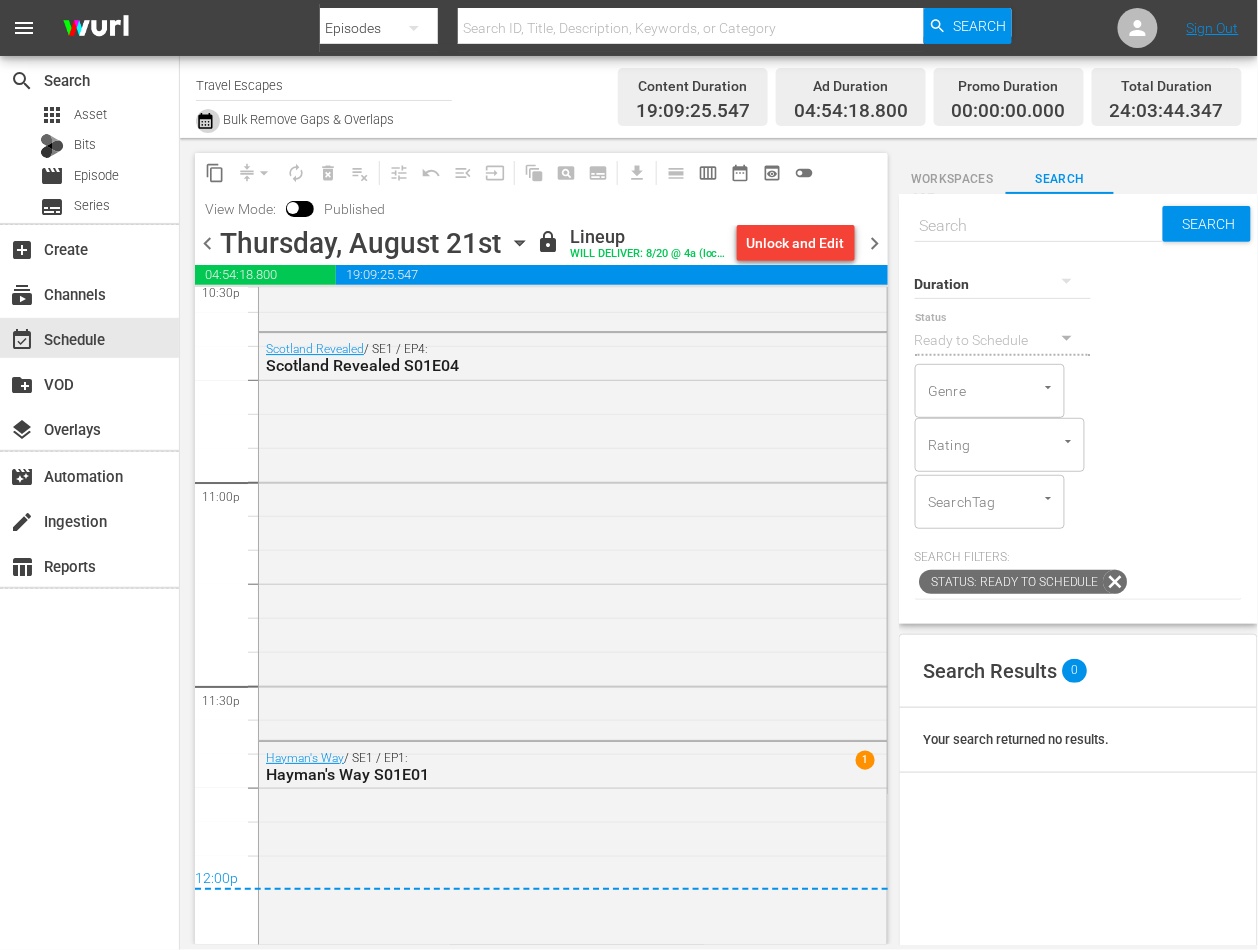 click 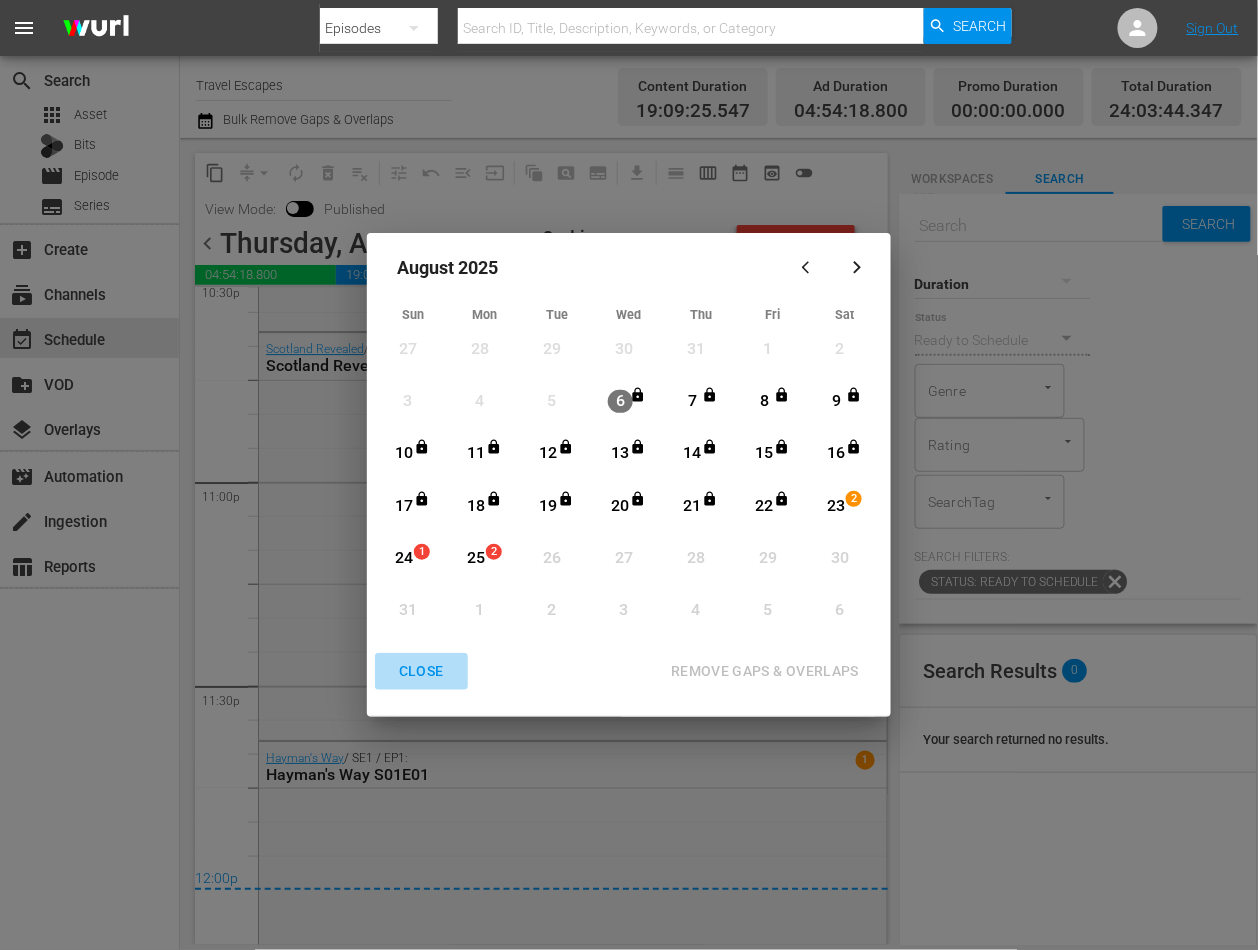 click on "CLOSE" at bounding box center [421, 671] 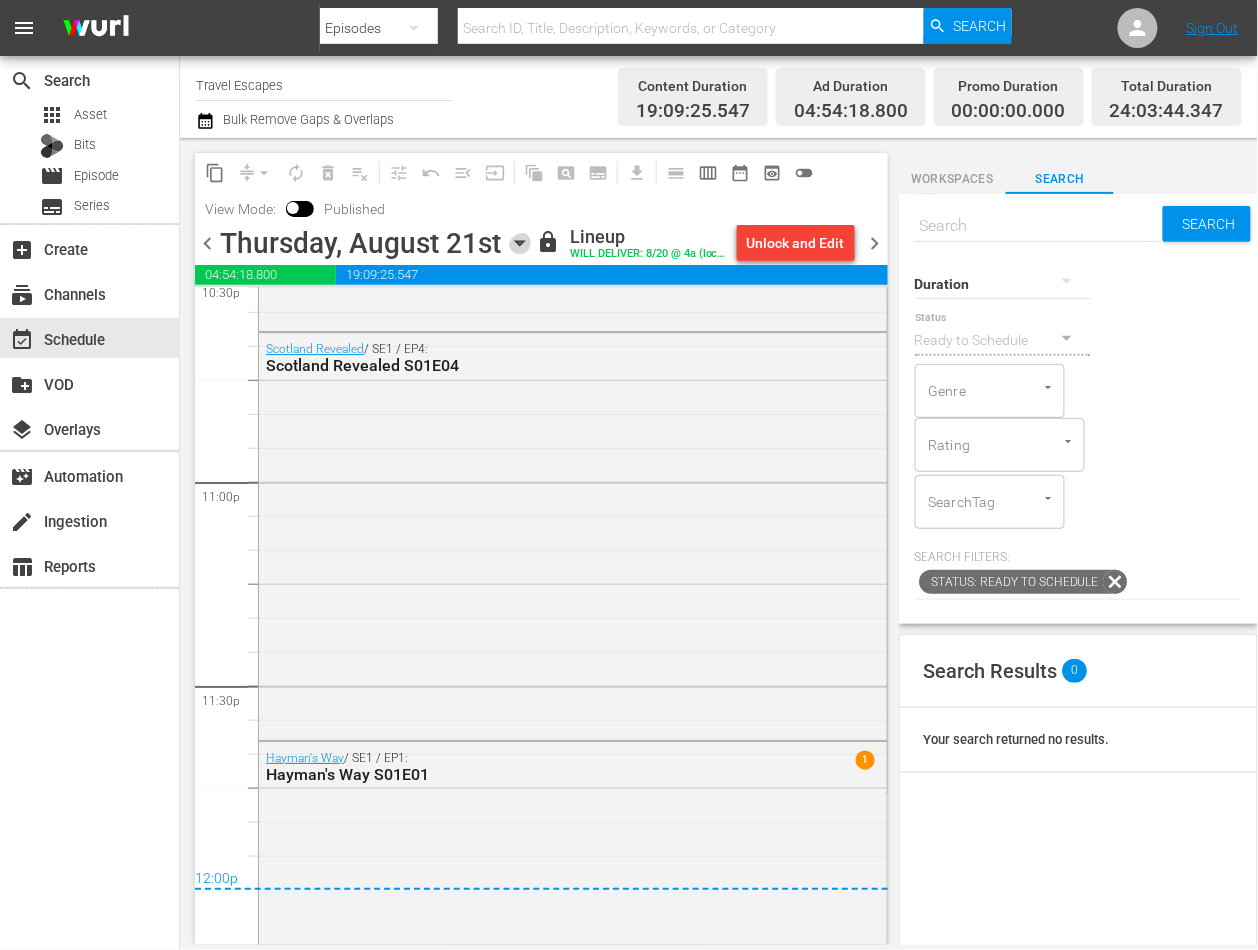 click 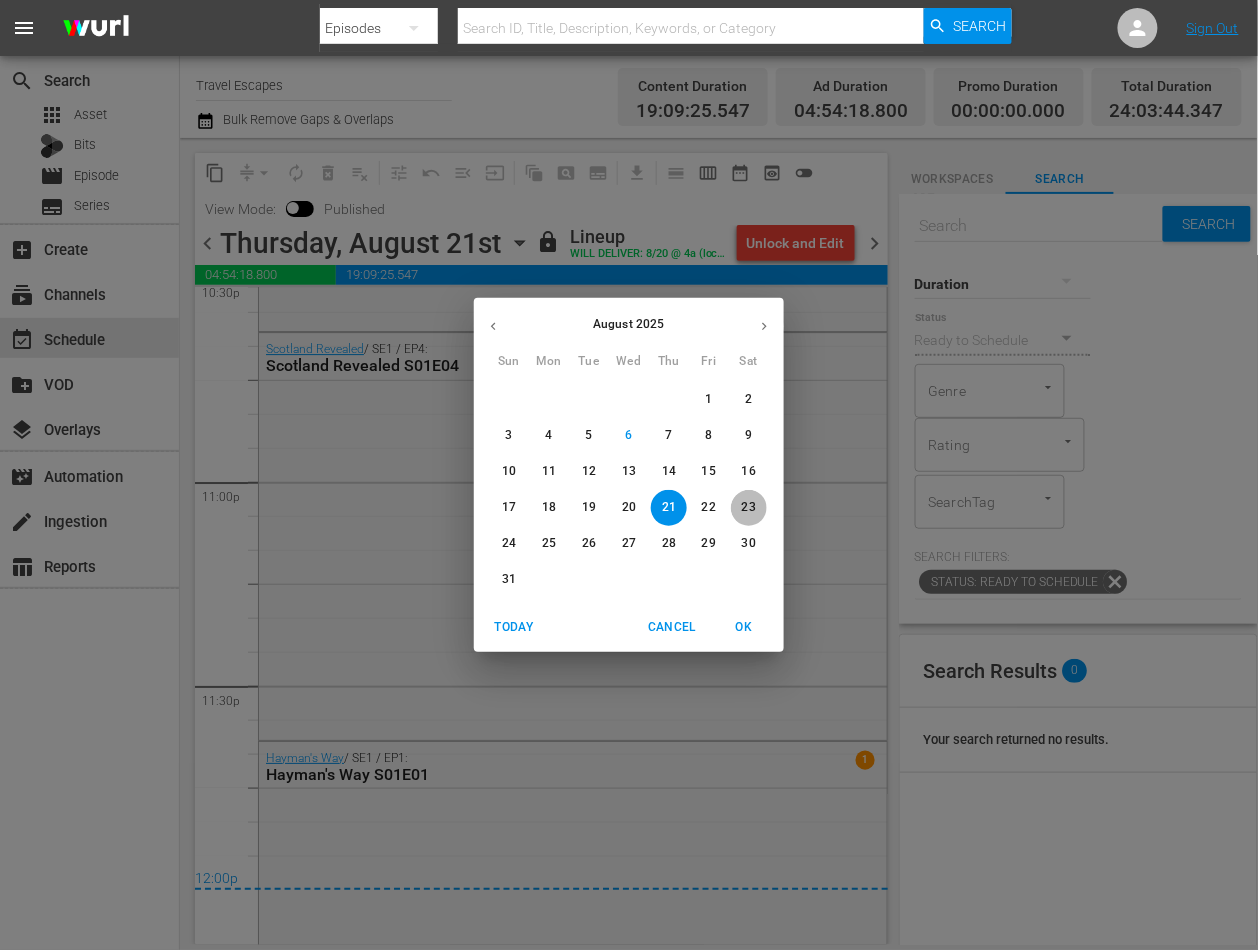 click on "23" at bounding box center [749, 507] 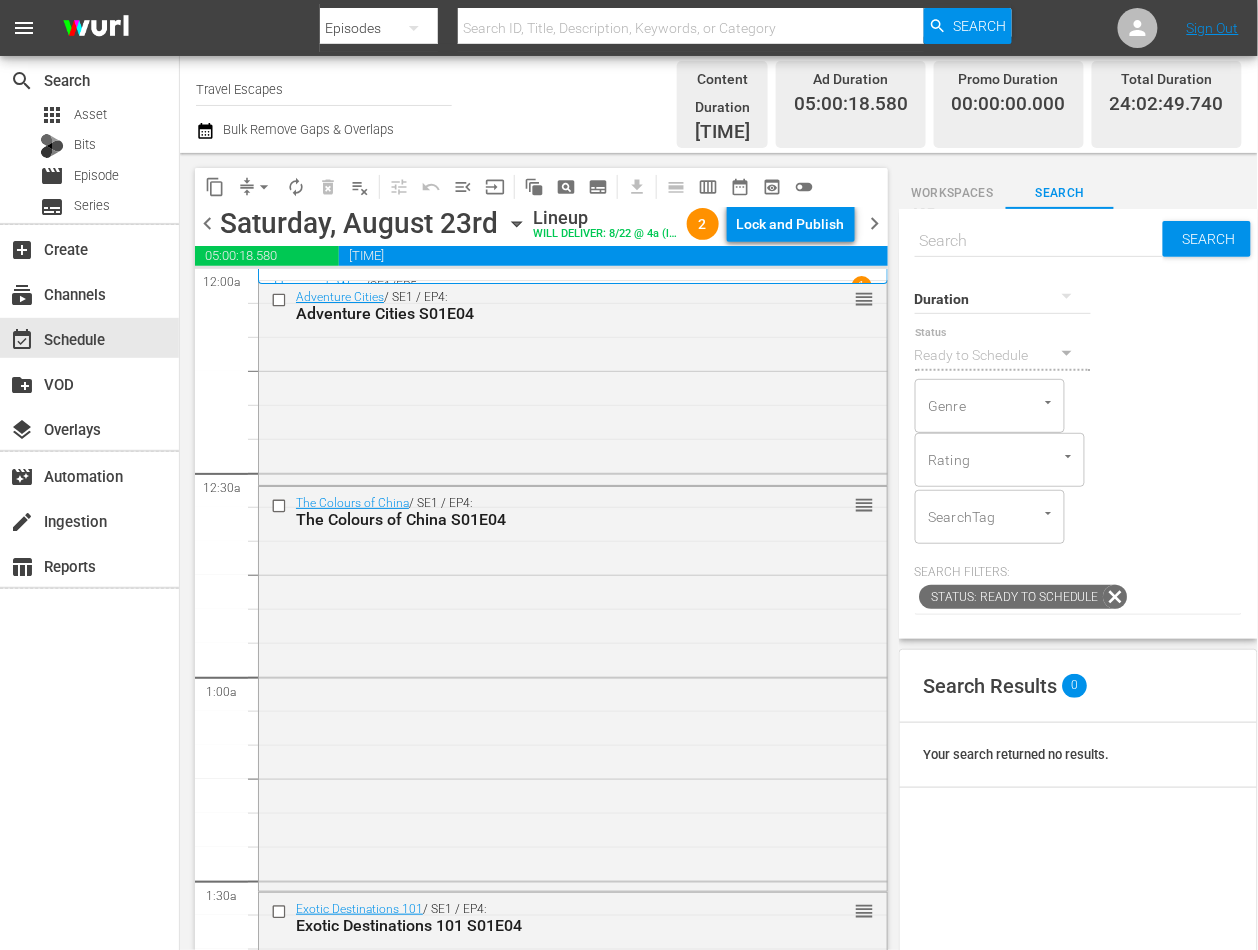 scroll, scrollTop: 0, scrollLeft: 0, axis: both 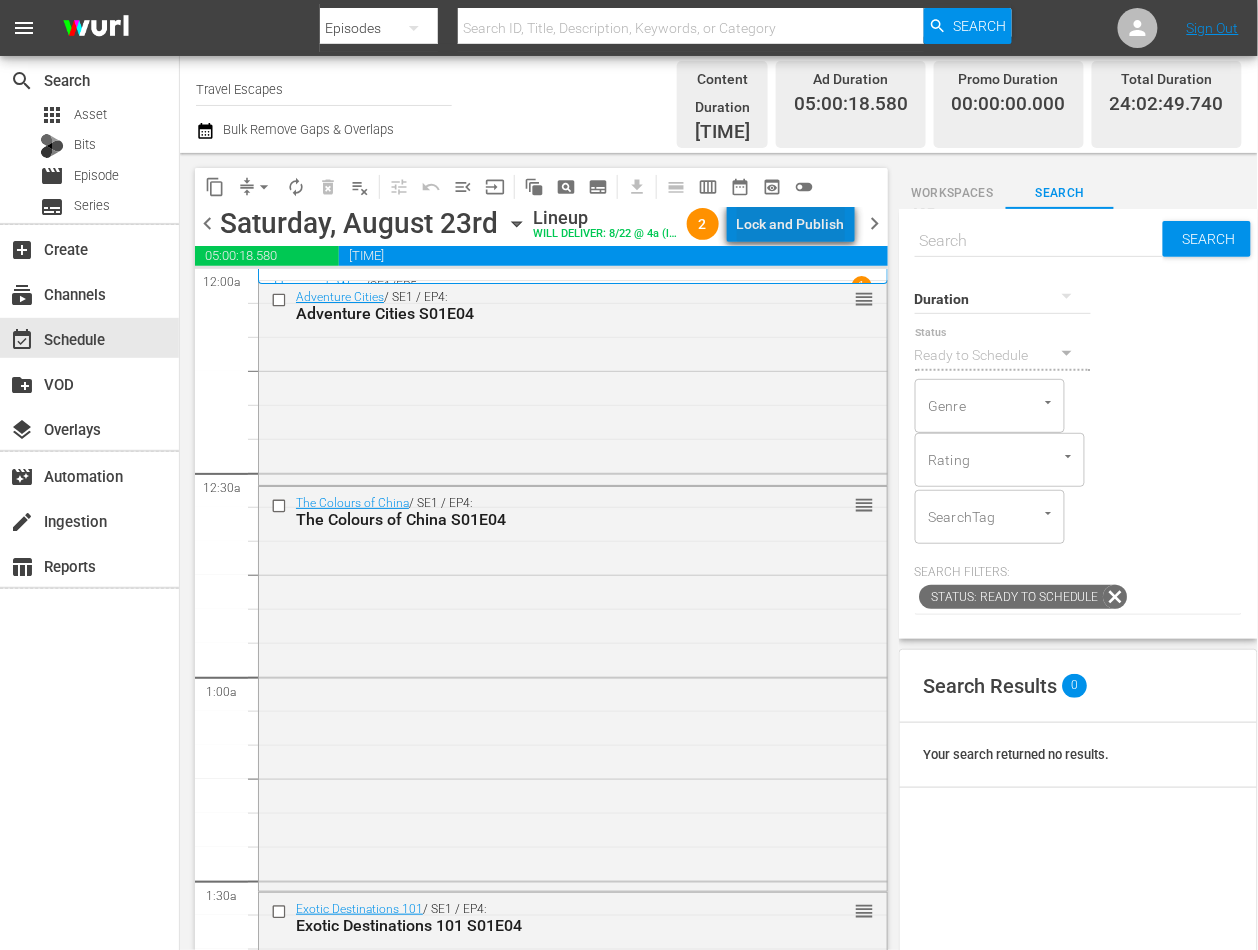 click on "Lock and Publish" at bounding box center (791, 224) 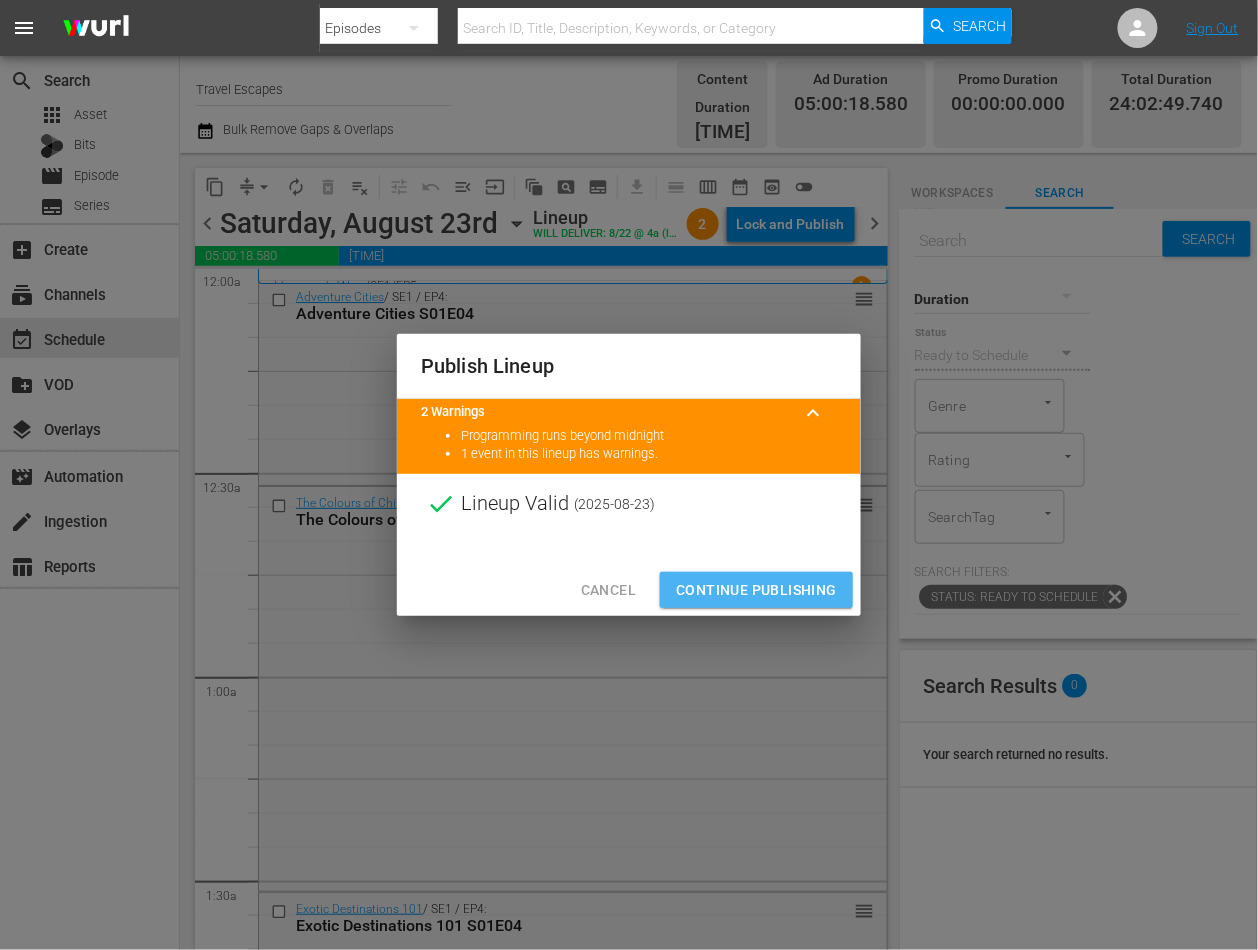 click on "Continue Publishing" at bounding box center (756, 590) 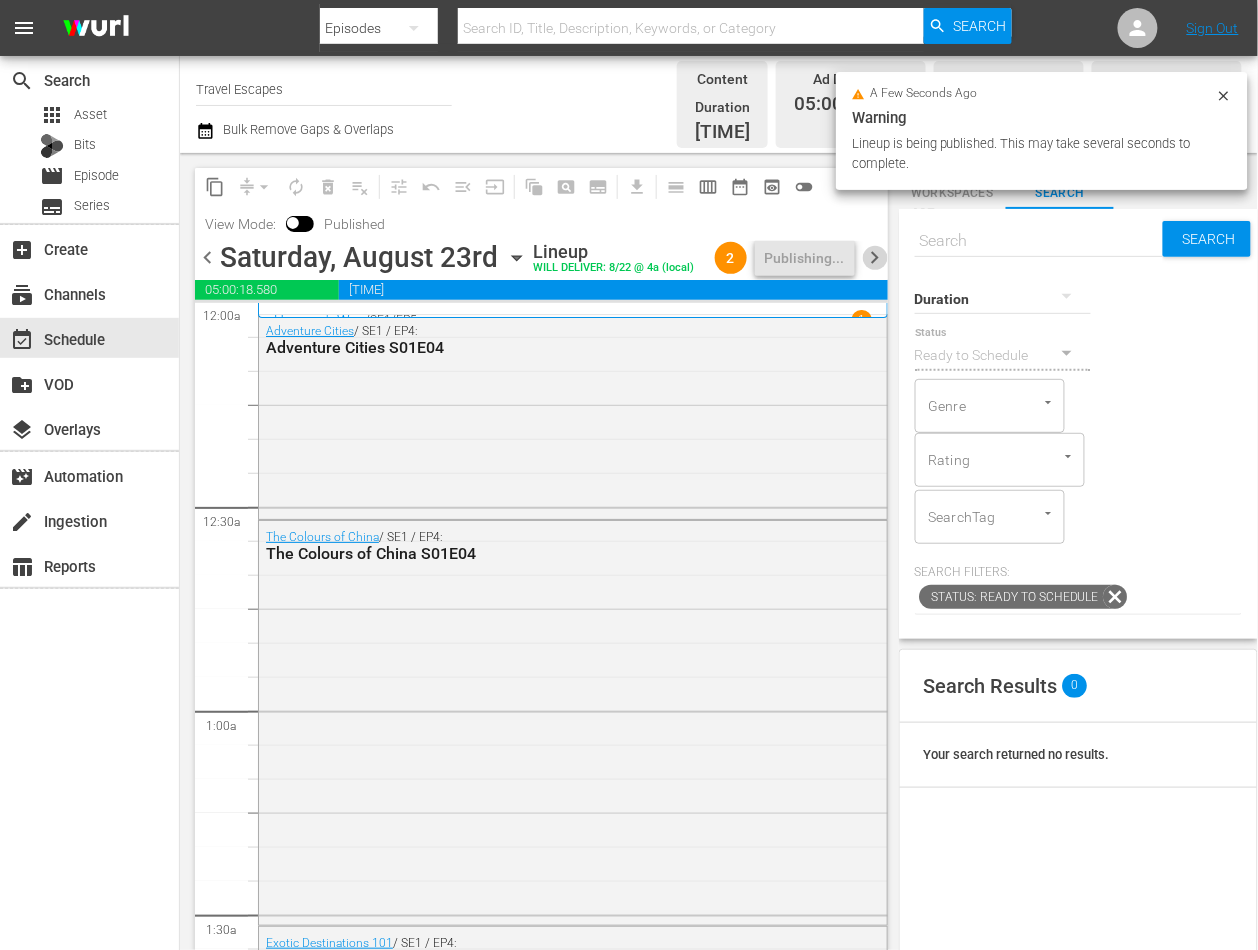click on "chevron_right" at bounding box center [875, 257] 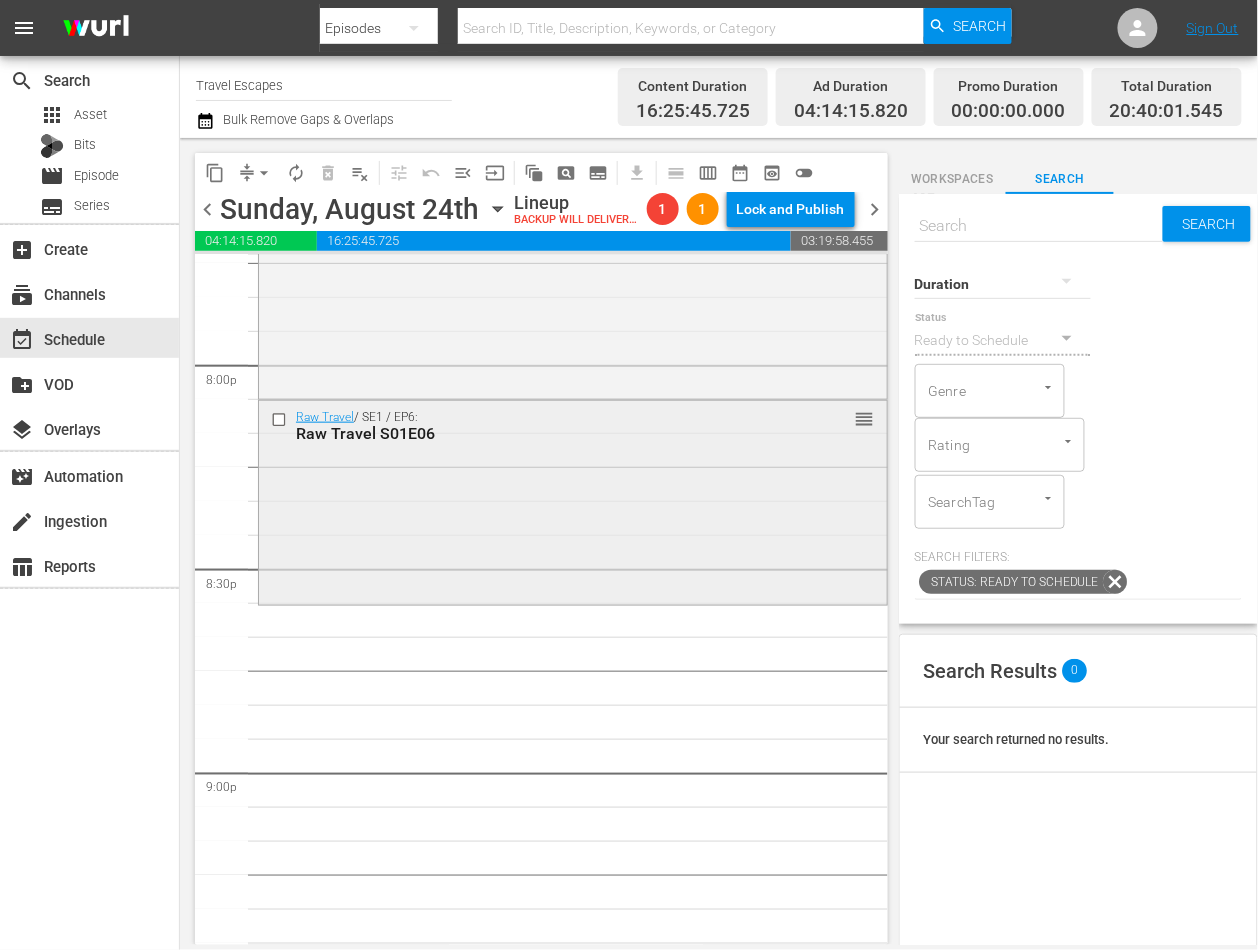 scroll, scrollTop: 8046, scrollLeft: 0, axis: vertical 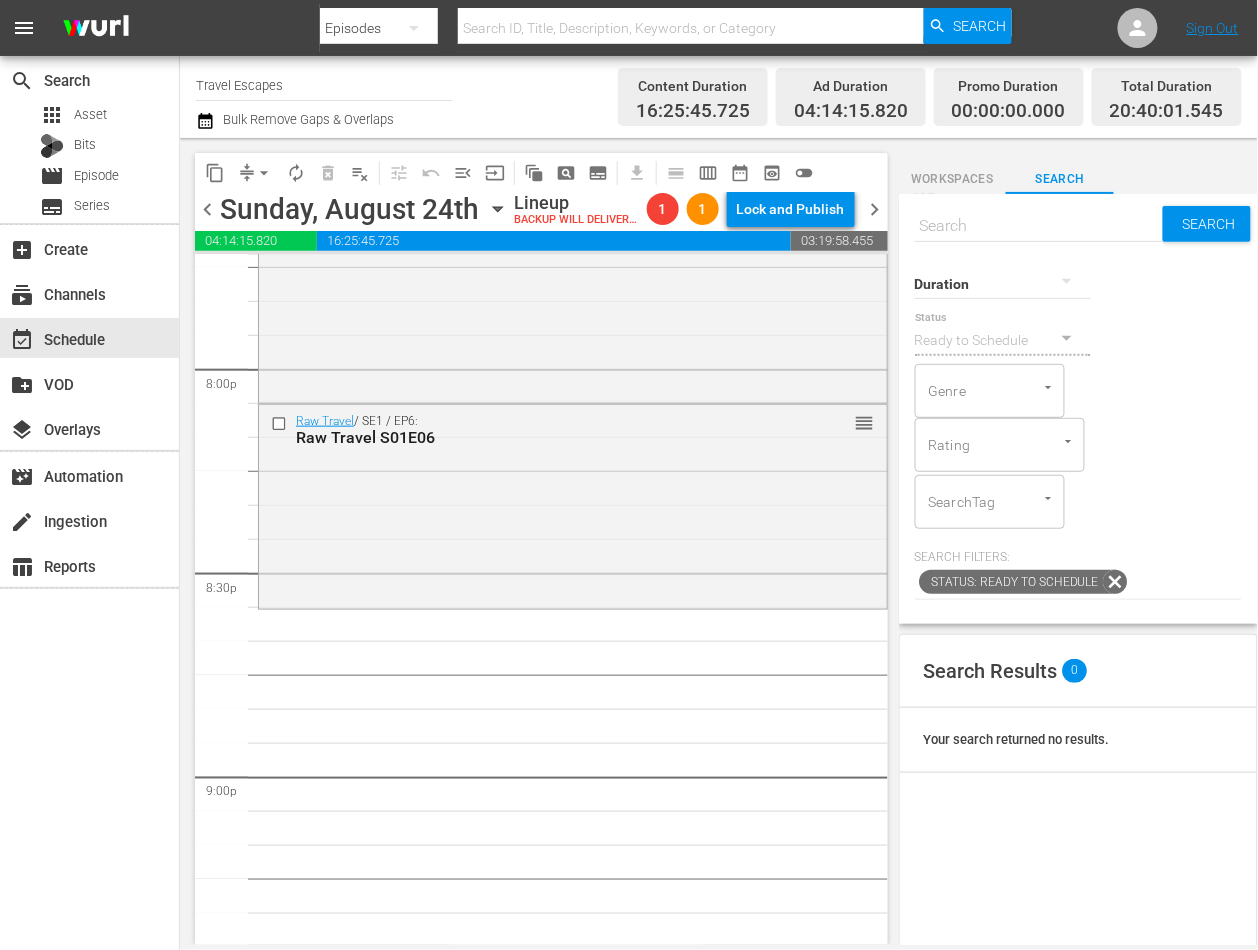 click at bounding box center [1039, 226] 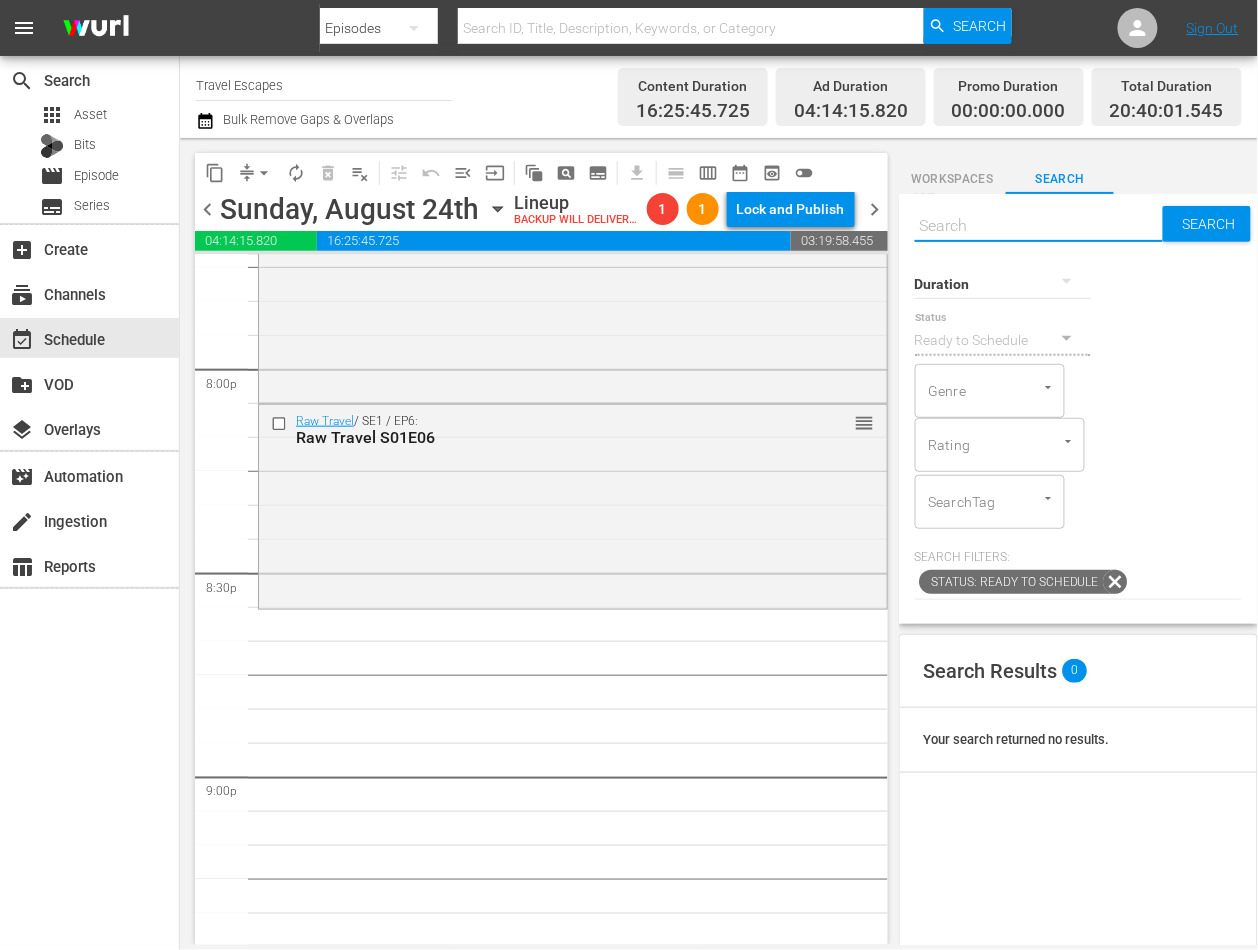 paste on "Adventure Cities S02E01" 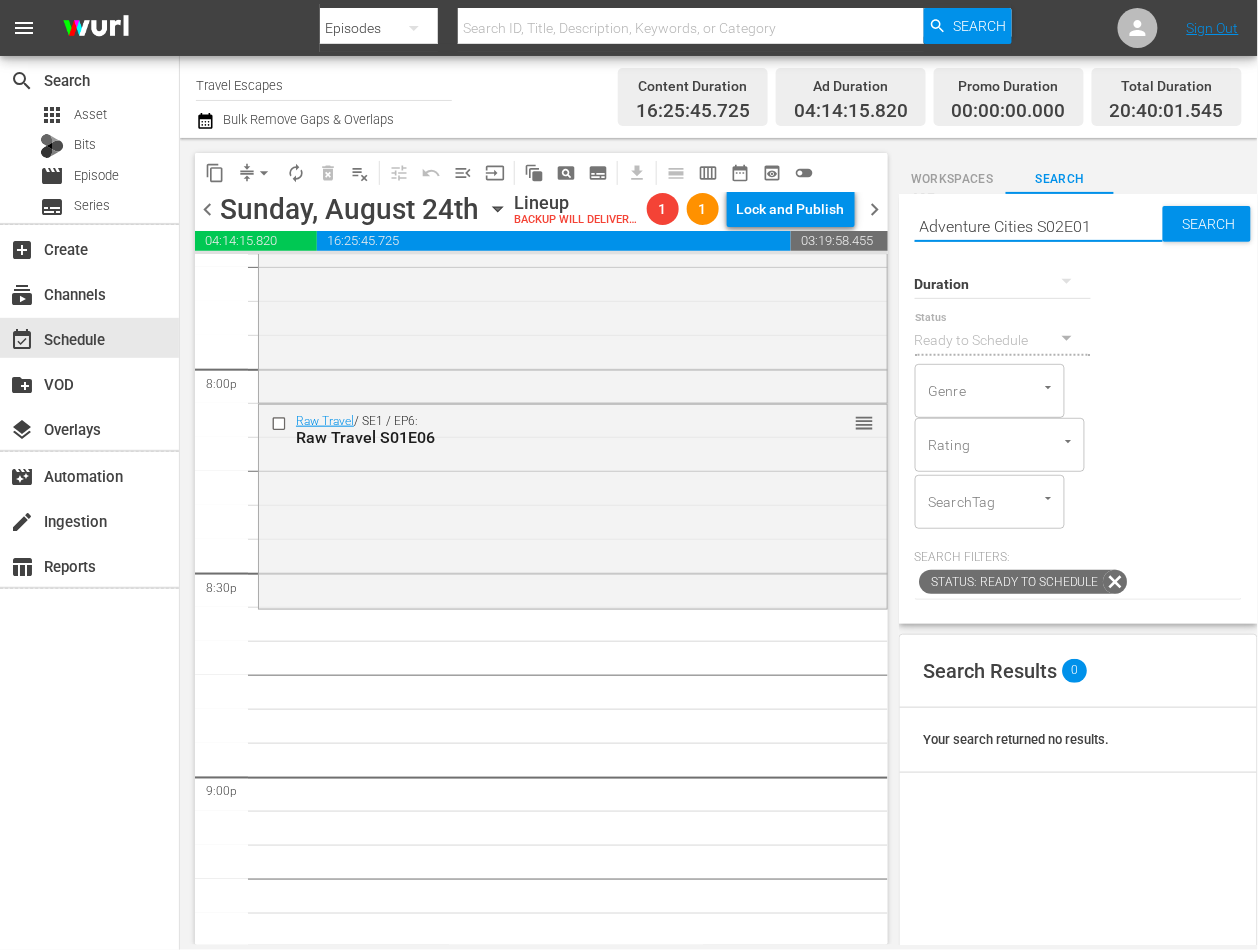 type on "Adventure Cities S02E01" 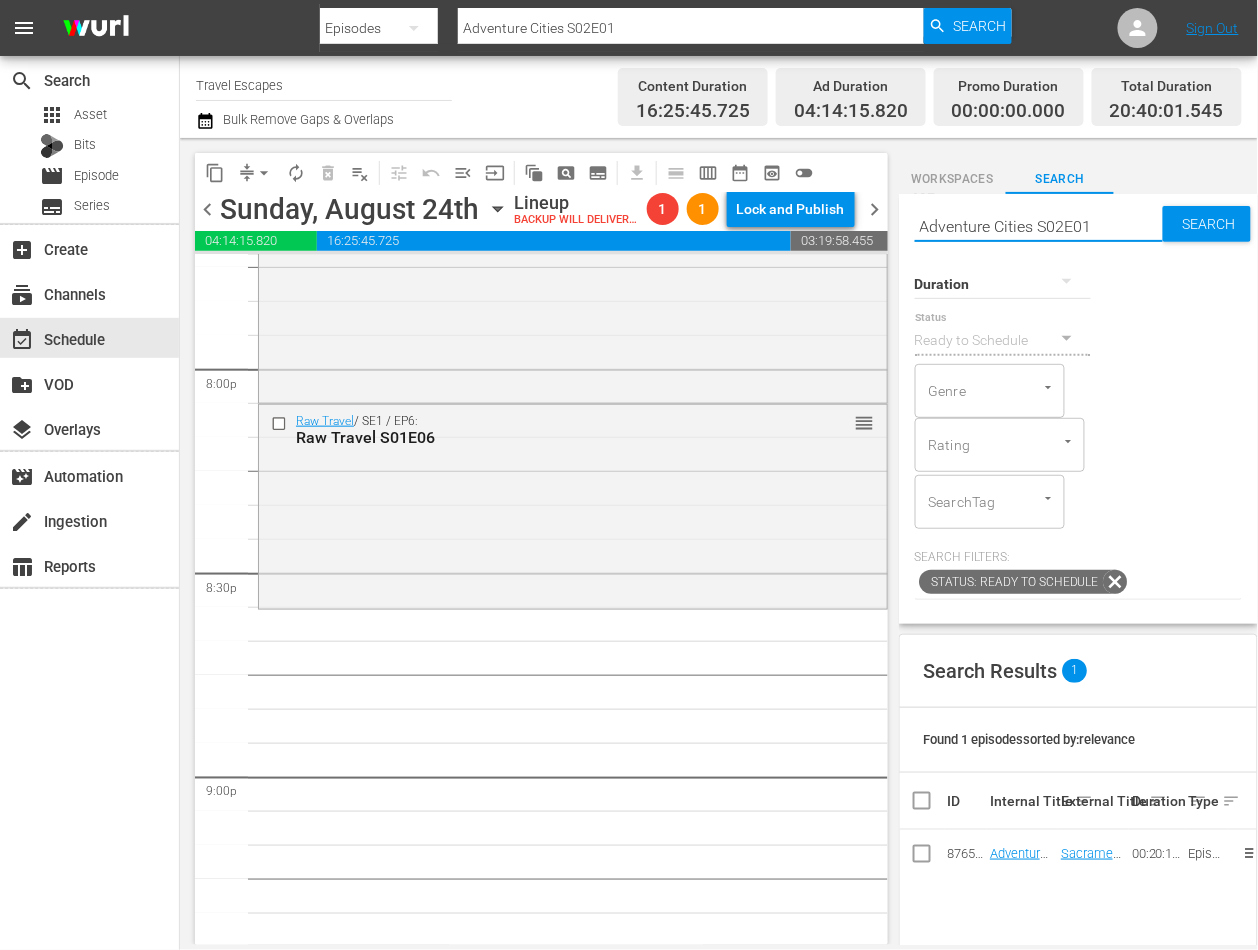 scroll, scrollTop: 252, scrollLeft: 0, axis: vertical 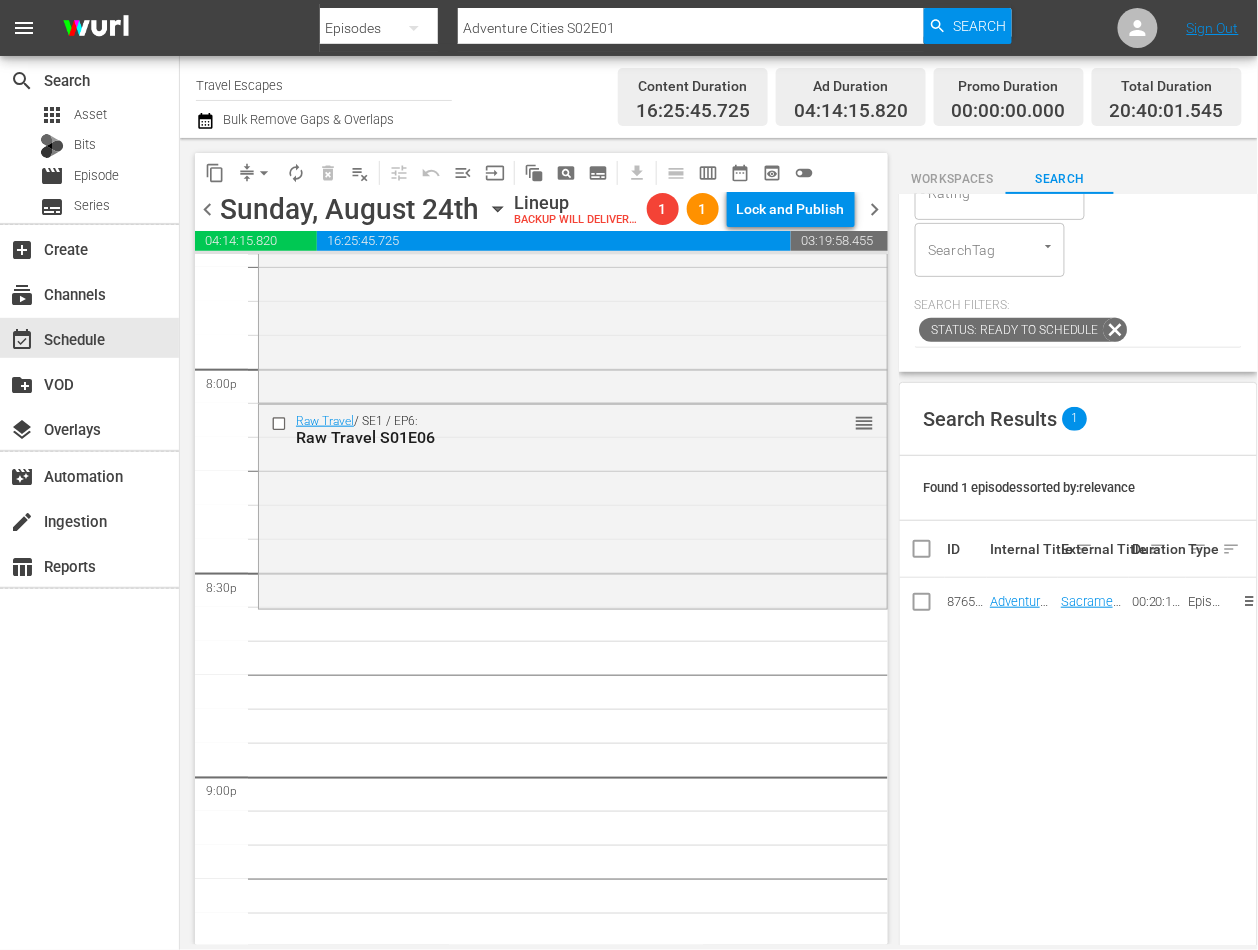 drag, startPoint x: 1016, startPoint y: 610, endPoint x: 1025, endPoint y: 617, distance: 11.401754 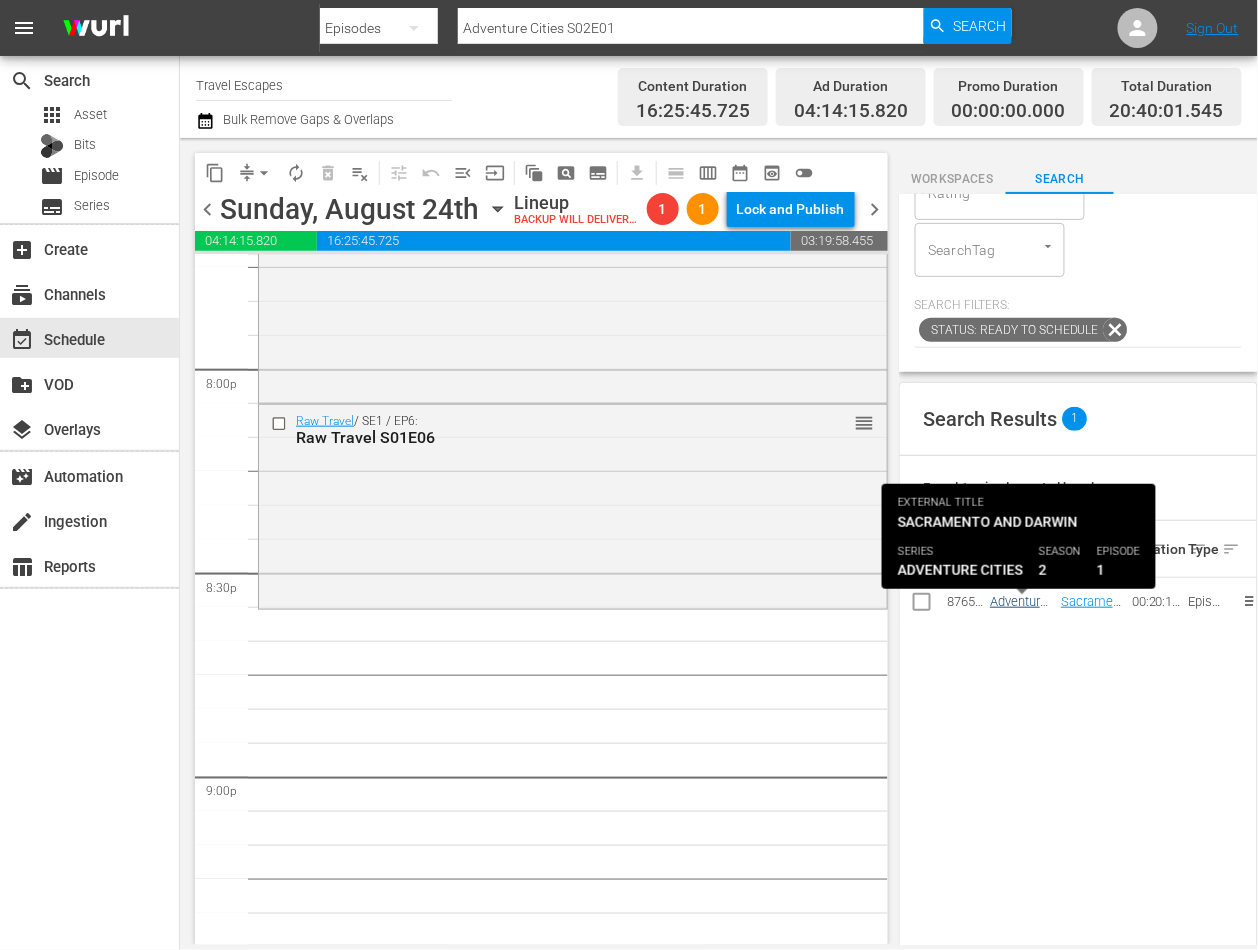 click on "Adventure Cities S02E01" at bounding box center [1019, 616] 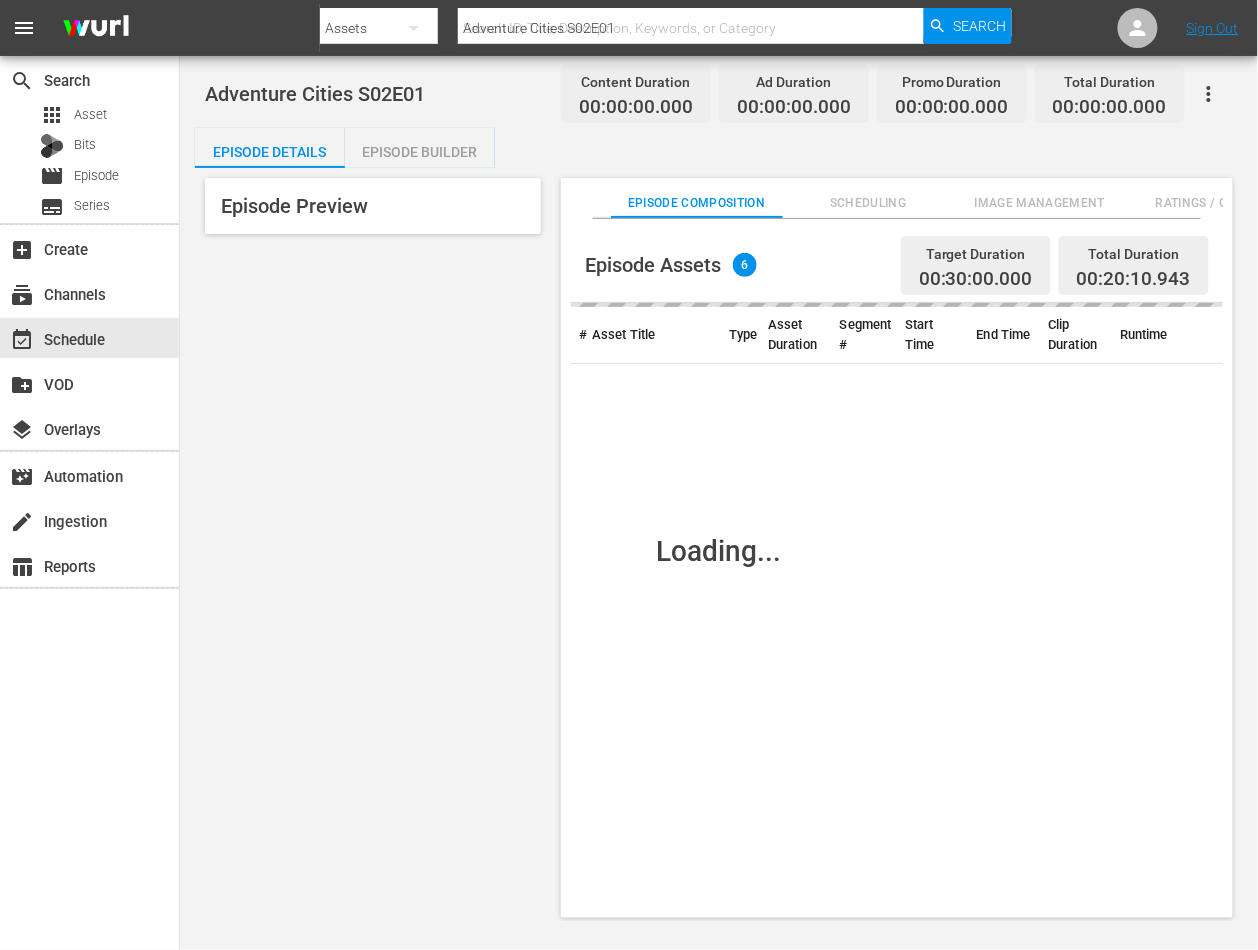 type 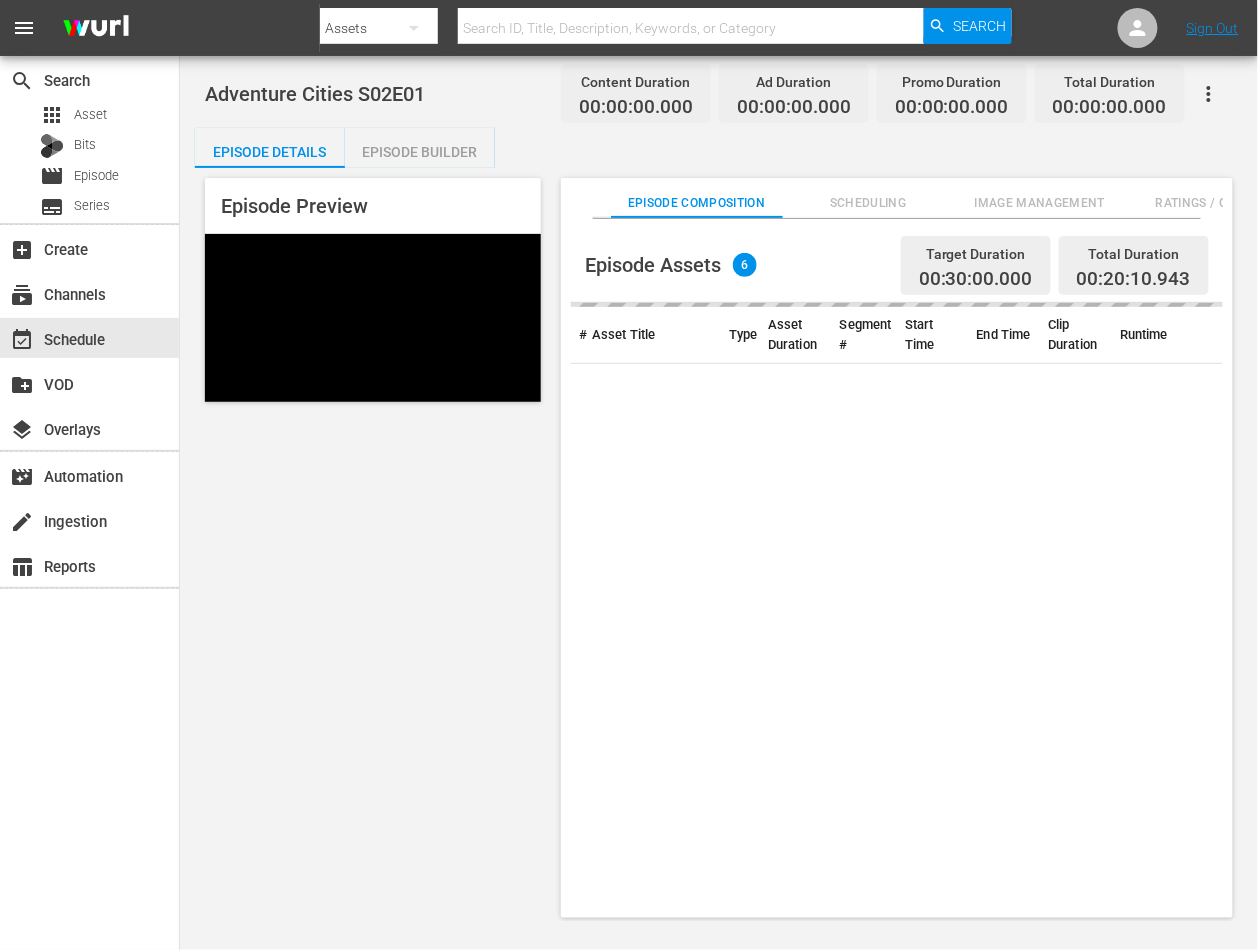 click on "Episode Builder" at bounding box center [420, 152] 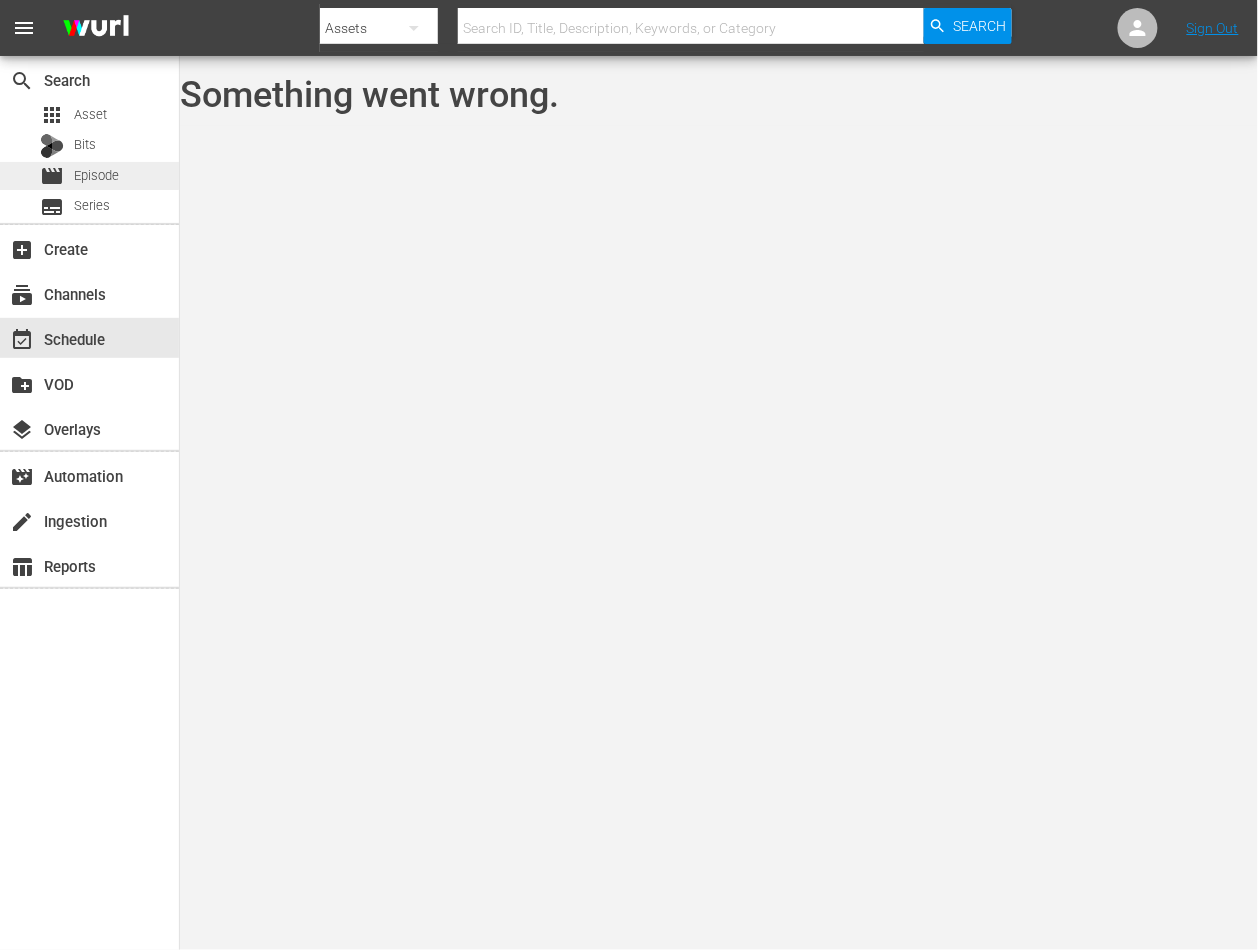 click on "movie Episode" at bounding box center (89, 176) 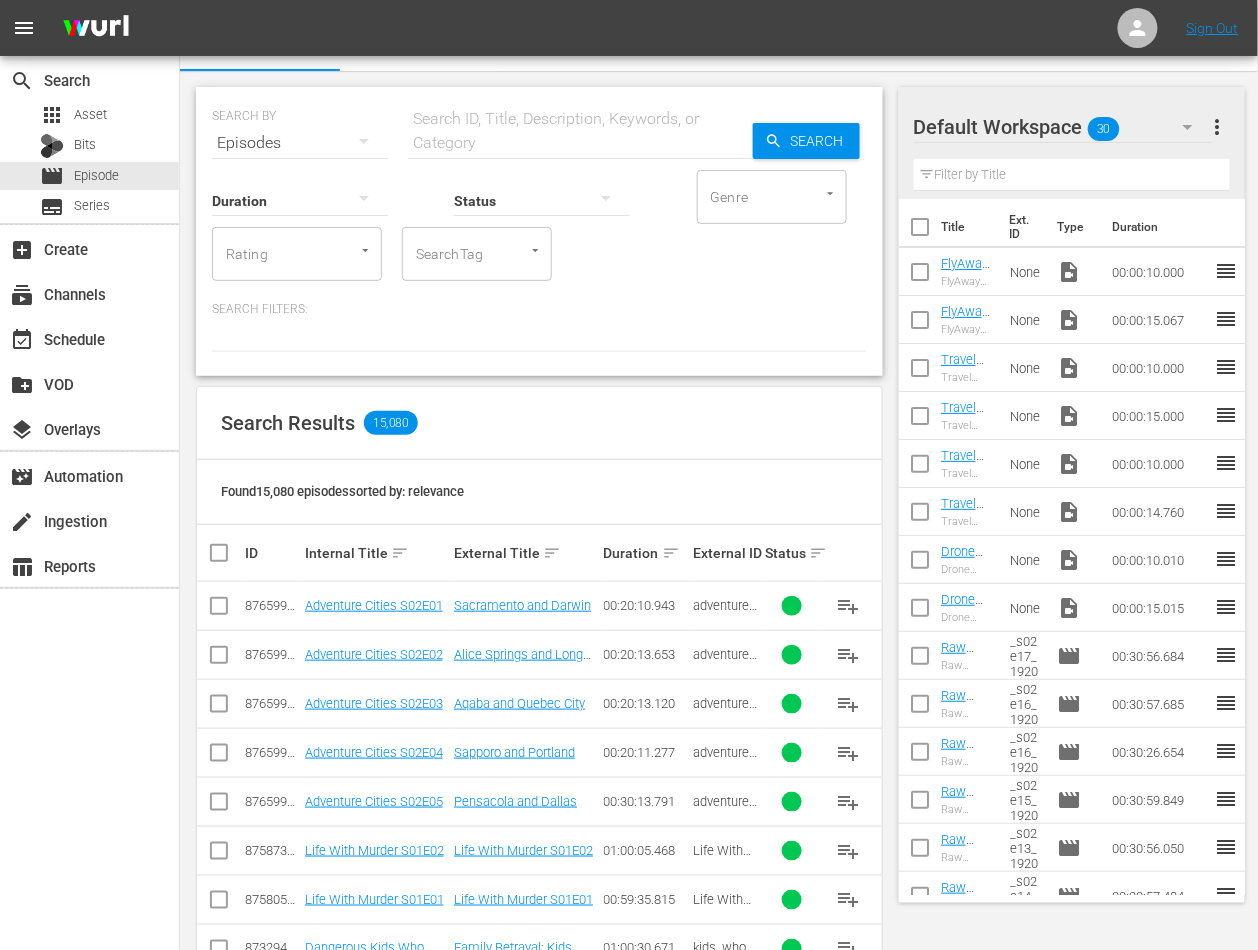 scroll, scrollTop: 49, scrollLeft: 0, axis: vertical 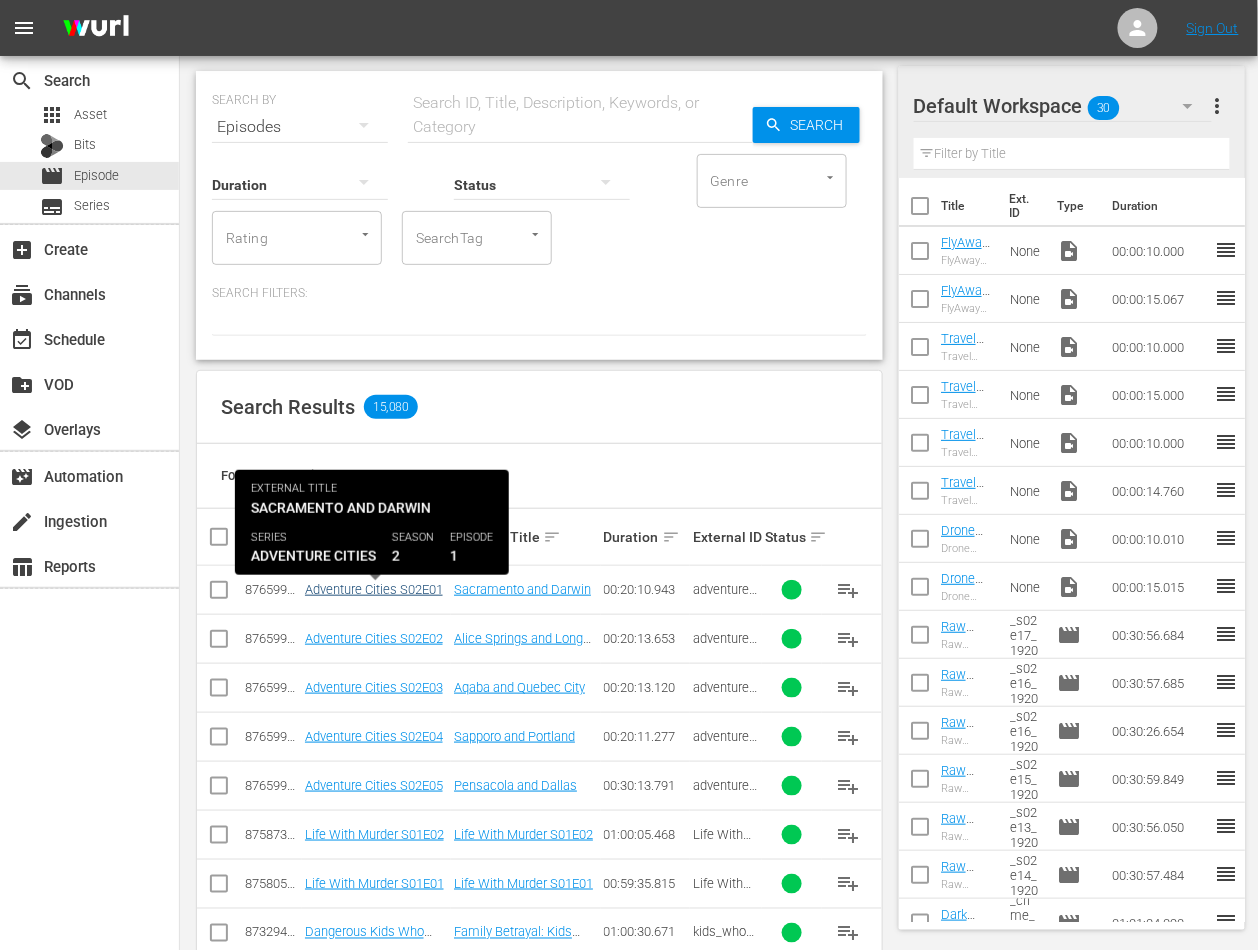 click on "Adventure Cities S02E01" at bounding box center (374, 589) 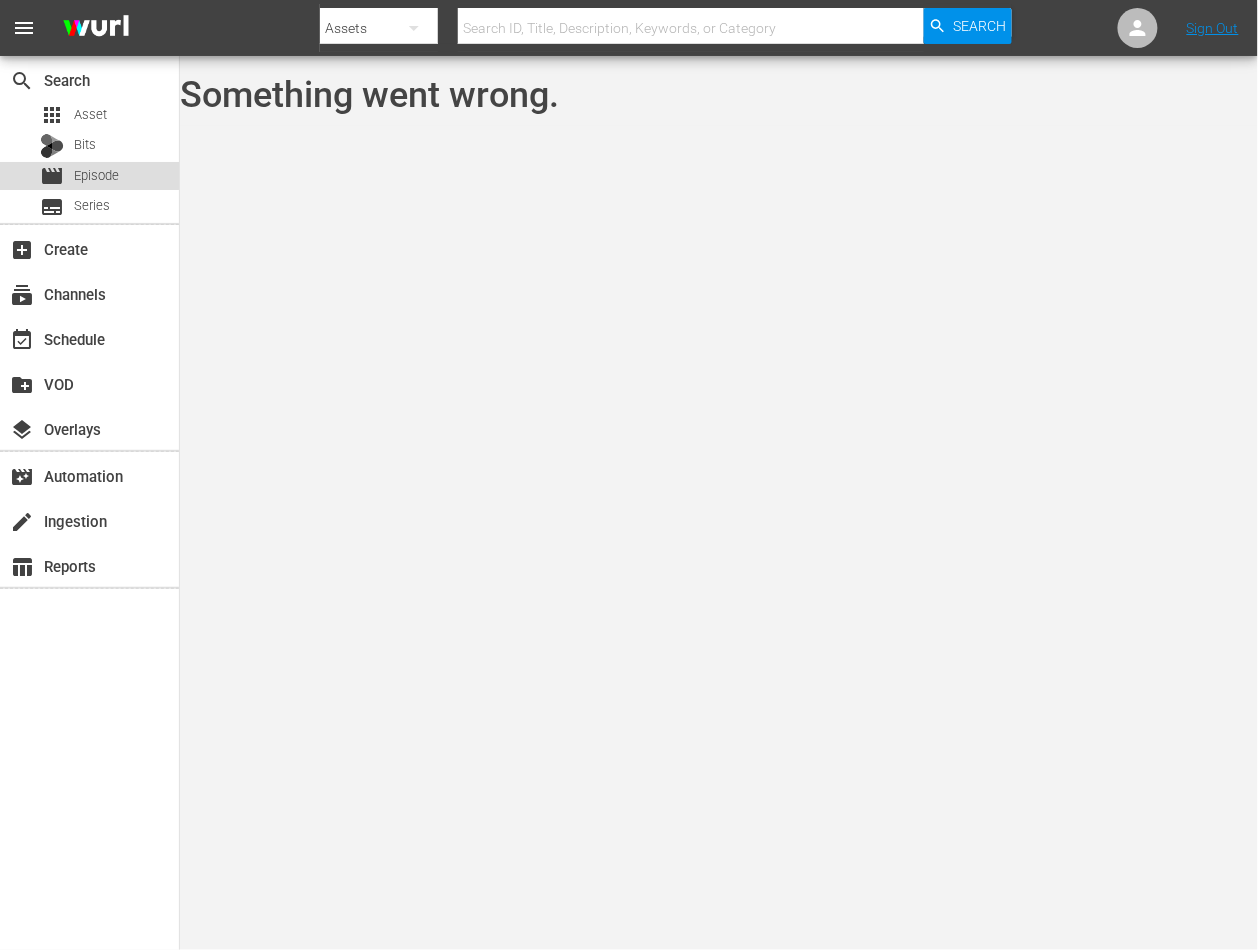 click on "movie Episode" at bounding box center [89, 176] 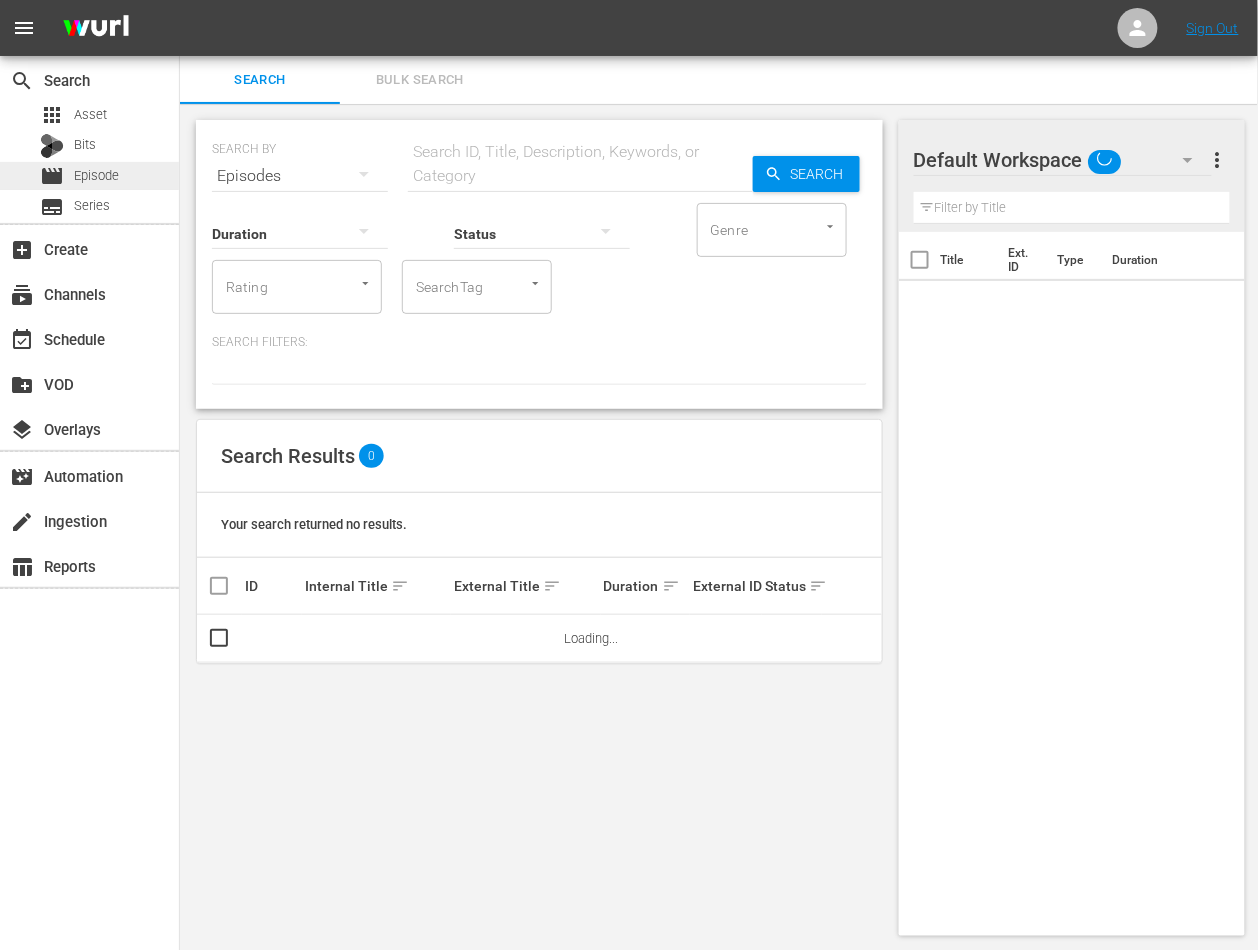 click on "movie Episode" at bounding box center [89, 176] 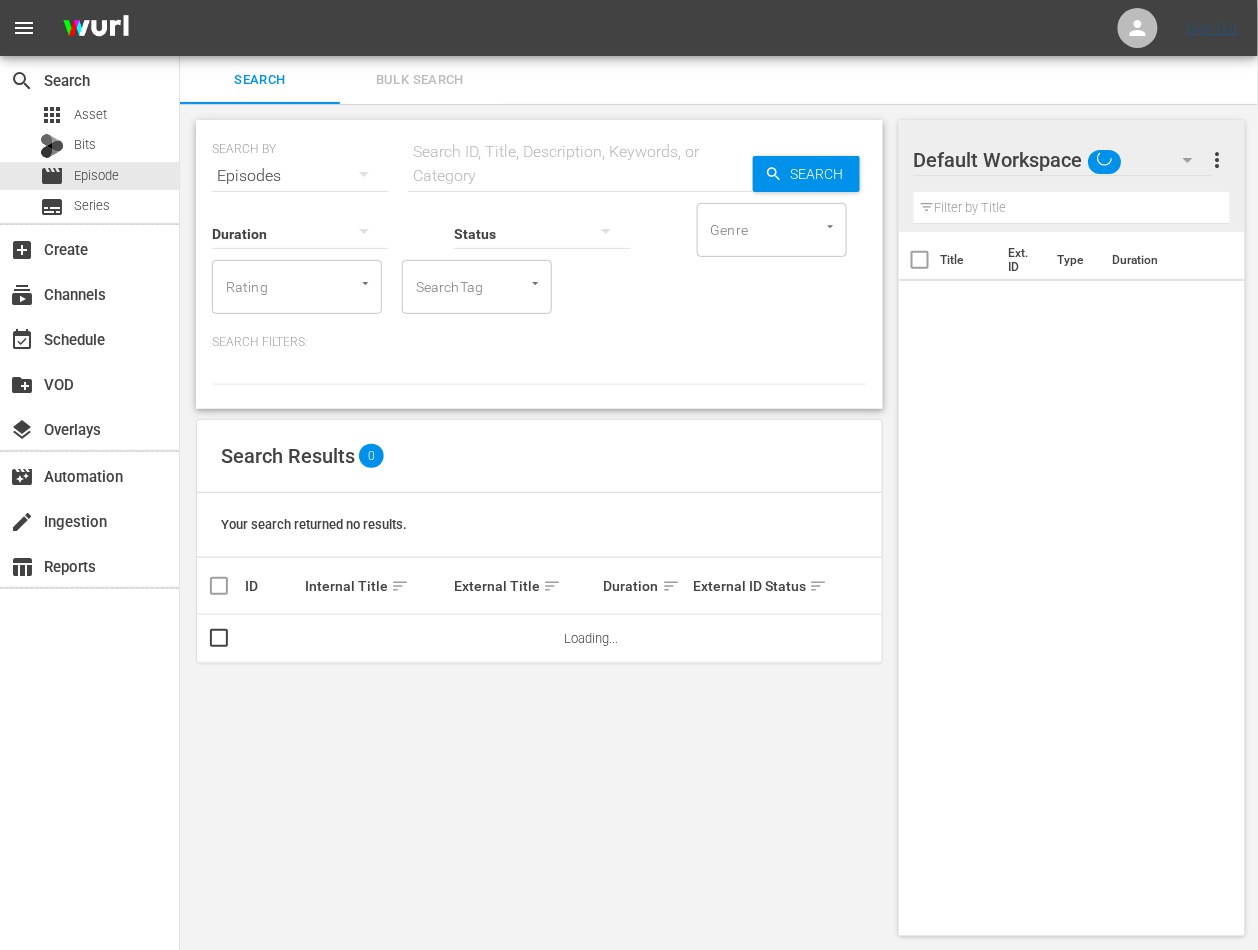 click on "Sign Out" at bounding box center (1213, 28) 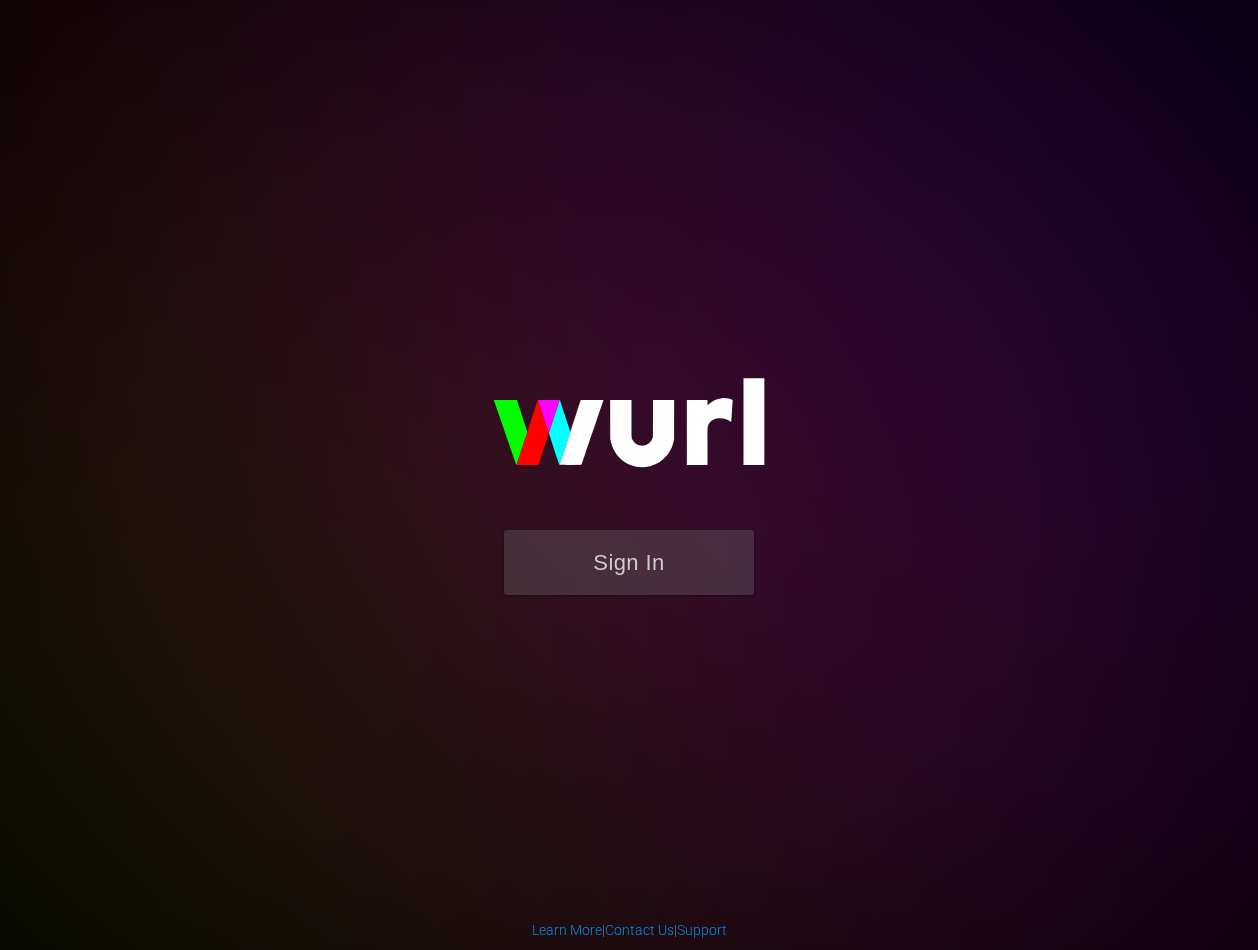 scroll, scrollTop: 0, scrollLeft: 0, axis: both 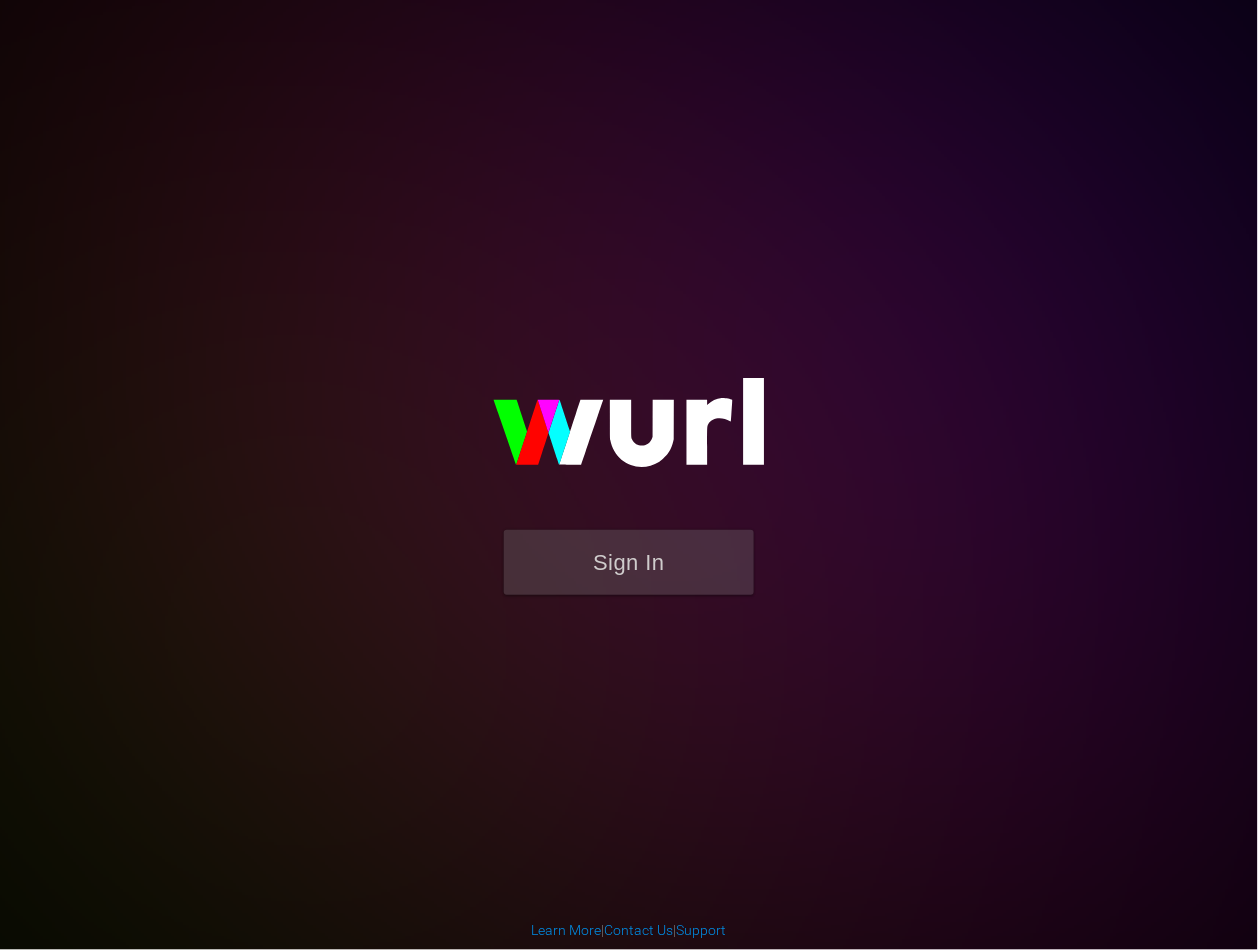 click on "Sign In" at bounding box center (629, 562) 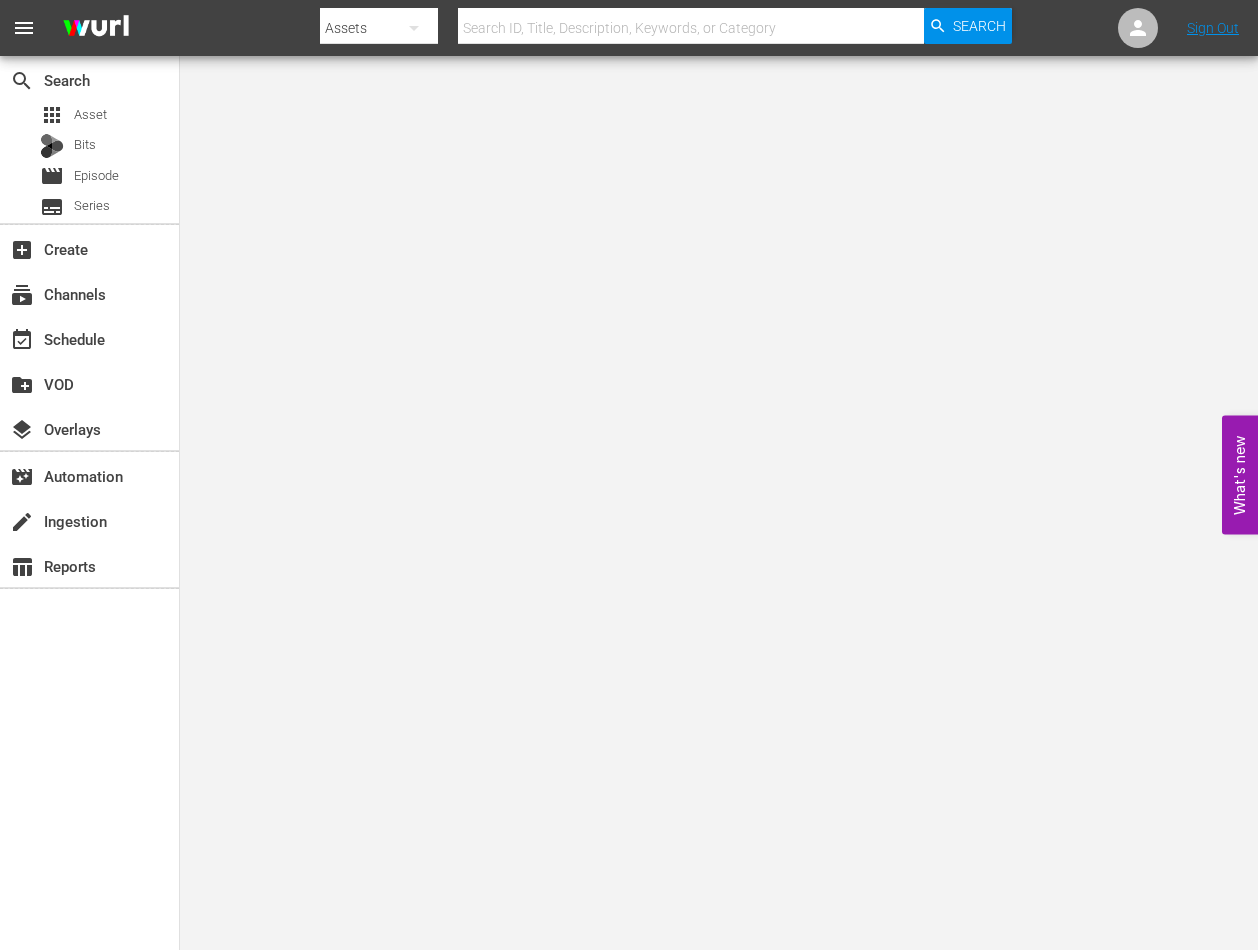 scroll, scrollTop: 0, scrollLeft: 0, axis: both 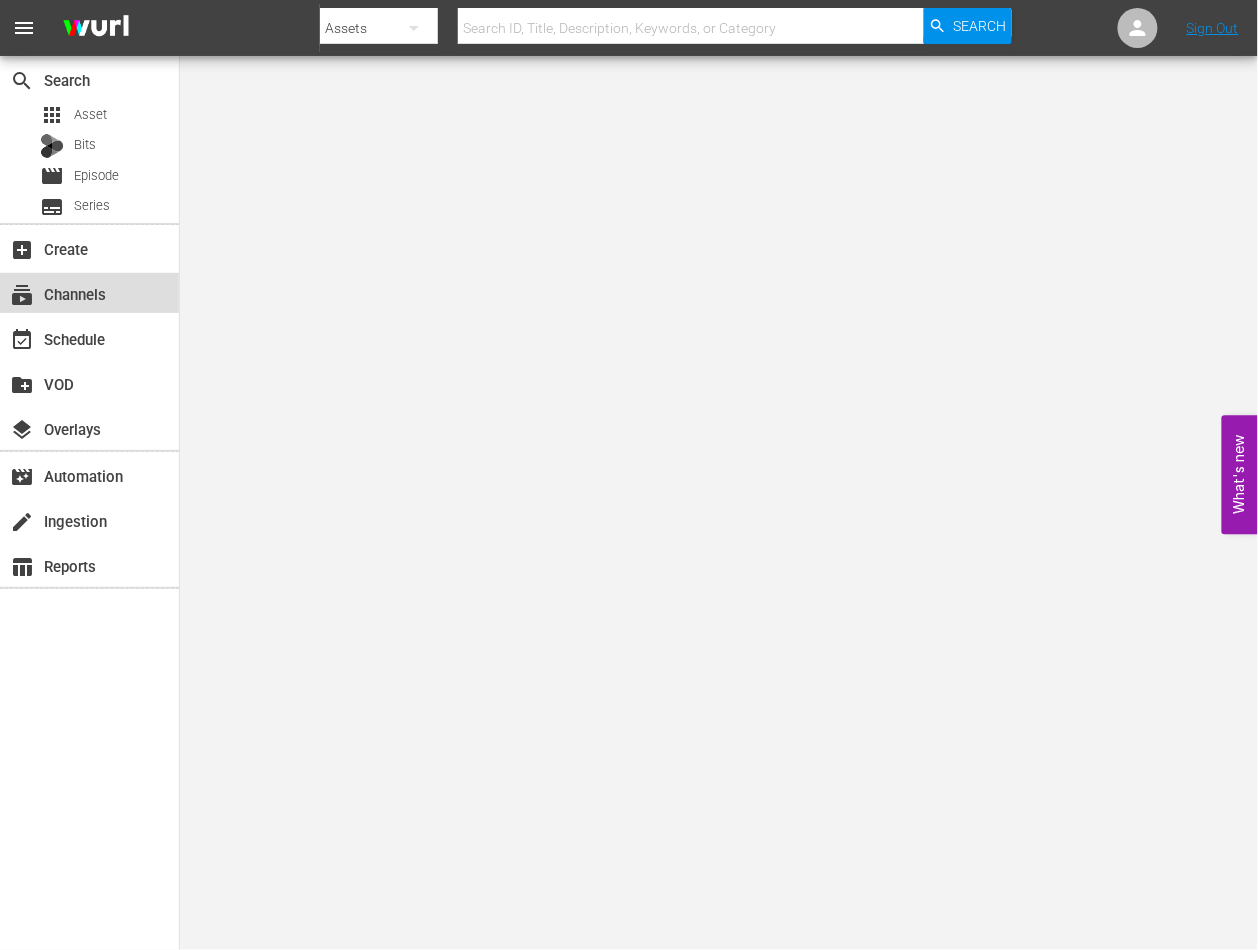 click on "subscriptions   Channels" at bounding box center [89, 293] 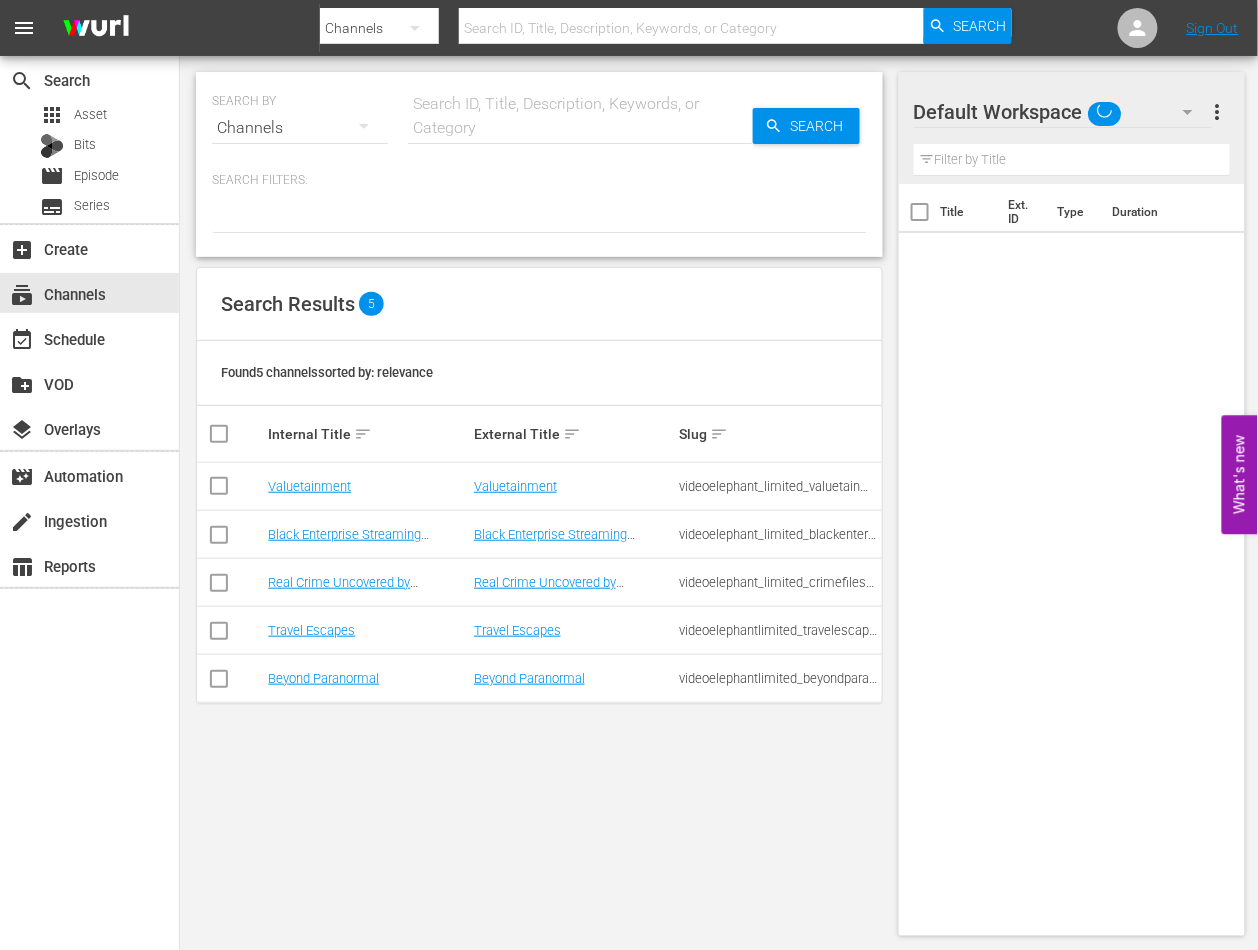 click at bounding box center [219, 635] 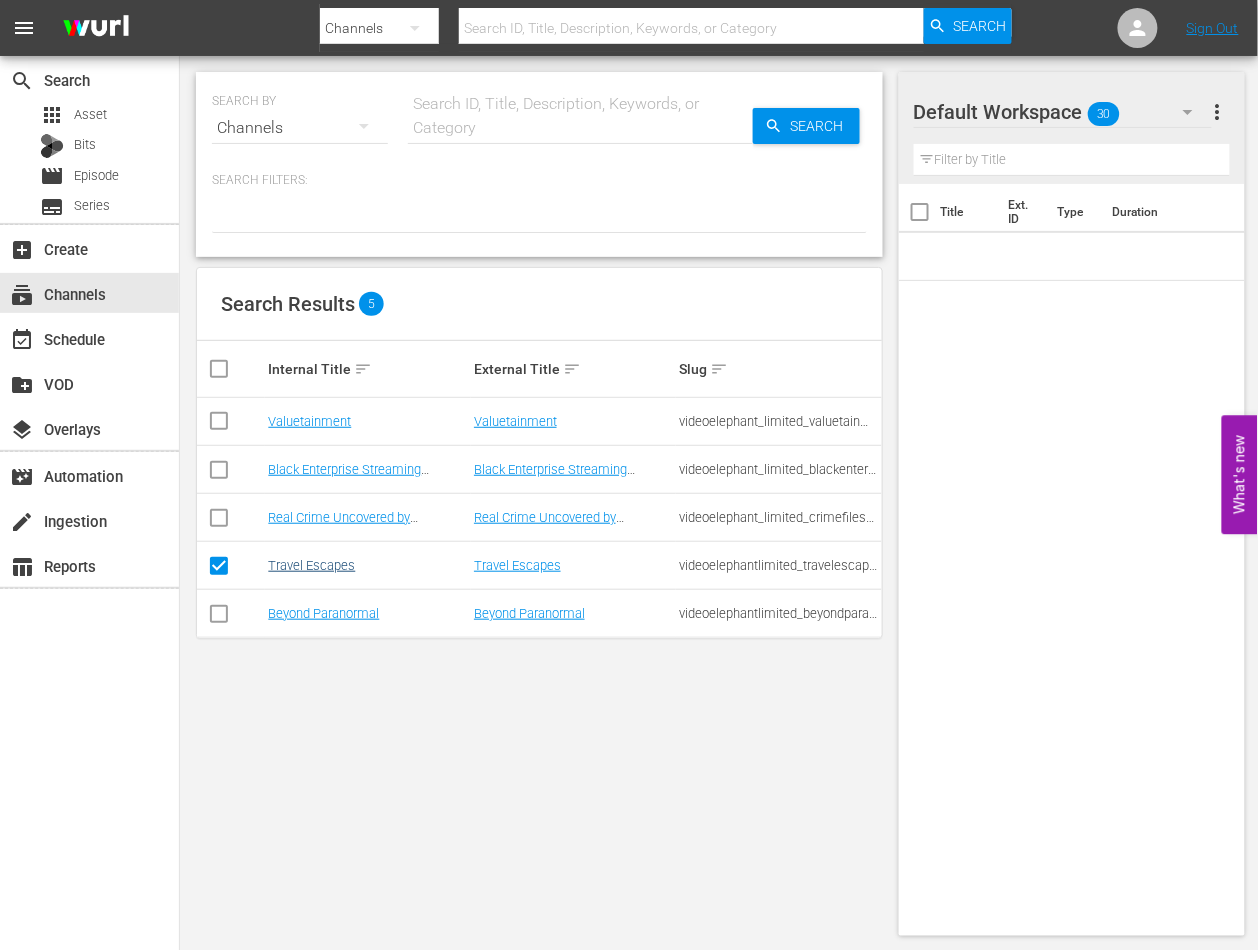 click on "Travel Escapes" at bounding box center (311, 565) 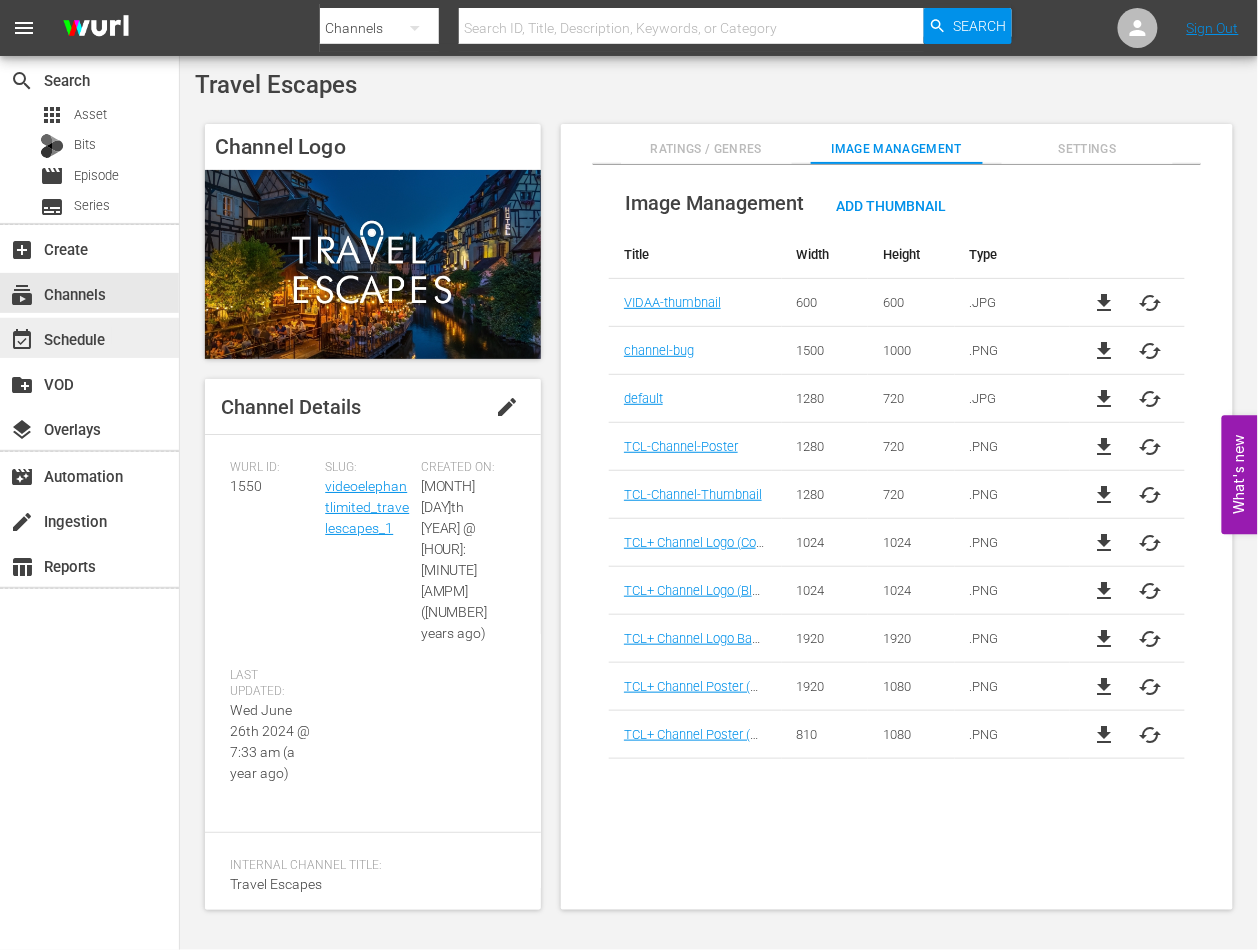 click on "event_available   Schedule" at bounding box center (56, 336) 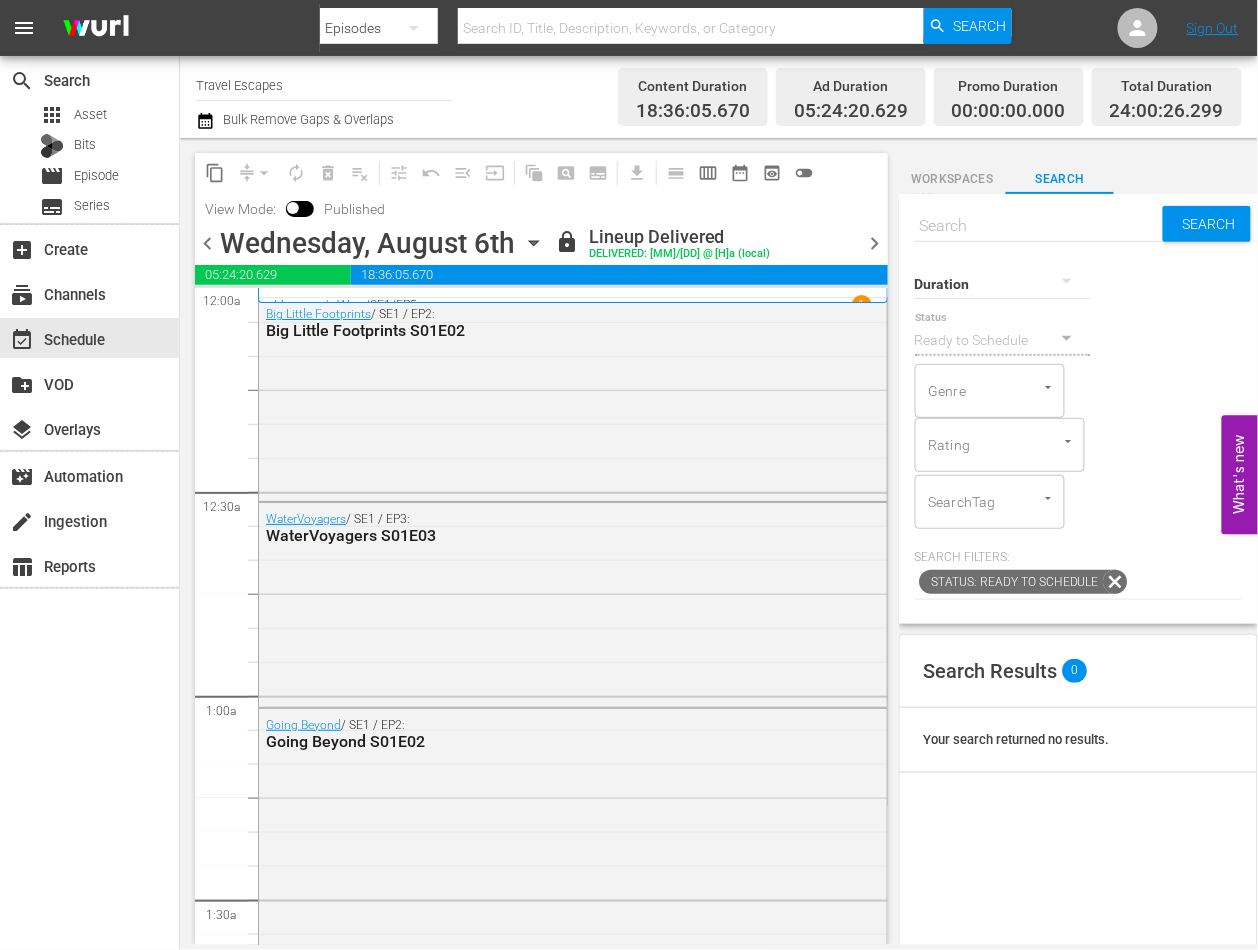 click 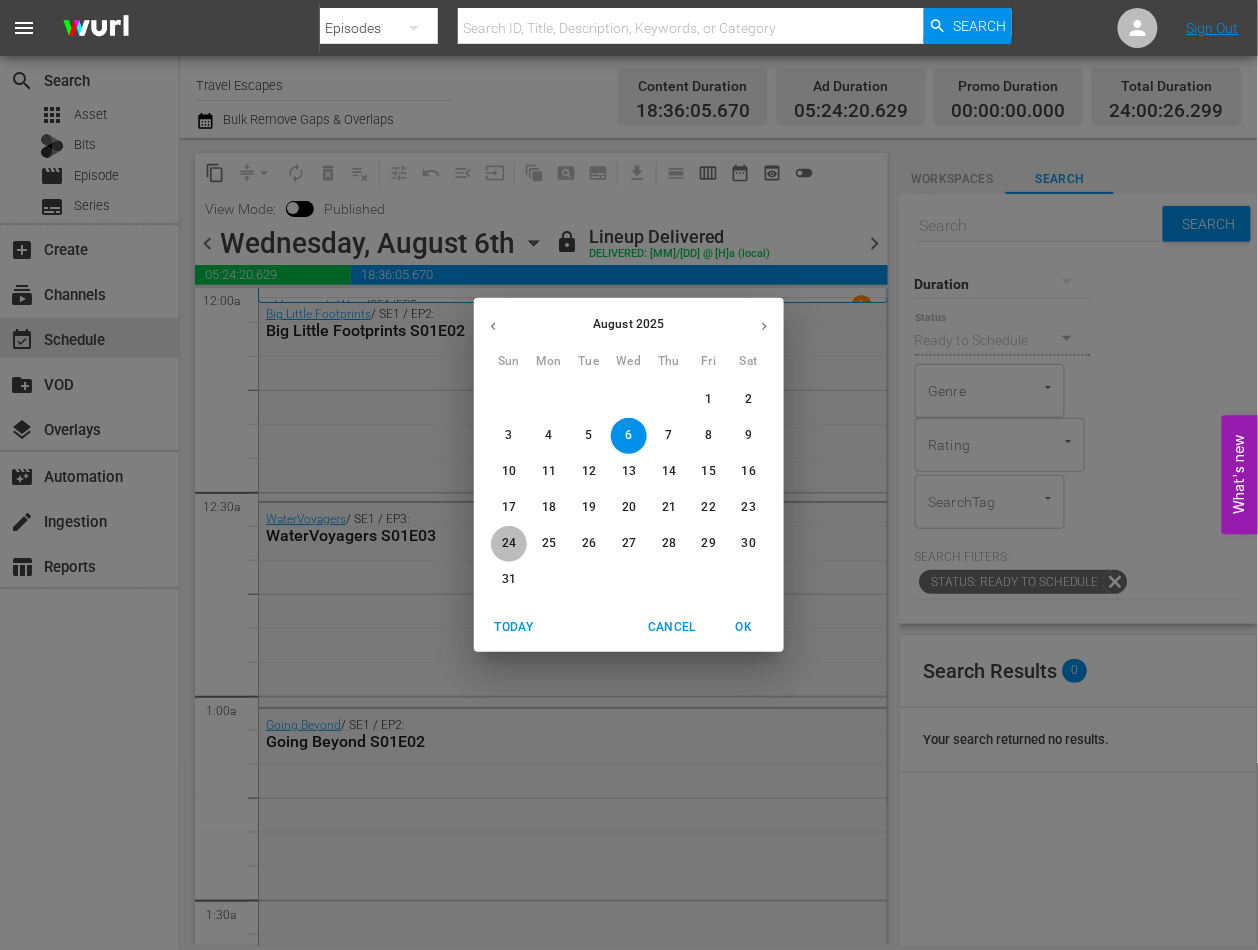 click on "24" at bounding box center (509, 543) 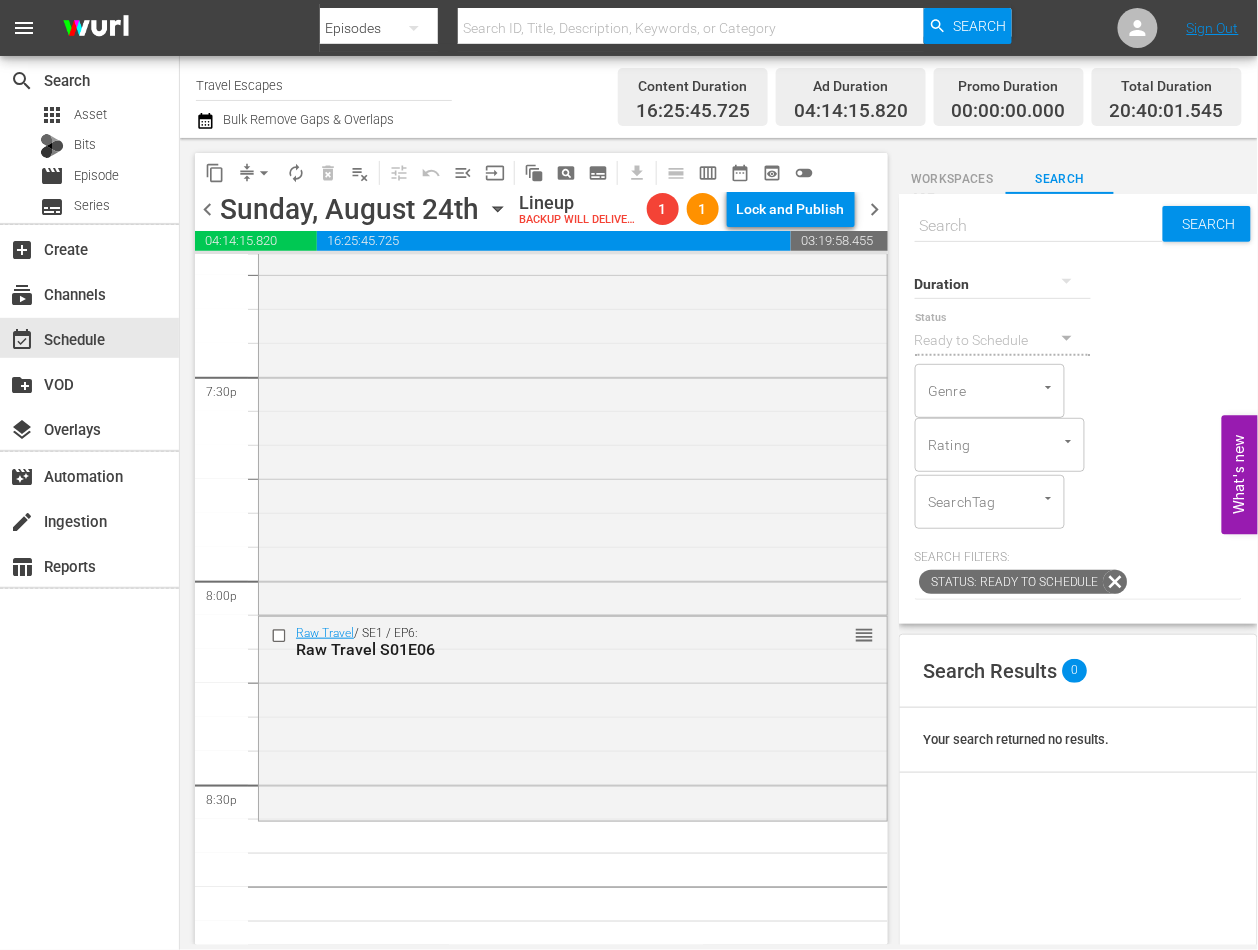 scroll, scrollTop: 7677, scrollLeft: 0, axis: vertical 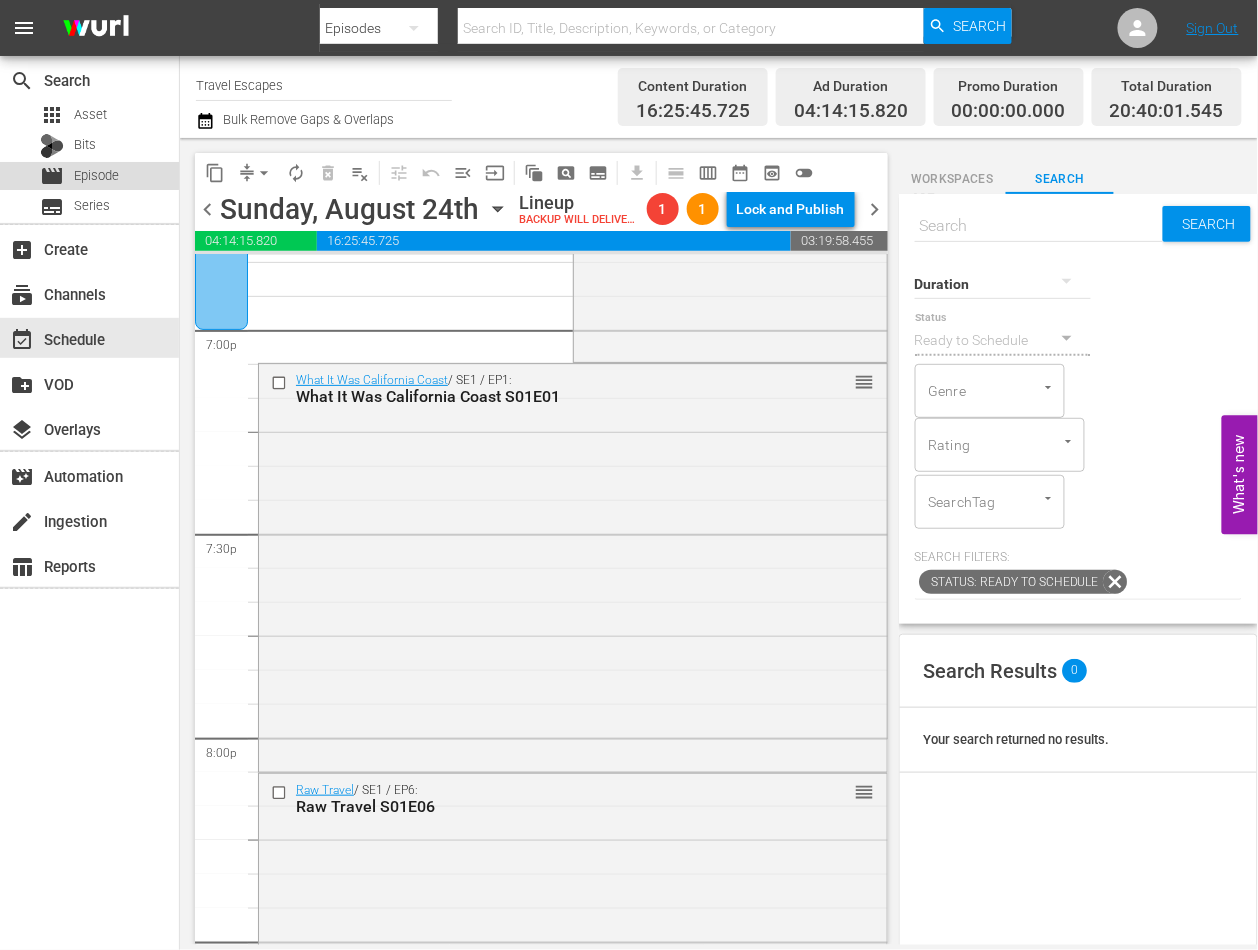 click on "movie Episode" at bounding box center (89, 176) 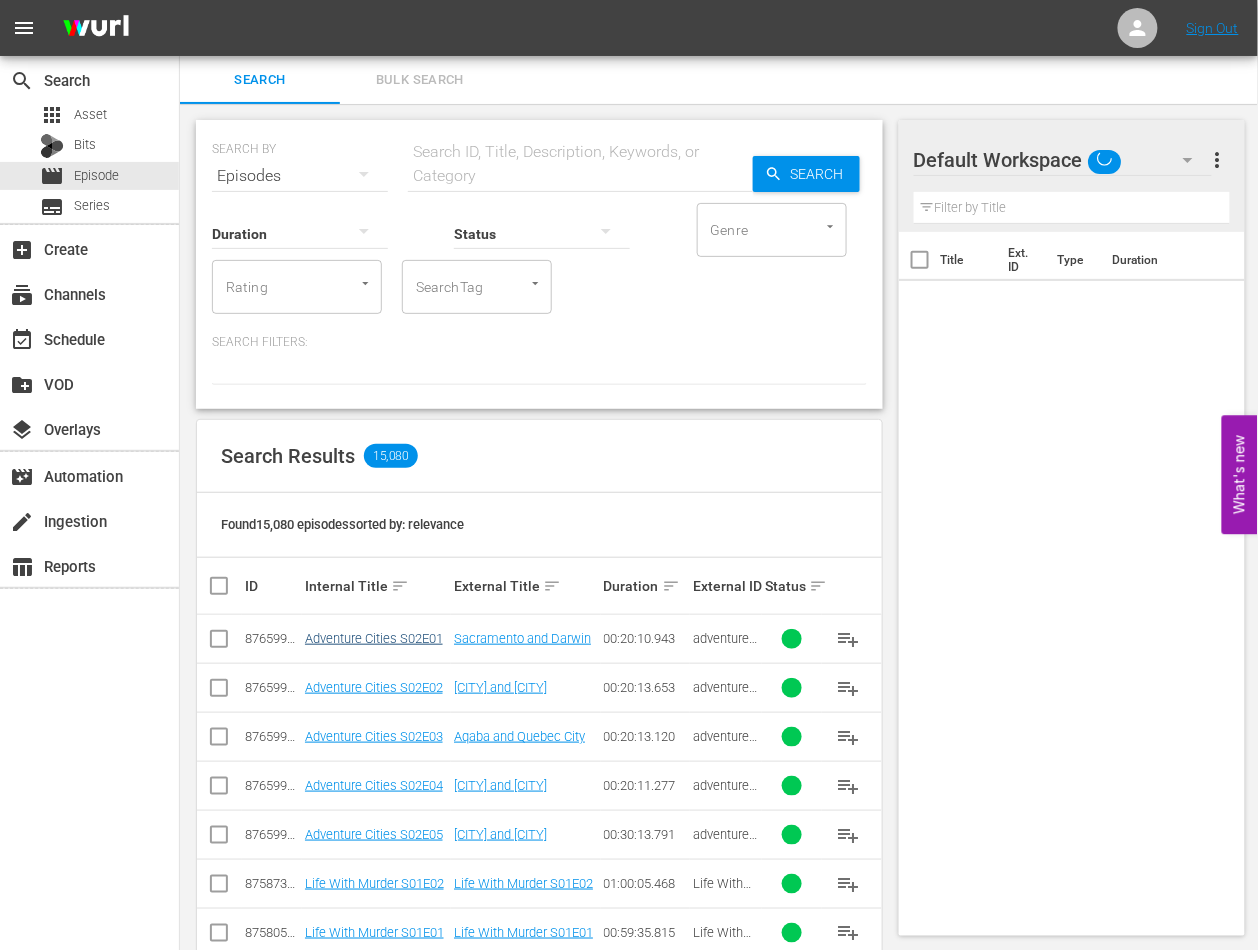 click on "Adventure Cities S02E01" at bounding box center [374, 638] 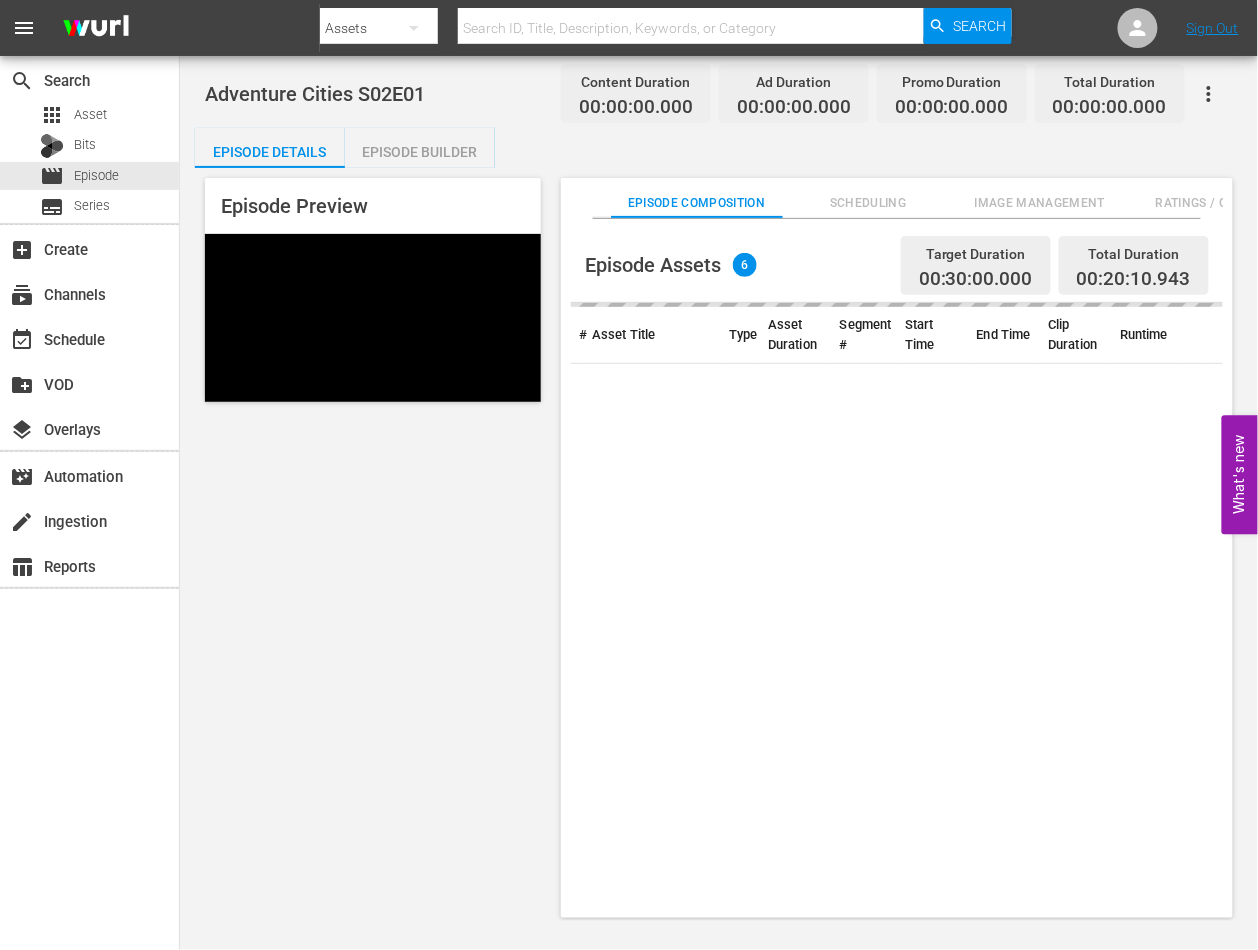 click on "Episode Builder" at bounding box center [420, 152] 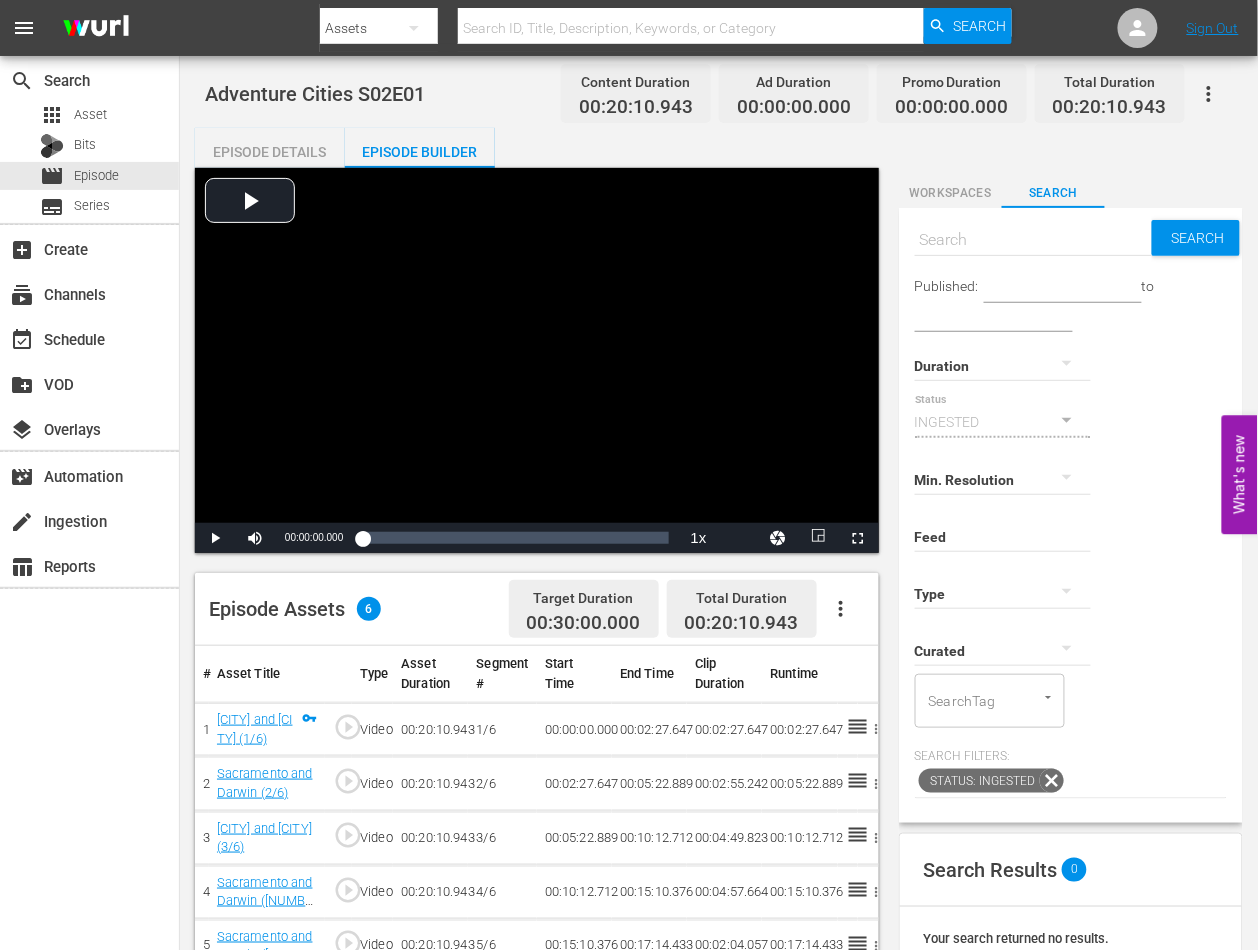 click 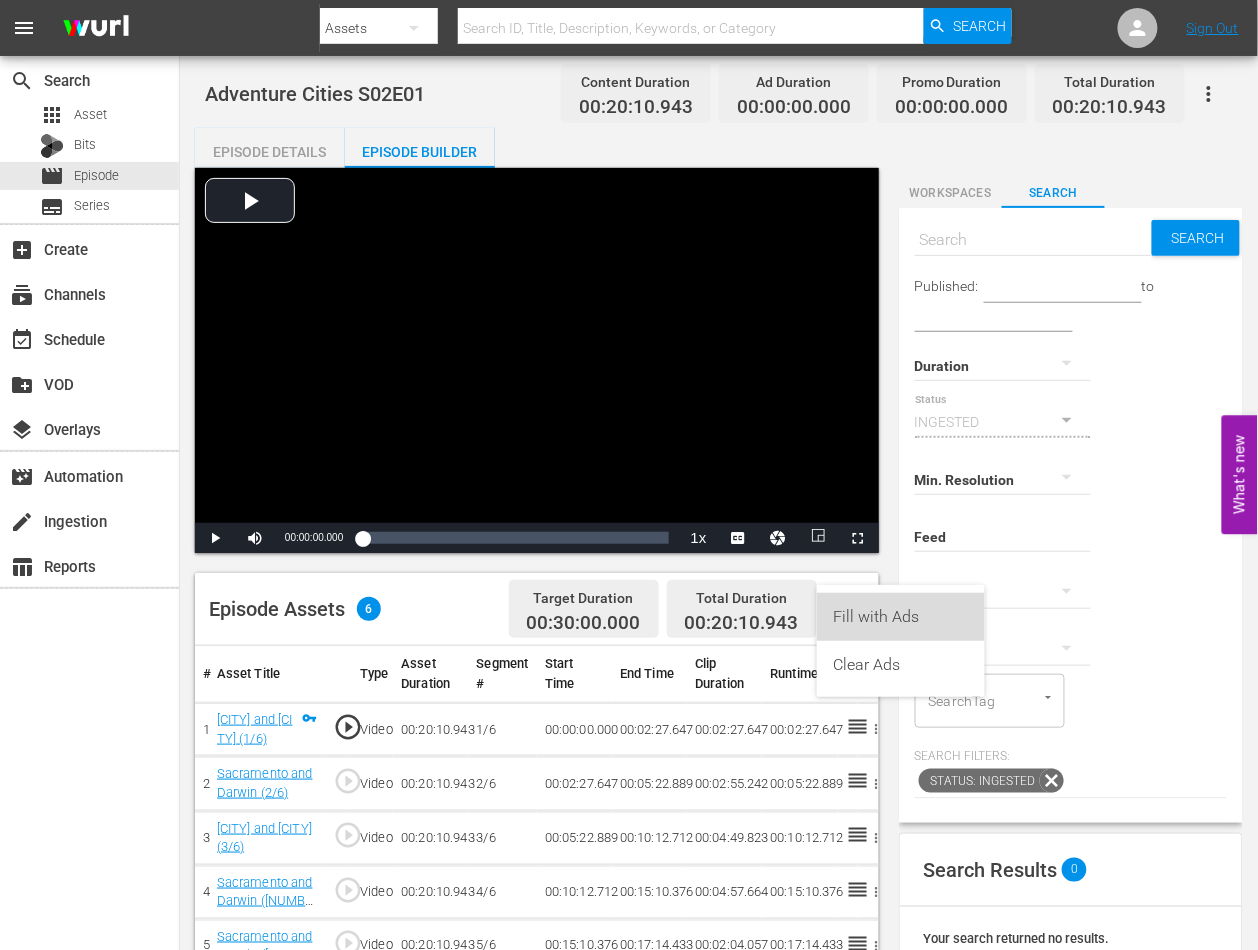 click on "Fill with Ads" at bounding box center [901, 617] 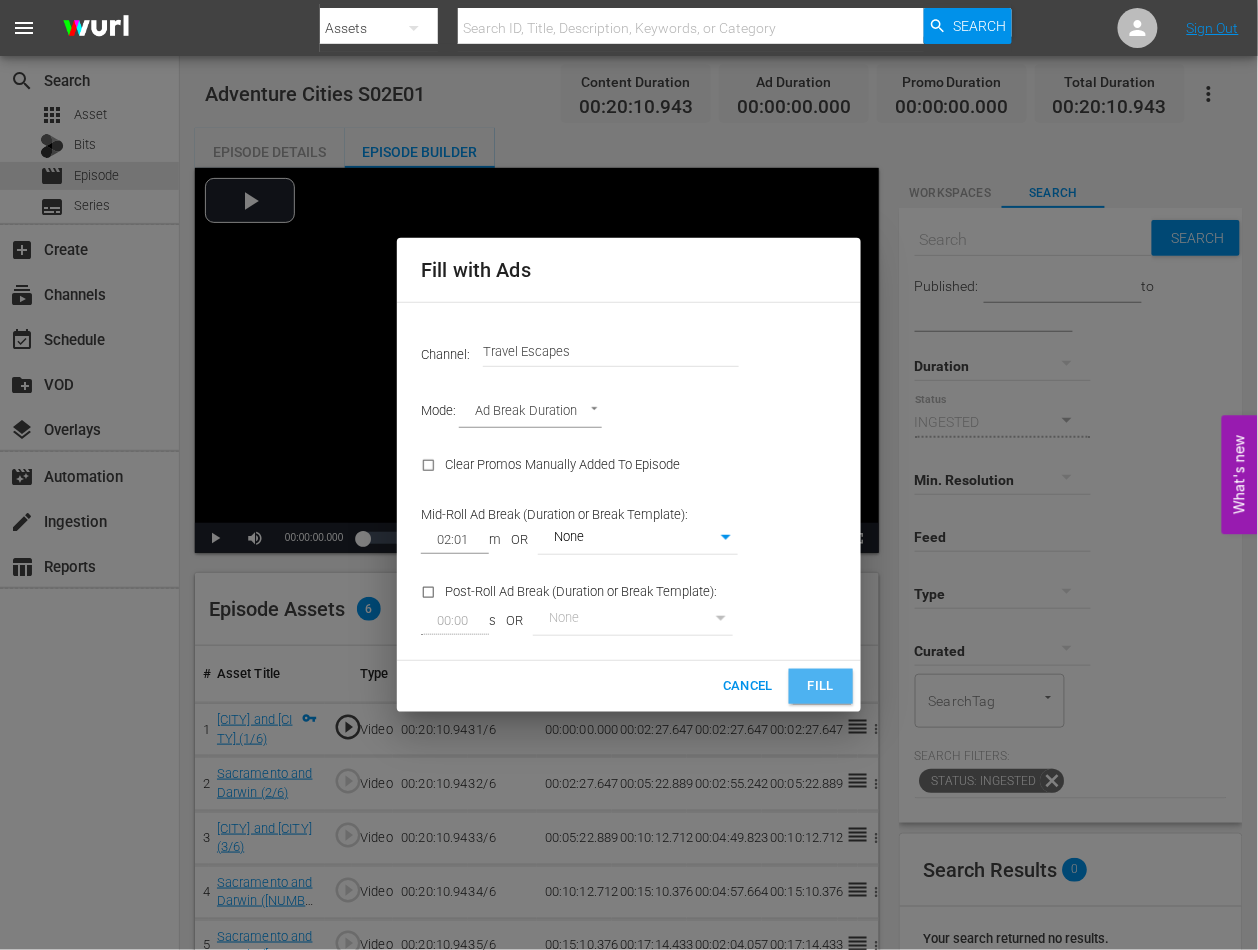 click on "Fill" at bounding box center (821, 686) 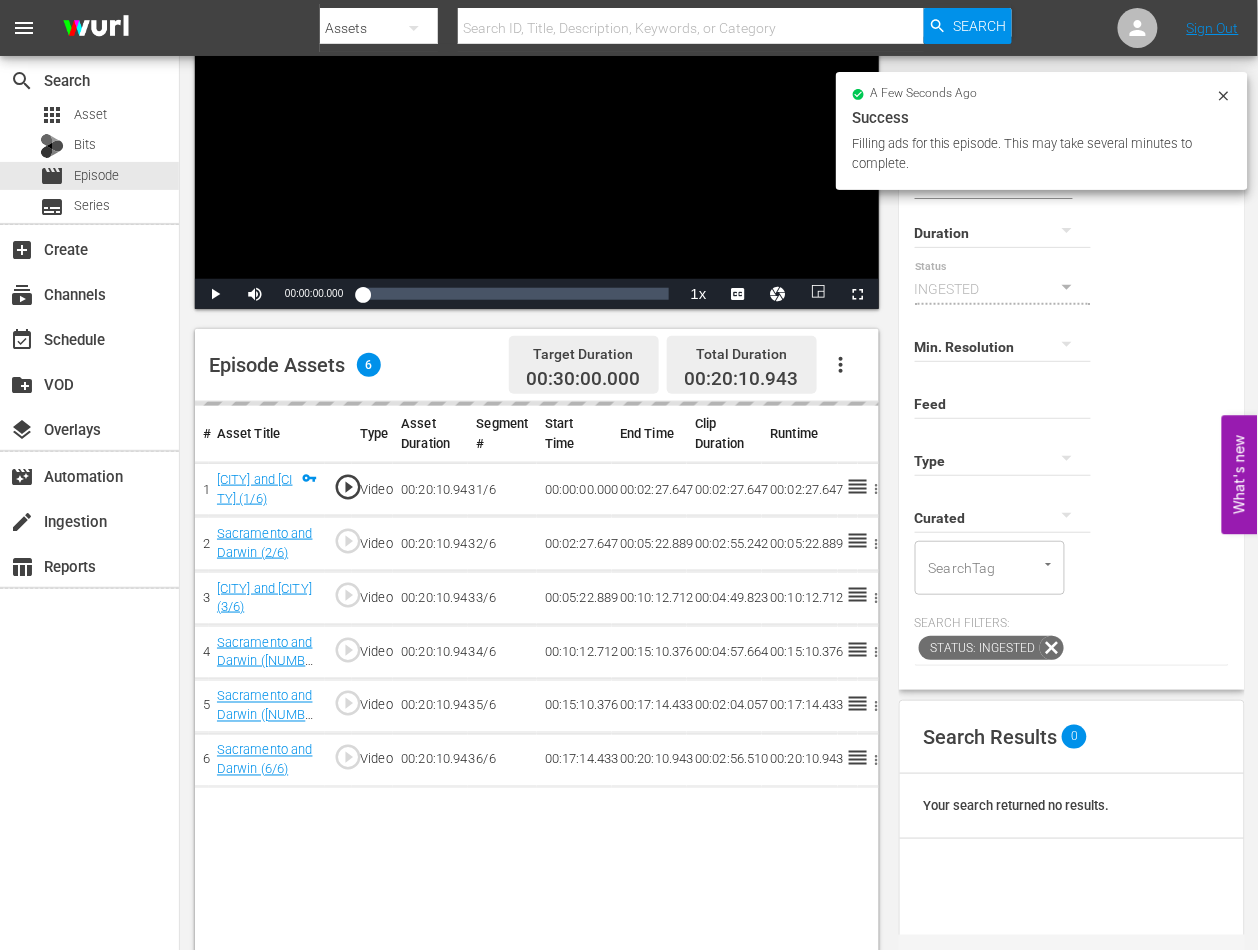 scroll, scrollTop: 246, scrollLeft: 0, axis: vertical 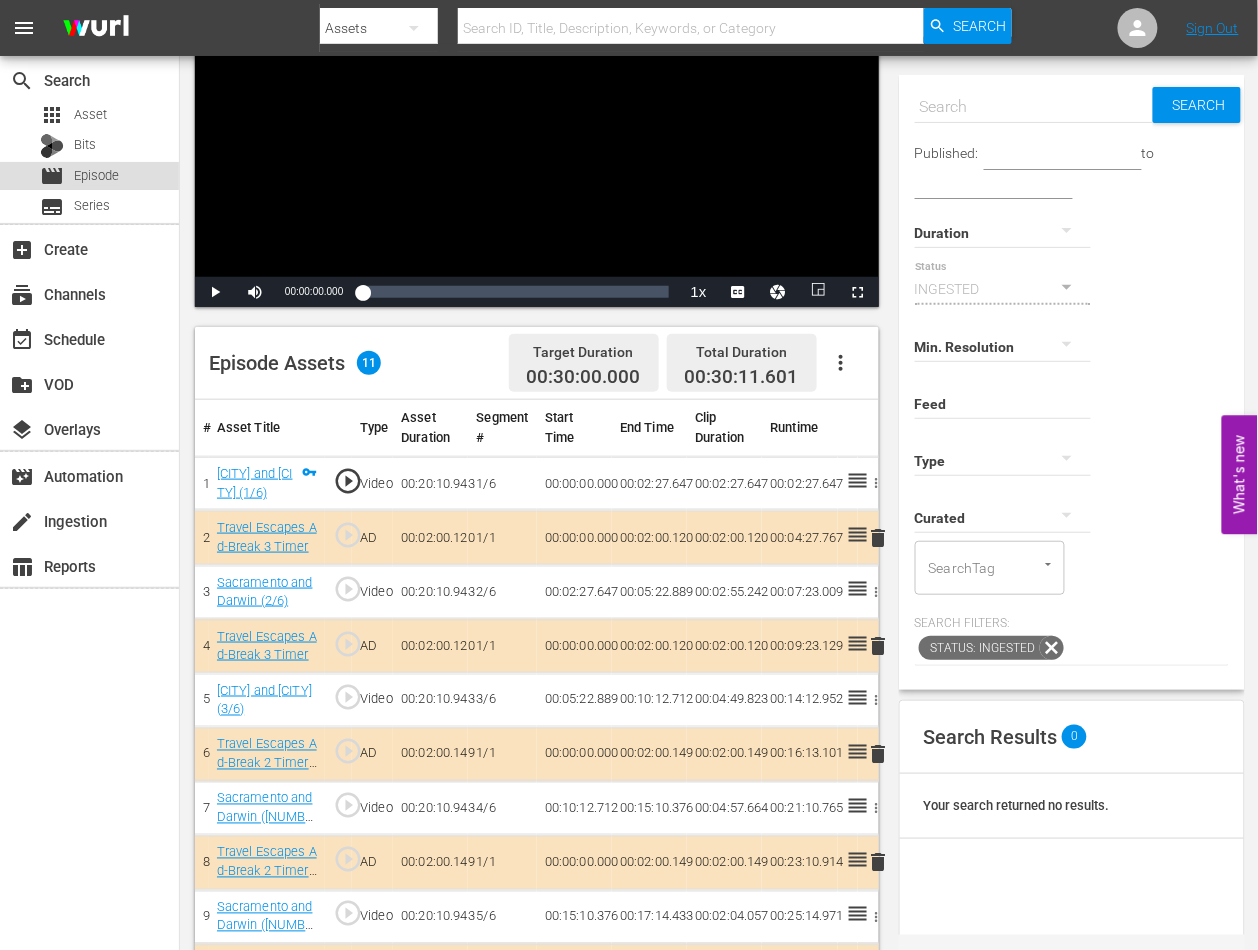 click on "Episode" at bounding box center (96, 176) 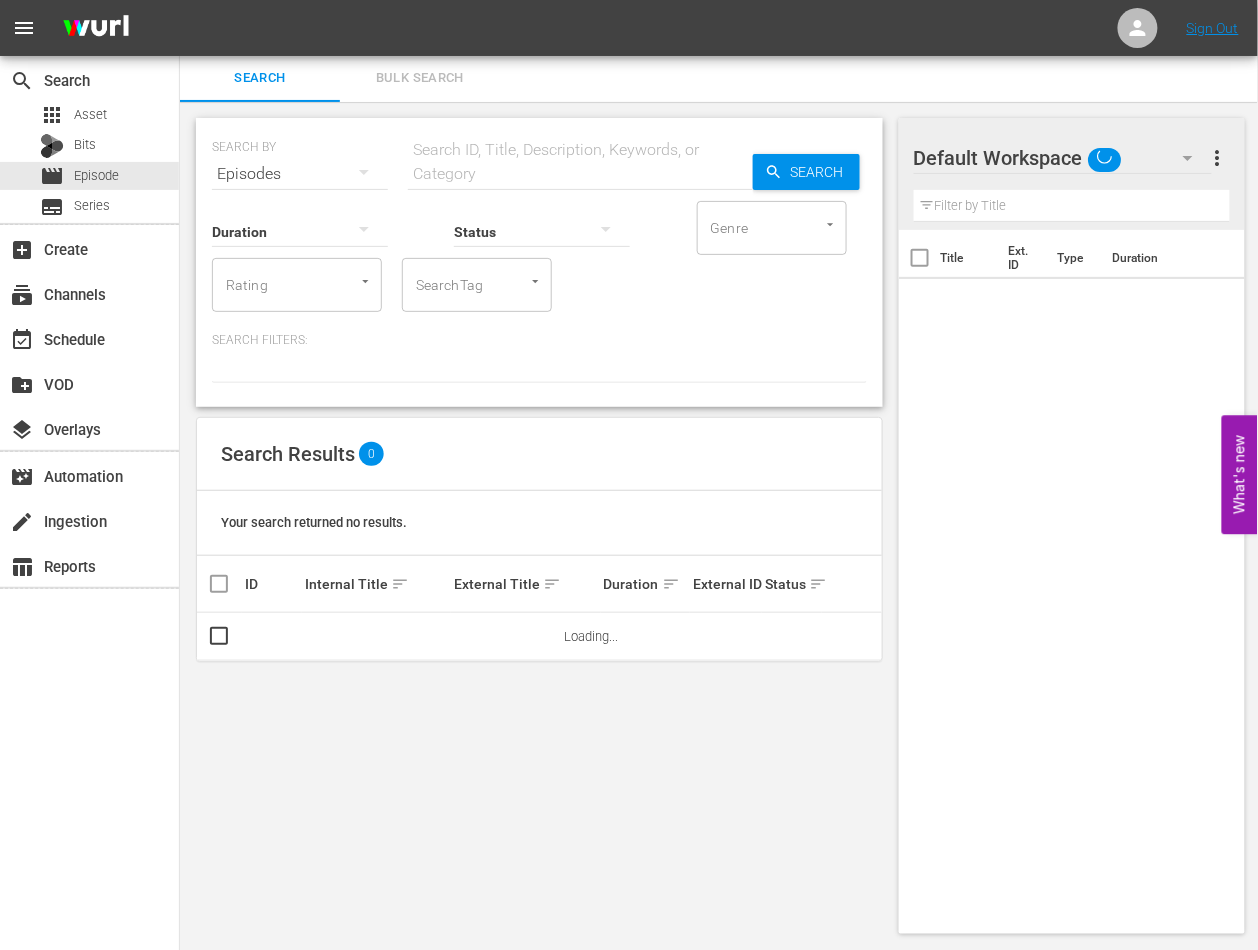 scroll, scrollTop: 1, scrollLeft: 0, axis: vertical 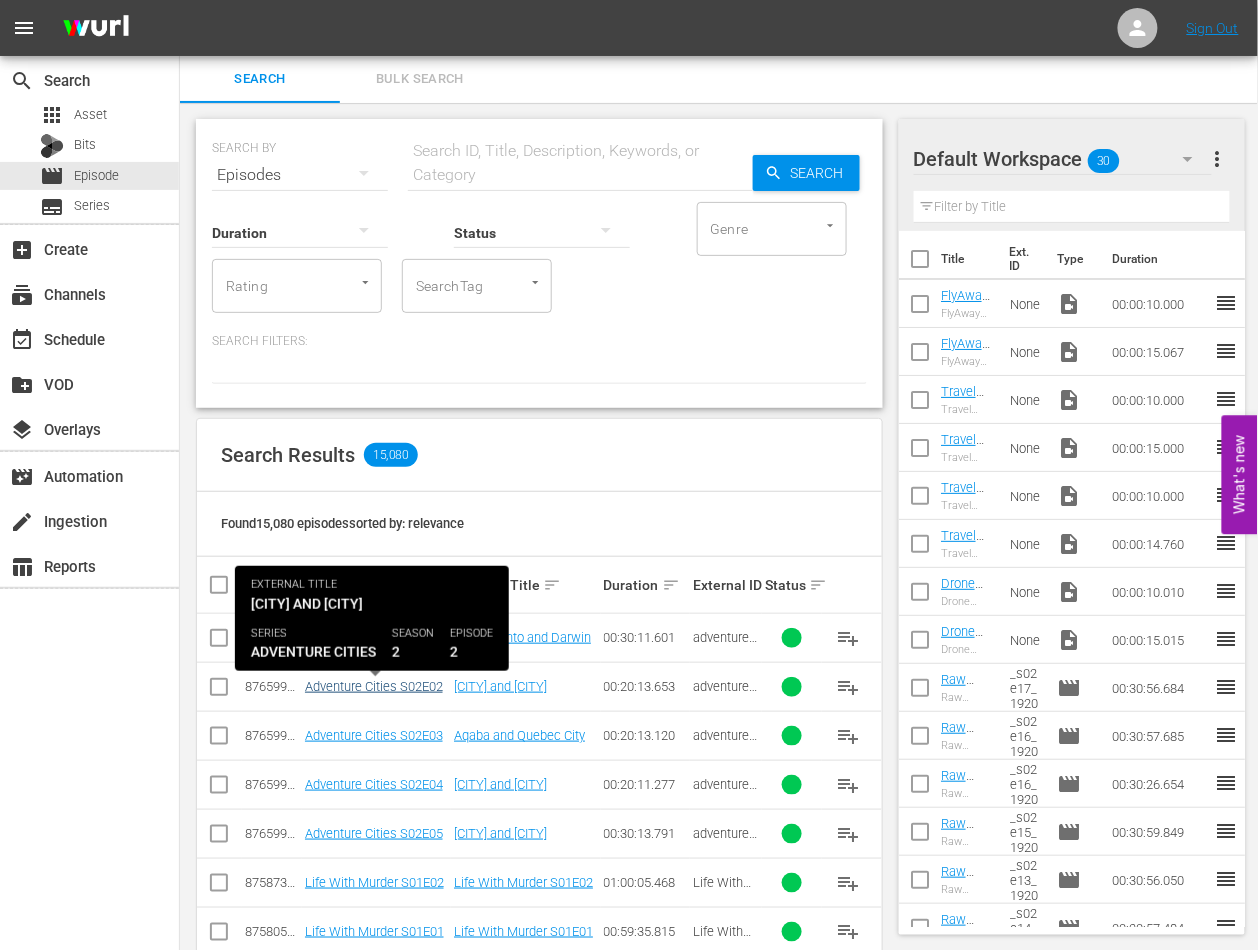 click on "Adventure Cities S02E02" at bounding box center [374, 686] 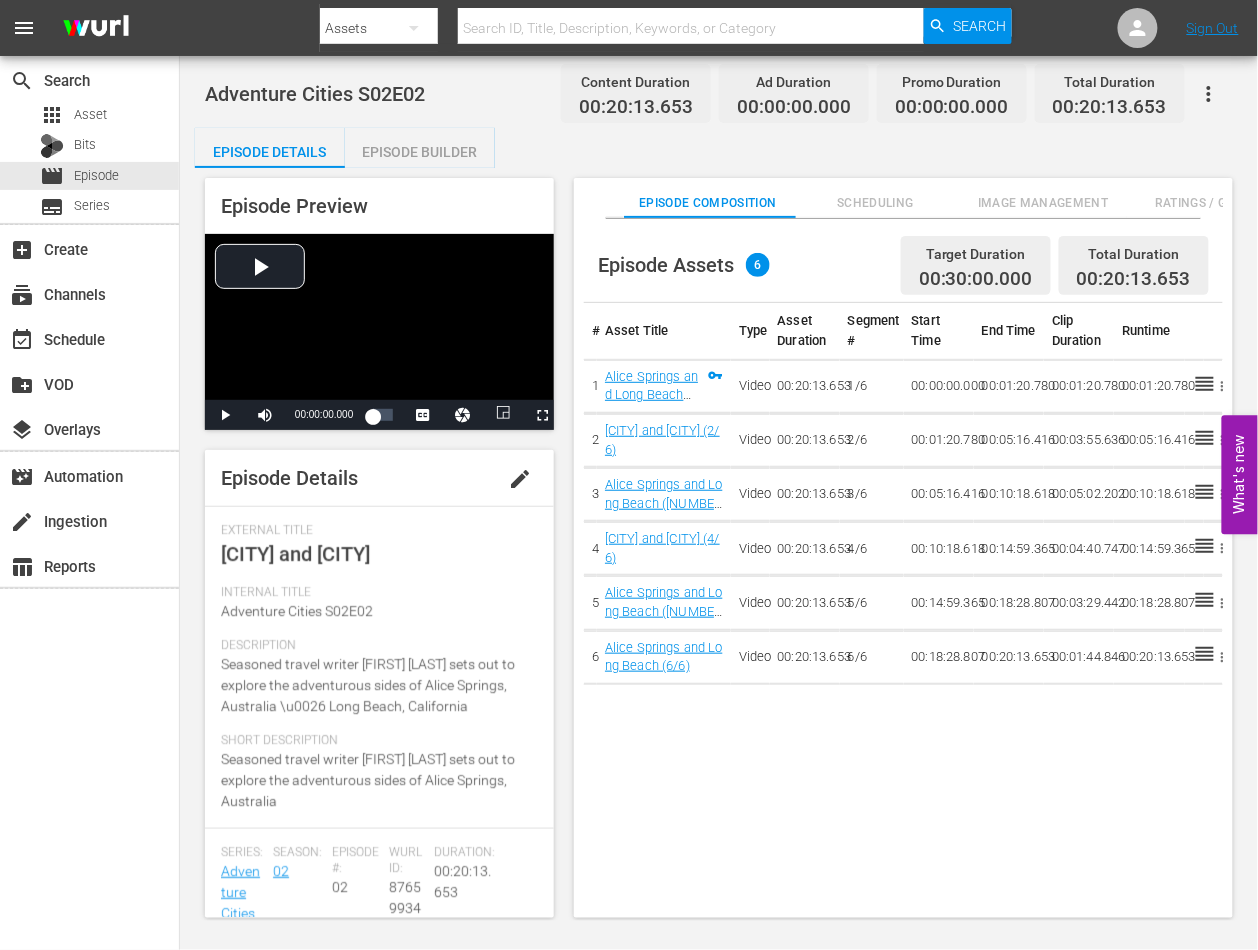 click on "Episode Builder" at bounding box center [420, 152] 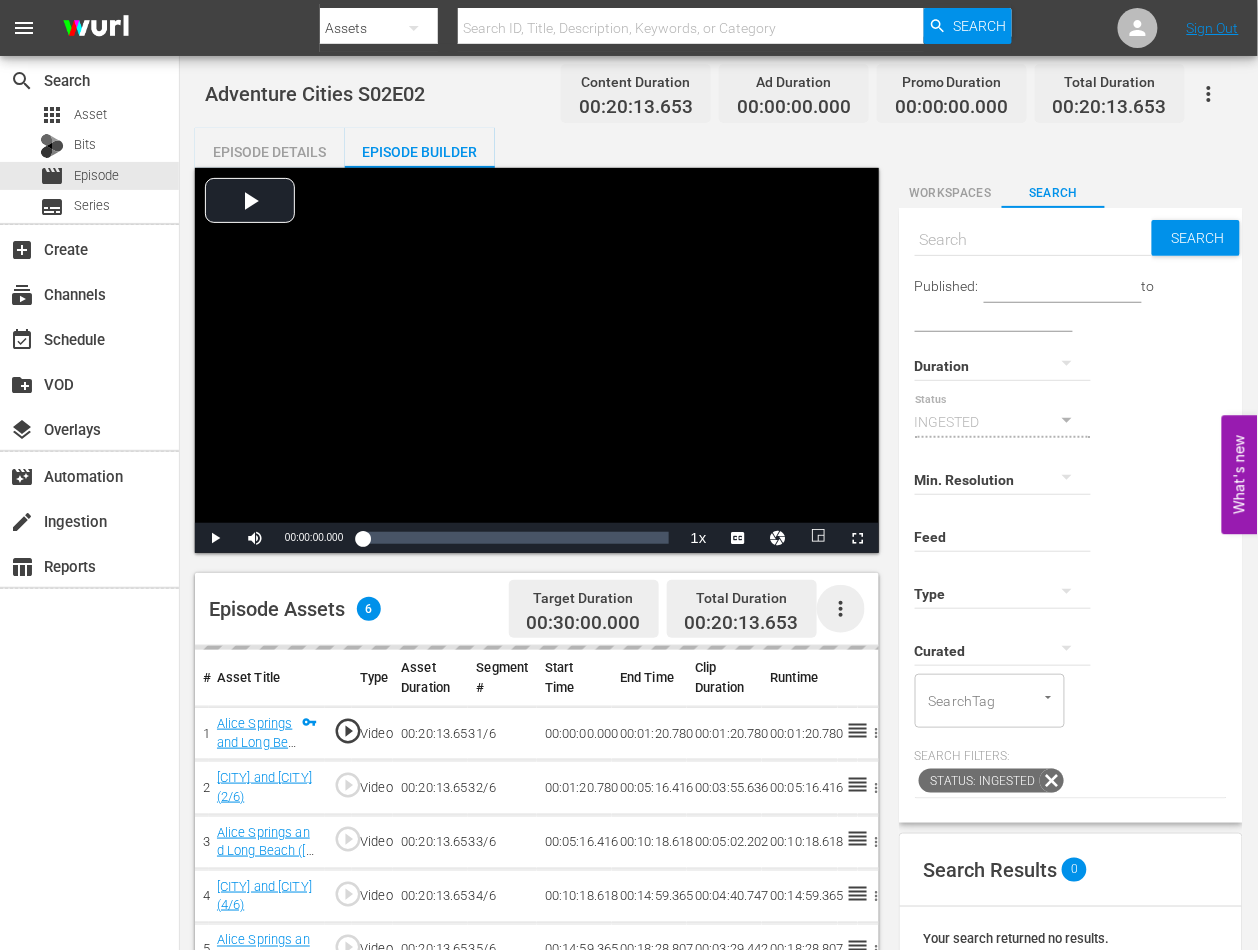 click 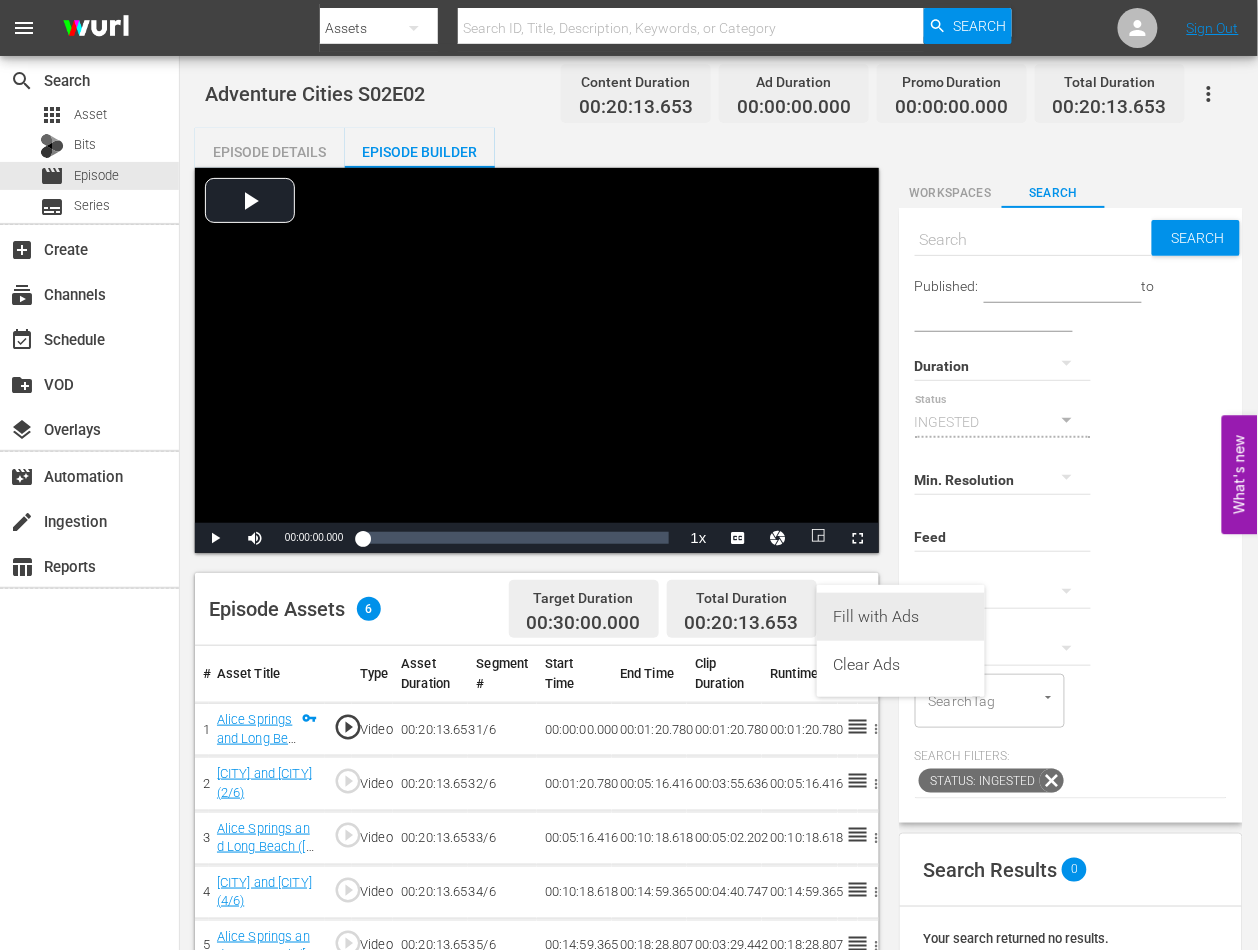 click on "Fill with Ads" at bounding box center [901, 617] 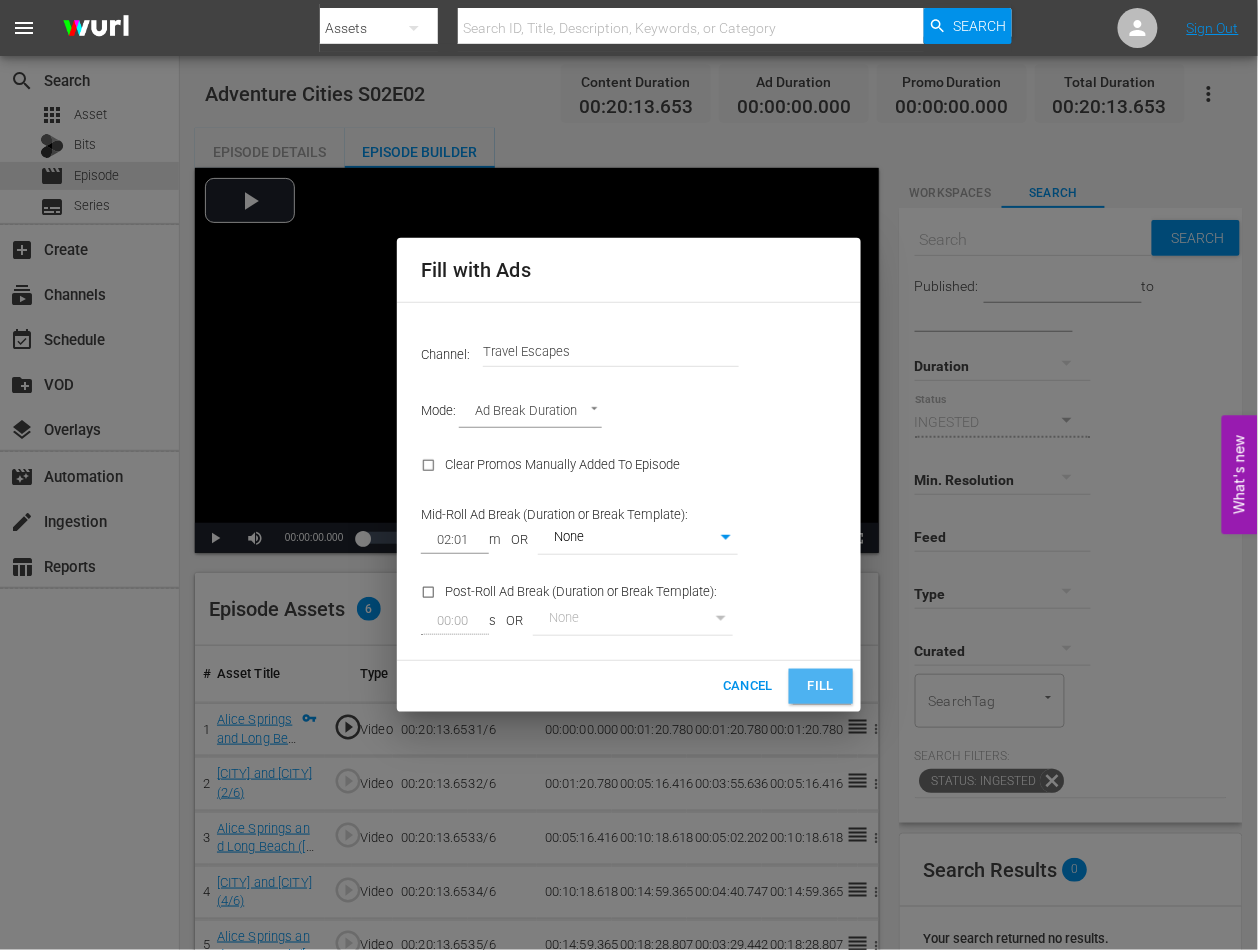 click on "Fill" at bounding box center (821, 686) 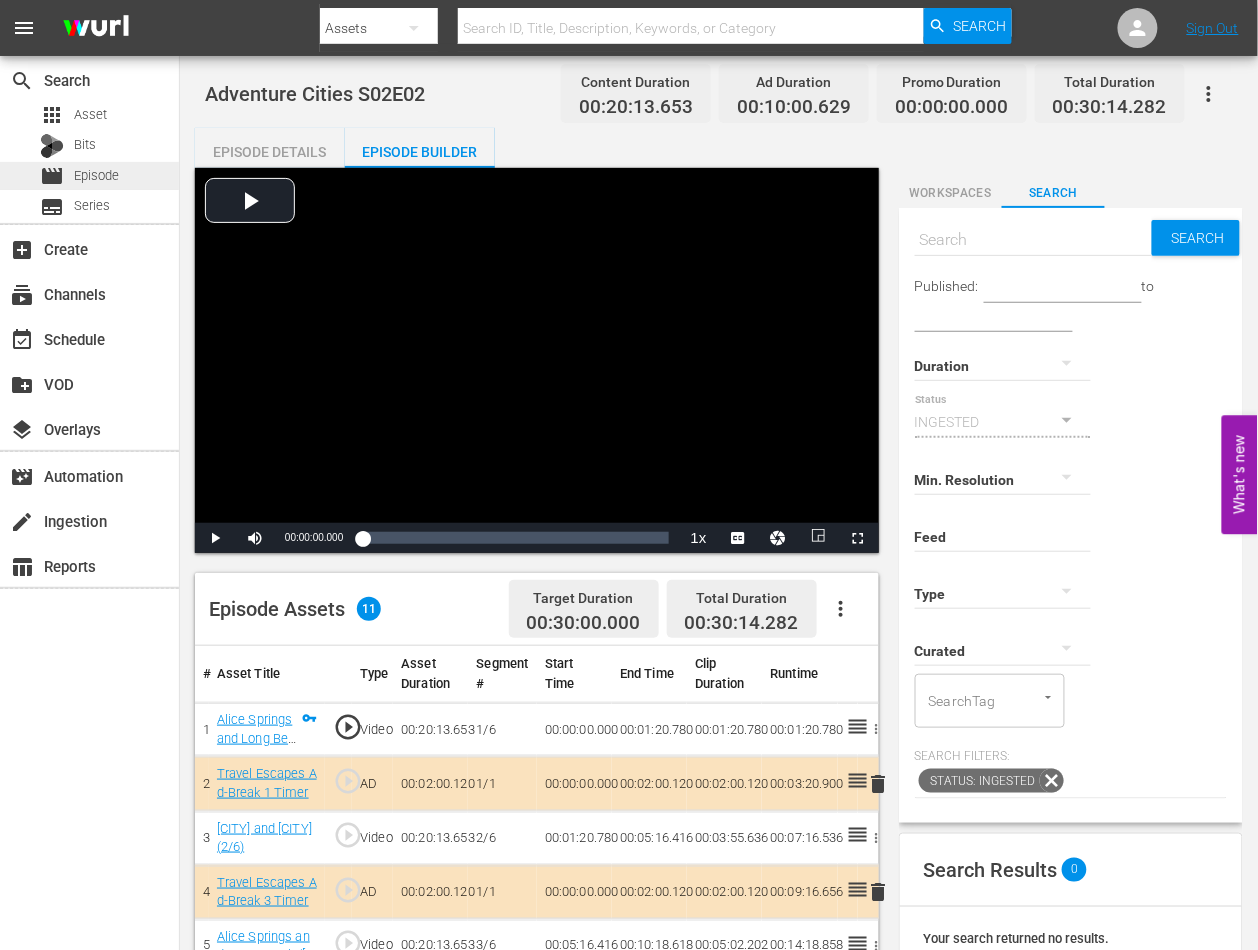 click on "movie Episode" at bounding box center (89, 176) 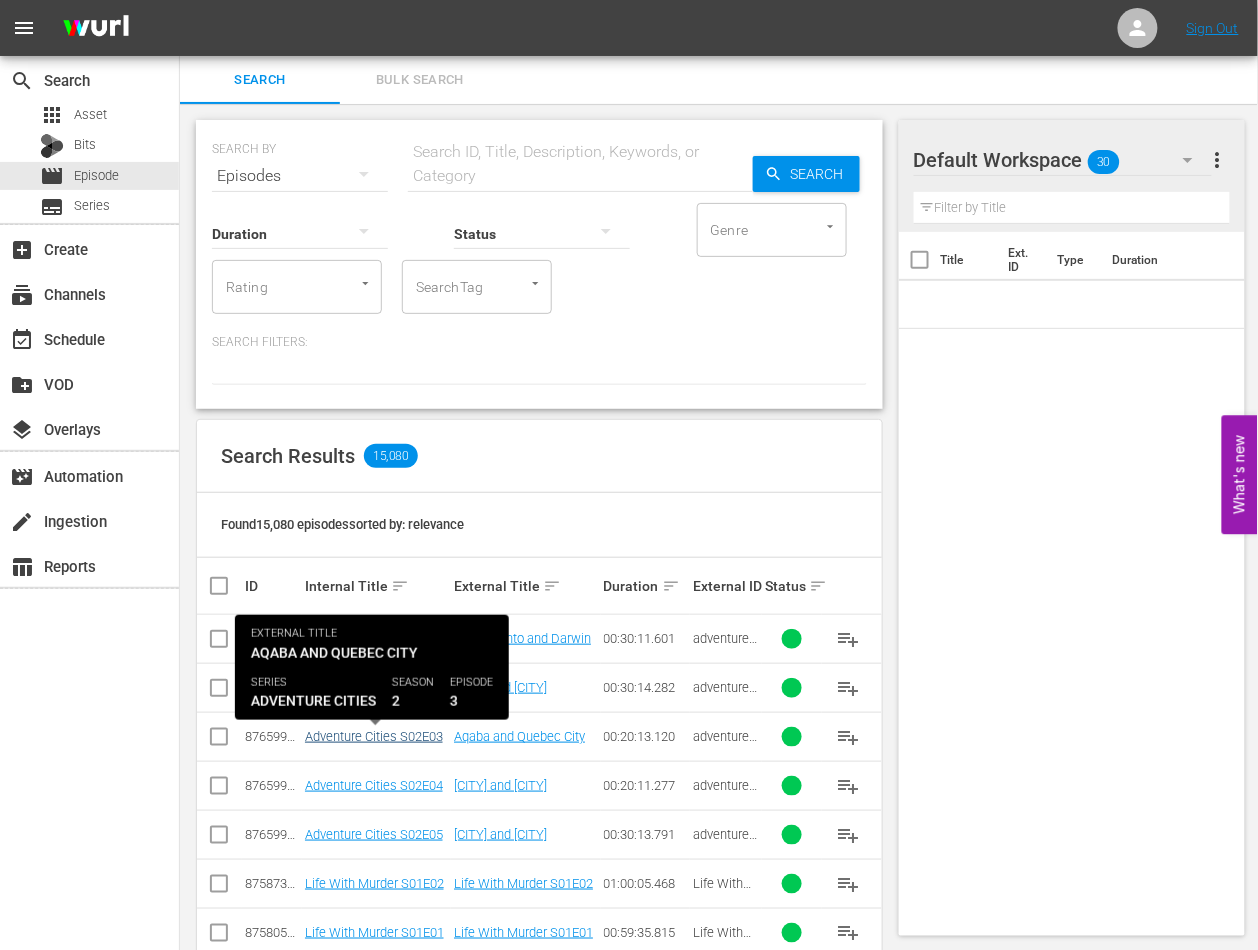 click on "Adventure Cities S02E03" at bounding box center [374, 736] 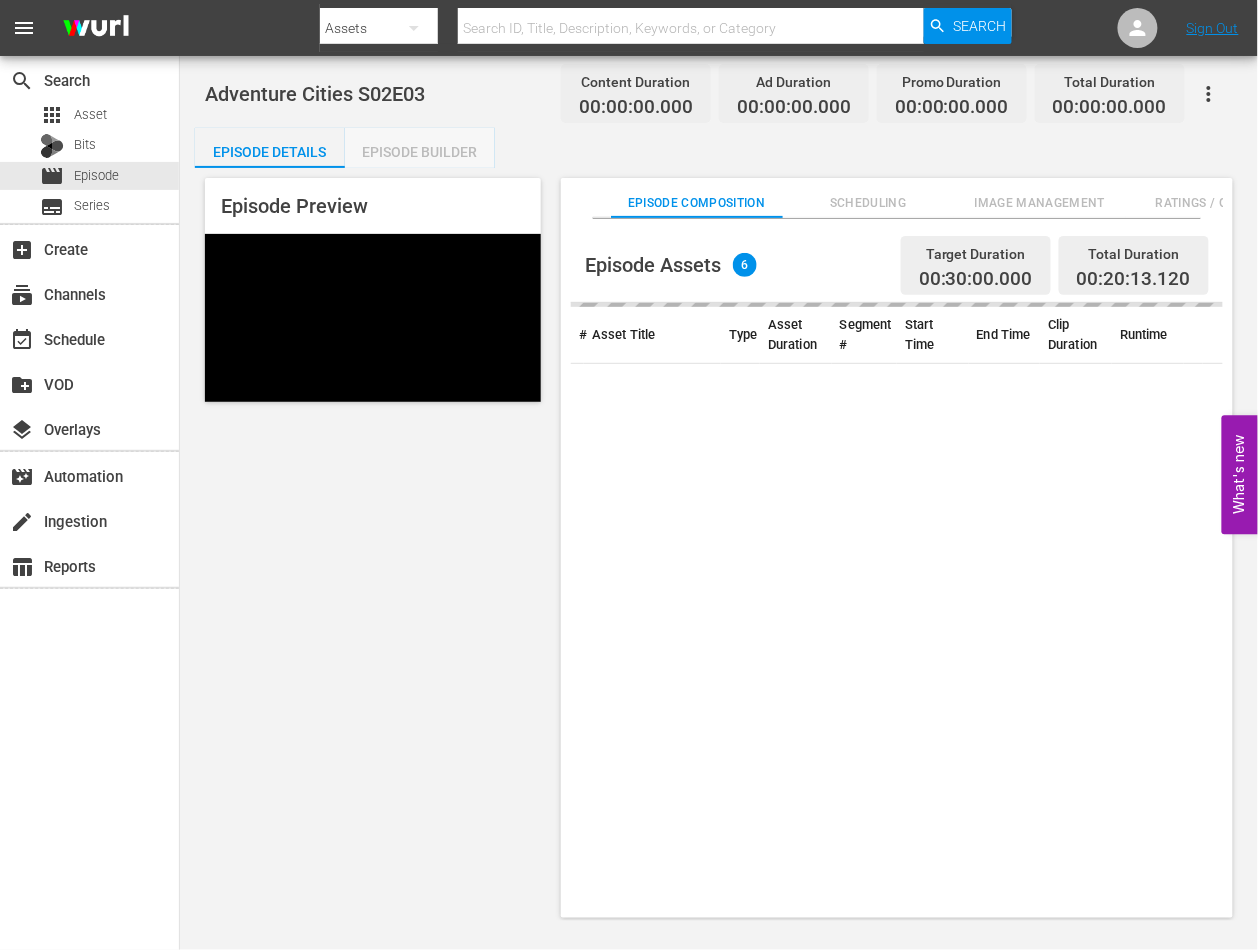 click on "Episode Builder" at bounding box center (420, 152) 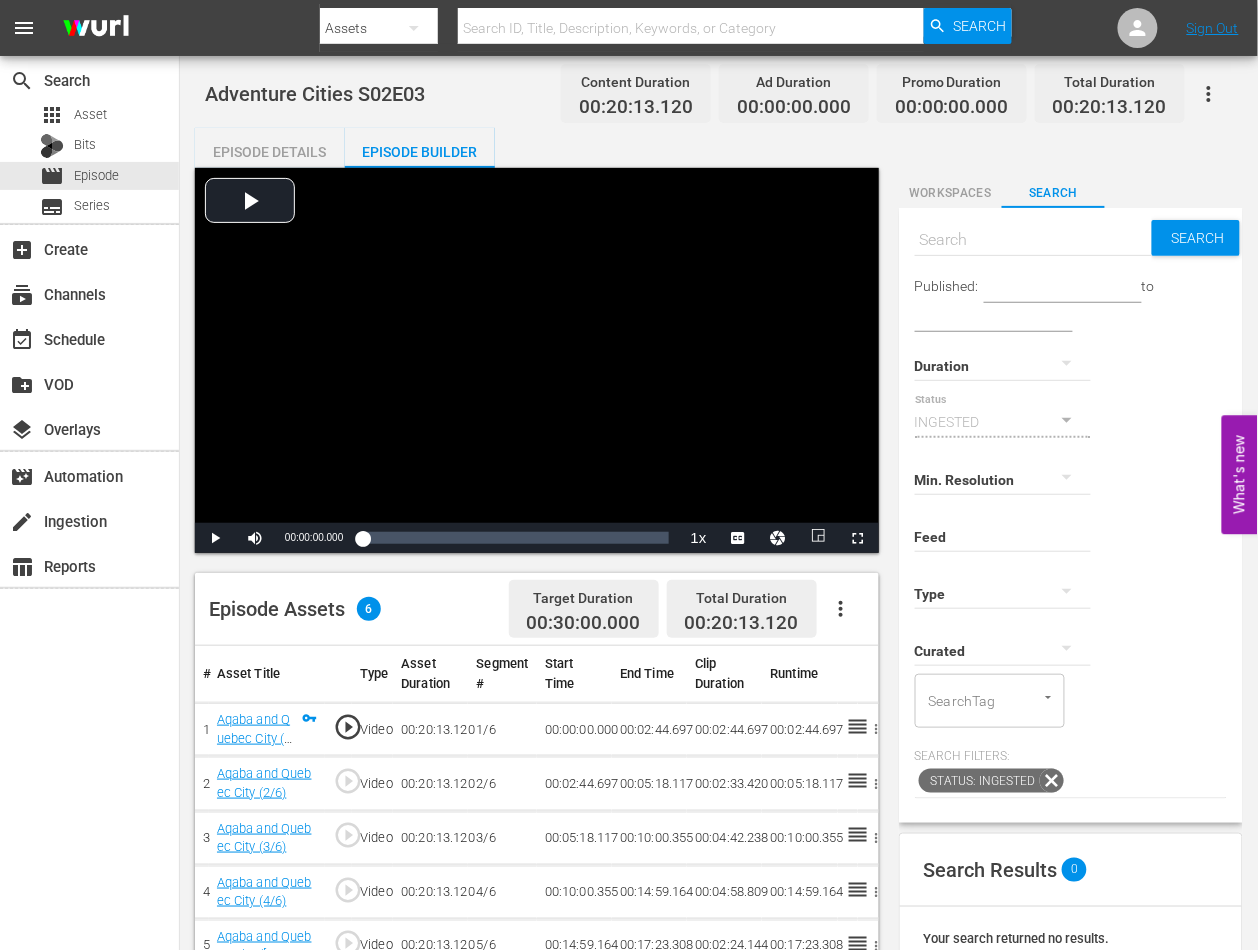click 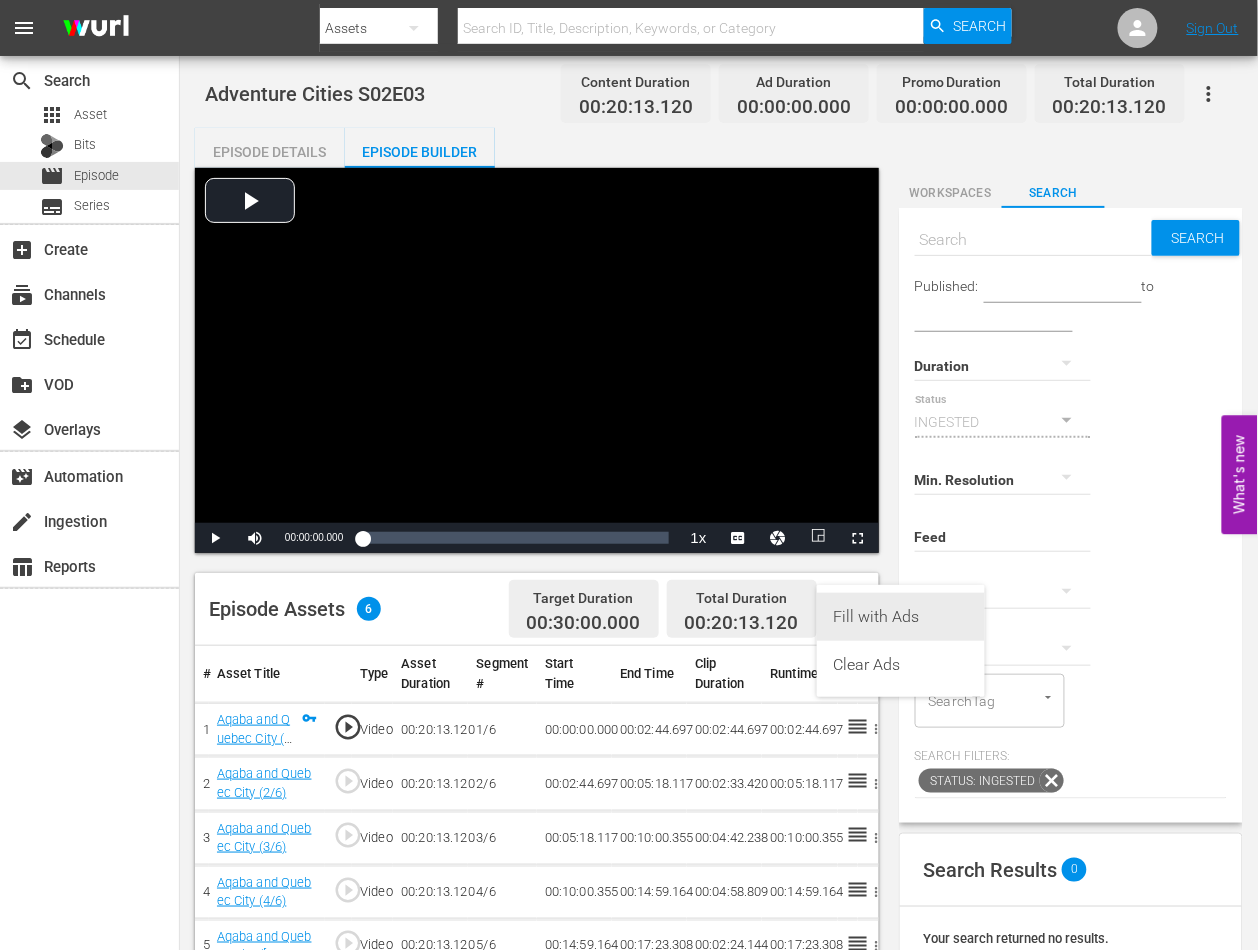click on "Fill with Ads" at bounding box center (901, 617) 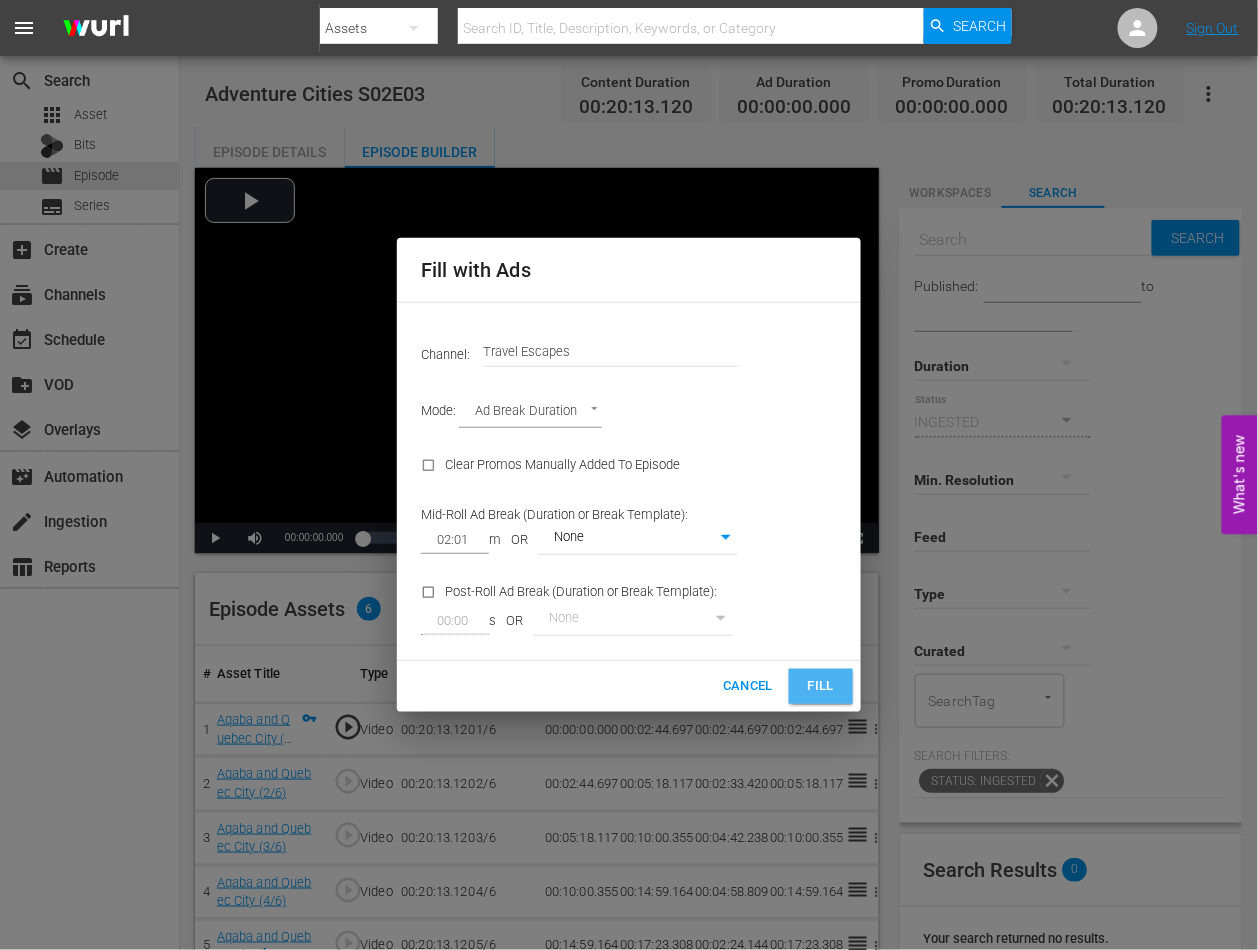 click on "Fill" at bounding box center [821, 686] 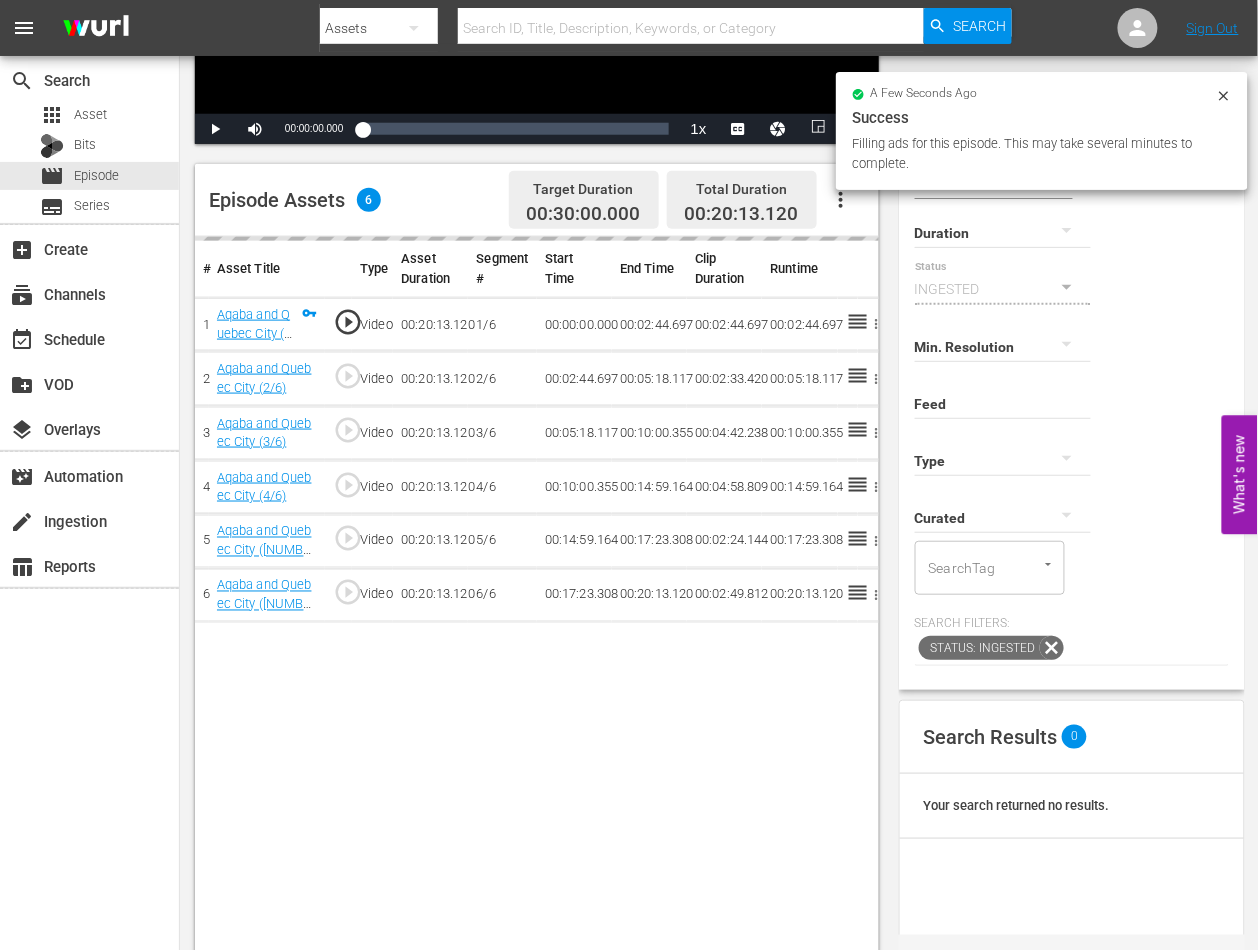 scroll, scrollTop: 414, scrollLeft: 0, axis: vertical 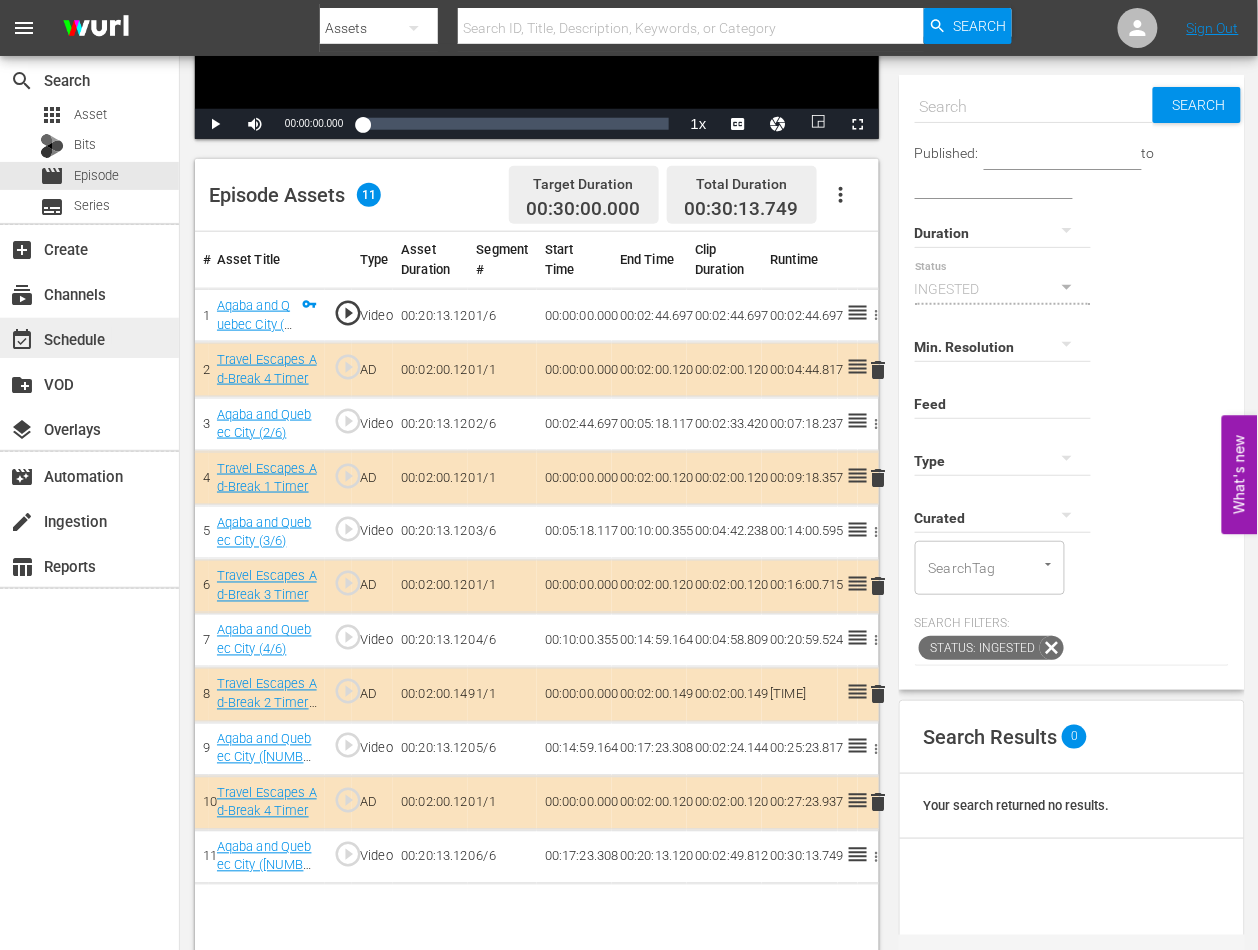 click on "event_available   Schedule" at bounding box center [56, 336] 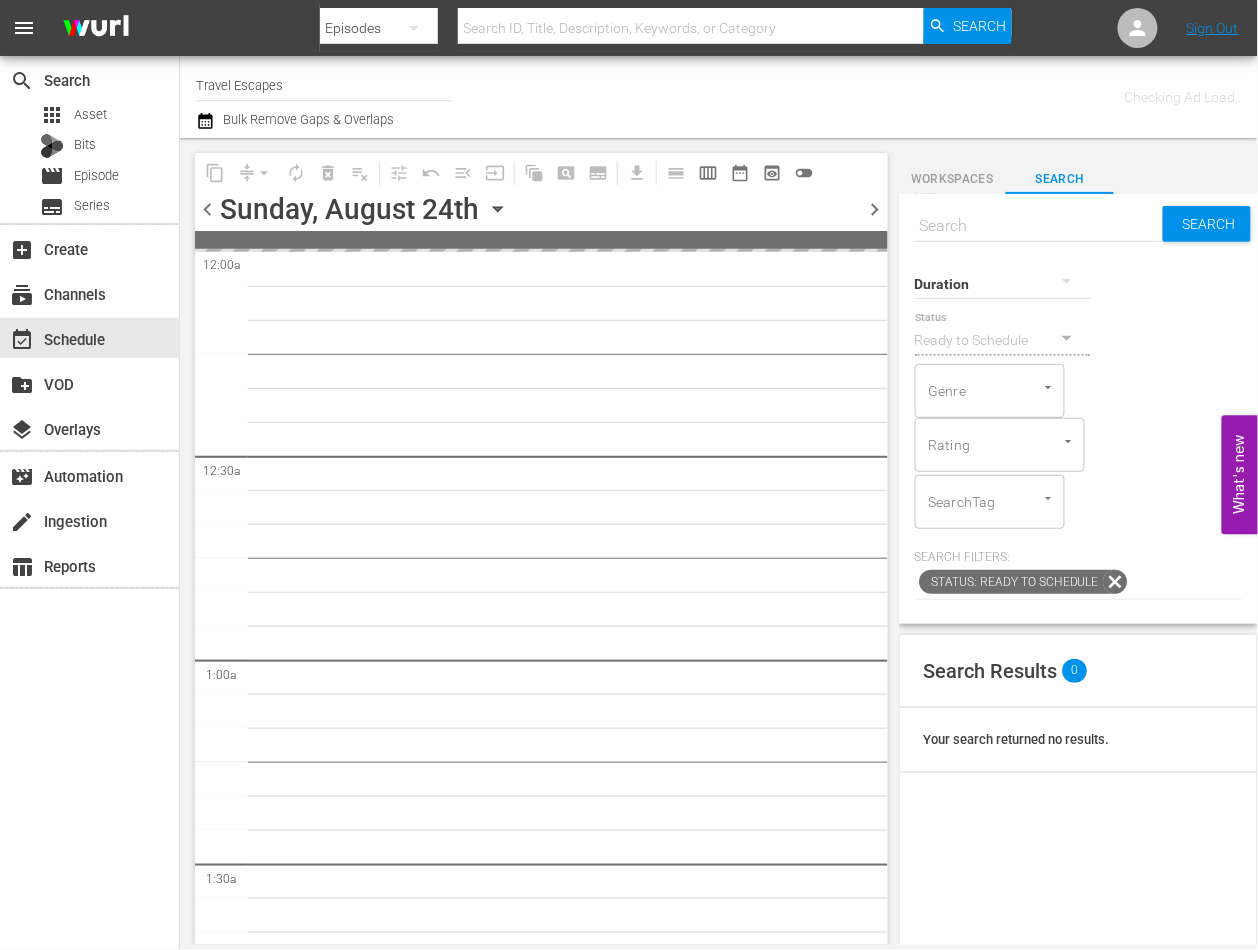 scroll, scrollTop: 0, scrollLeft: 0, axis: both 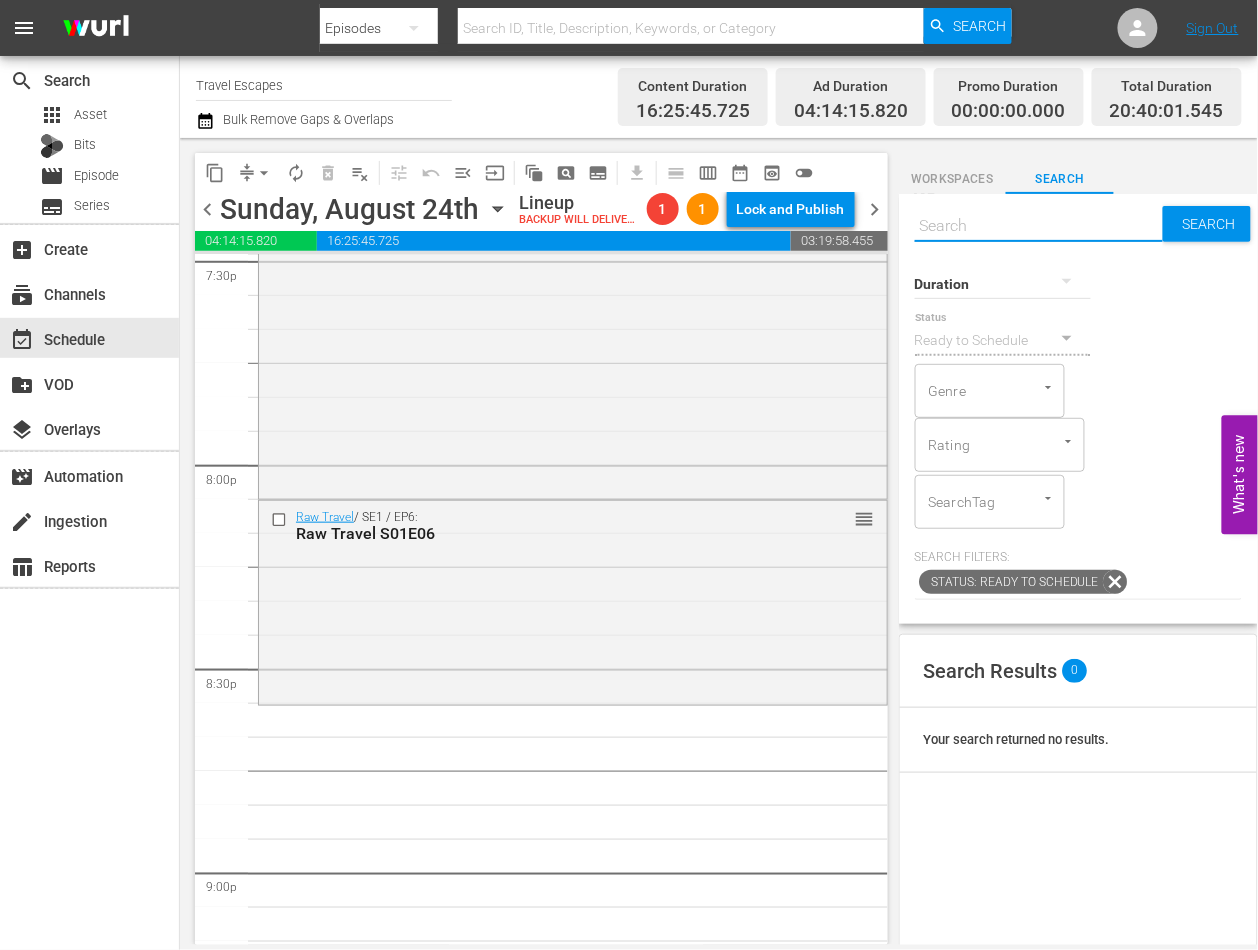 click at bounding box center (1039, 226) 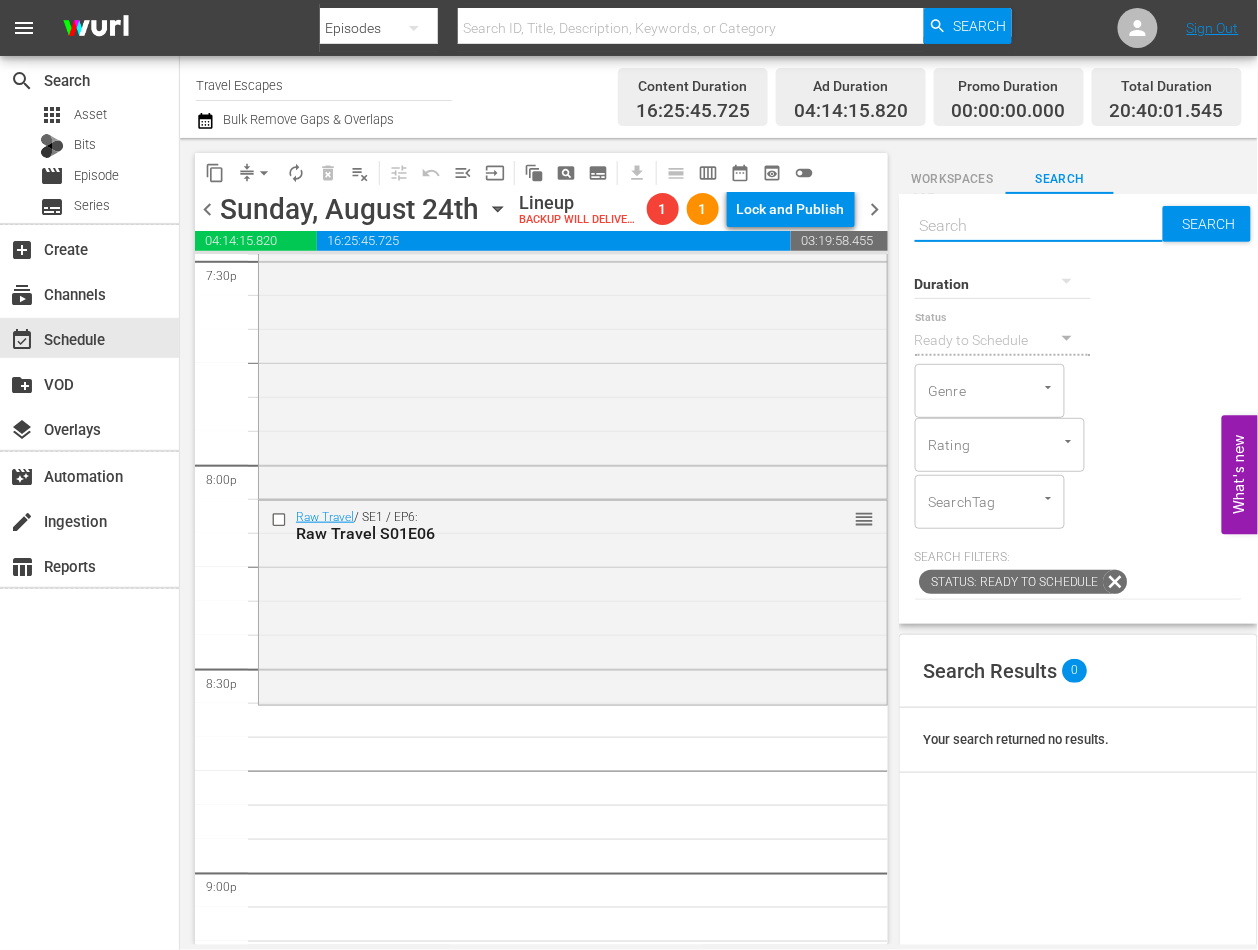 paste on "Adventure Cities S02E01" 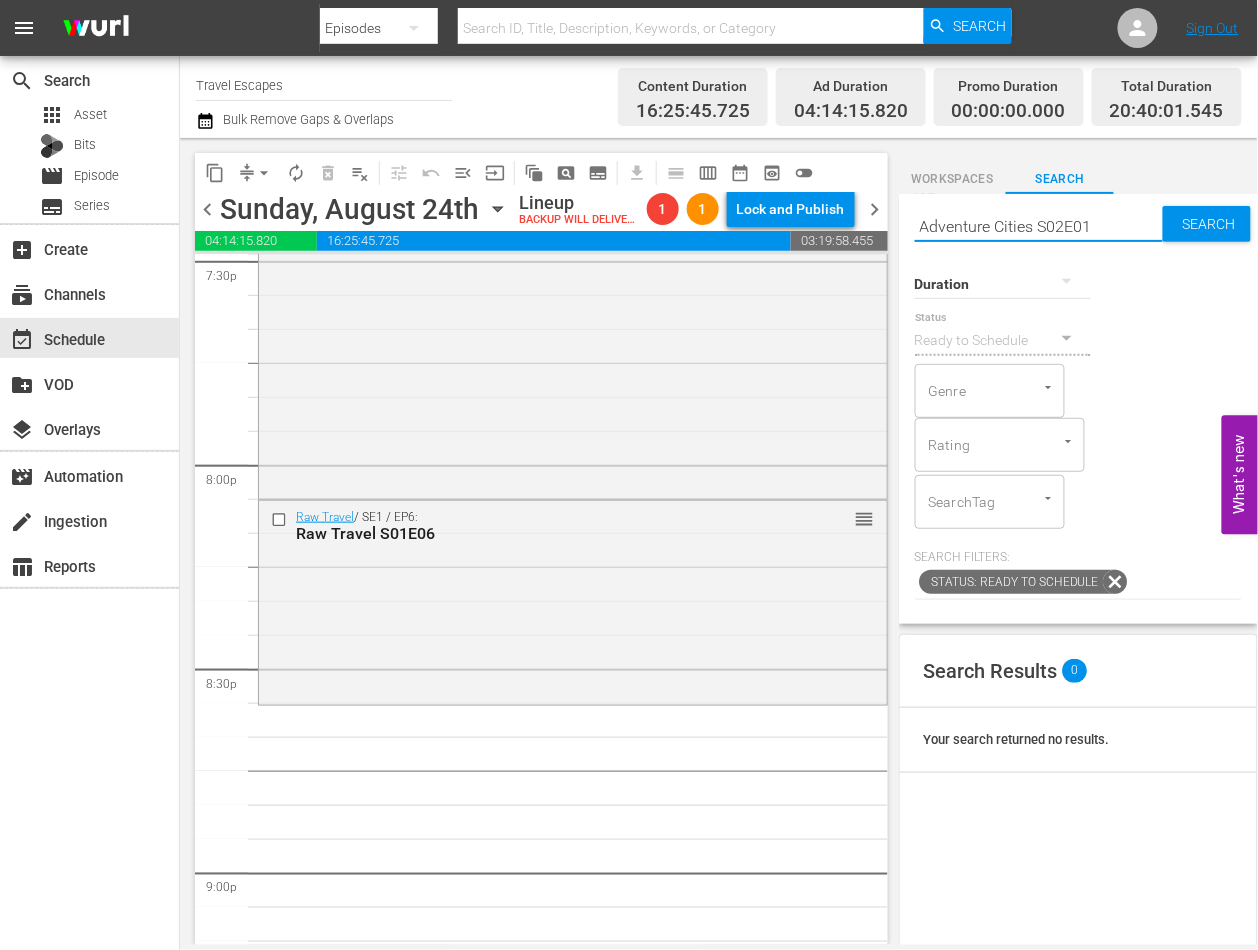 type on "Adventure Cities S02E01" 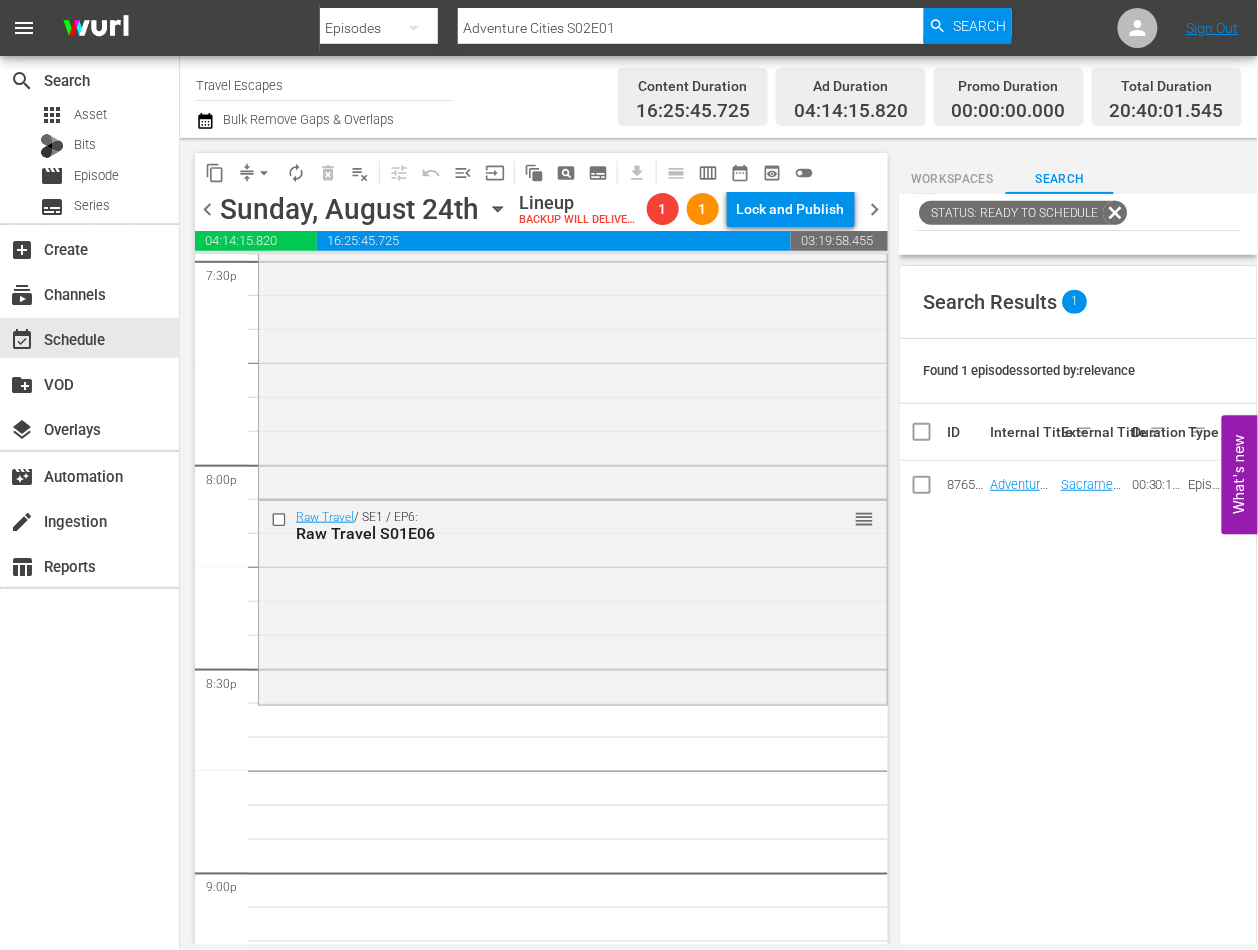 scroll, scrollTop: 373, scrollLeft: 0, axis: vertical 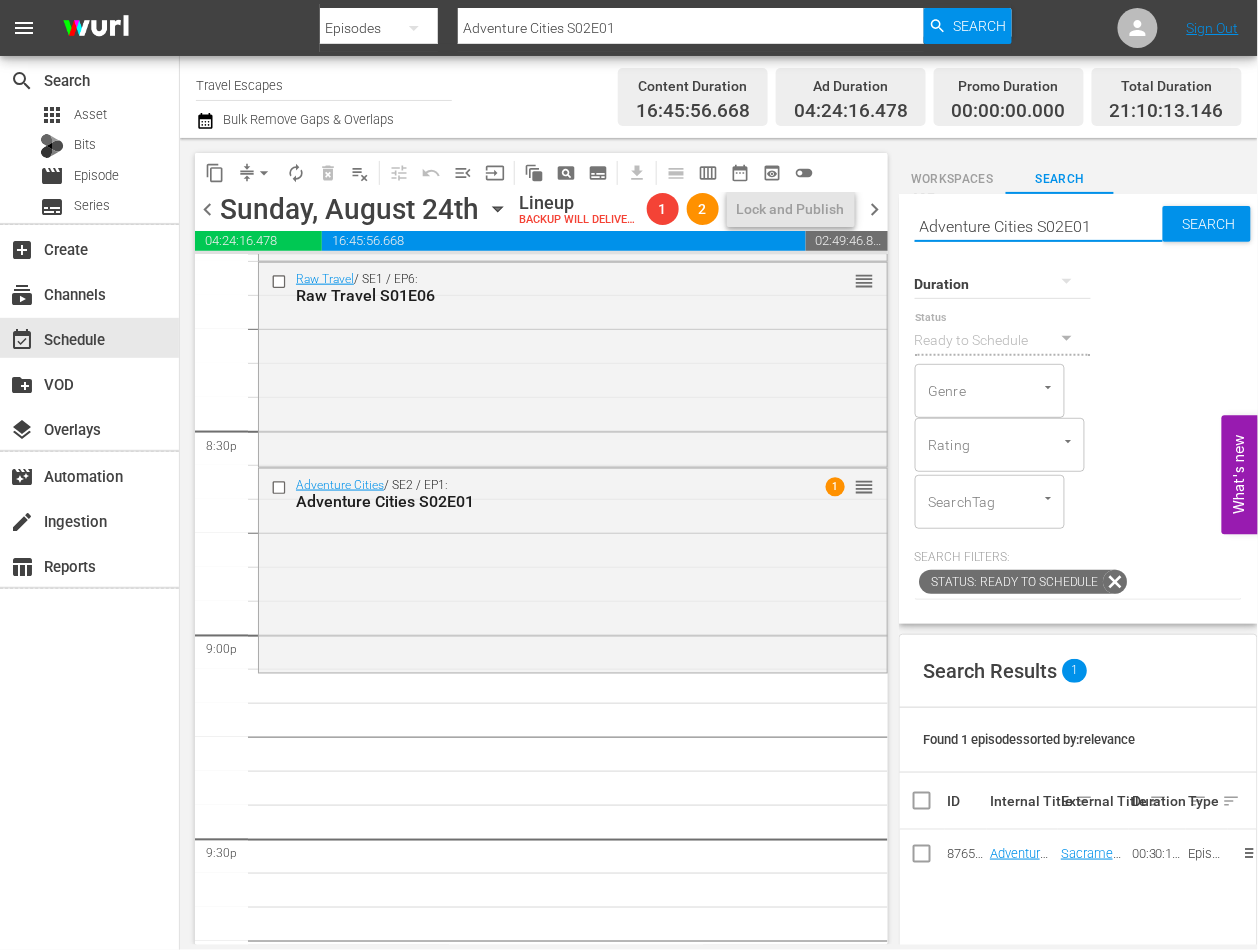 click on "Adventure Cities S02E01" at bounding box center (1039, 226) 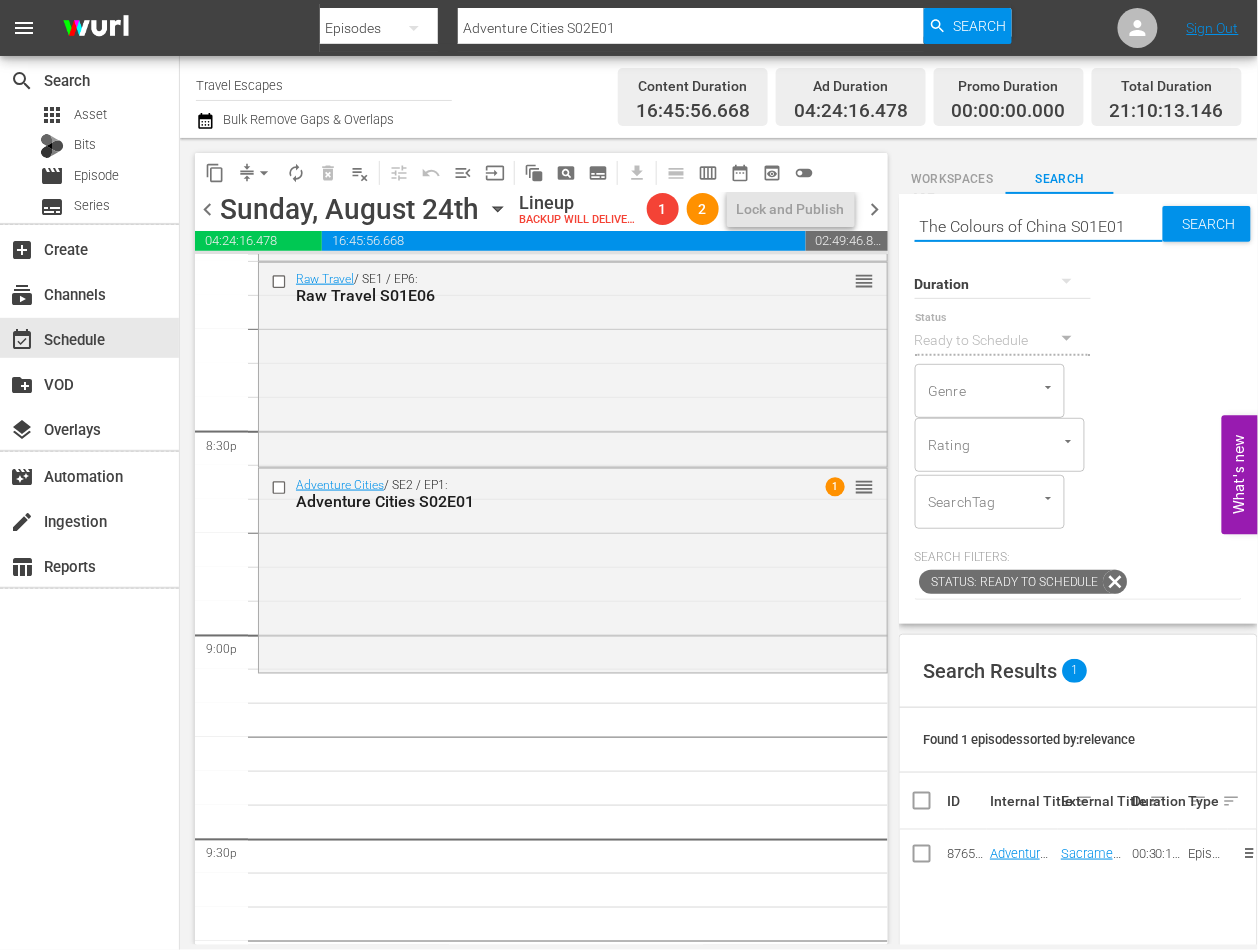 type on "The Colours of China S01E01" 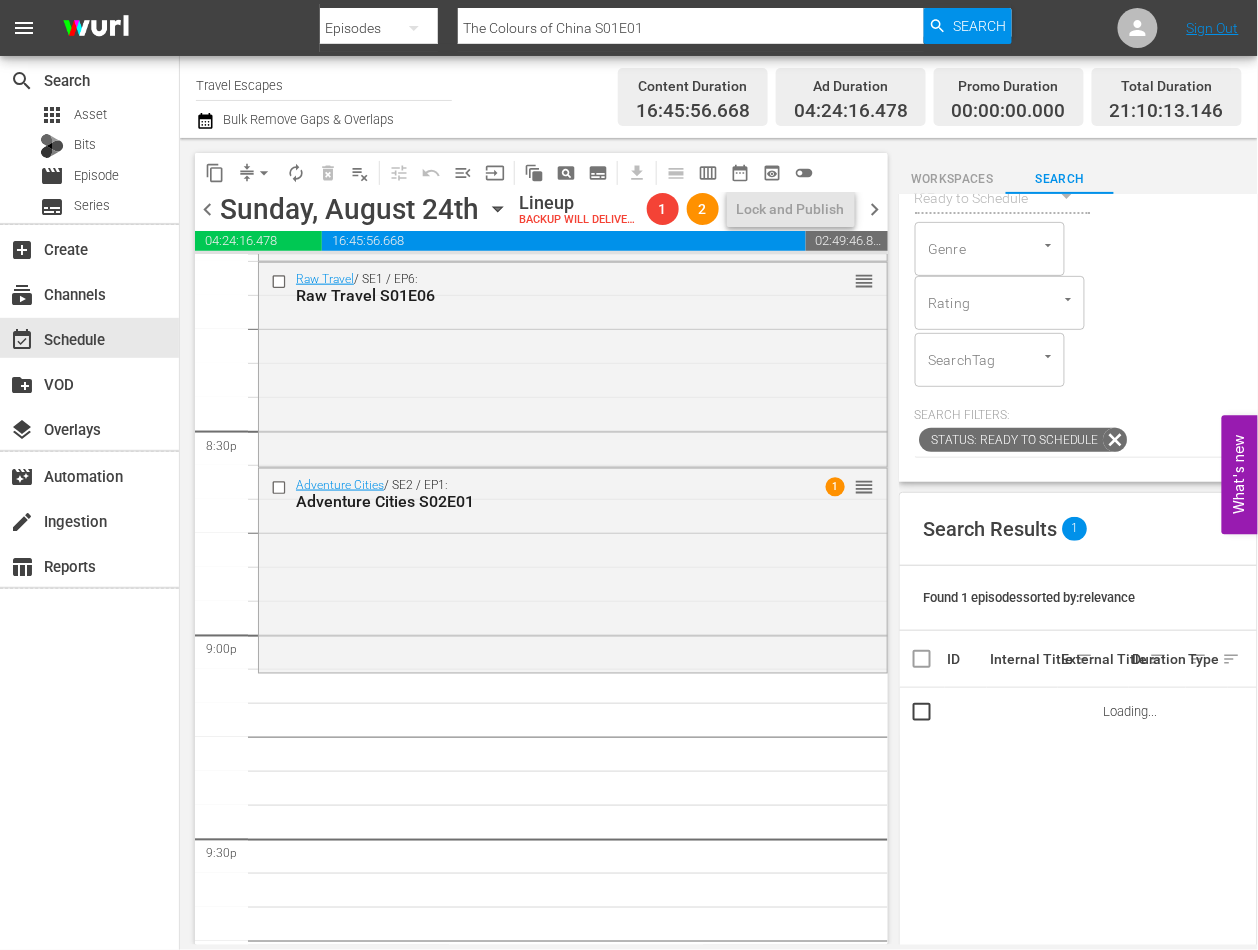 scroll, scrollTop: 284, scrollLeft: 0, axis: vertical 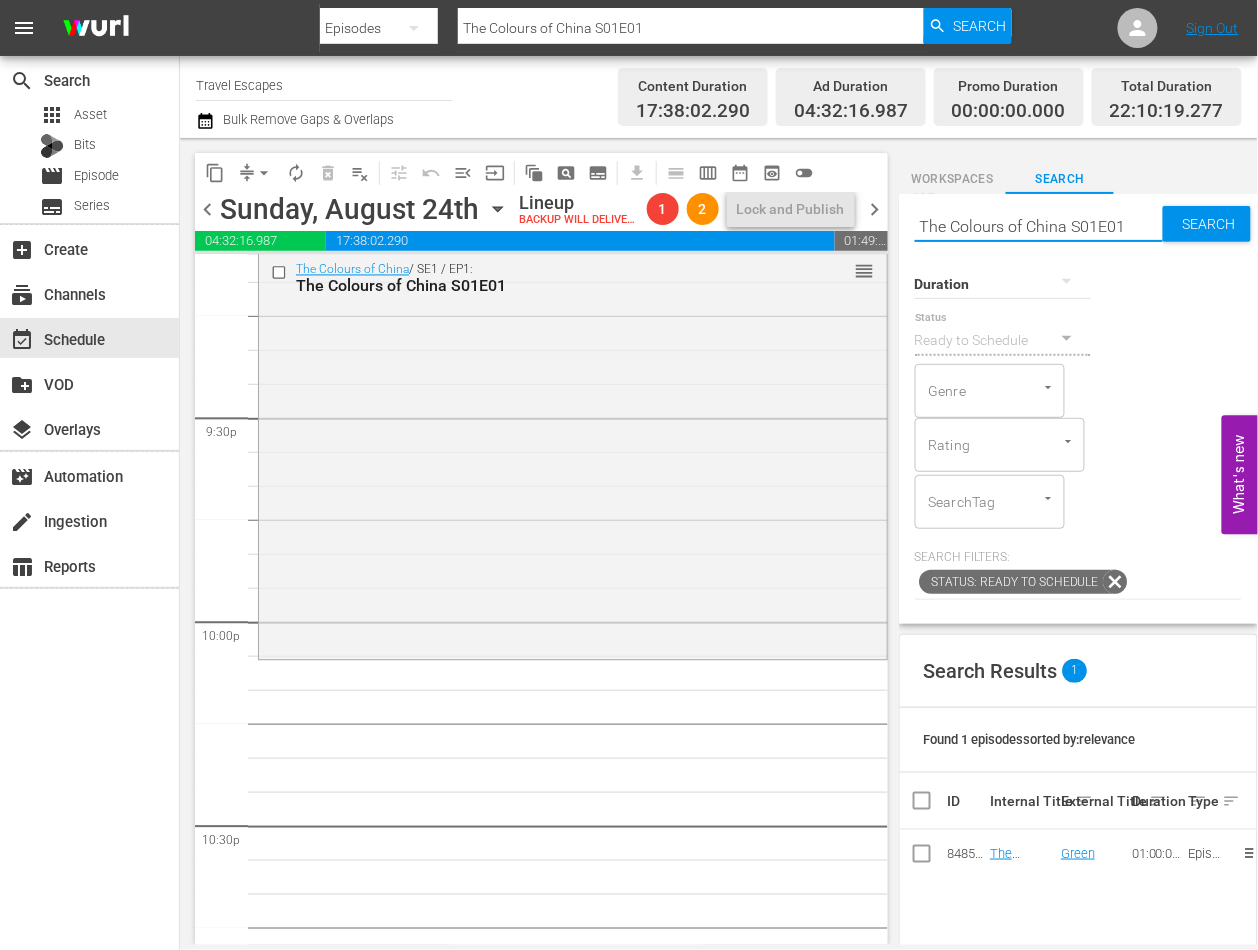 click on "The Colours of China S01E01" at bounding box center (1039, 226) 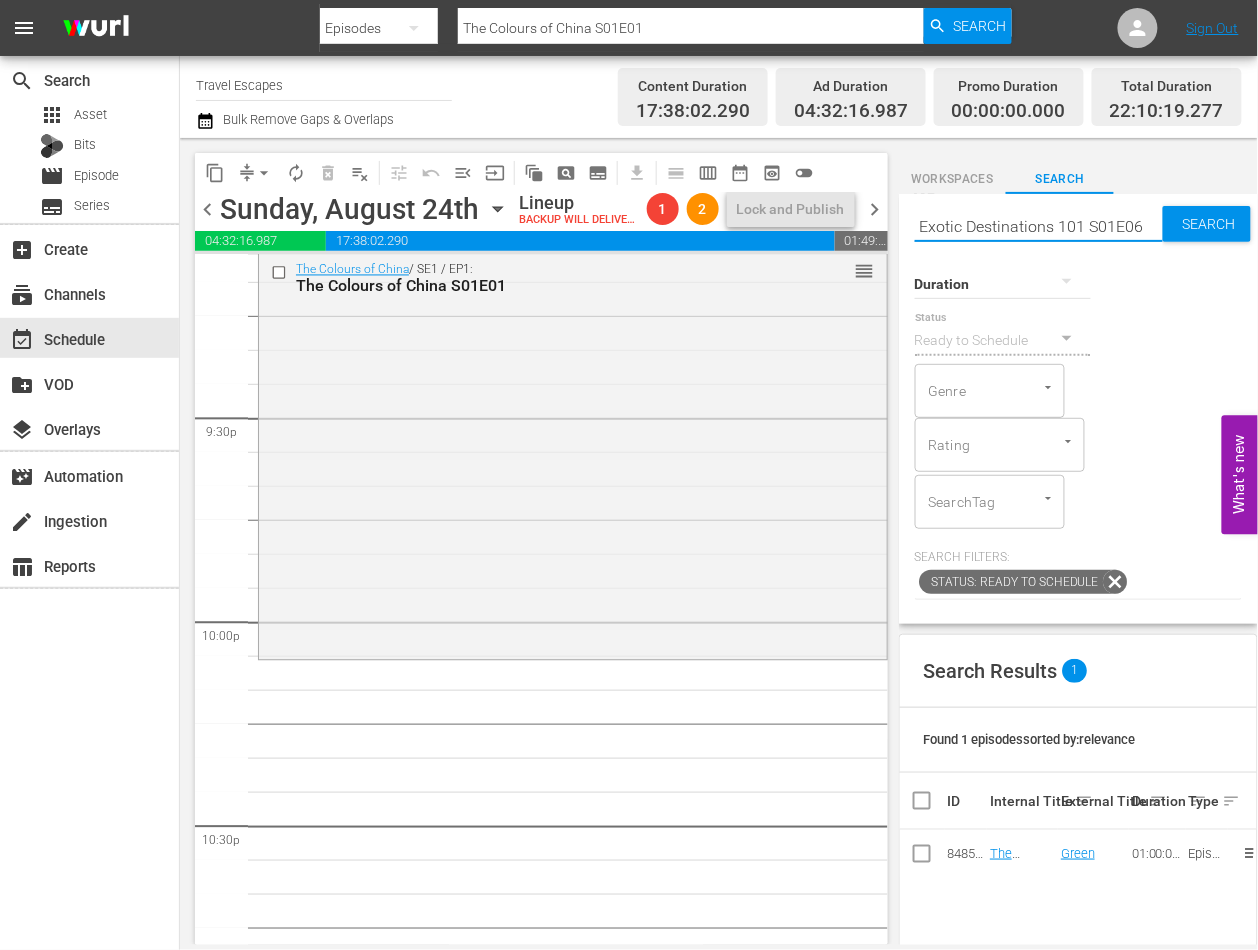 type on "Exotic Destinations 101 S01E06" 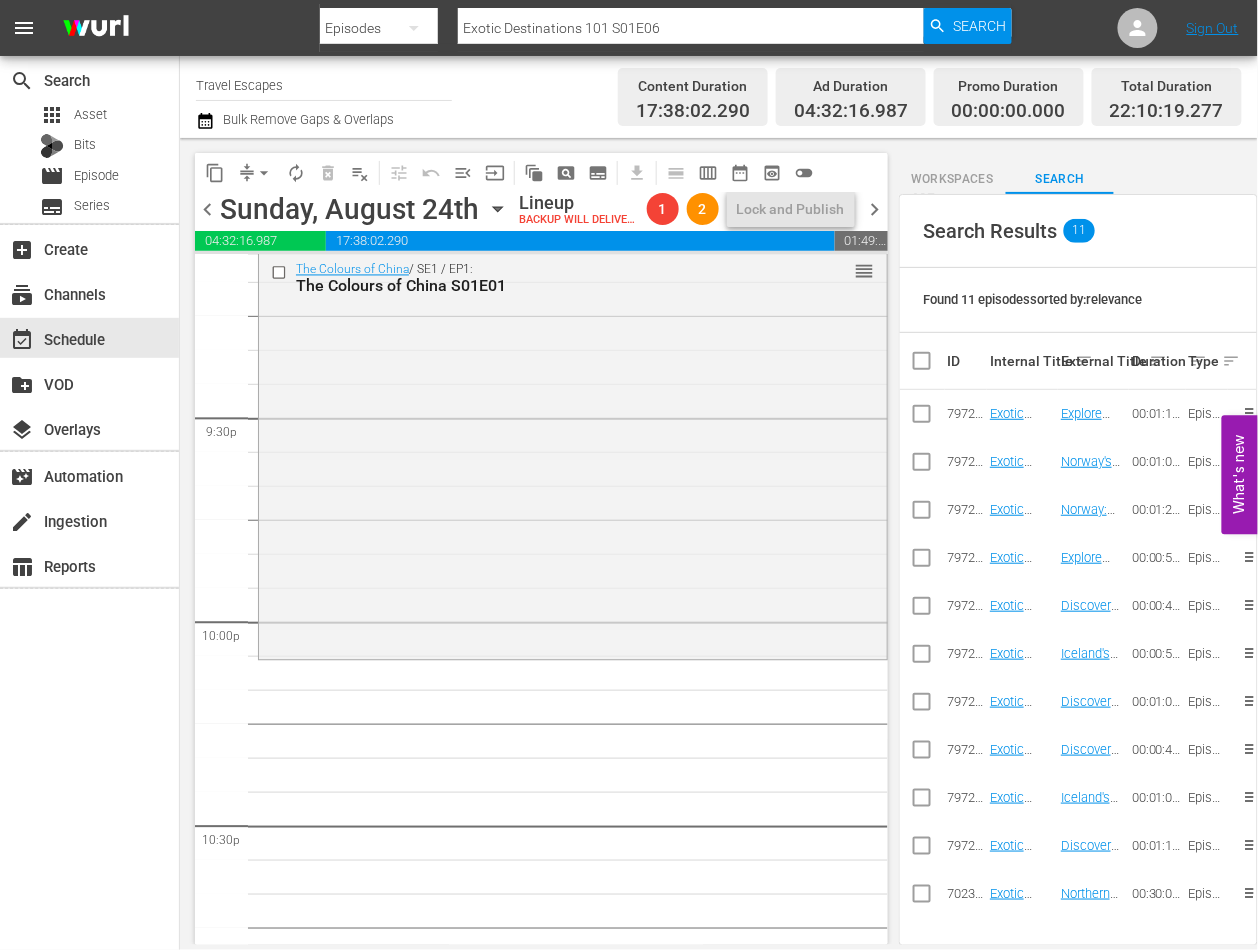 scroll, scrollTop: 445, scrollLeft: 0, axis: vertical 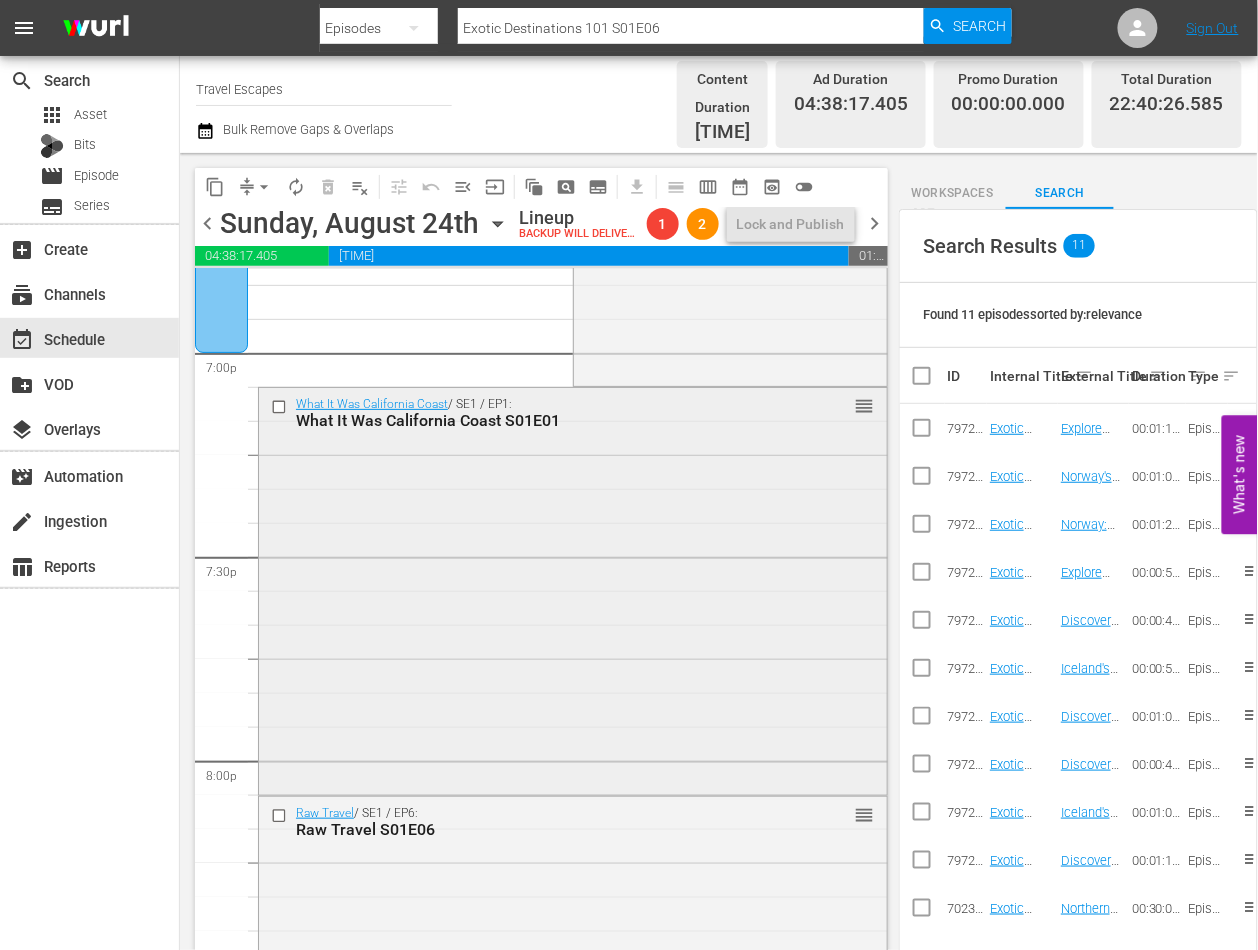 click at bounding box center [281, 407] 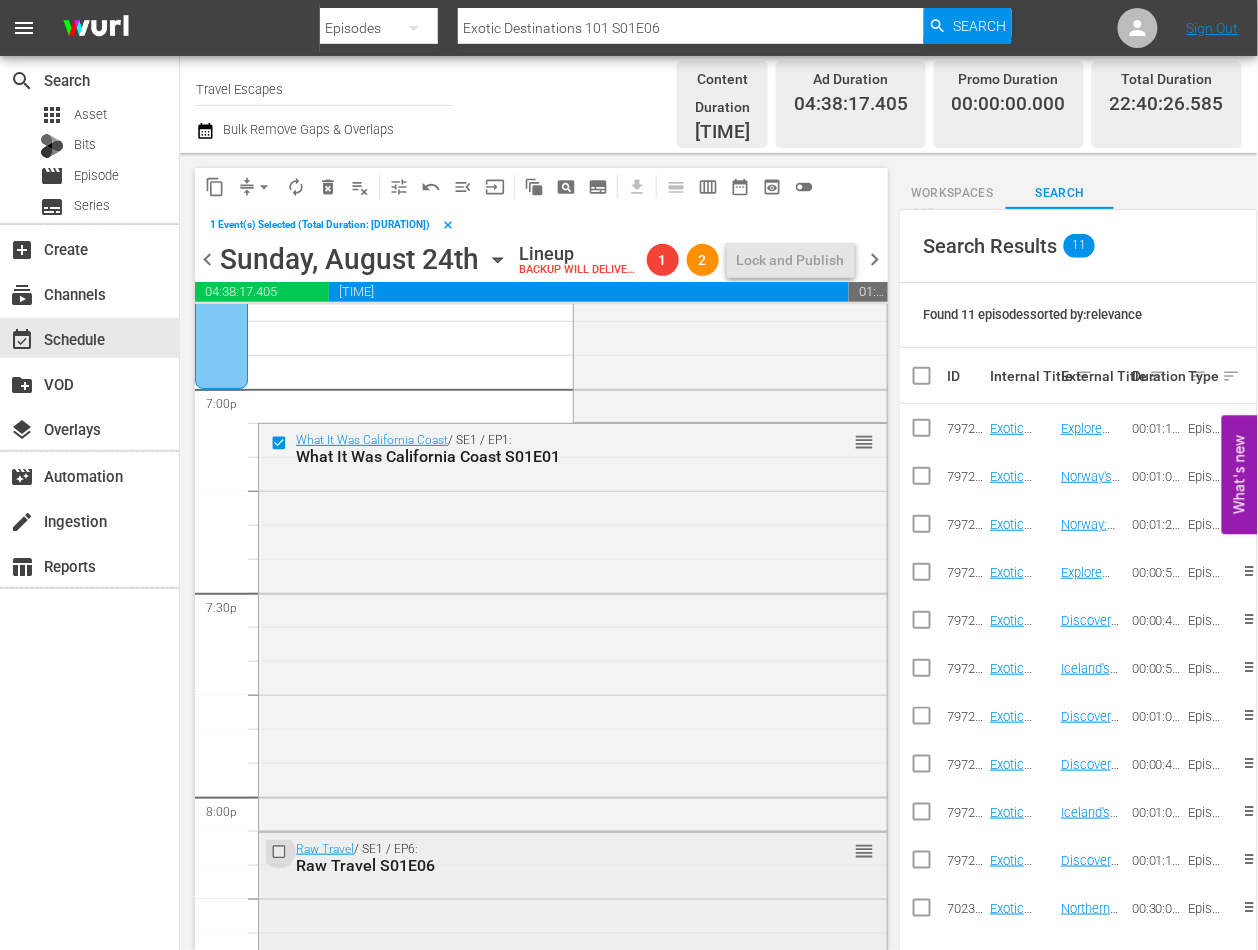 click at bounding box center [281, 852] 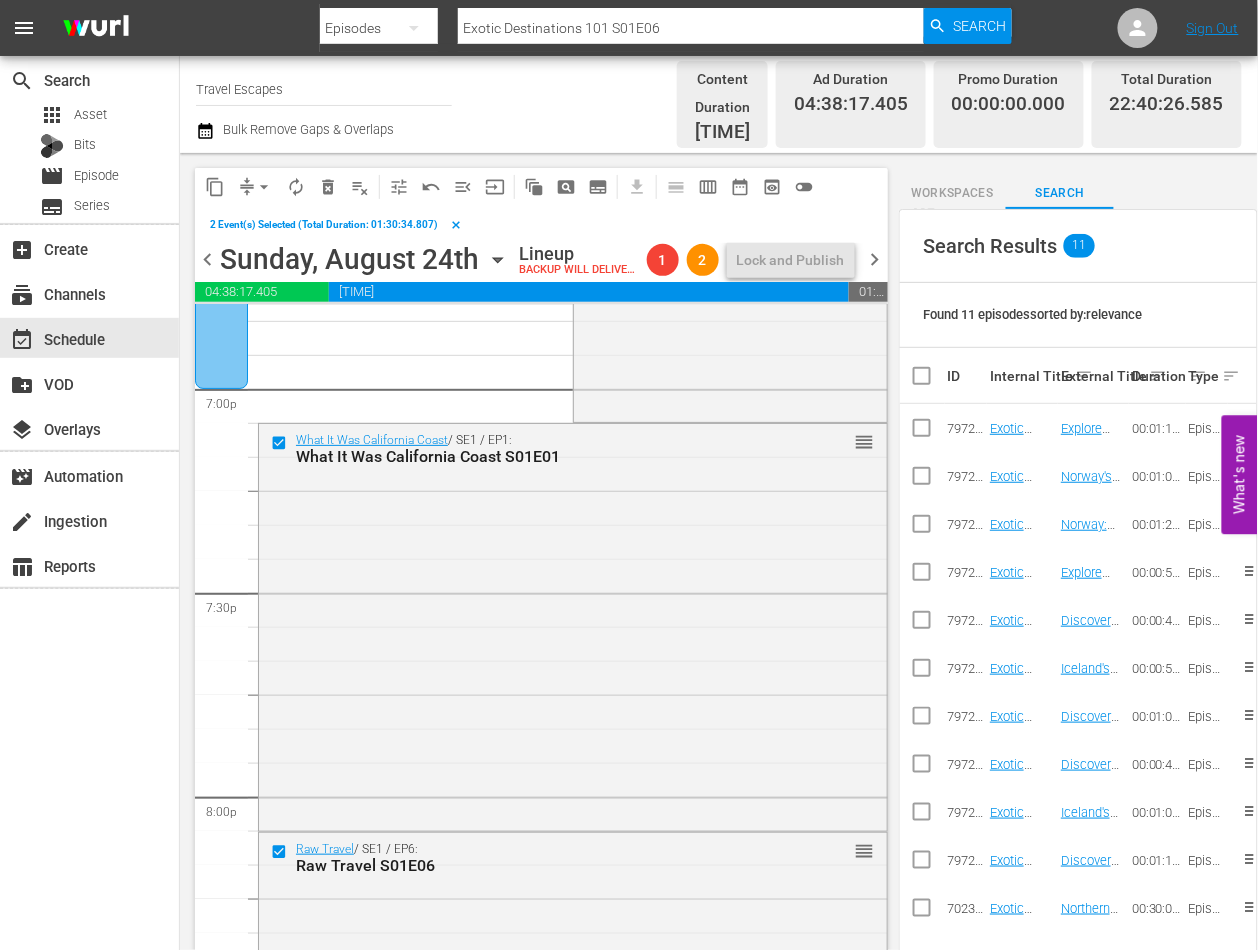 click on "content_copy" at bounding box center (215, 187) 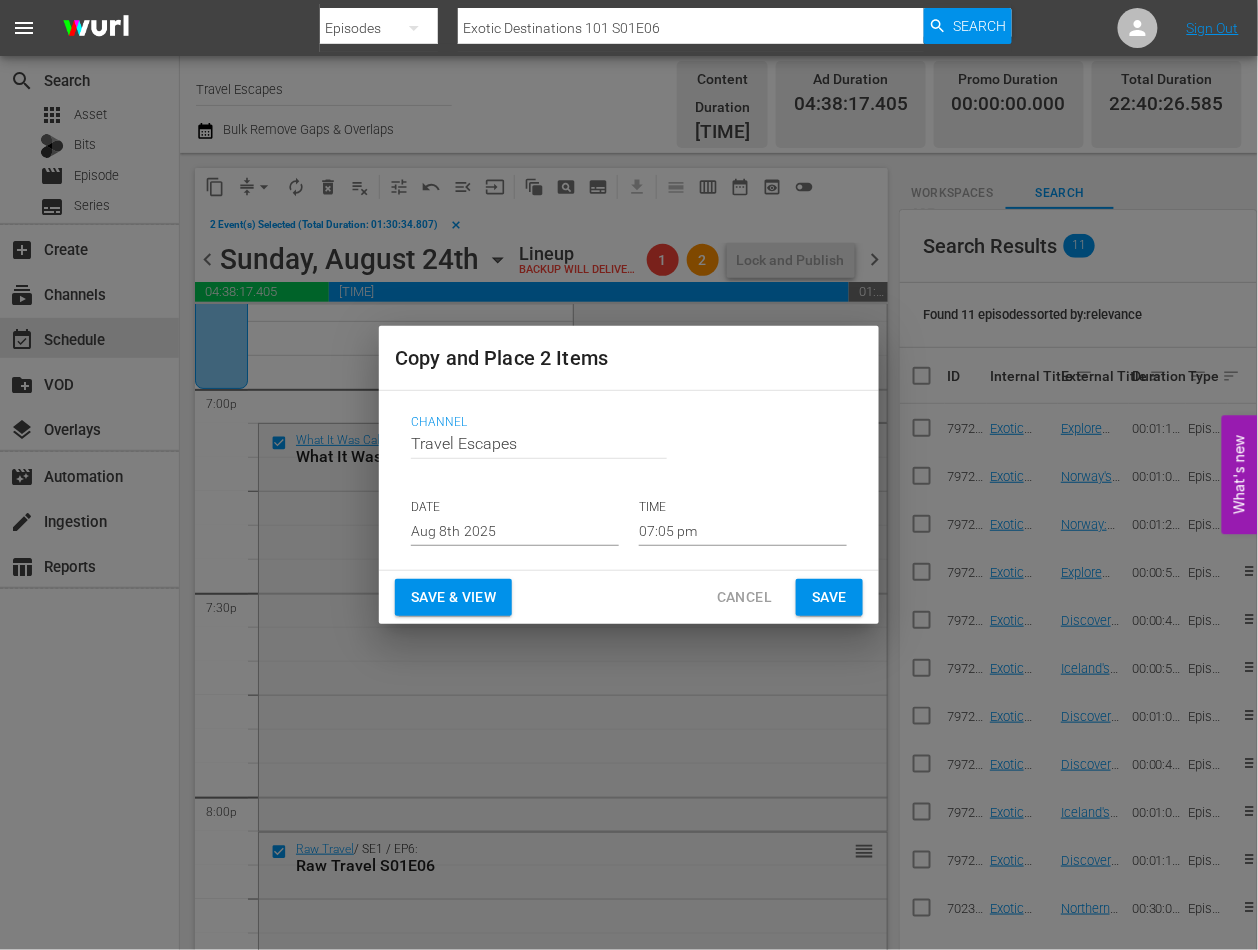 click on "Aug 8th 2025" at bounding box center (515, 531) 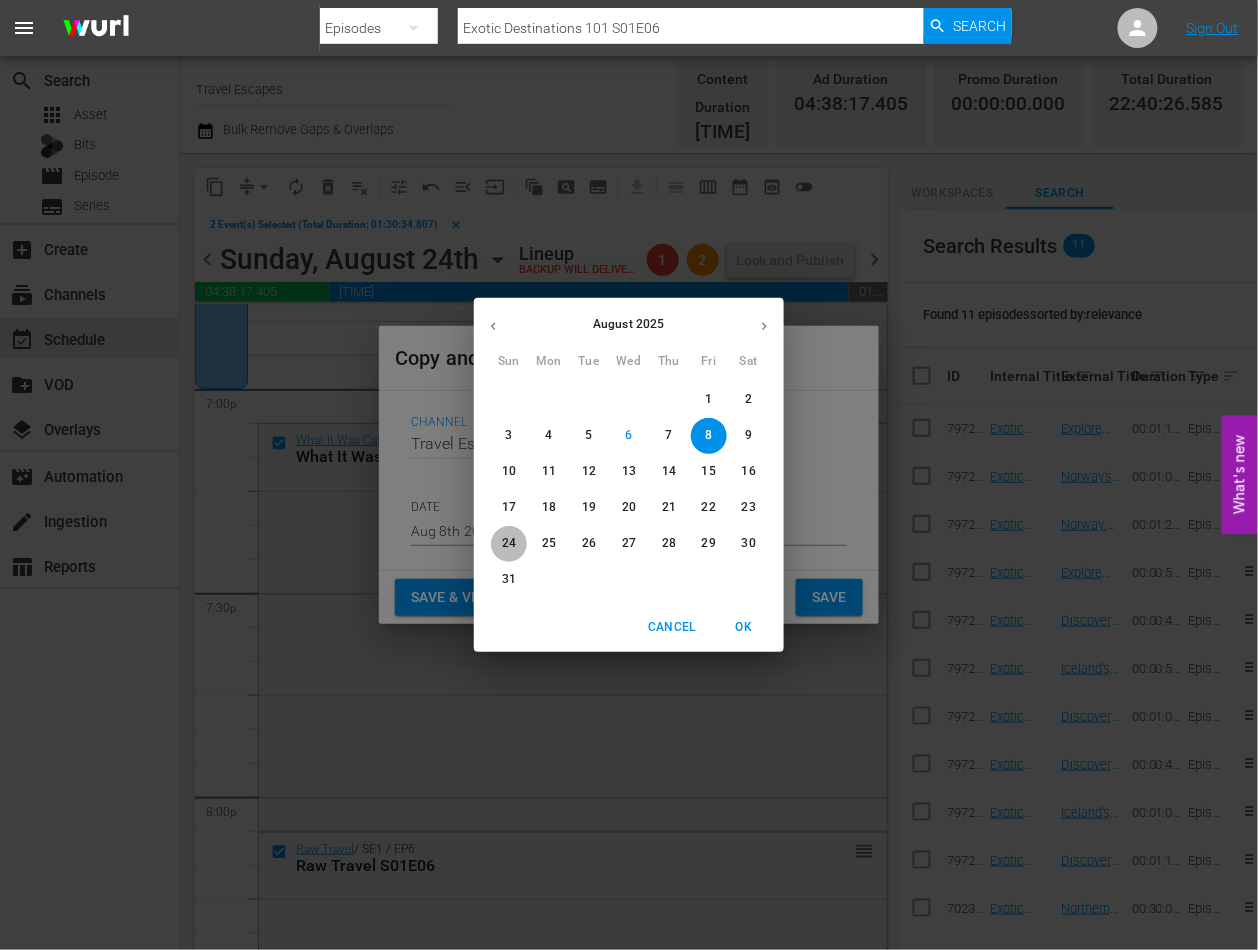 click on "24" at bounding box center [509, 543] 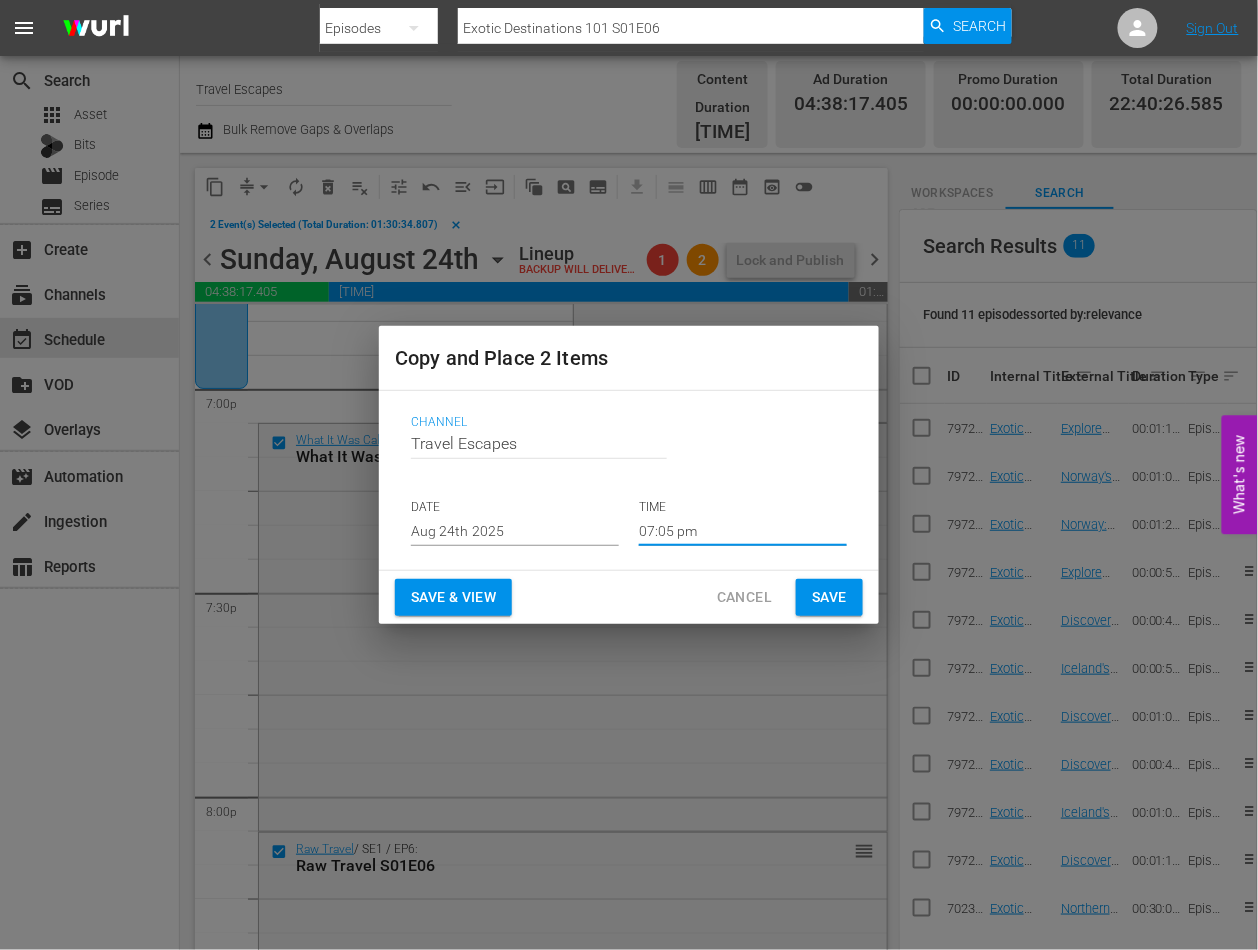 click on "07:05 pm" at bounding box center (743, 531) 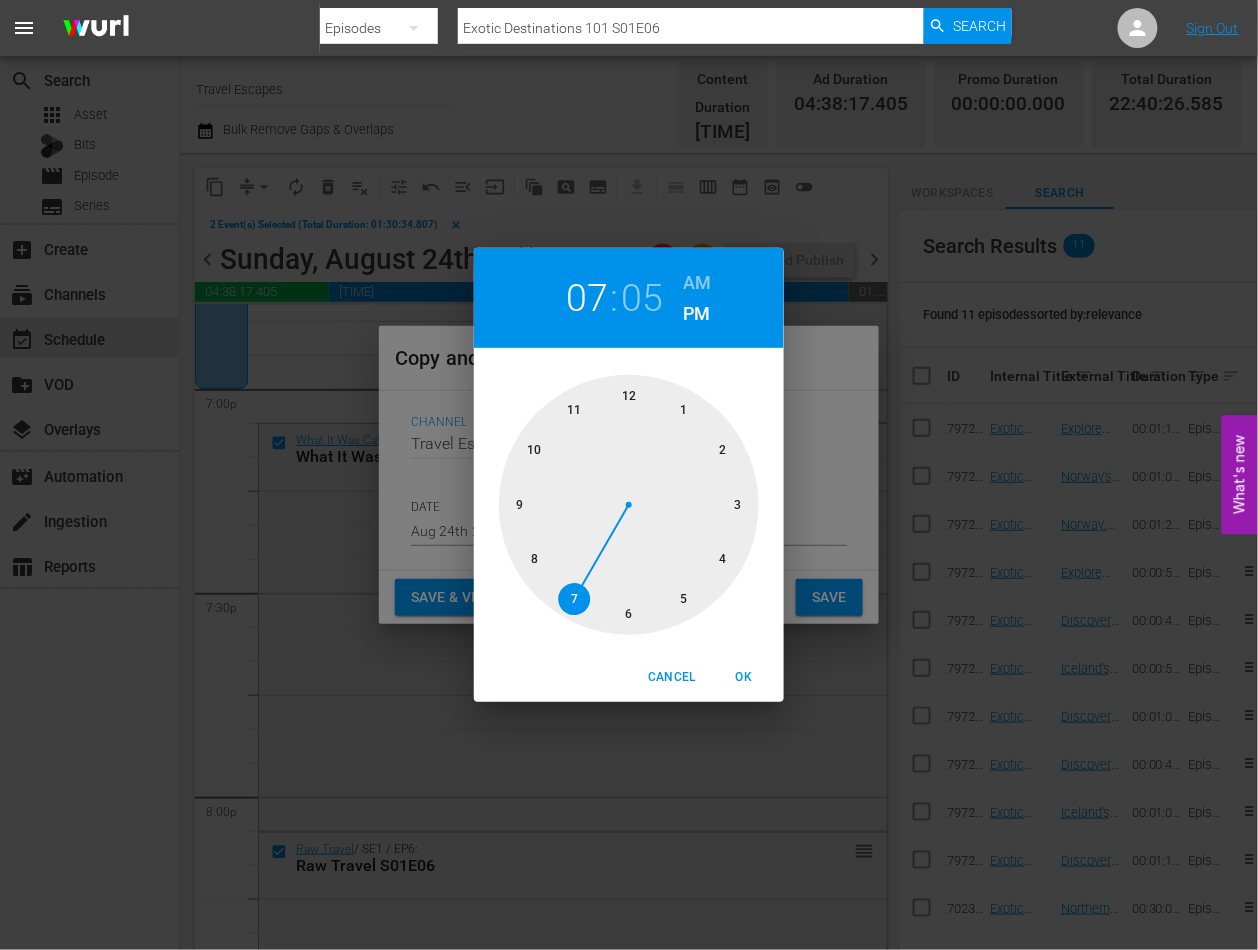 click at bounding box center [629, 505] 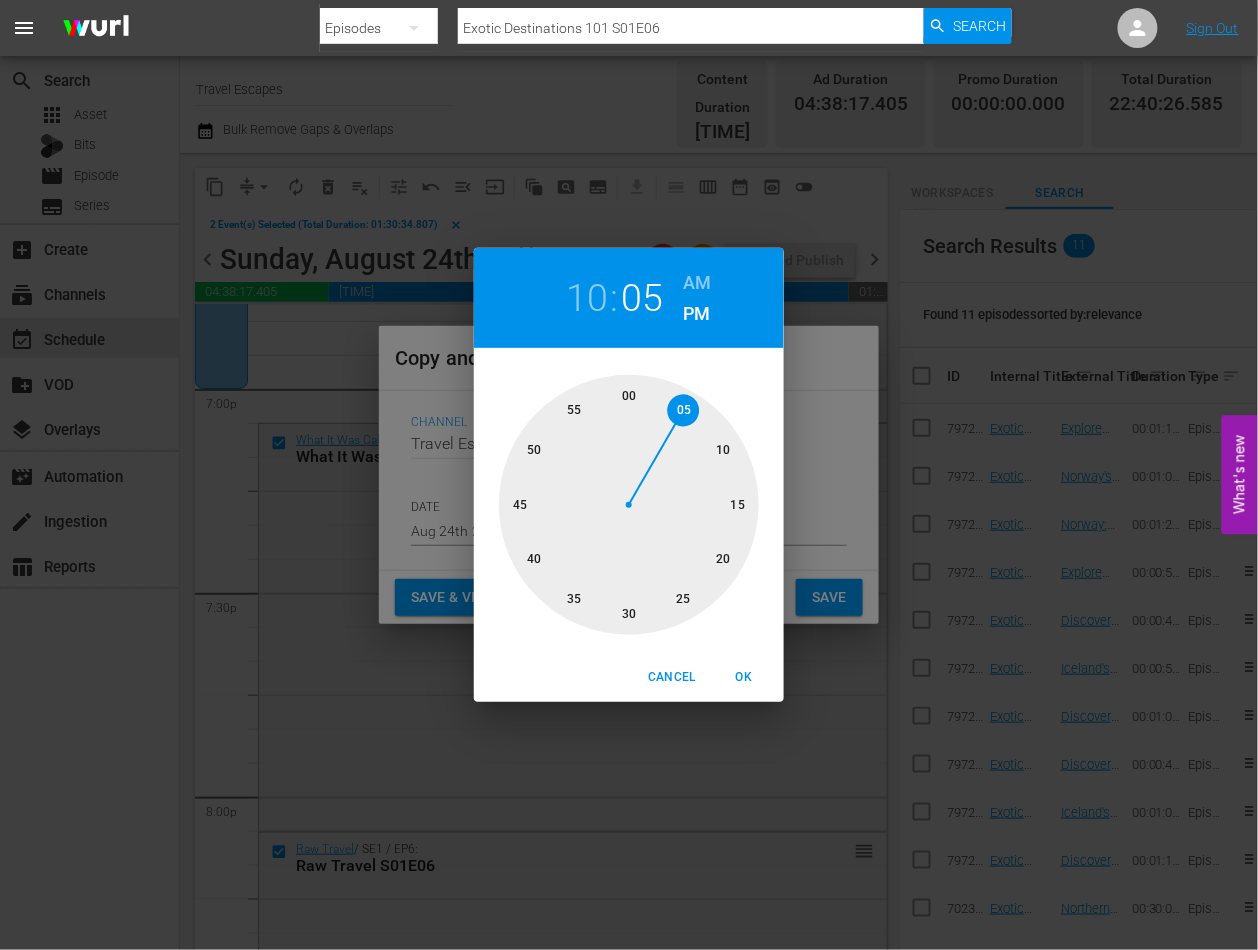 click at bounding box center (629, 505) 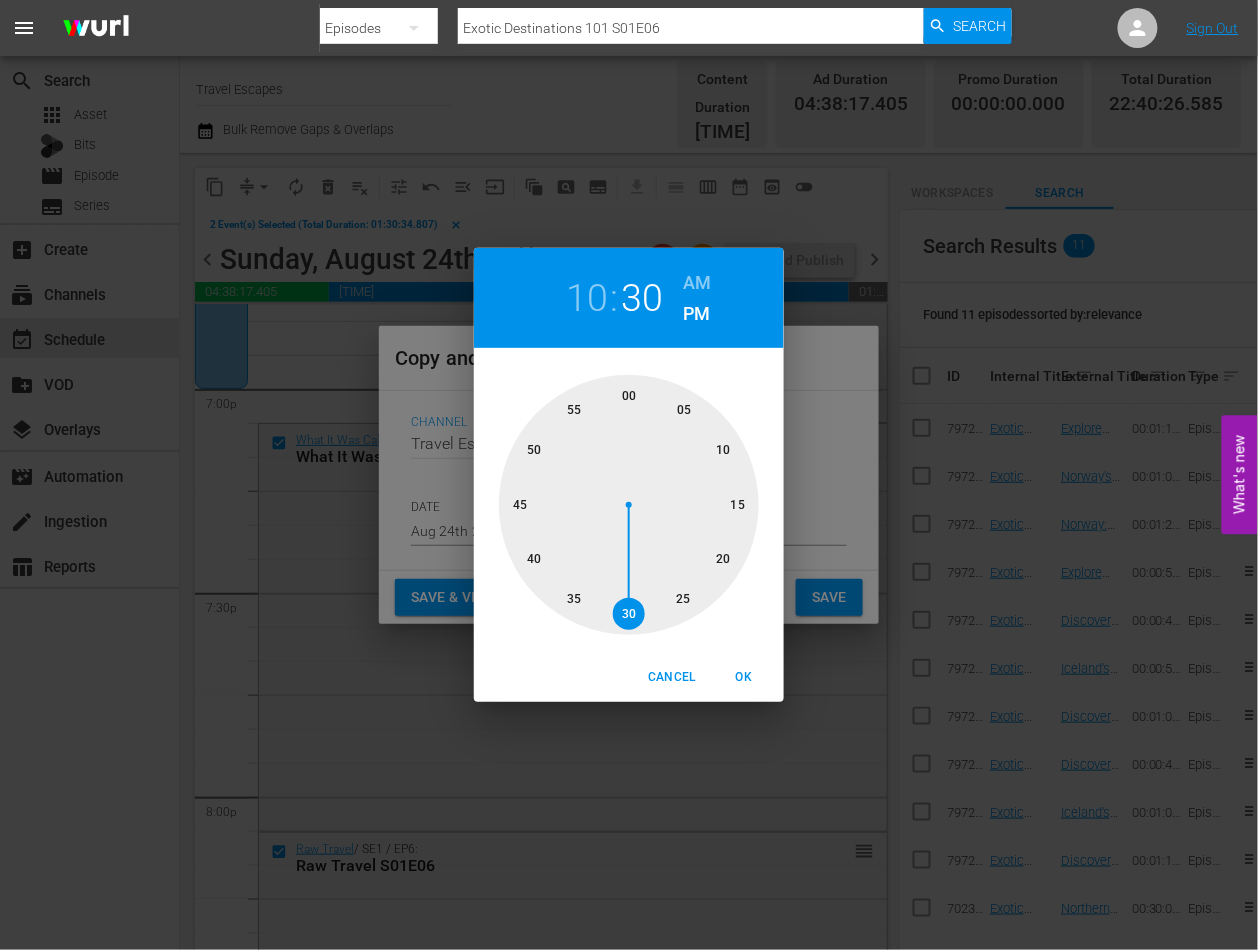 click on "OK" at bounding box center [744, 677] 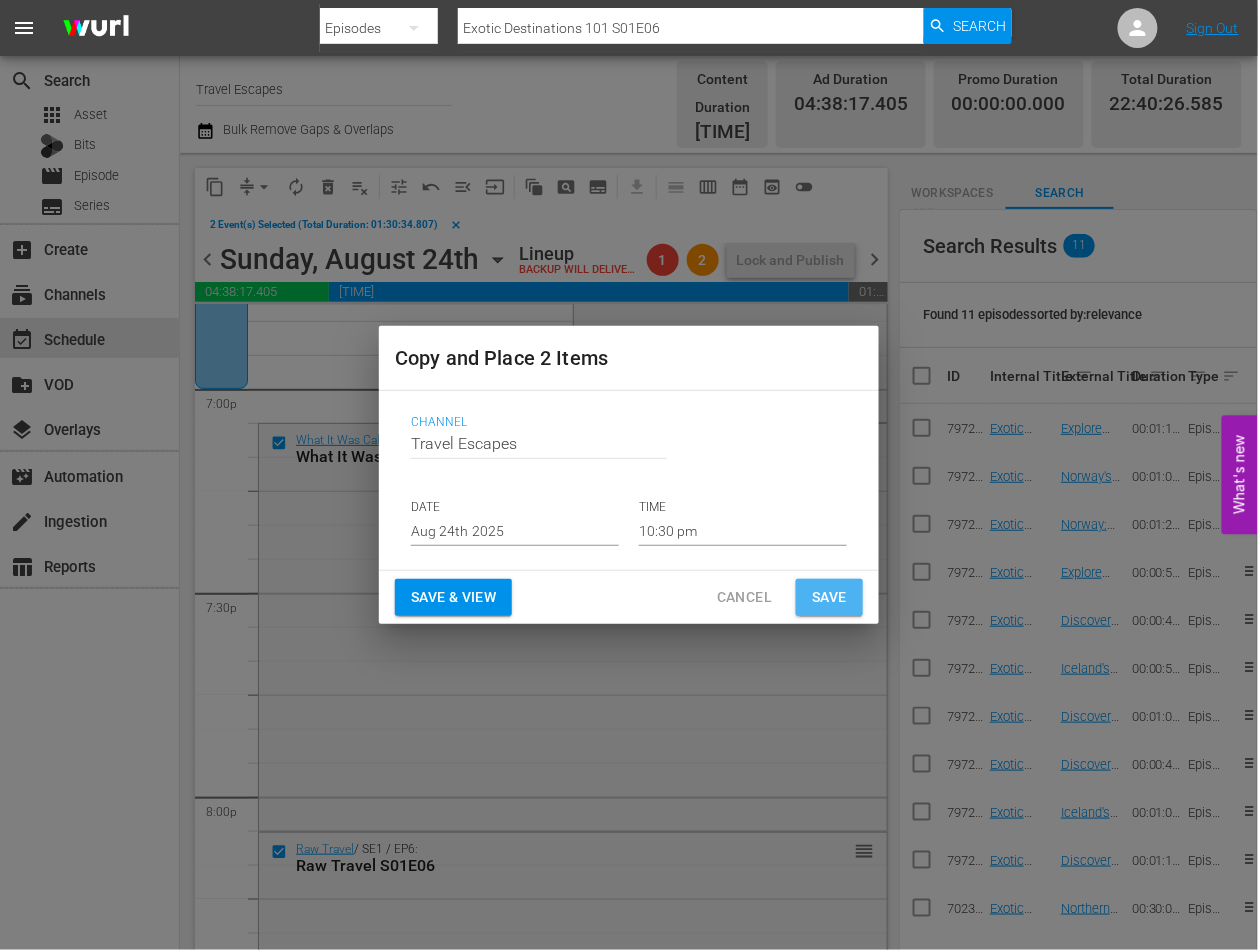 click on "Save" at bounding box center (829, 597) 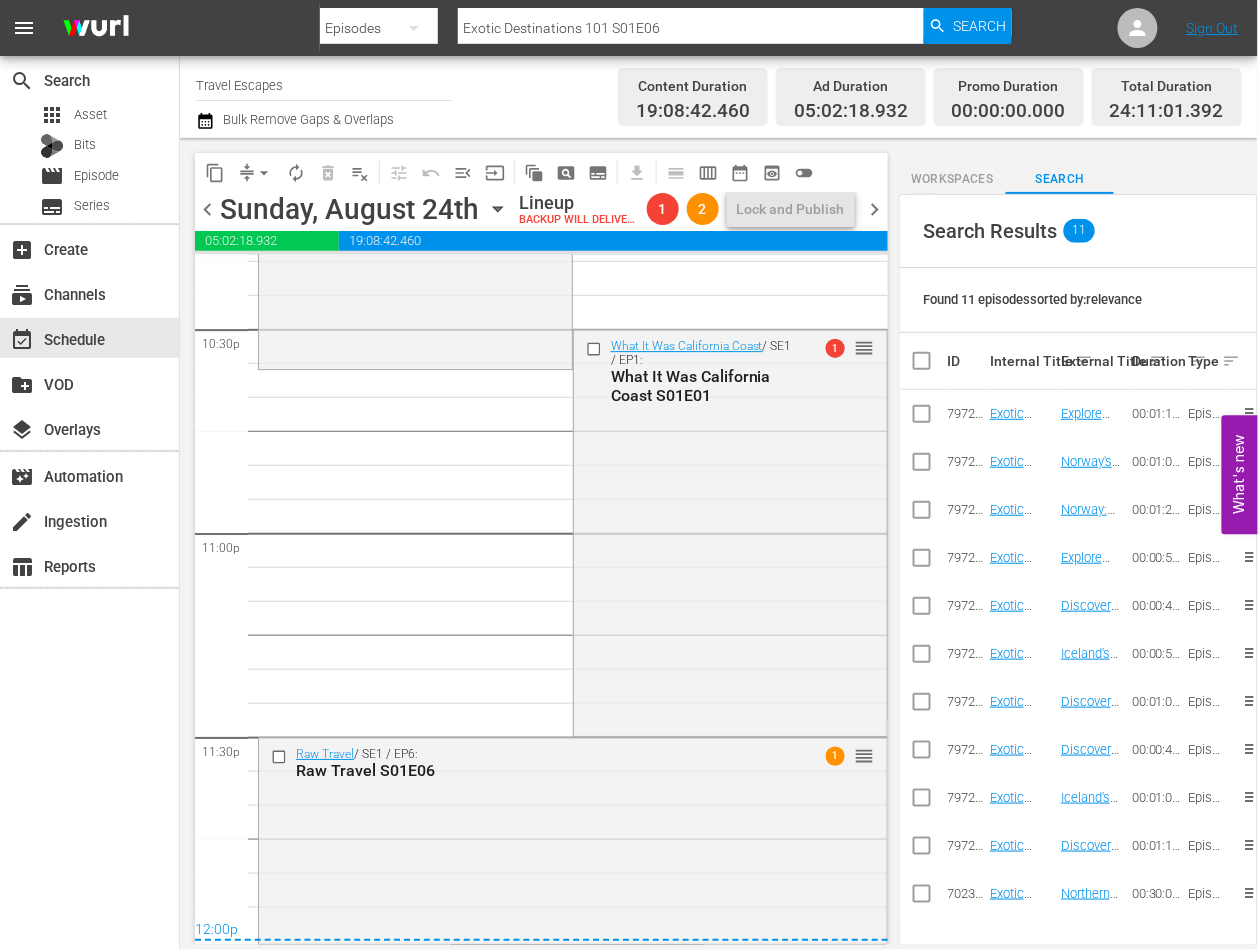 scroll, scrollTop: 9105, scrollLeft: 0, axis: vertical 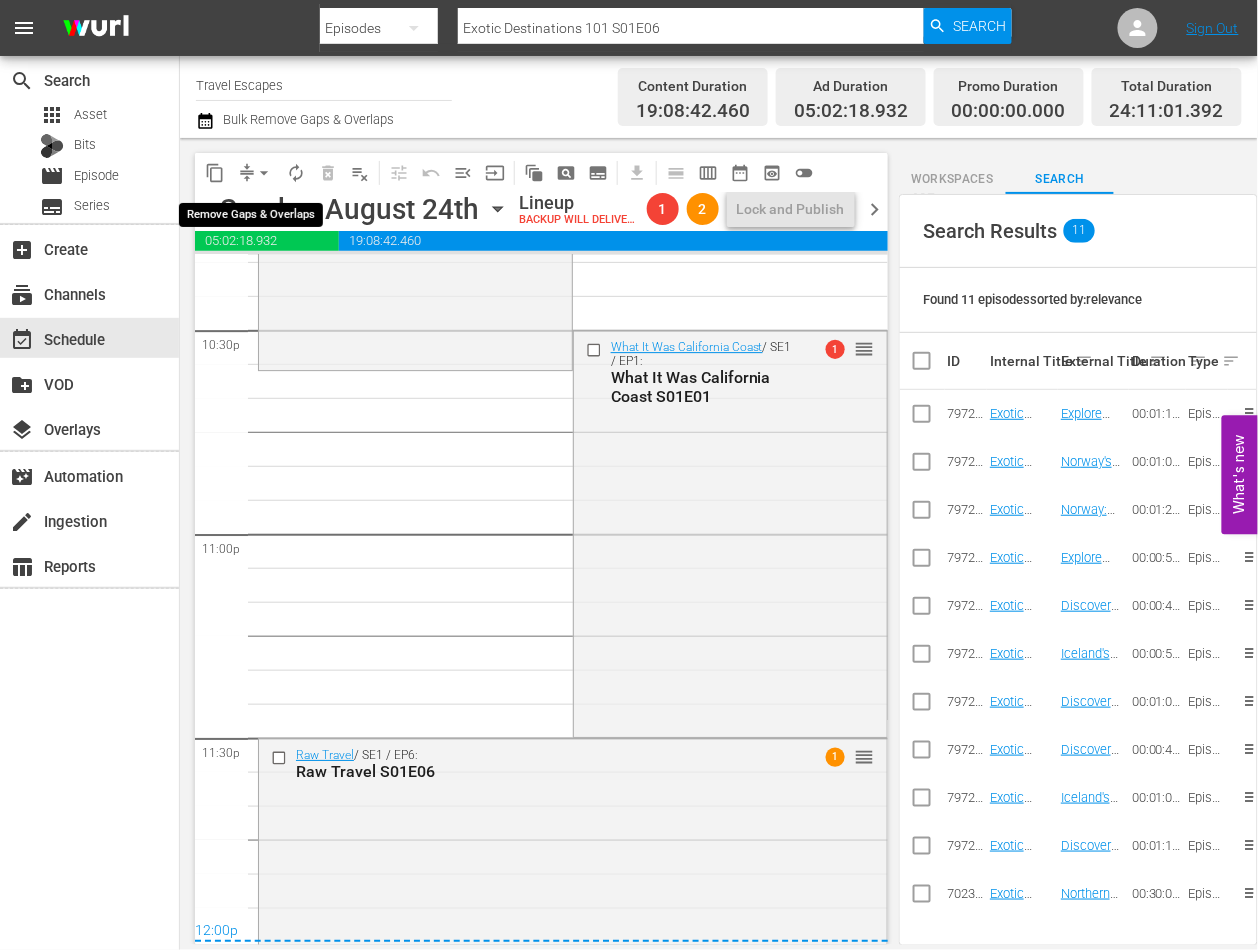 click on "arrow_drop_down" at bounding box center [264, 173] 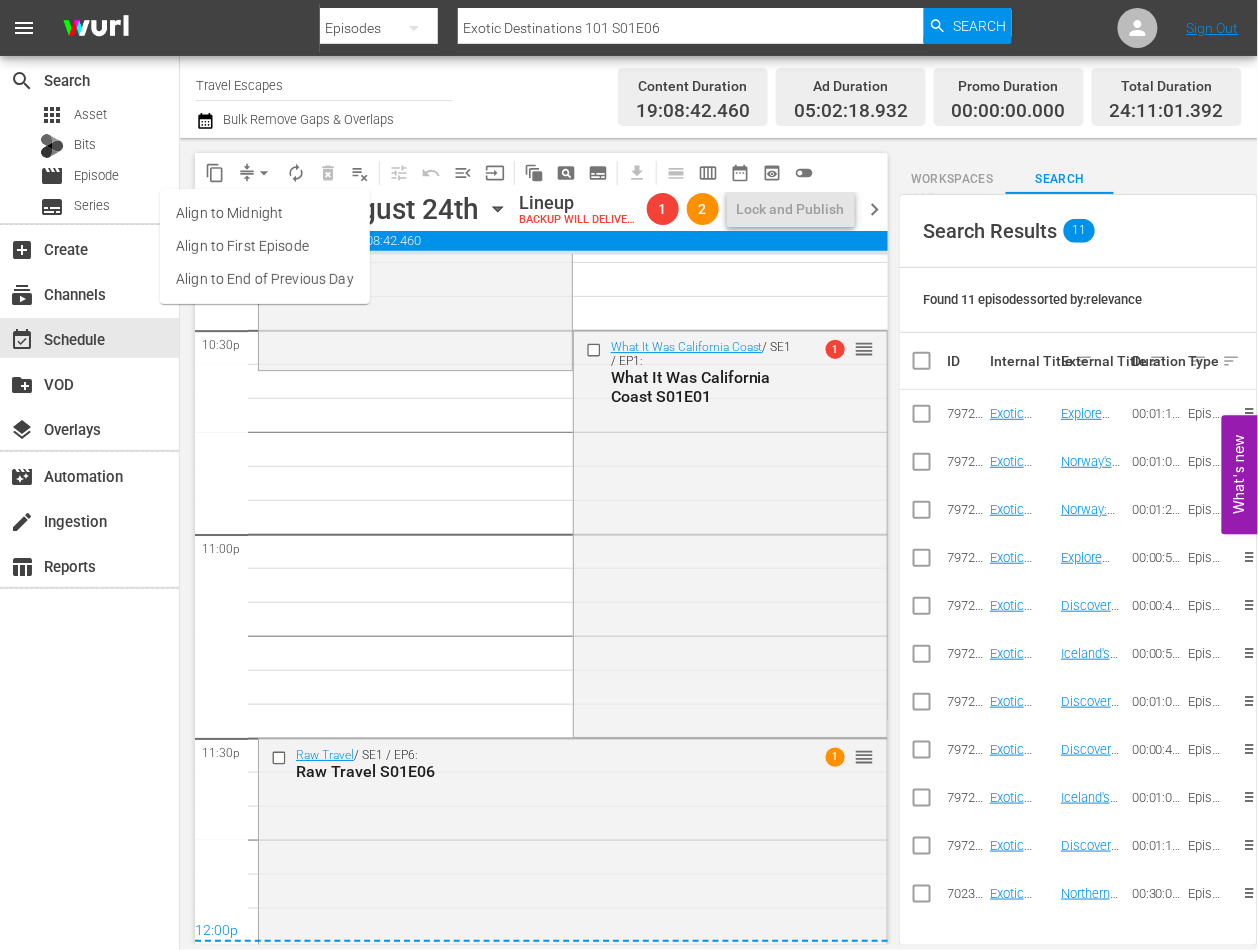 click on "Align to End of Previous Day" at bounding box center (265, 279) 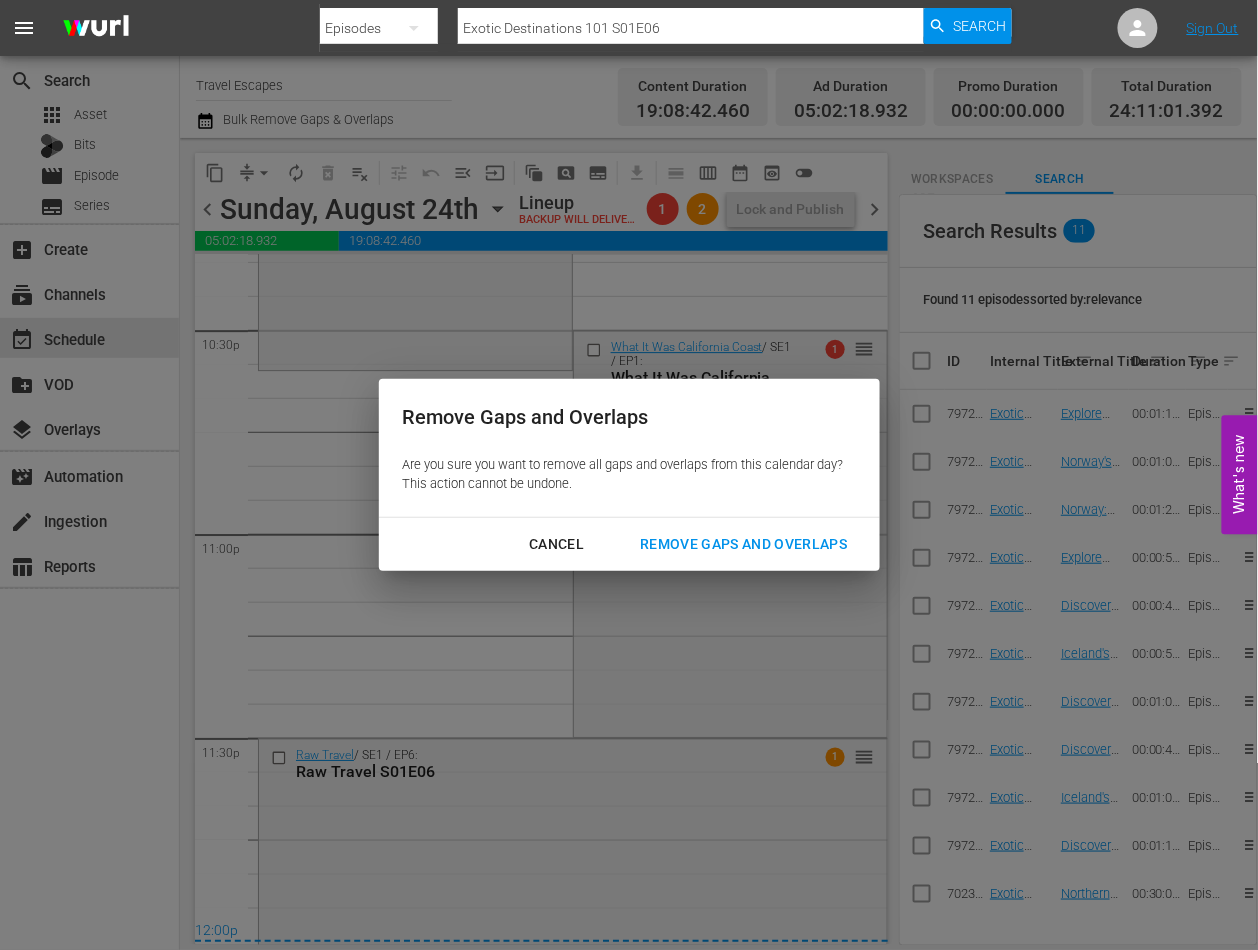 click on "Remove Gaps and Overlaps" at bounding box center [743, 544] 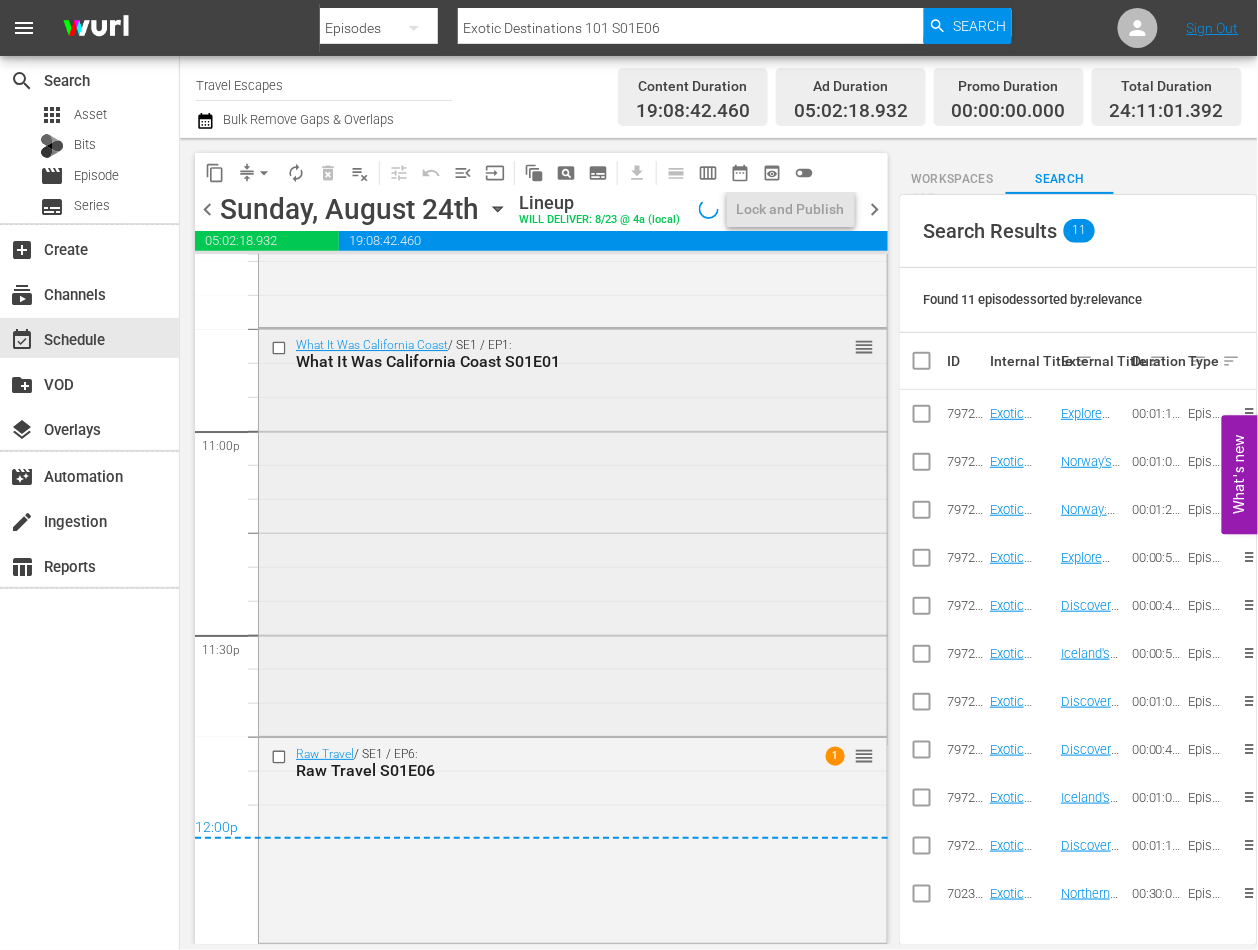 scroll, scrollTop: 9206, scrollLeft: 0, axis: vertical 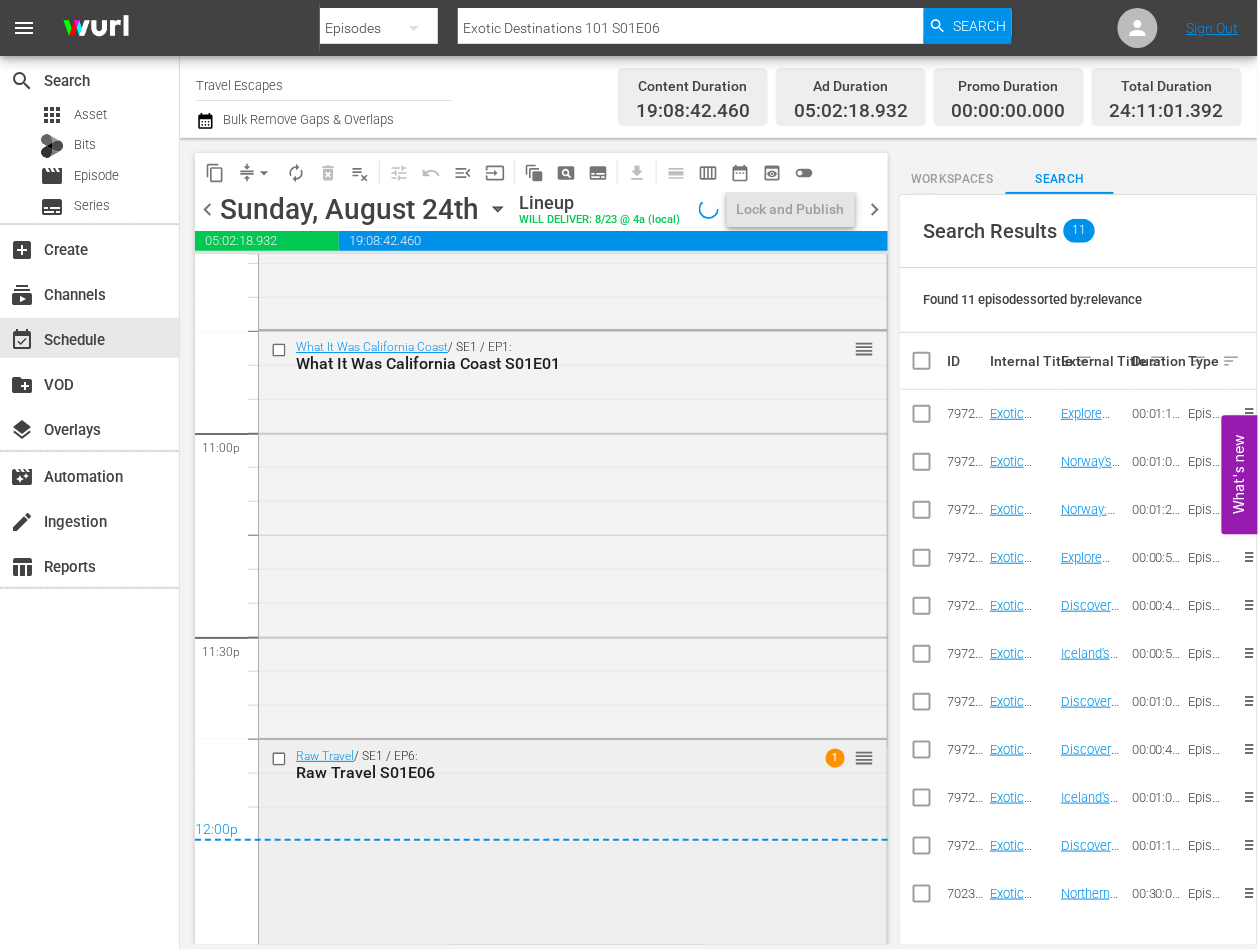 click on "Raw Travel S01E06" at bounding box center [539, 772] 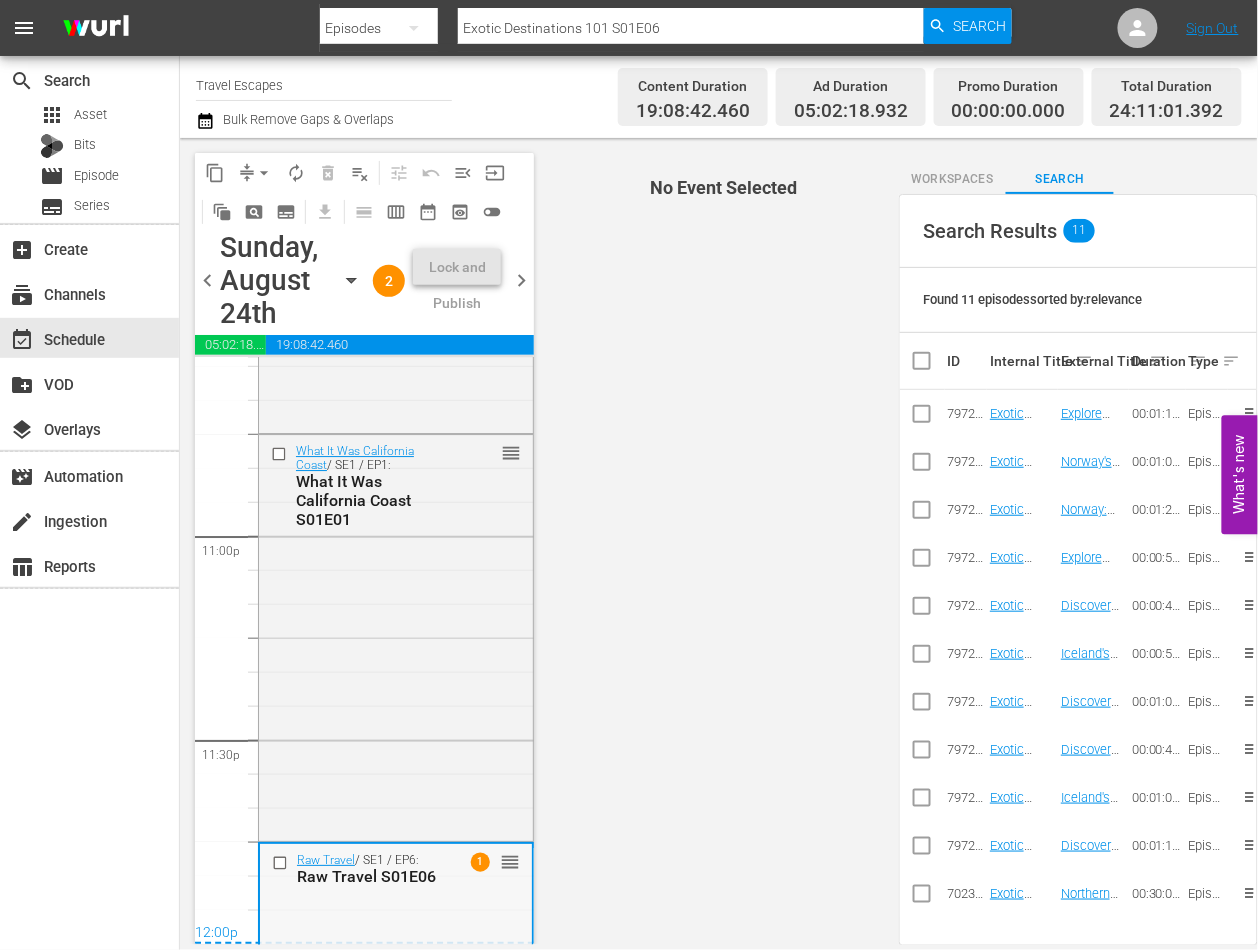 click on "Raw Travel  / SE1 / EP6: \n Raw Travel S01E06 1 reorder" at bounding box center (396, 868) 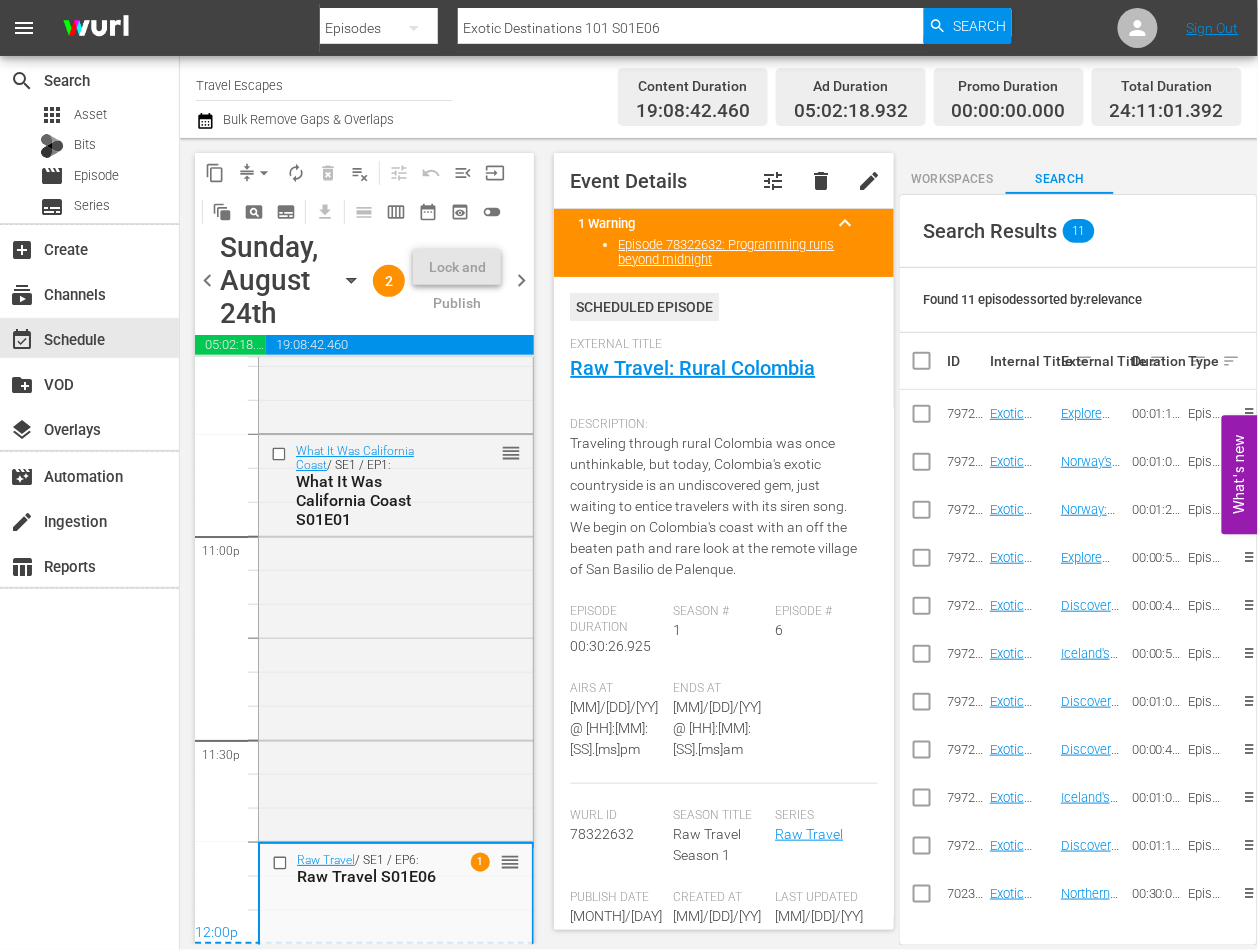 click on "Raw Travel  / SE1 / EP6: \n Raw Travel S01E06 1 reorder" at bounding box center (396, 868) 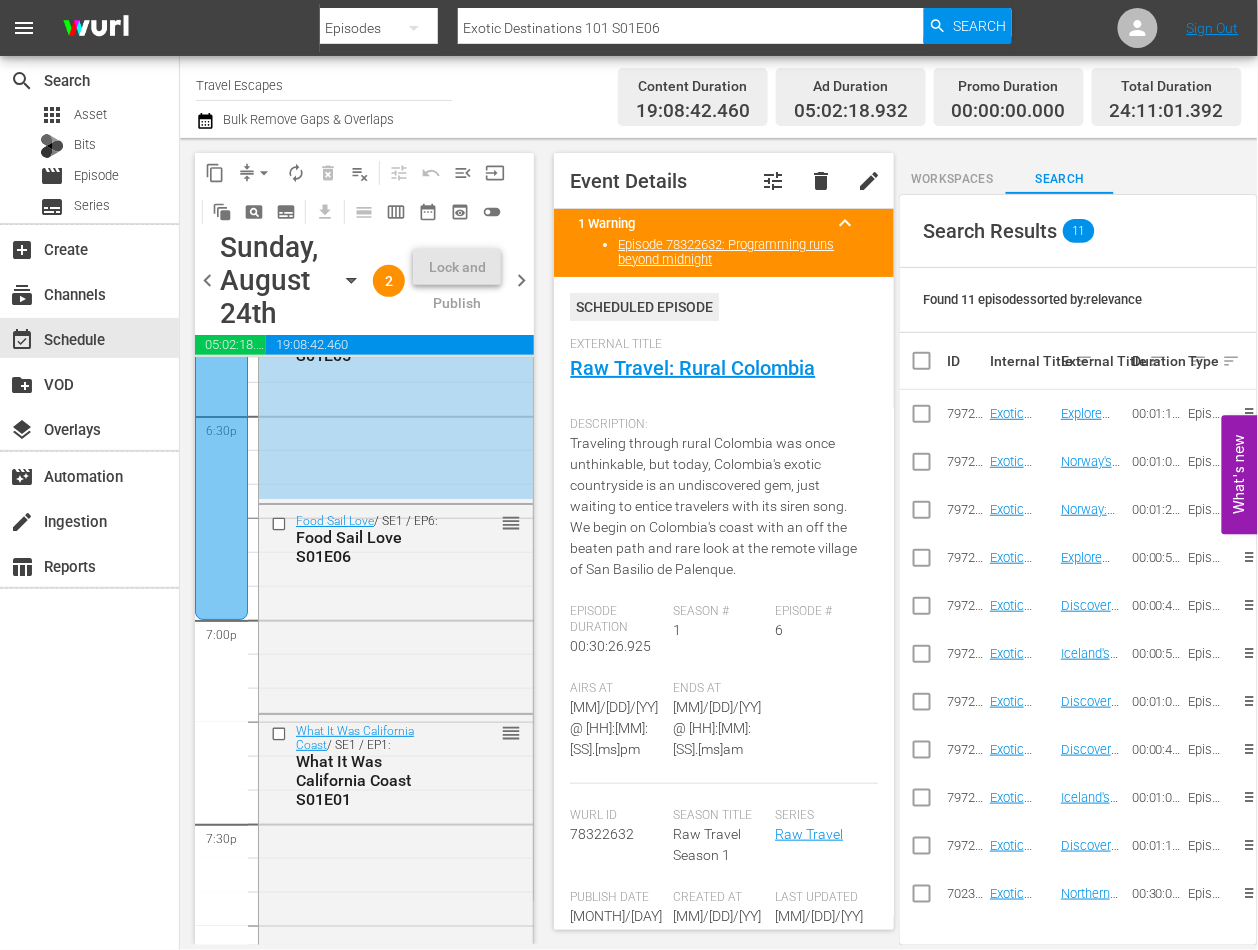scroll, scrollTop: 7484, scrollLeft: 0, axis: vertical 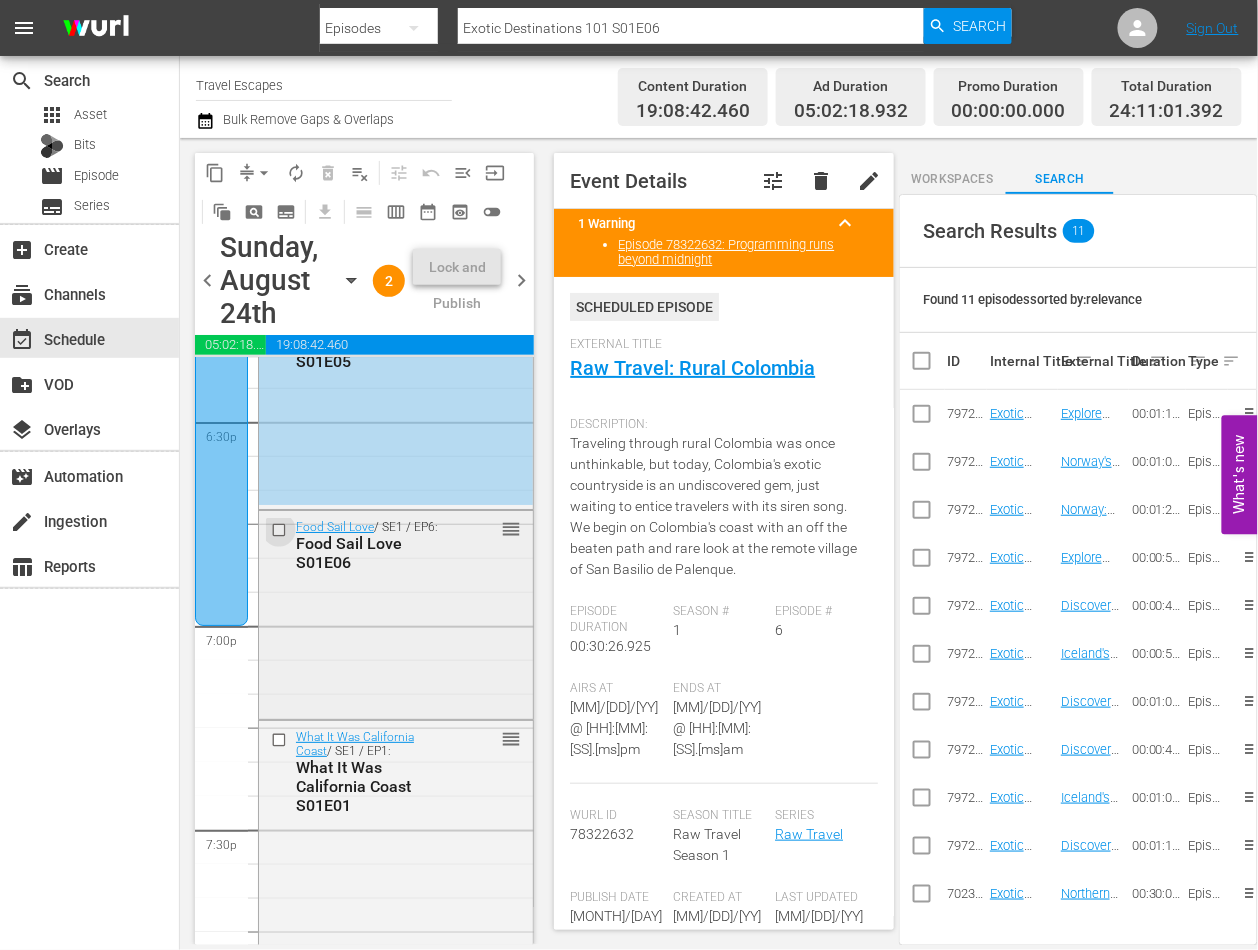 click at bounding box center (281, 529) 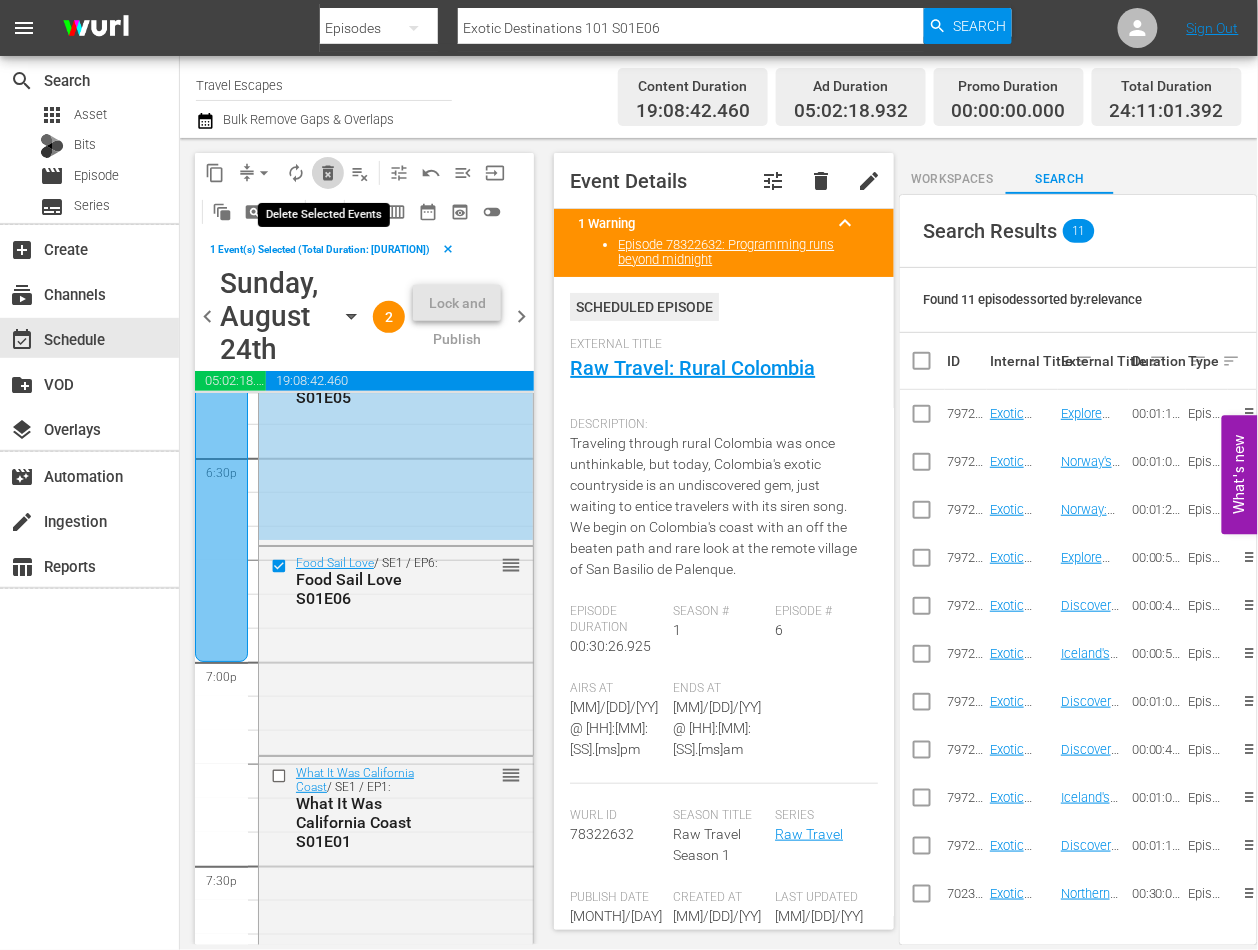 click on "delete_forever_outlined" at bounding box center [328, 173] 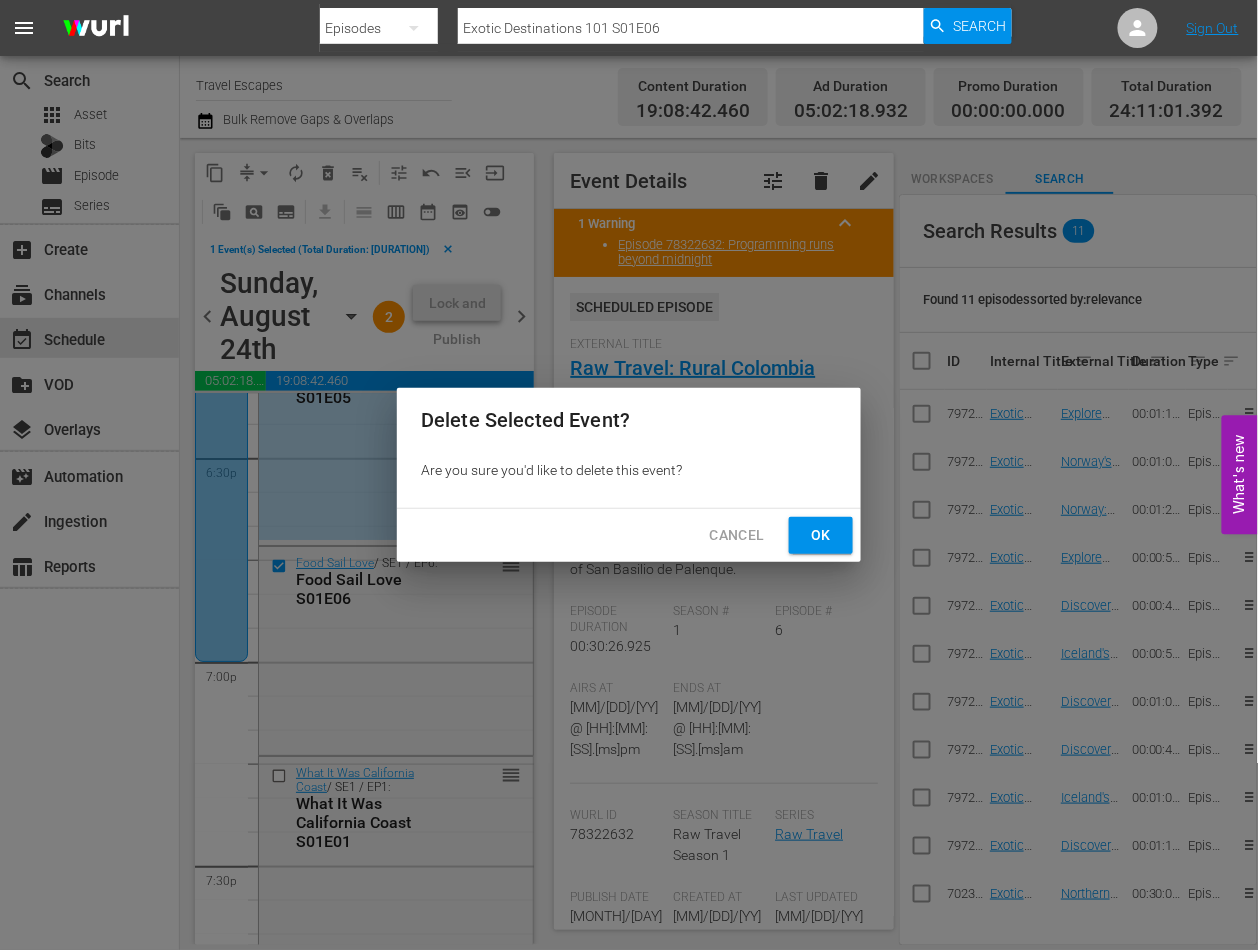 click on "Ok" at bounding box center (821, 535) 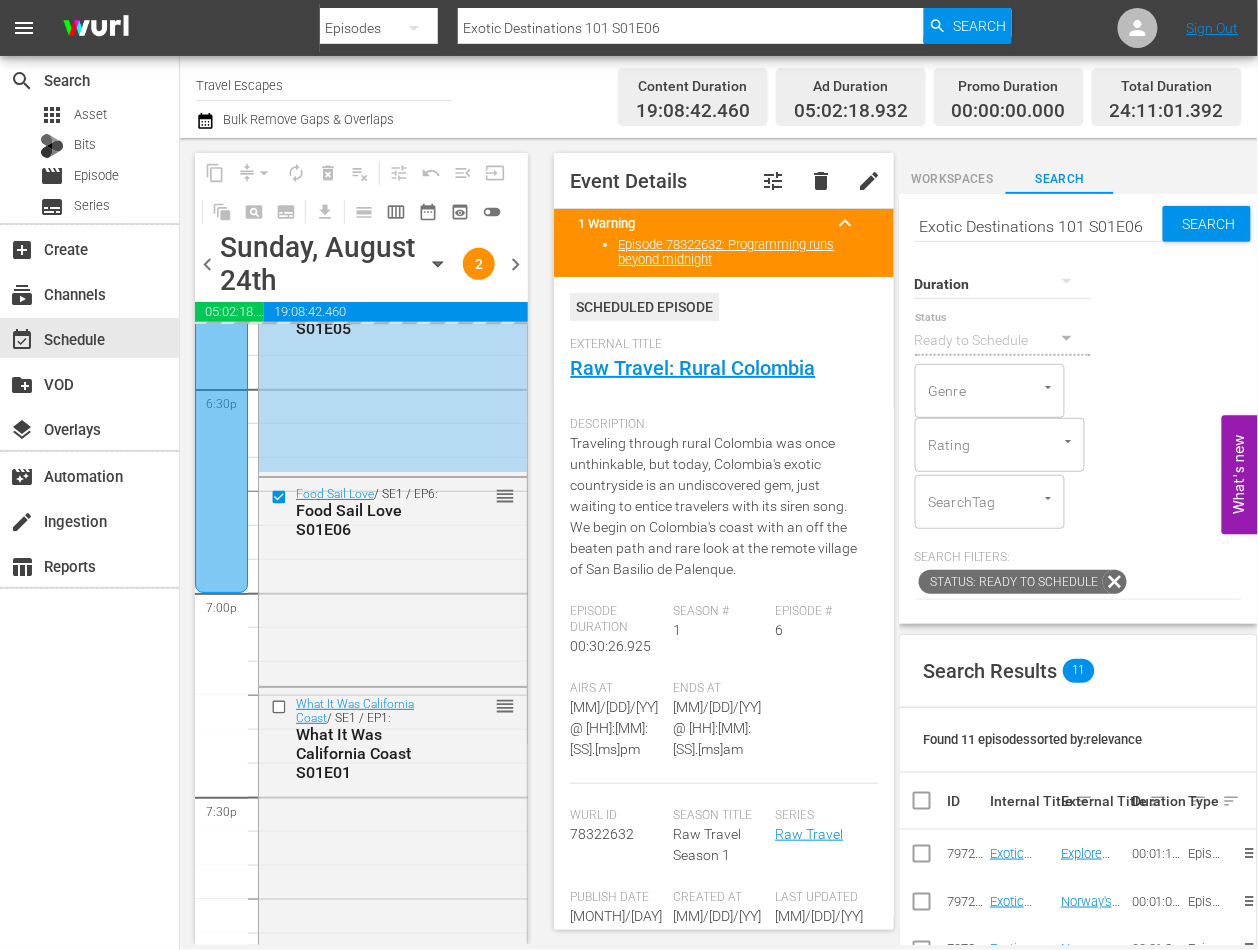 scroll, scrollTop: 0, scrollLeft: 0, axis: both 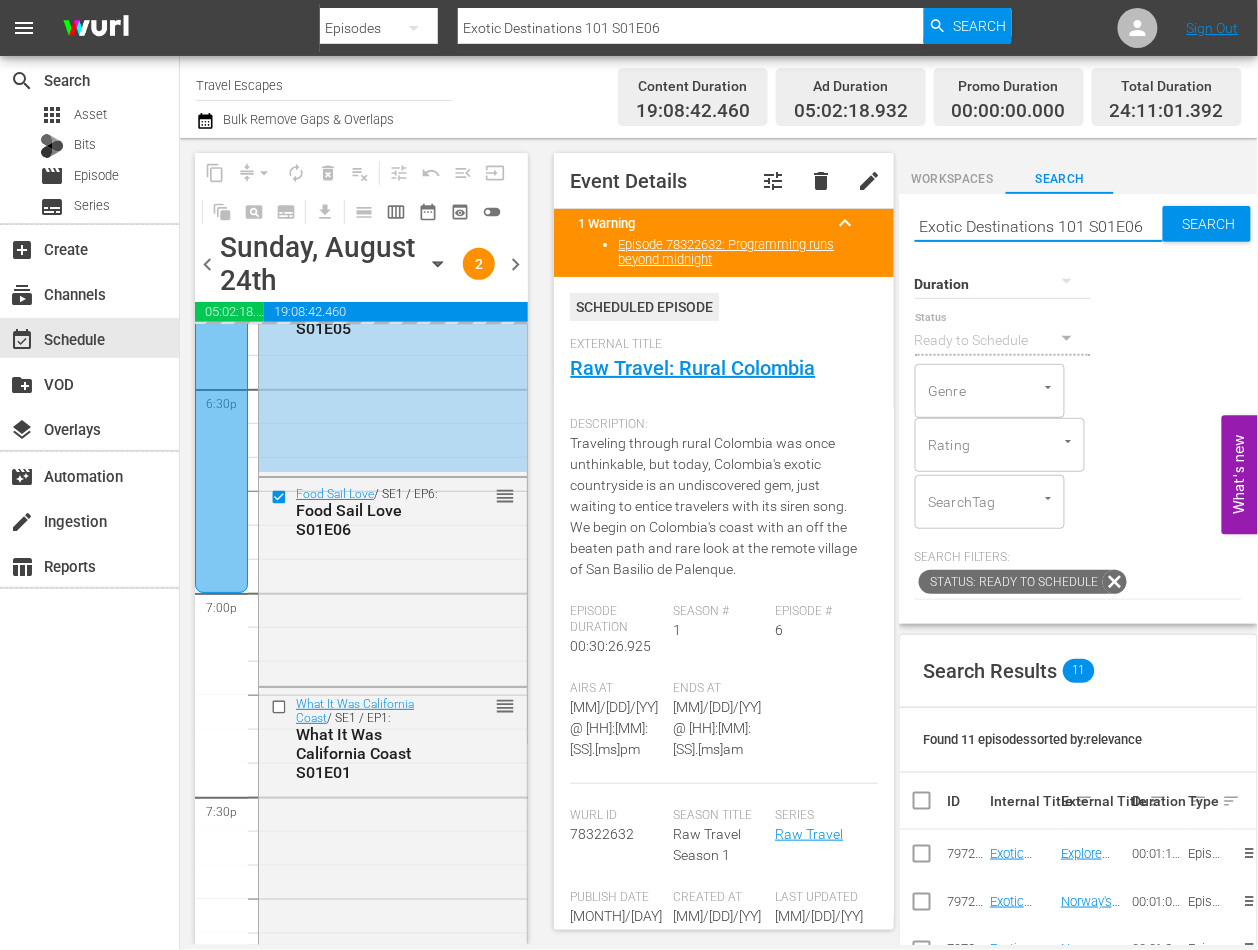 click on "Exotic Destinations 101 S01E06" at bounding box center (1039, 226) 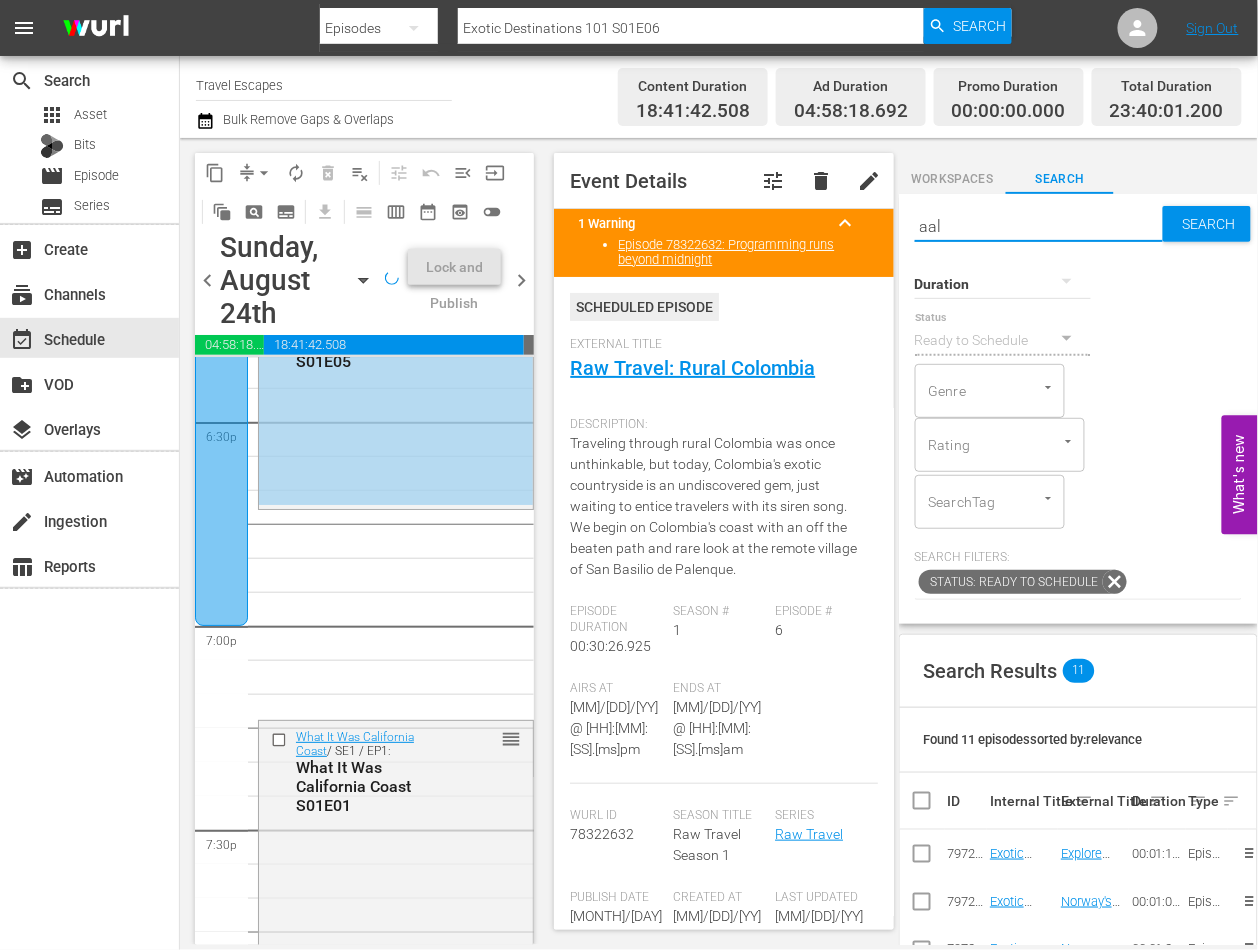type on "aal" 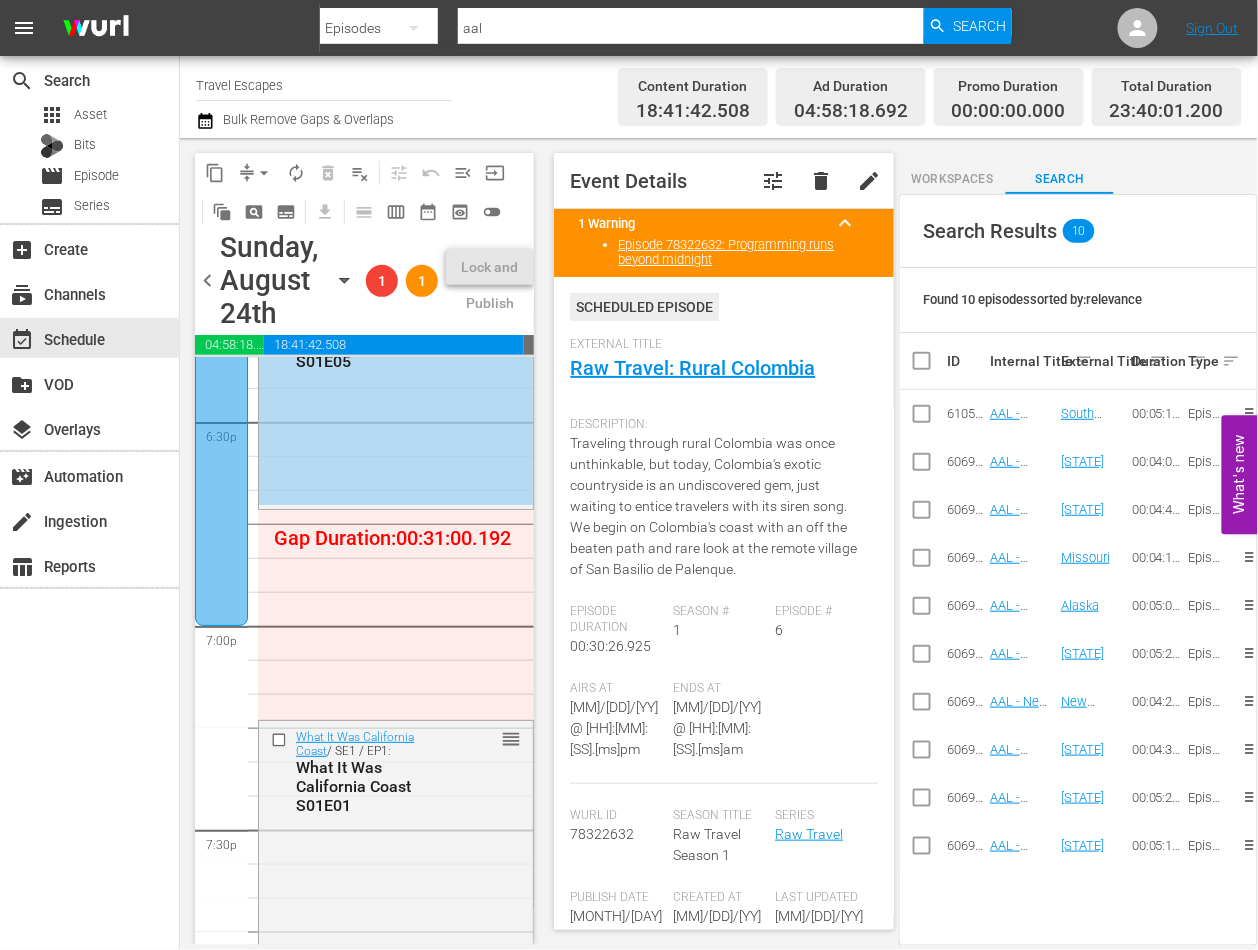 scroll, scrollTop: 445, scrollLeft: 0, axis: vertical 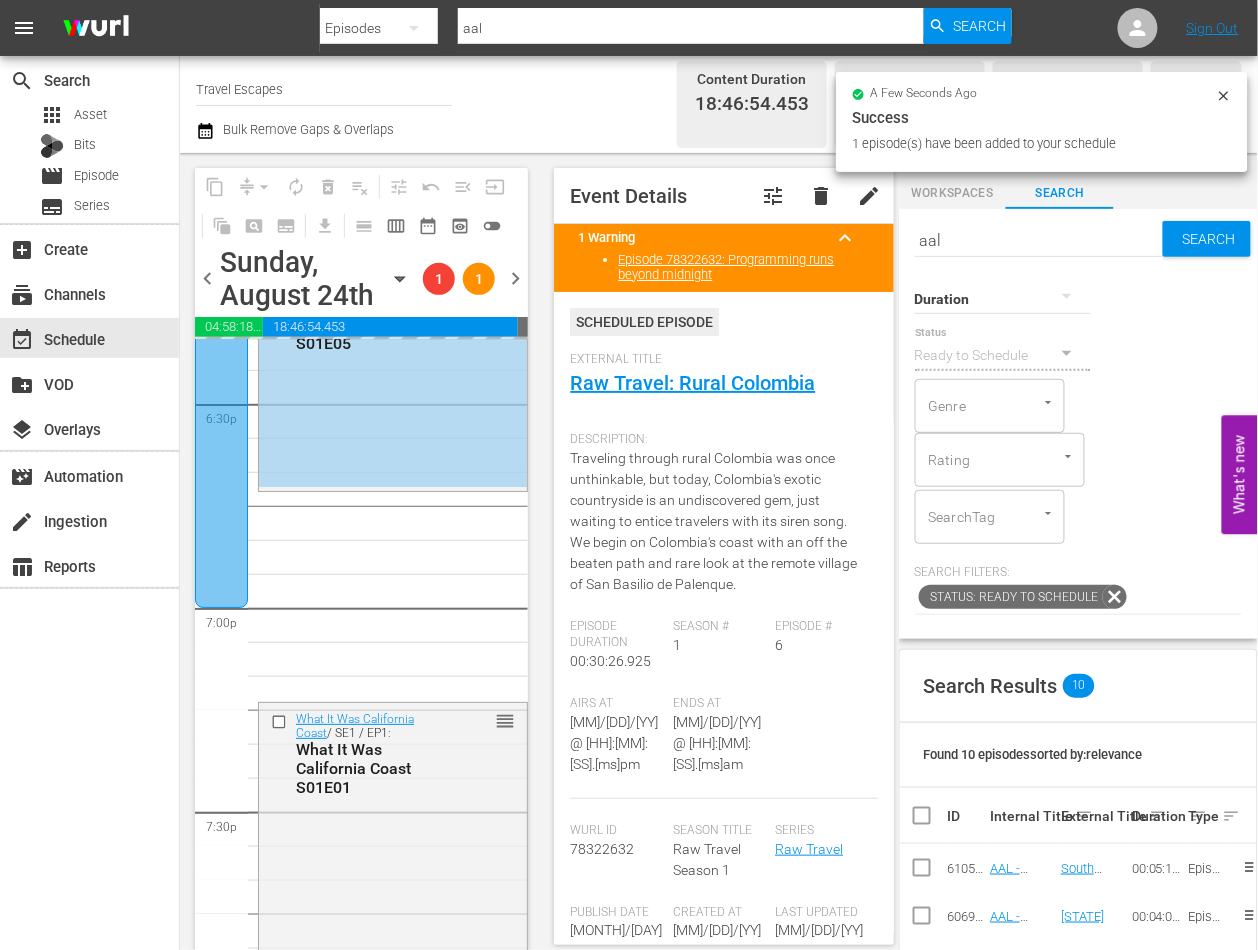 click on "aal" at bounding box center [1039, 241] 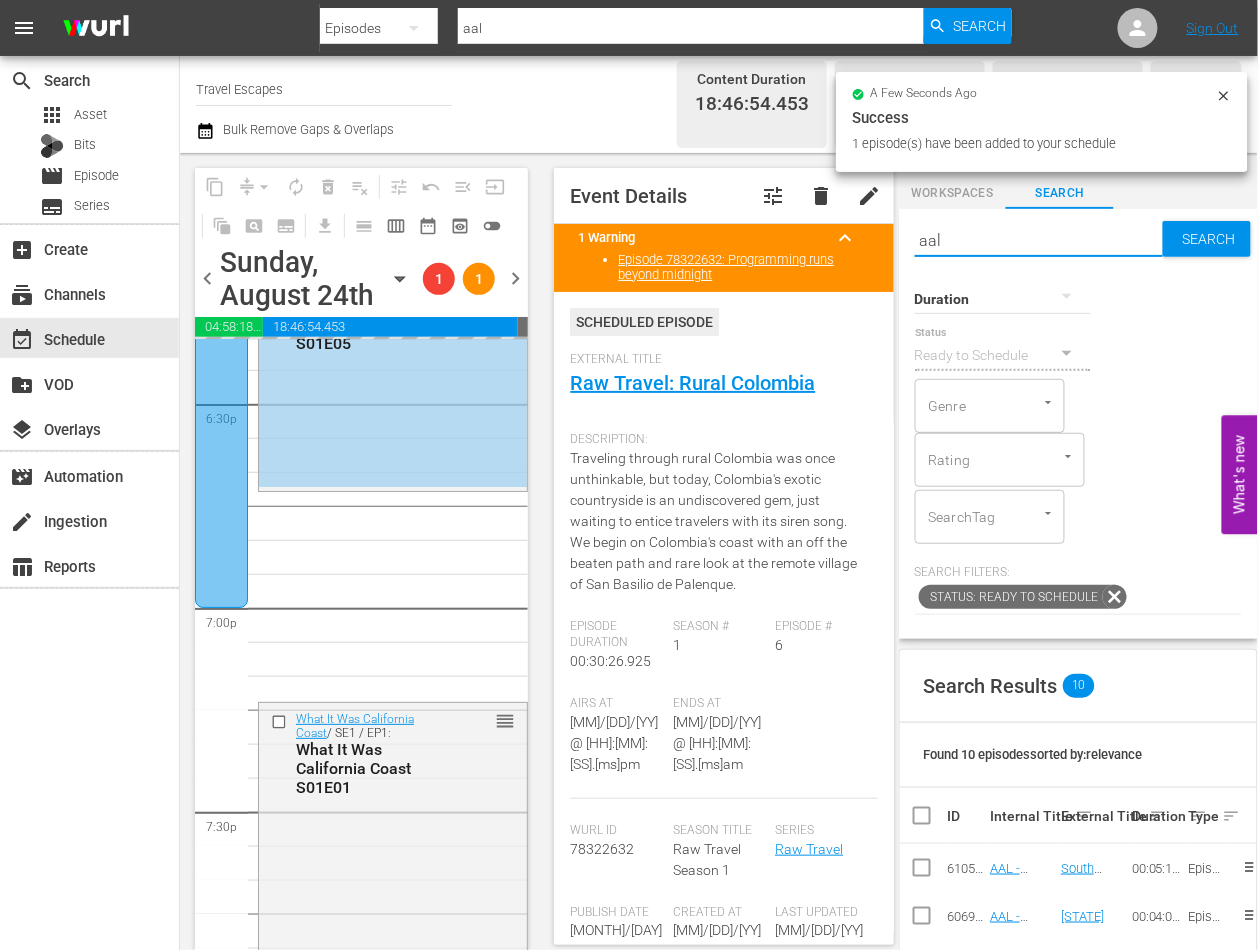 click on "aal" at bounding box center [1039, 241] 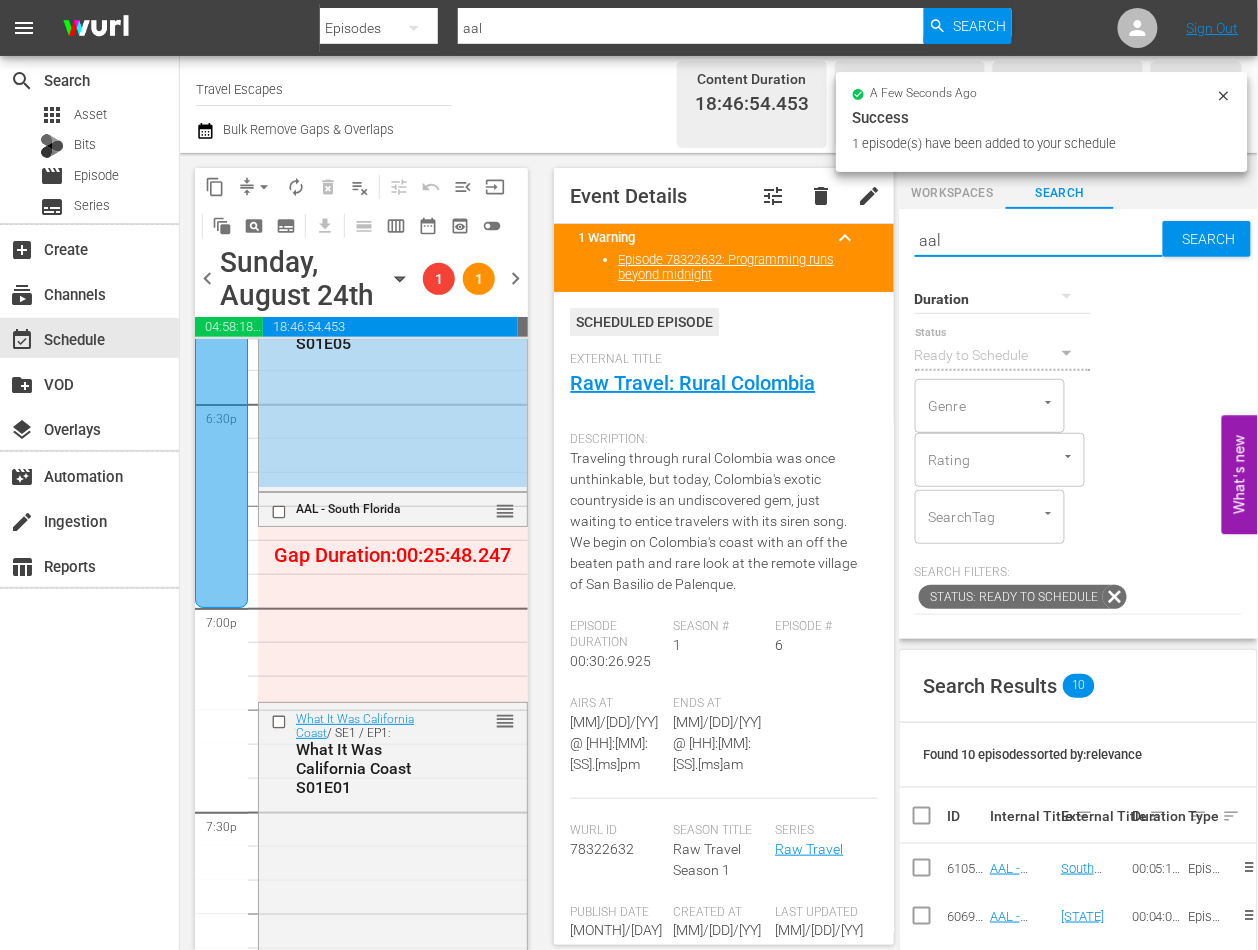 click on "aal" at bounding box center (1039, 241) 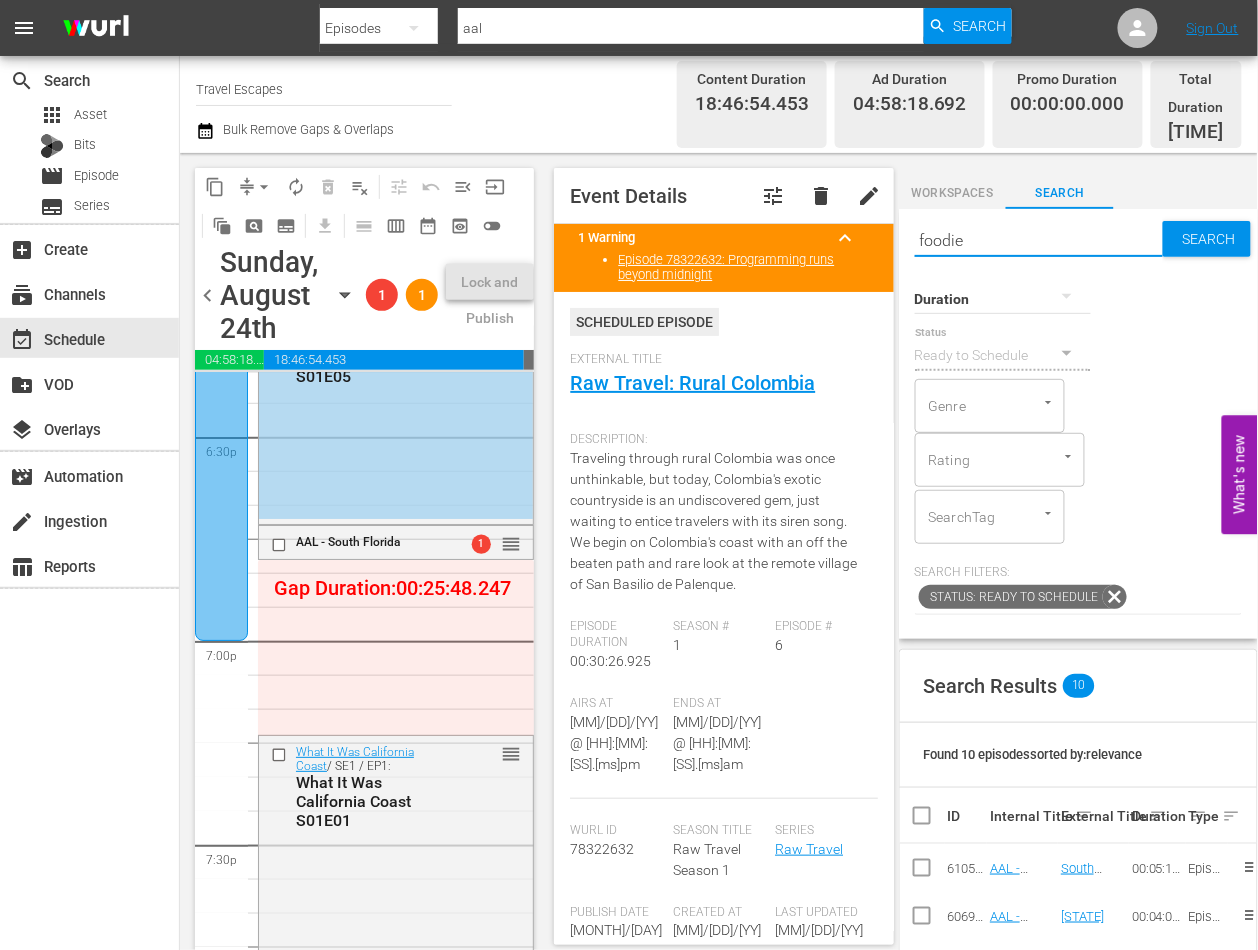type on "foodie" 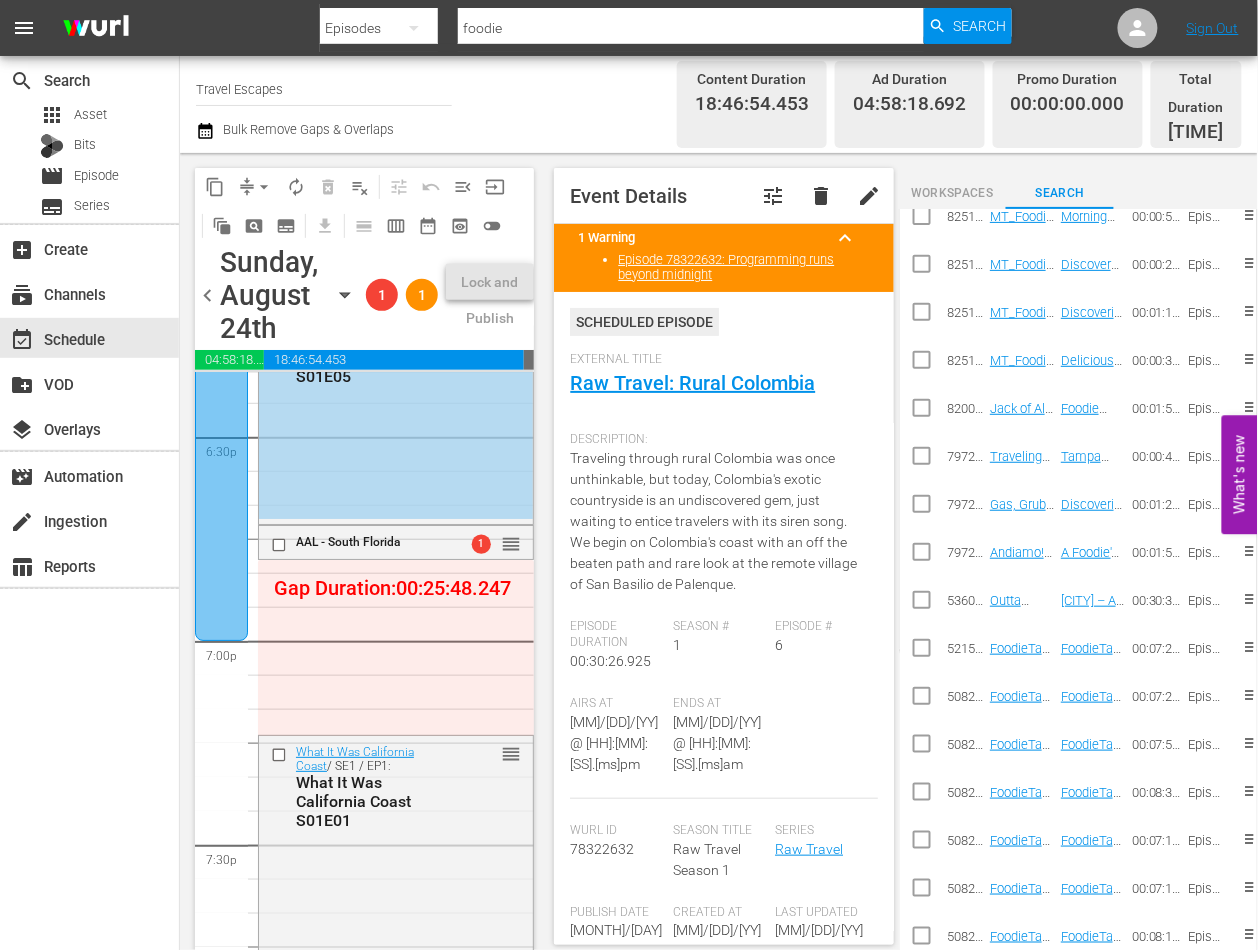 scroll, scrollTop: 753, scrollLeft: 0, axis: vertical 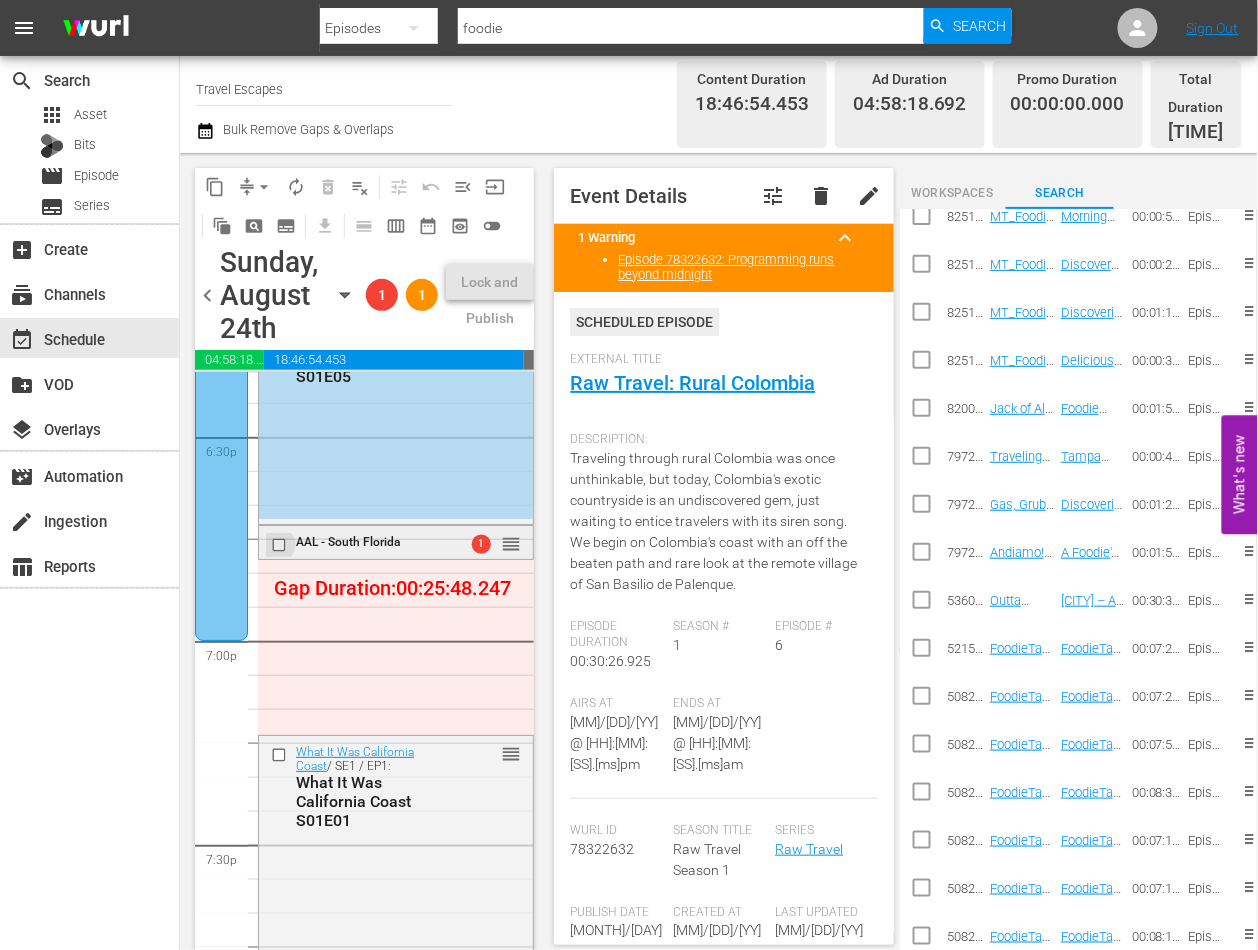 click at bounding box center [281, 544] 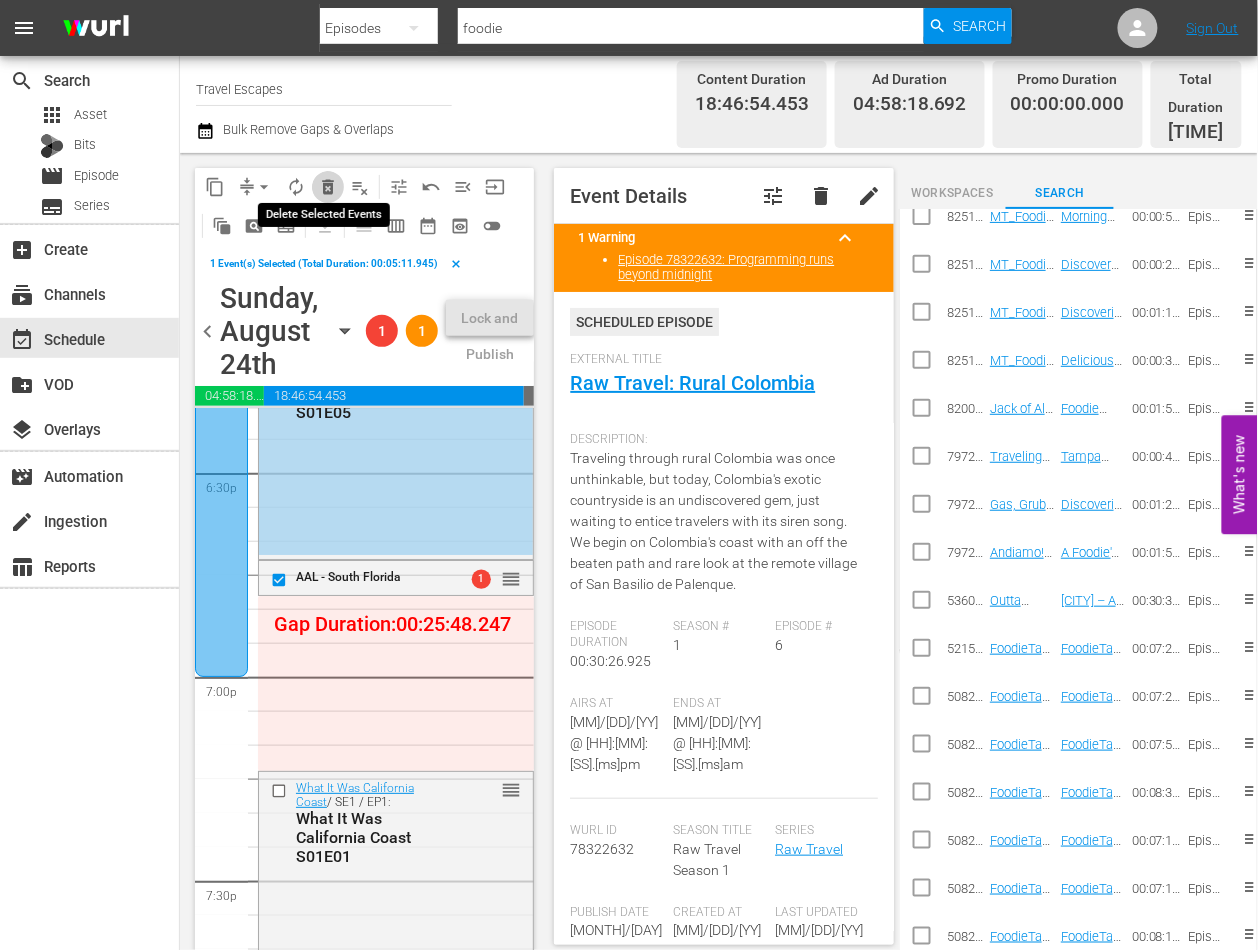 click on "delete_forever_outlined" at bounding box center (328, 187) 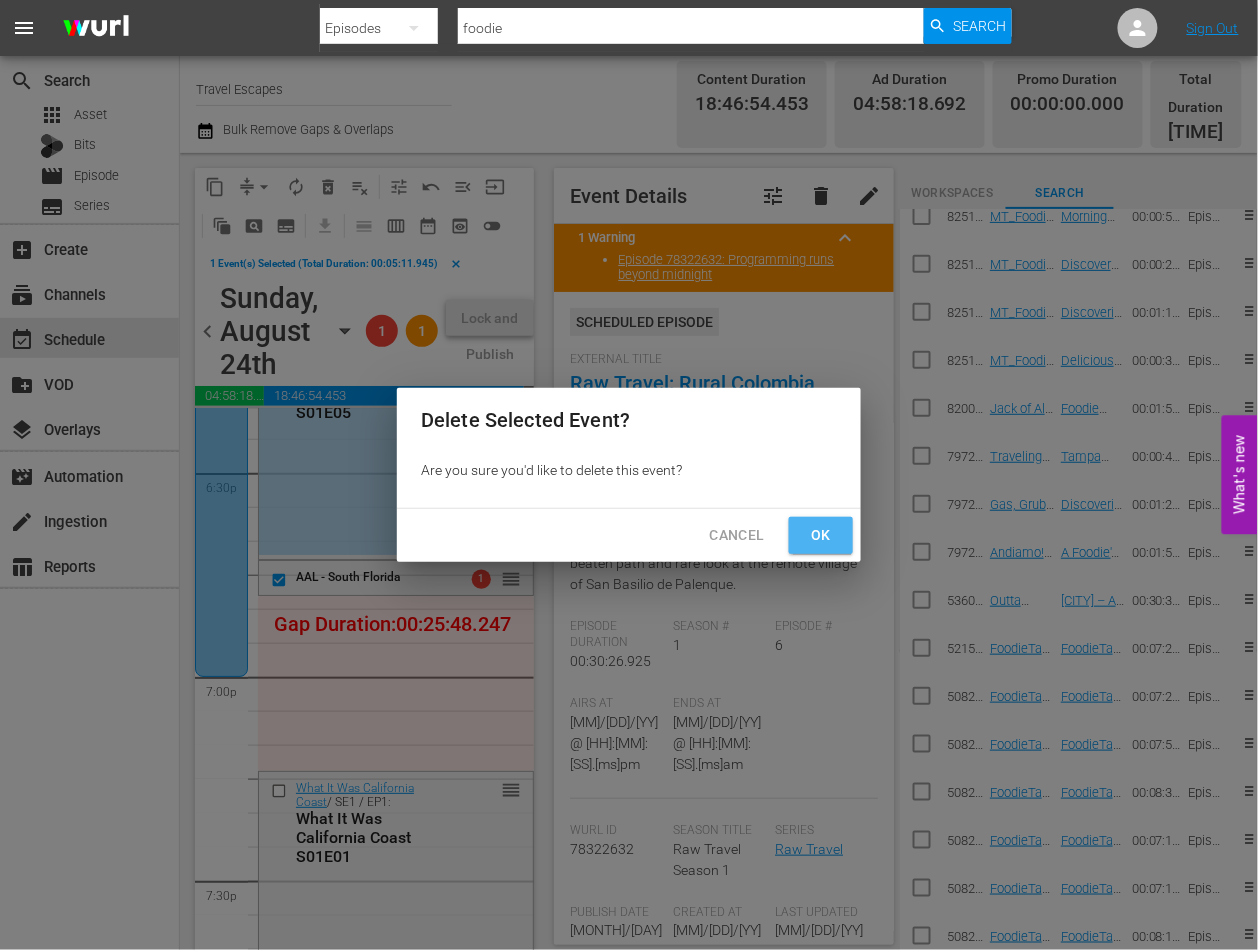 click on "Ok" at bounding box center (821, 535) 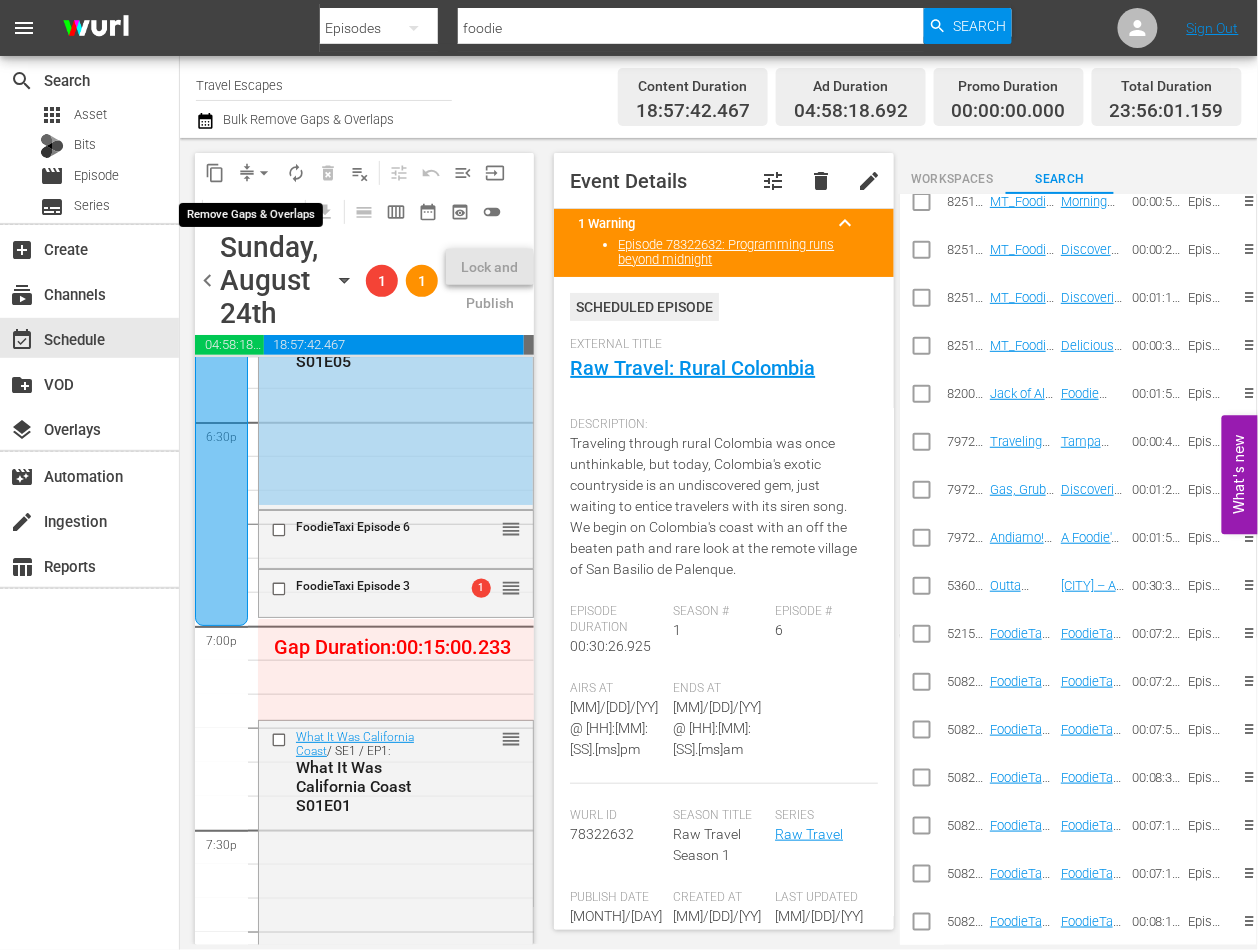 click on "arrow_drop_down" at bounding box center [264, 173] 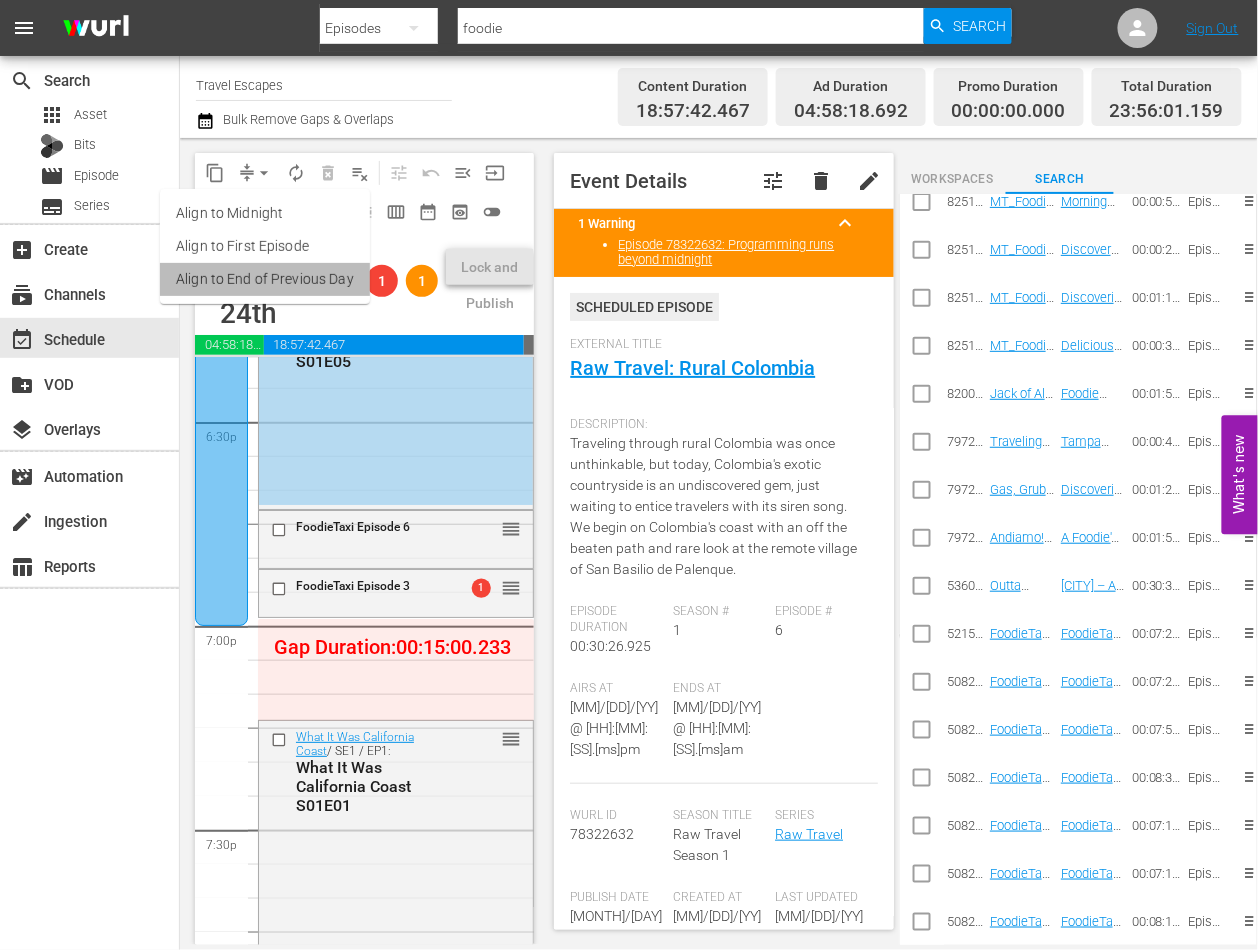 click on "Align to End of Previous Day" at bounding box center [265, 279] 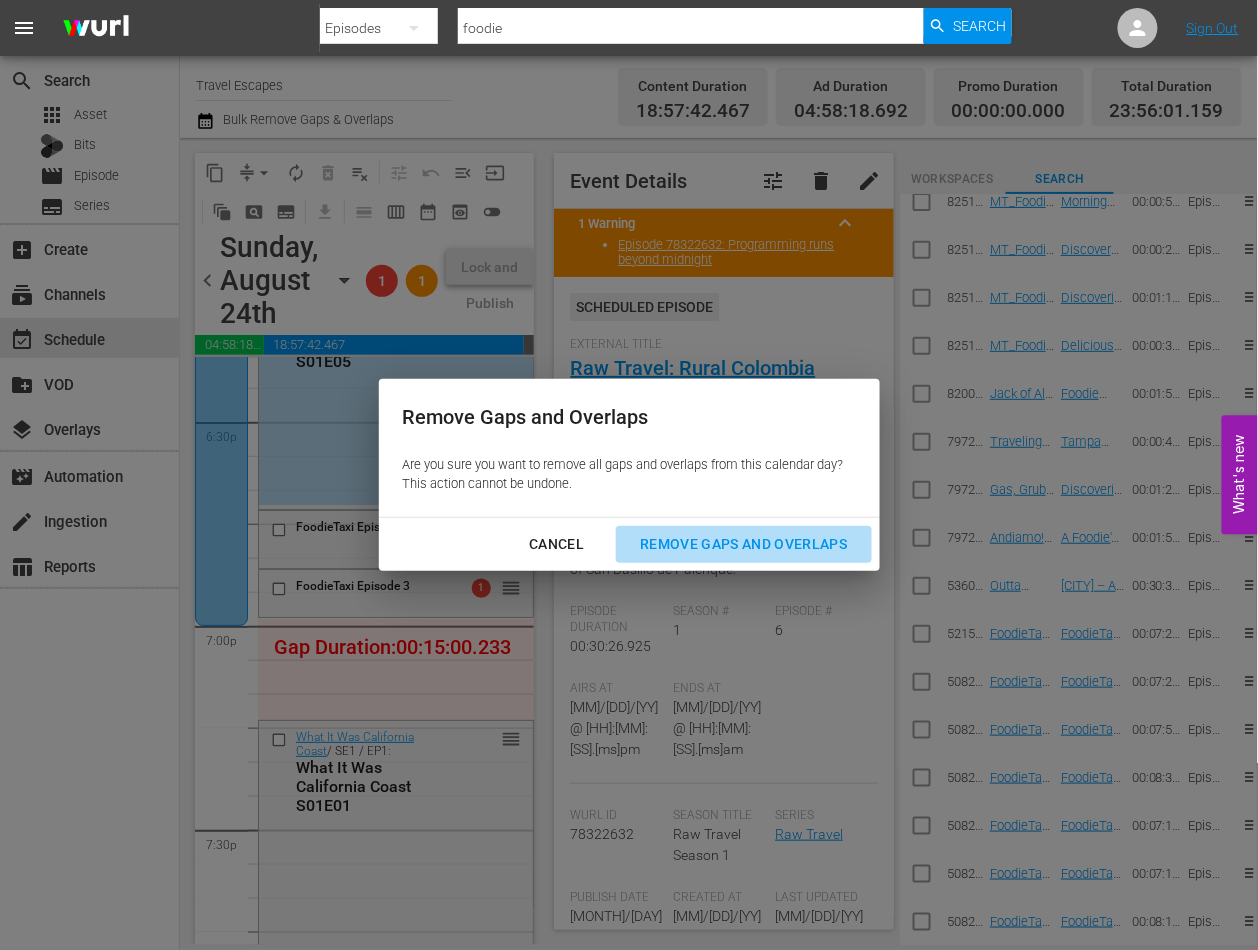 click on "Remove Gaps and Overlaps" at bounding box center [743, 544] 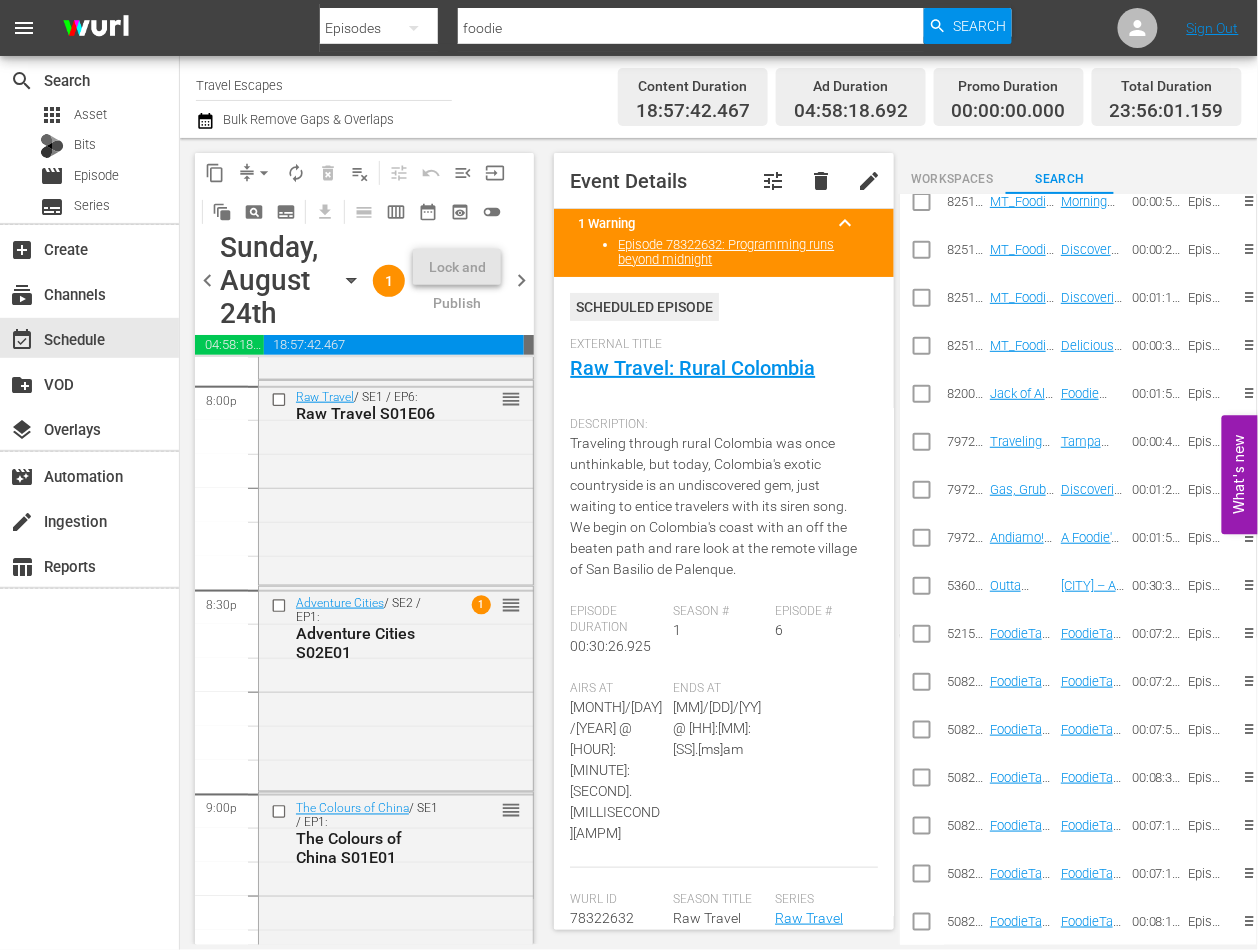 scroll, scrollTop: 8090, scrollLeft: 0, axis: vertical 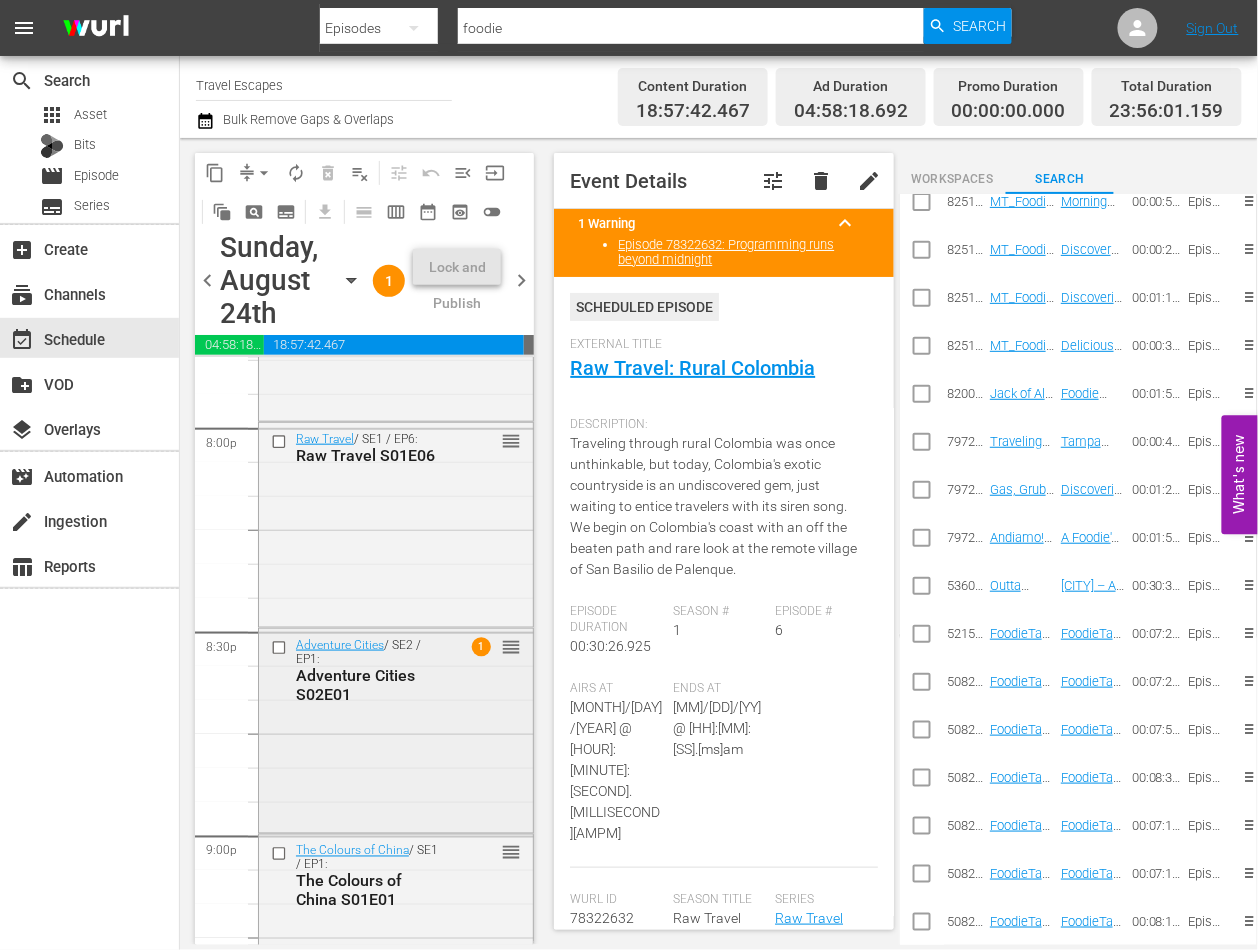 click at bounding box center [281, 648] 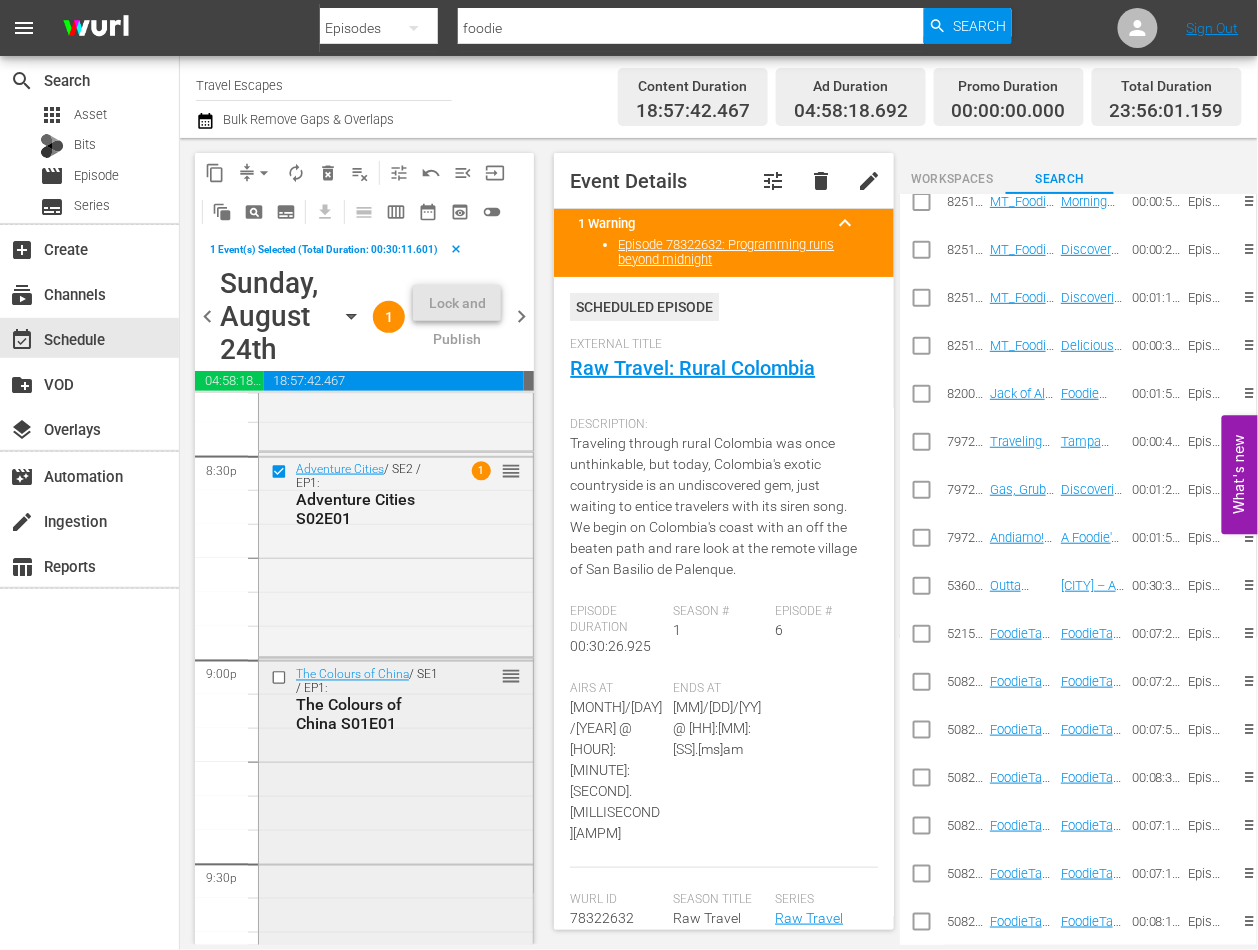 click at bounding box center [281, 677] 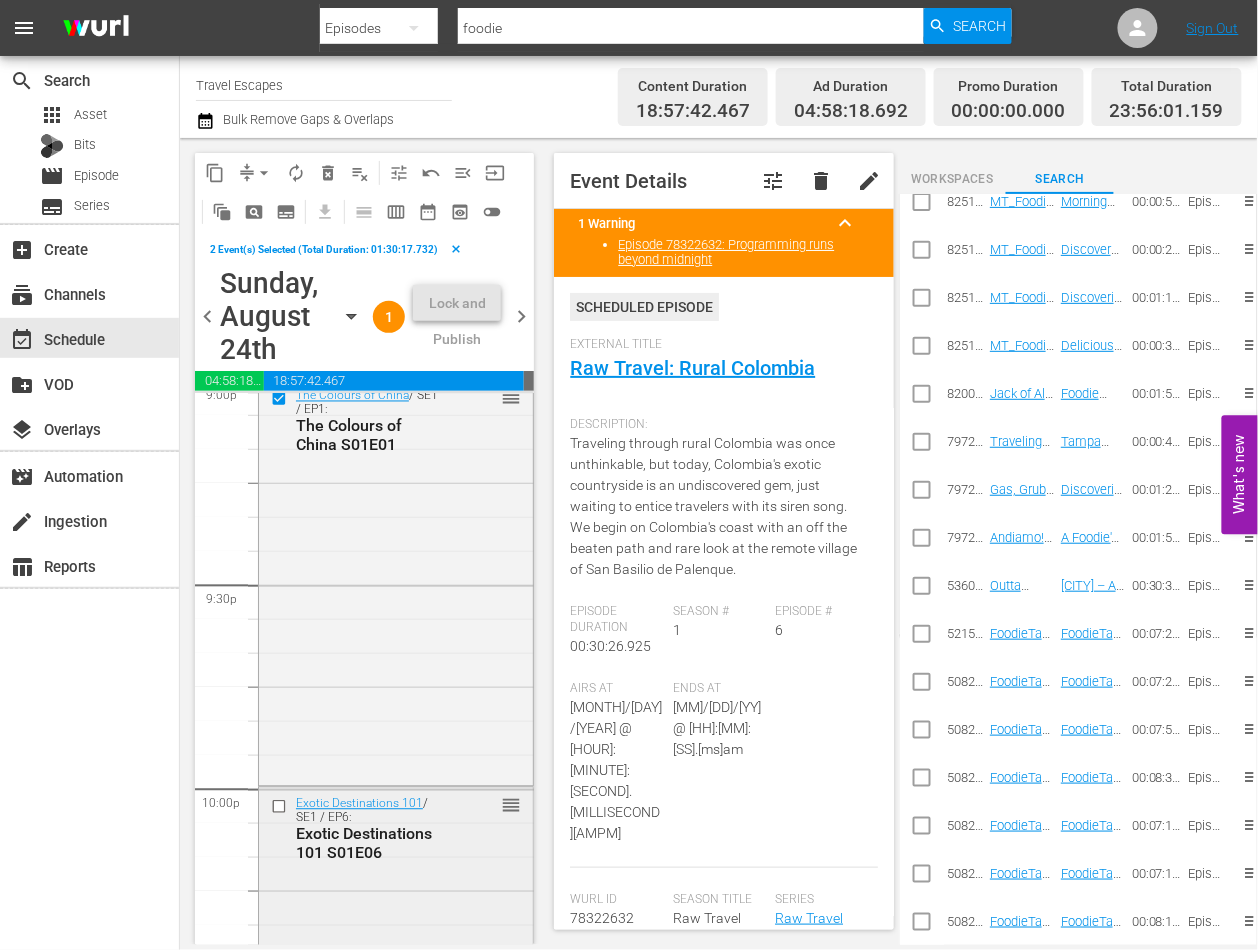 click at bounding box center (281, 807) 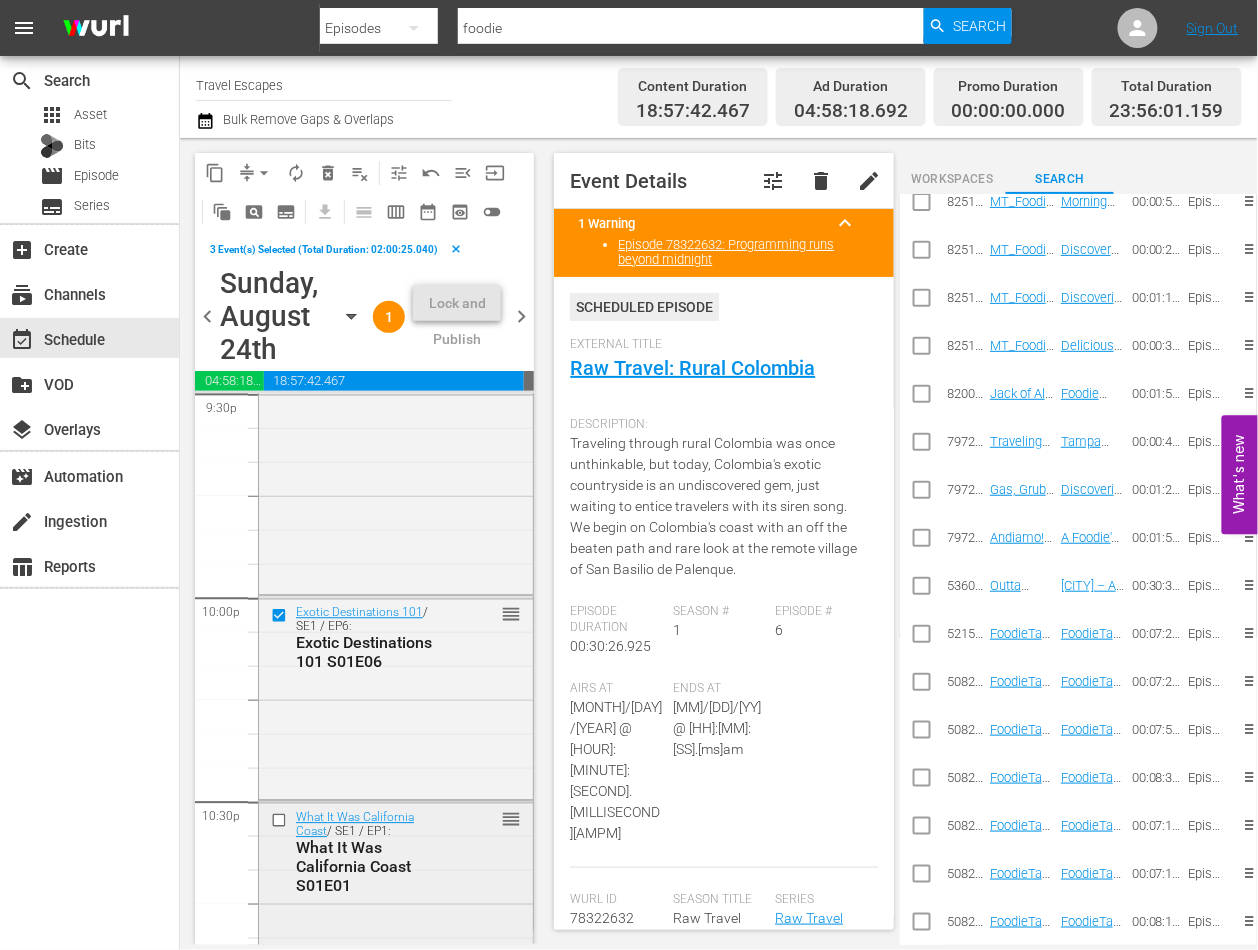 scroll, scrollTop: 8885, scrollLeft: 0, axis: vertical 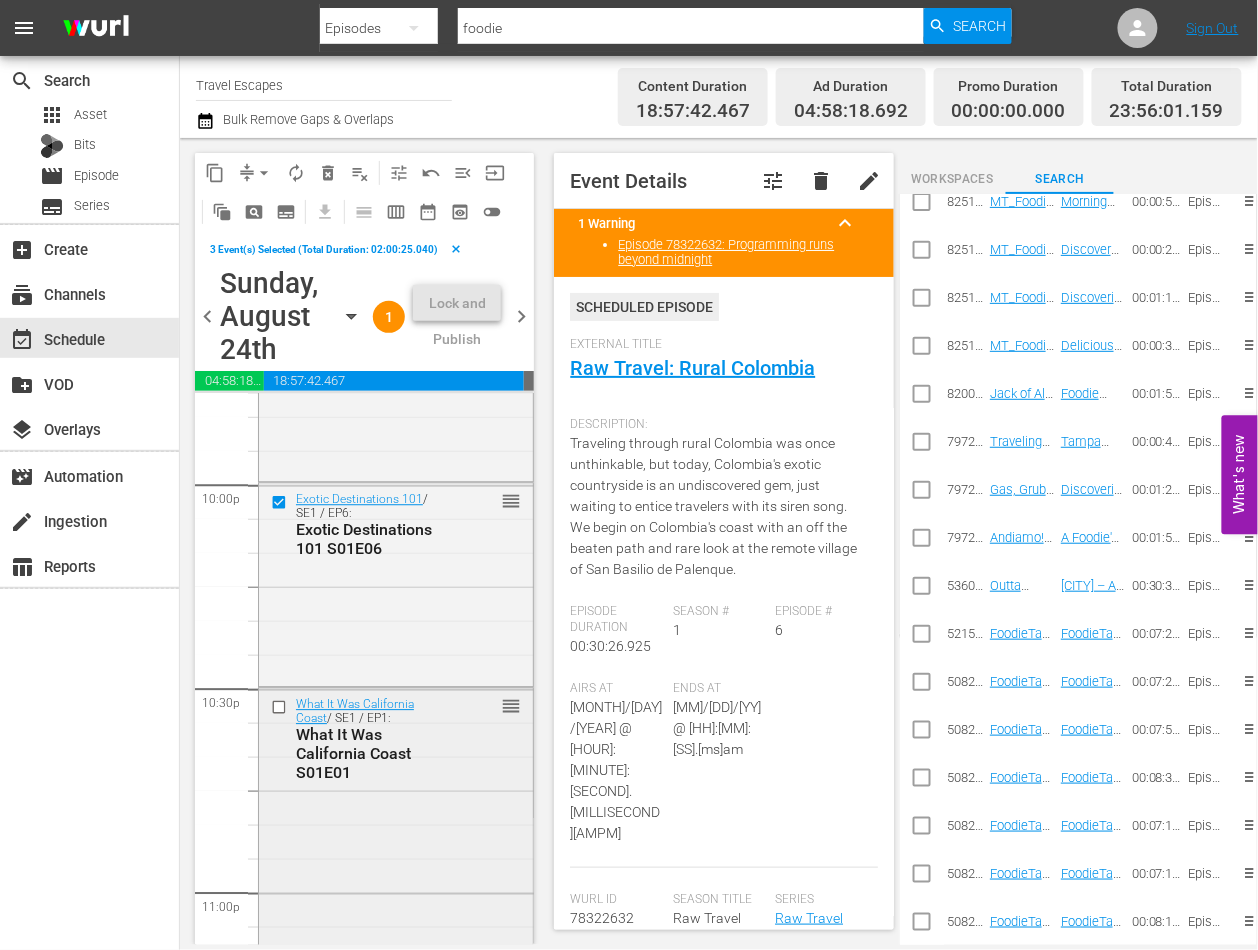 click at bounding box center (281, 707) 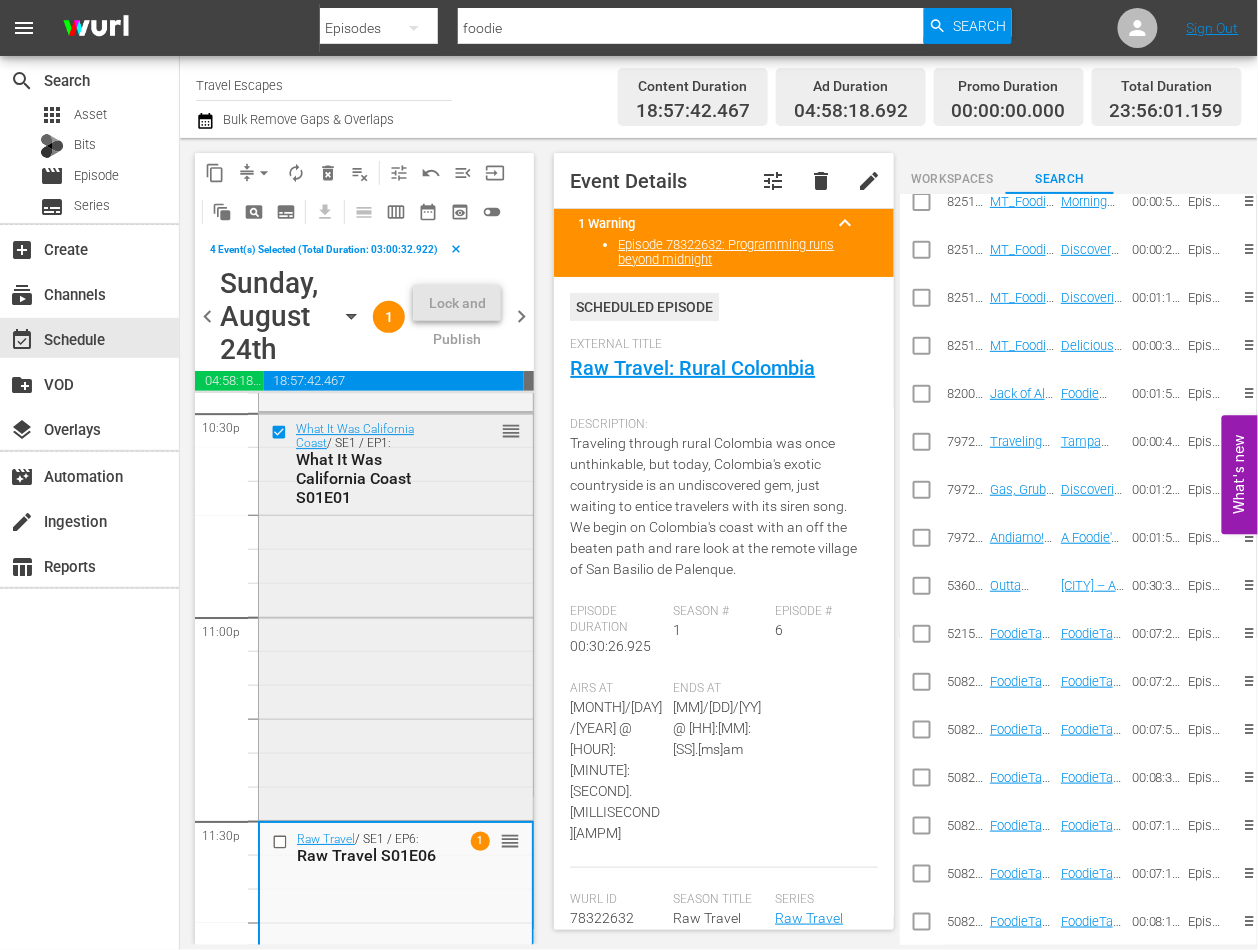 scroll, scrollTop: 9196, scrollLeft: 0, axis: vertical 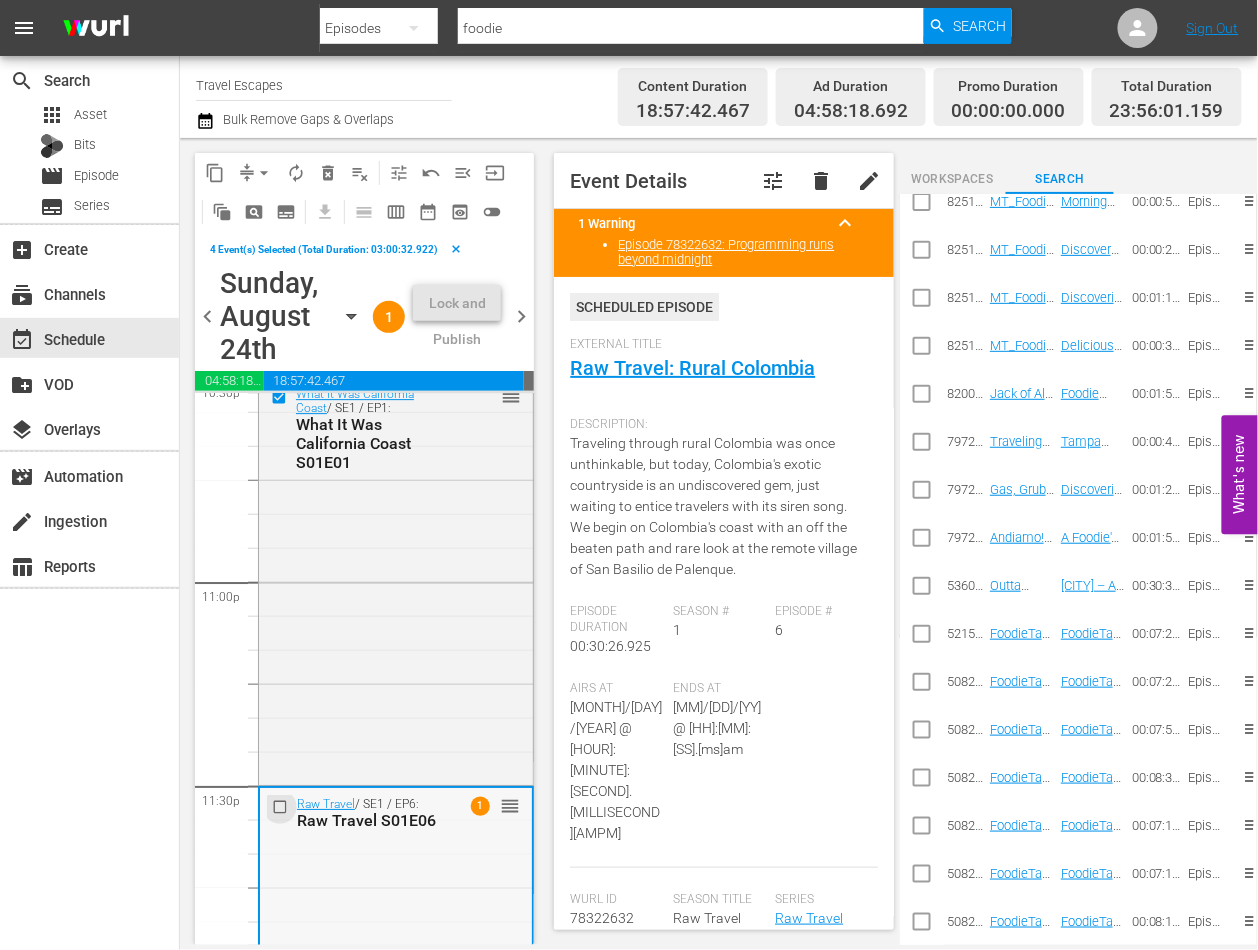 click at bounding box center (282, 807) 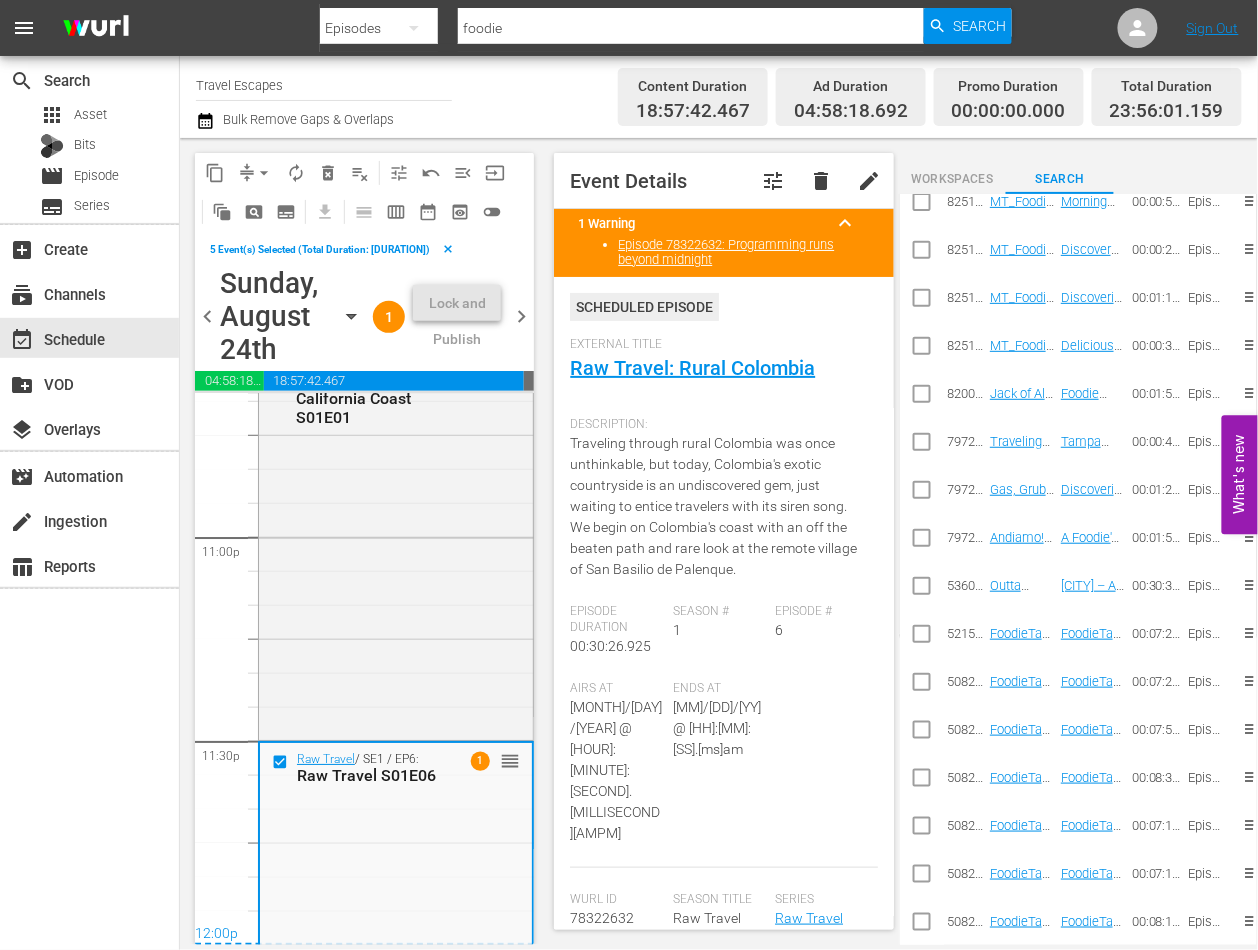 scroll, scrollTop: 9240, scrollLeft: 0, axis: vertical 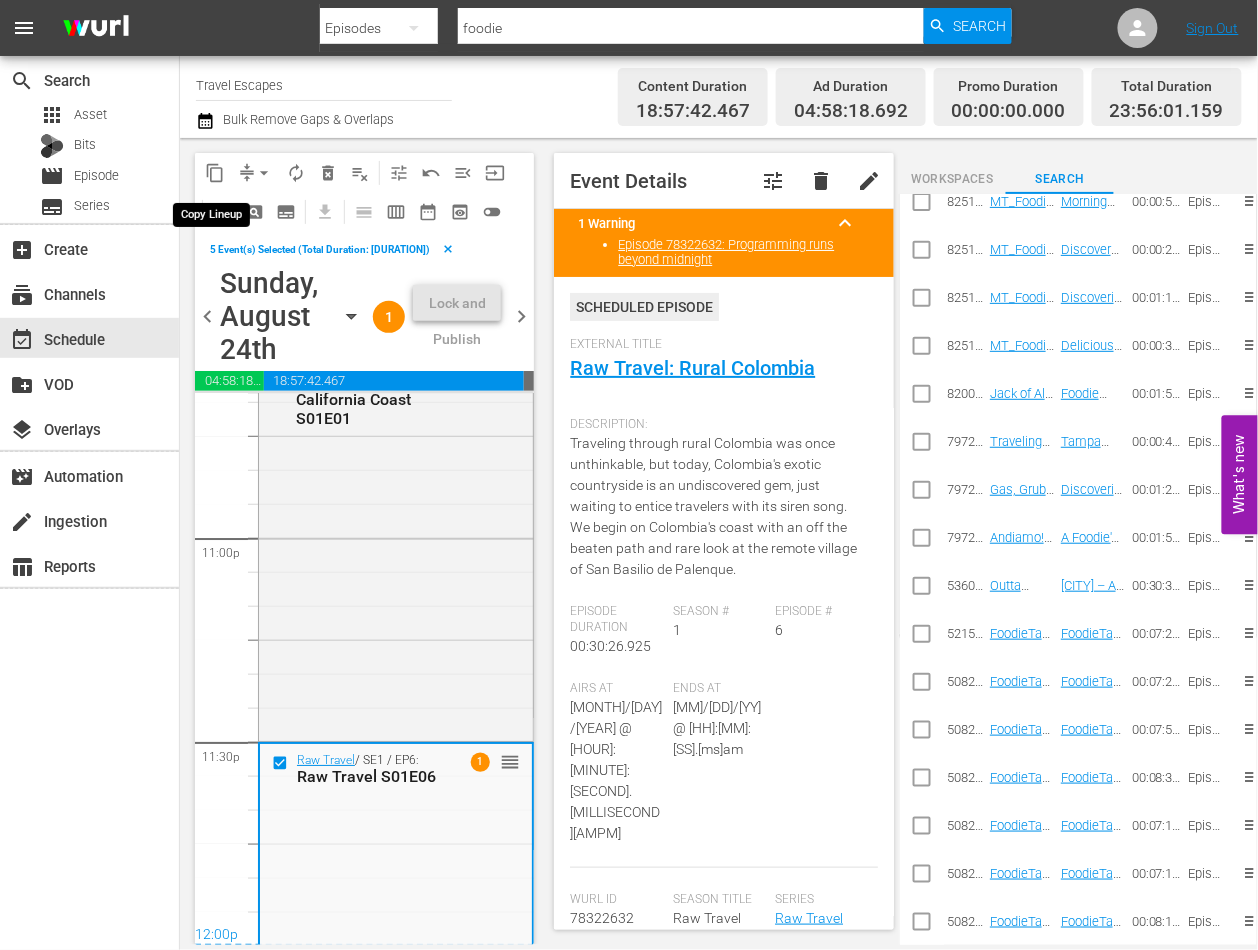 click on "content_copy" at bounding box center (215, 173) 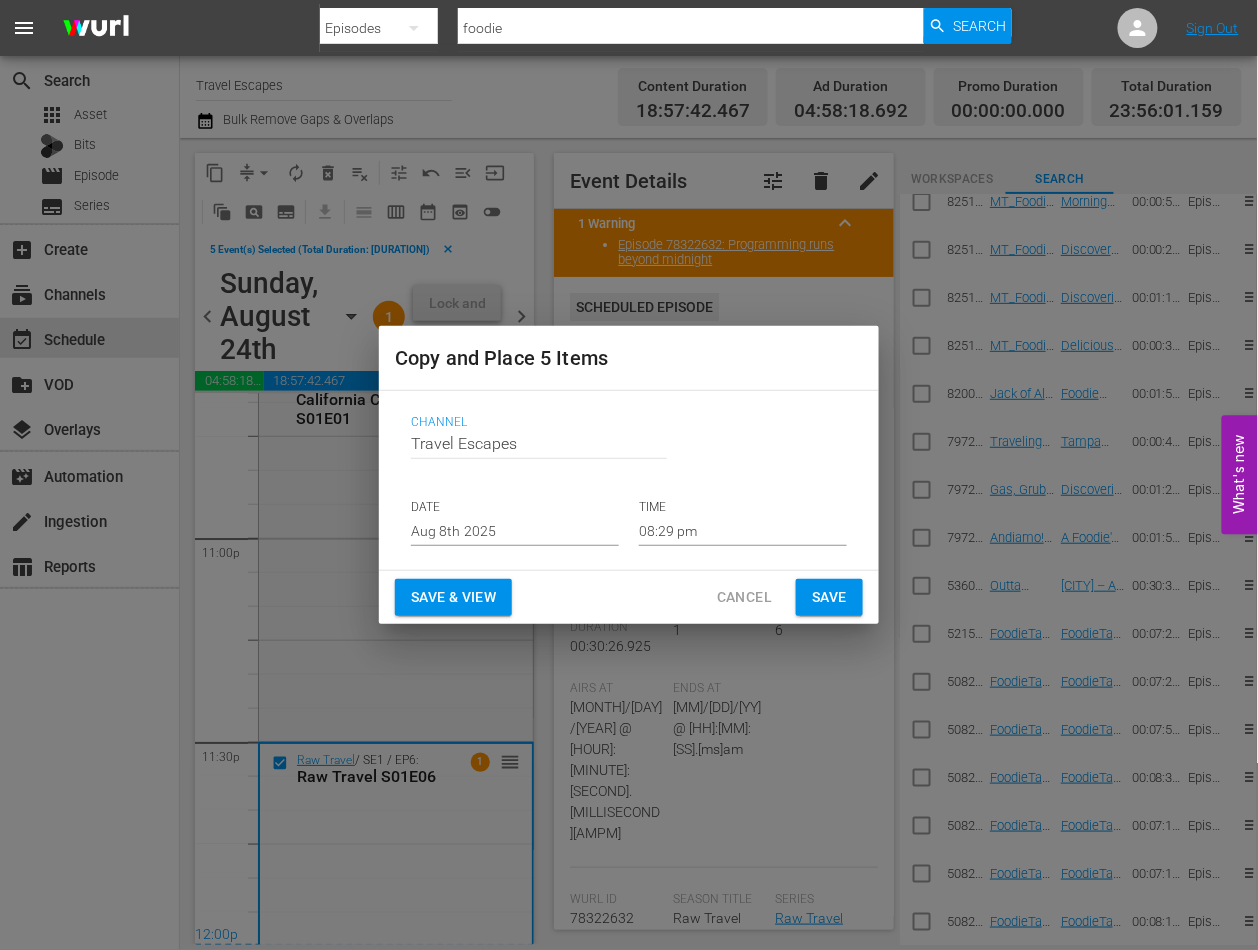 click on "Aug 8th 2025" at bounding box center (515, 531) 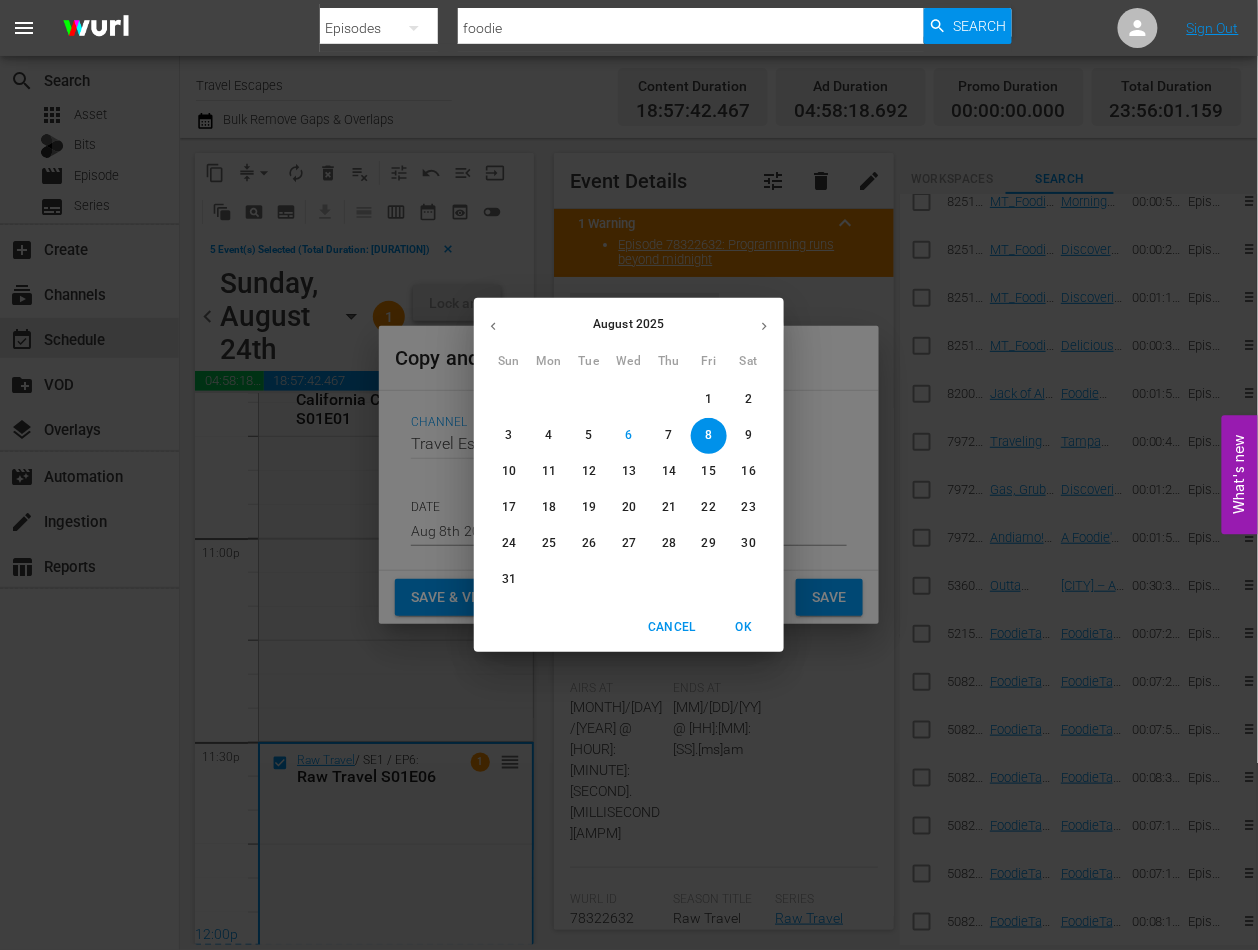 click on "30" at bounding box center [749, 543] 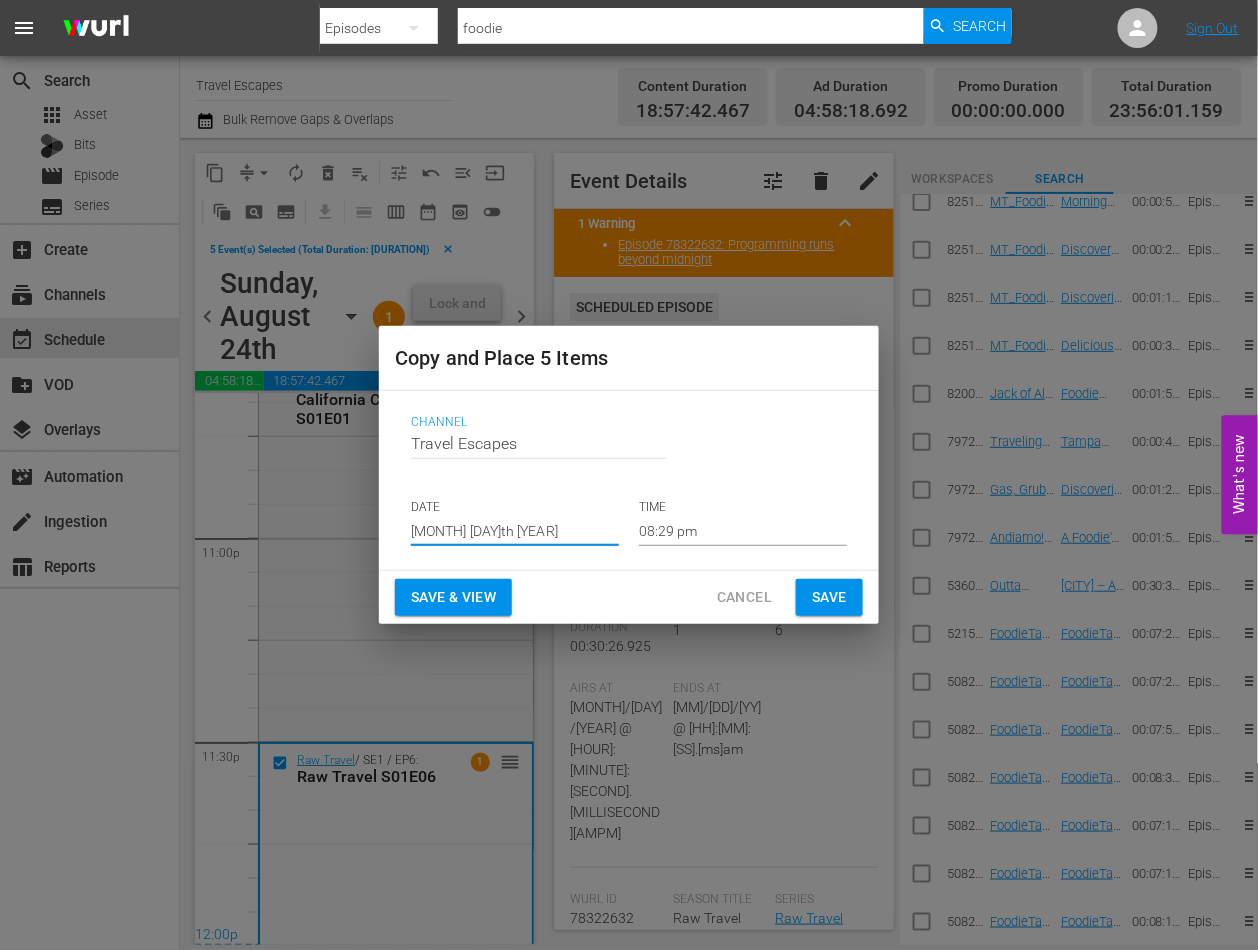 click on "08:29 pm" at bounding box center (743, 531) 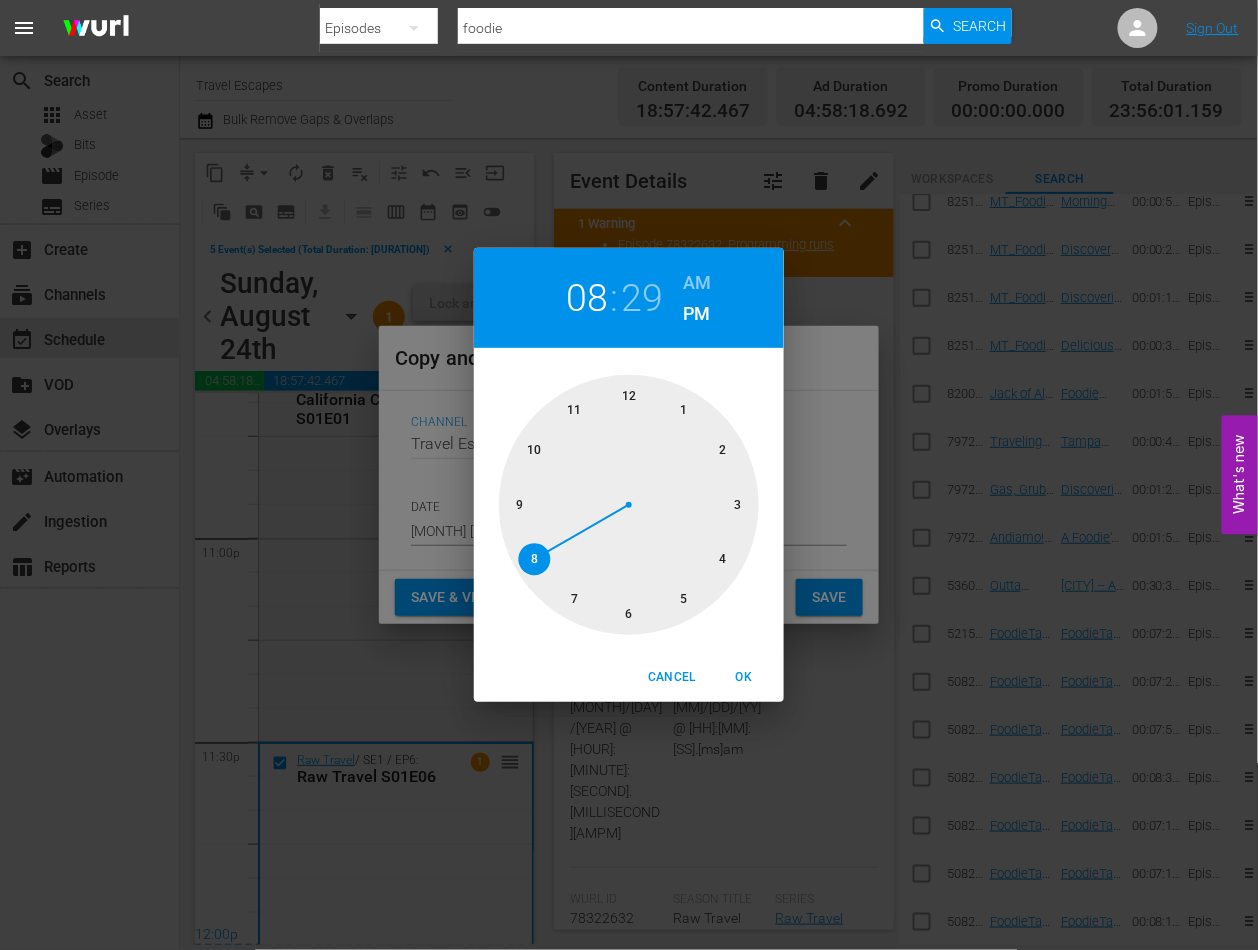 click at bounding box center (629, 505) 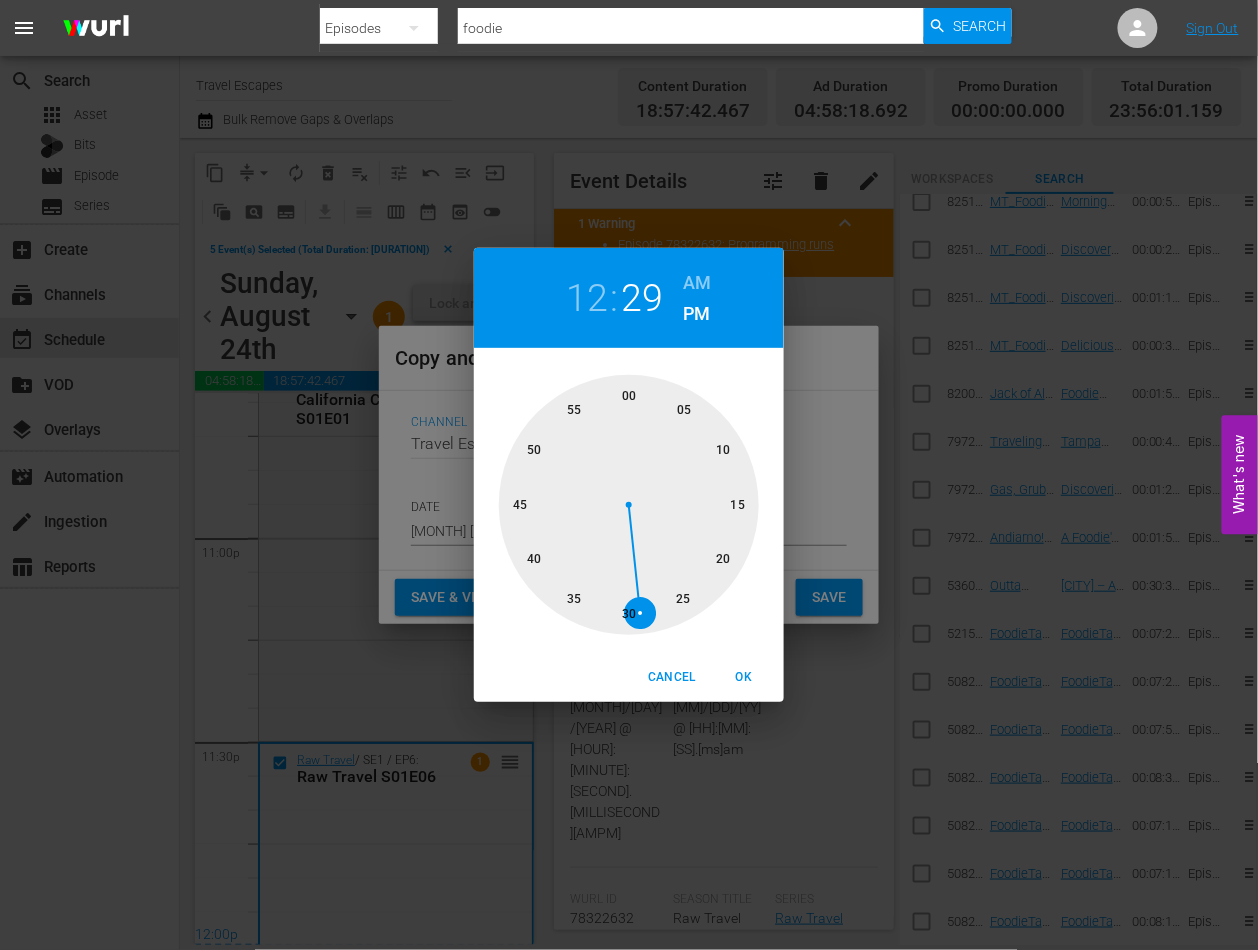 click at bounding box center [629, 505] 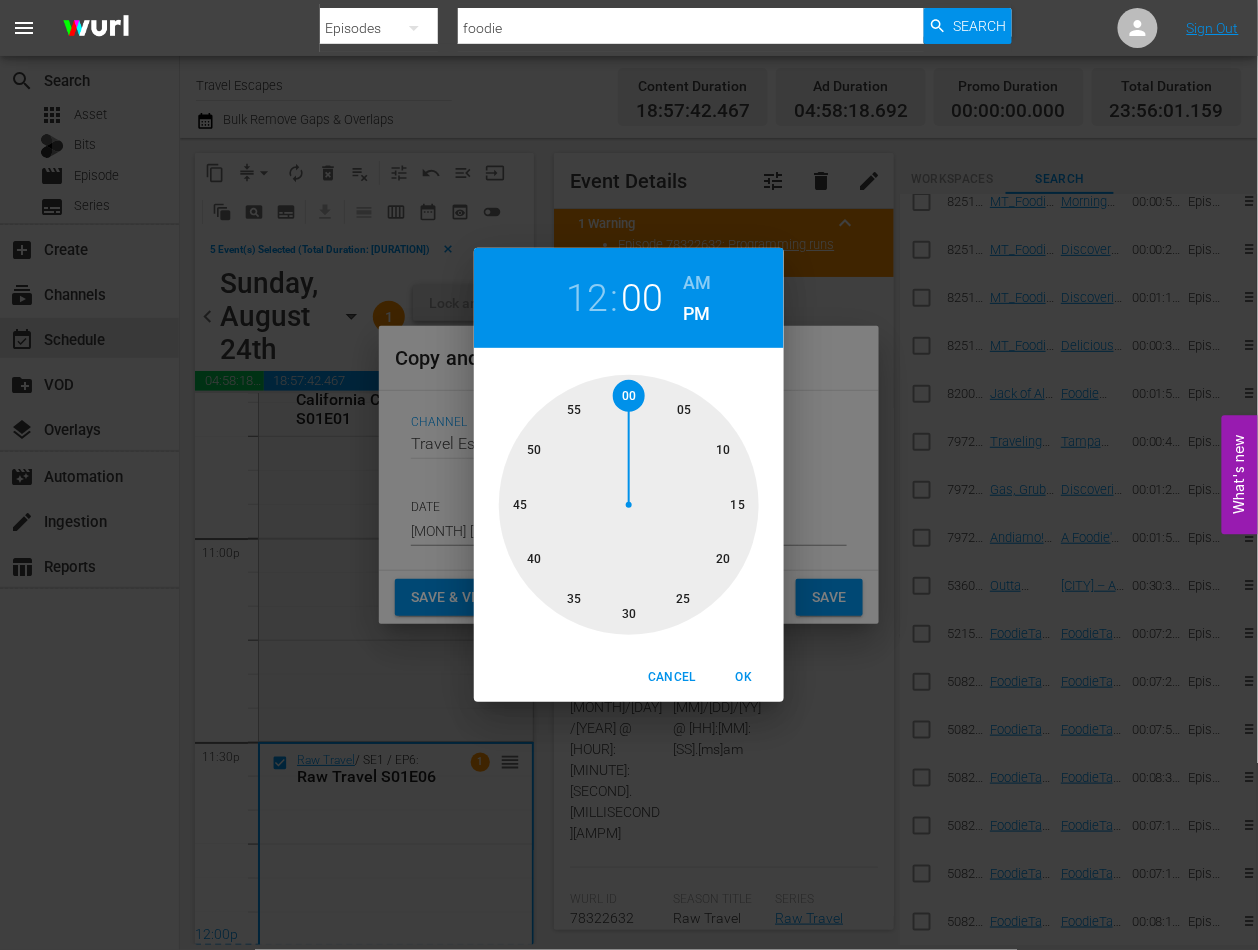 click on "AM" at bounding box center [697, 283] 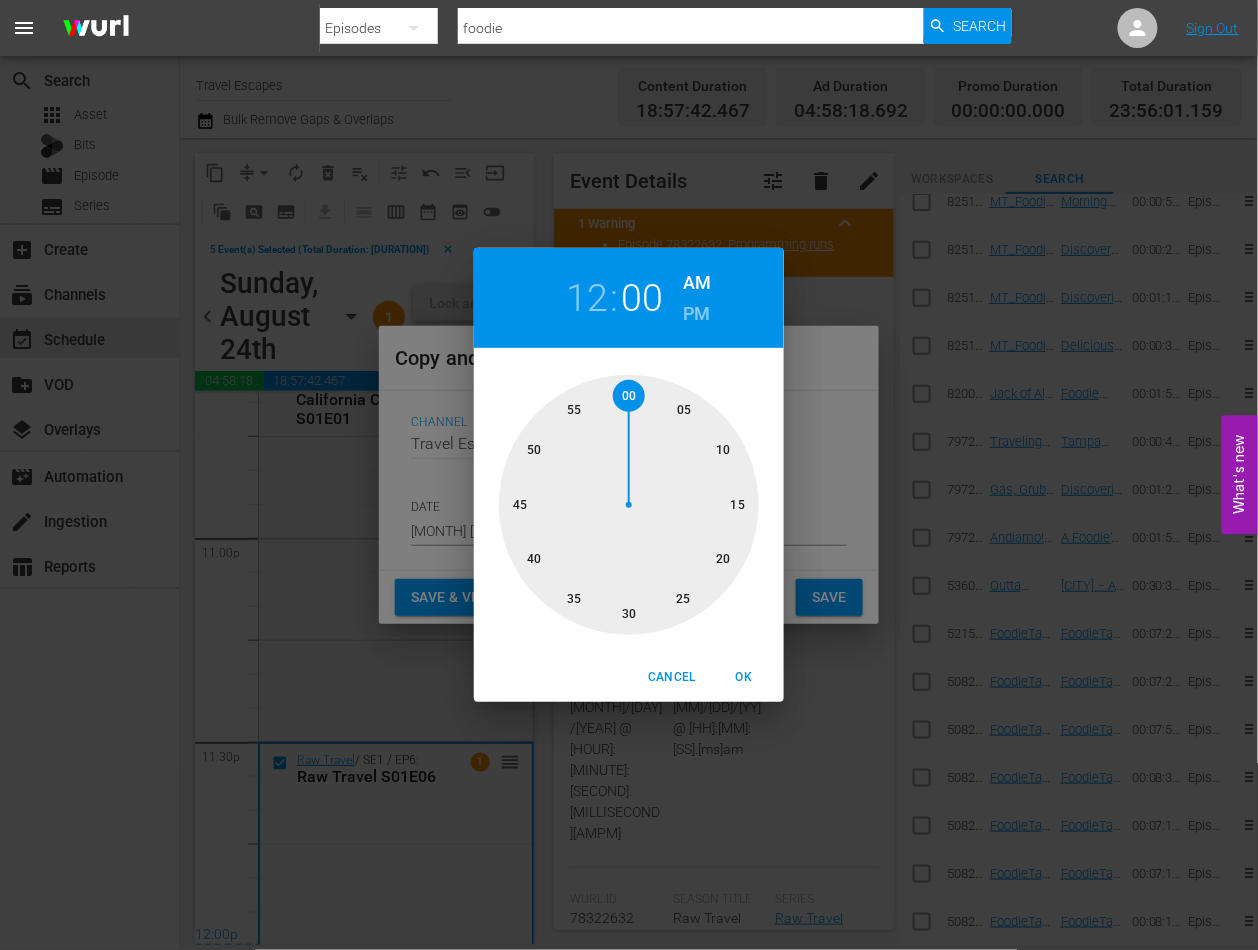 click on "OK" at bounding box center (744, 677) 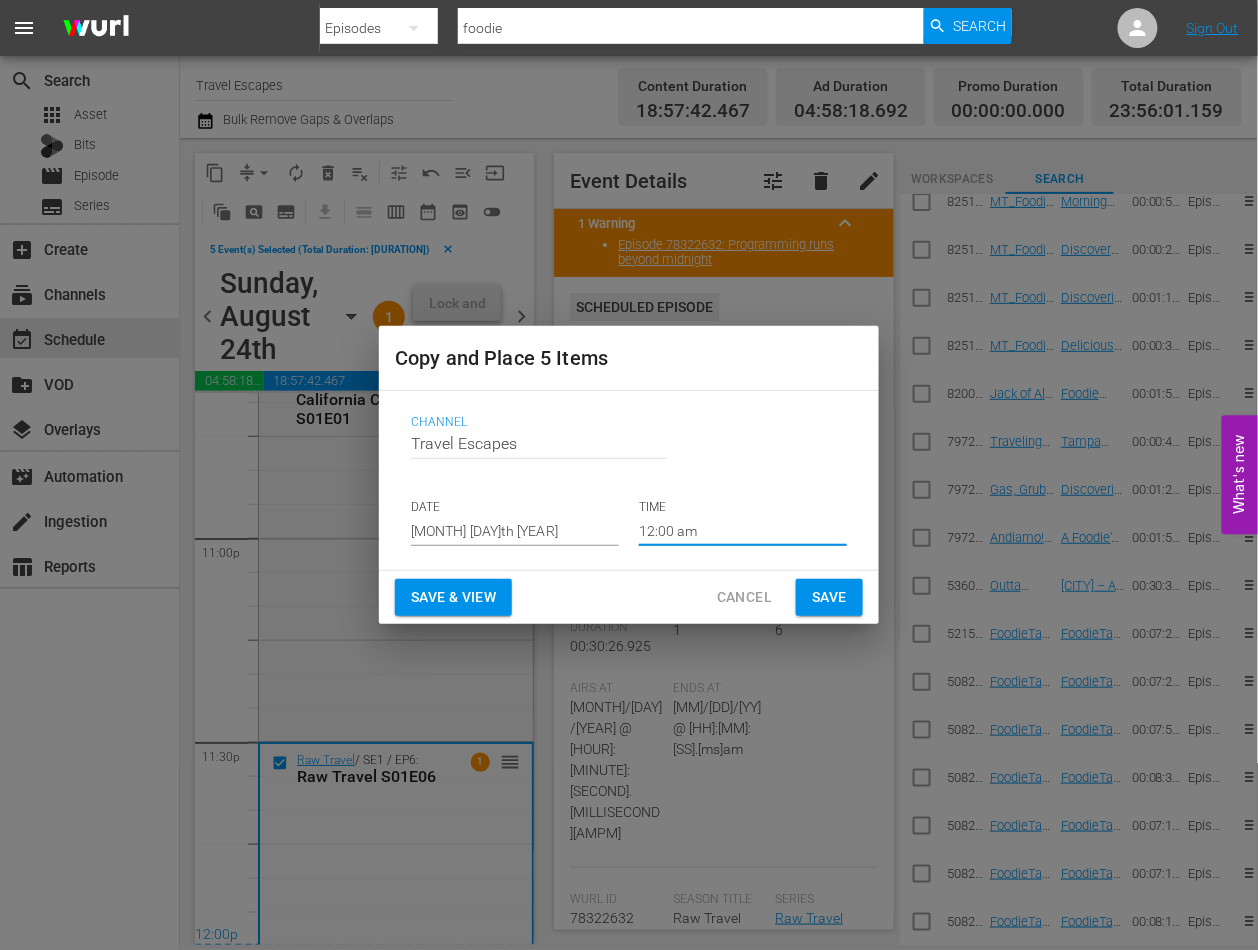 click on "Save" at bounding box center (829, 597) 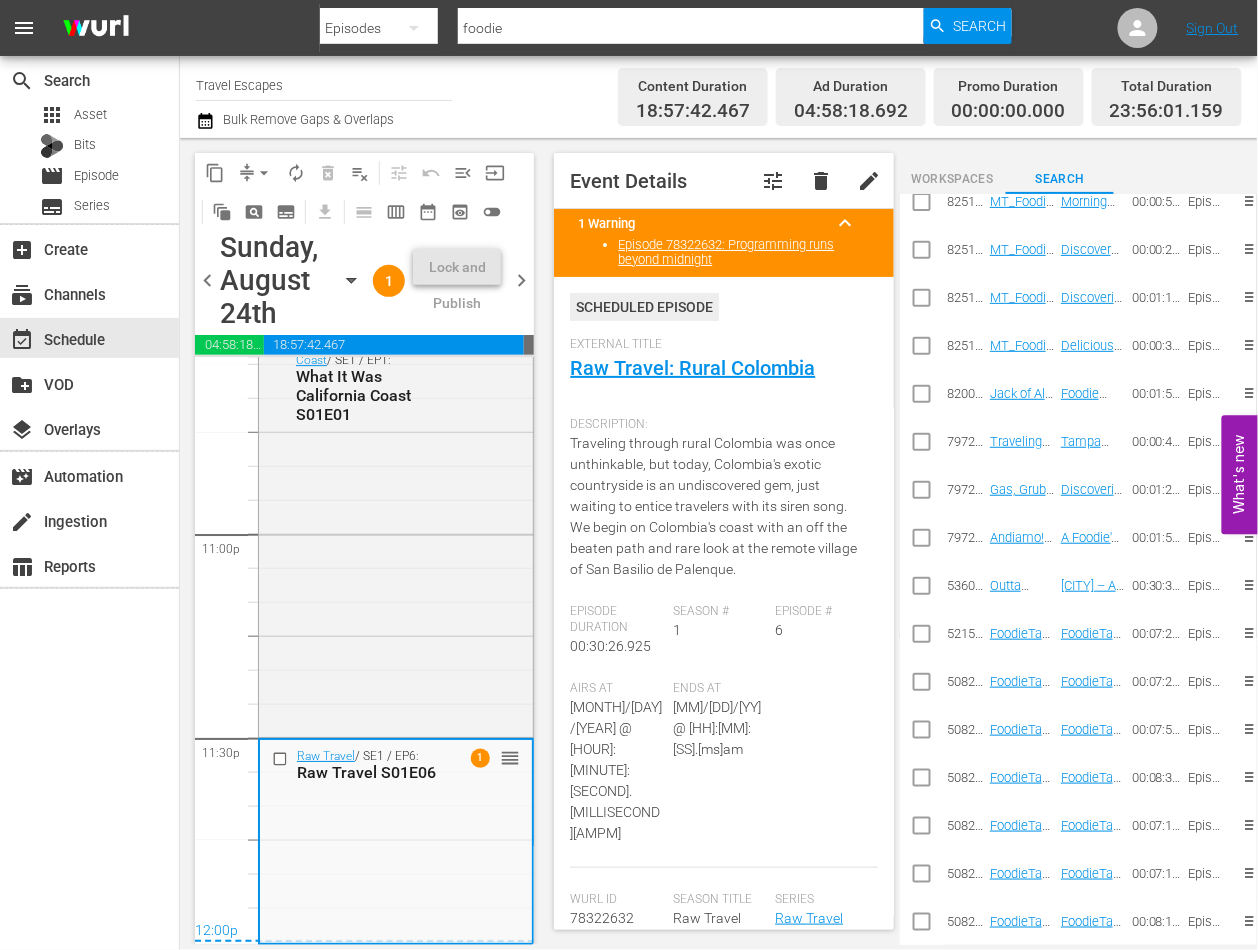 scroll, scrollTop: 9204, scrollLeft: 0, axis: vertical 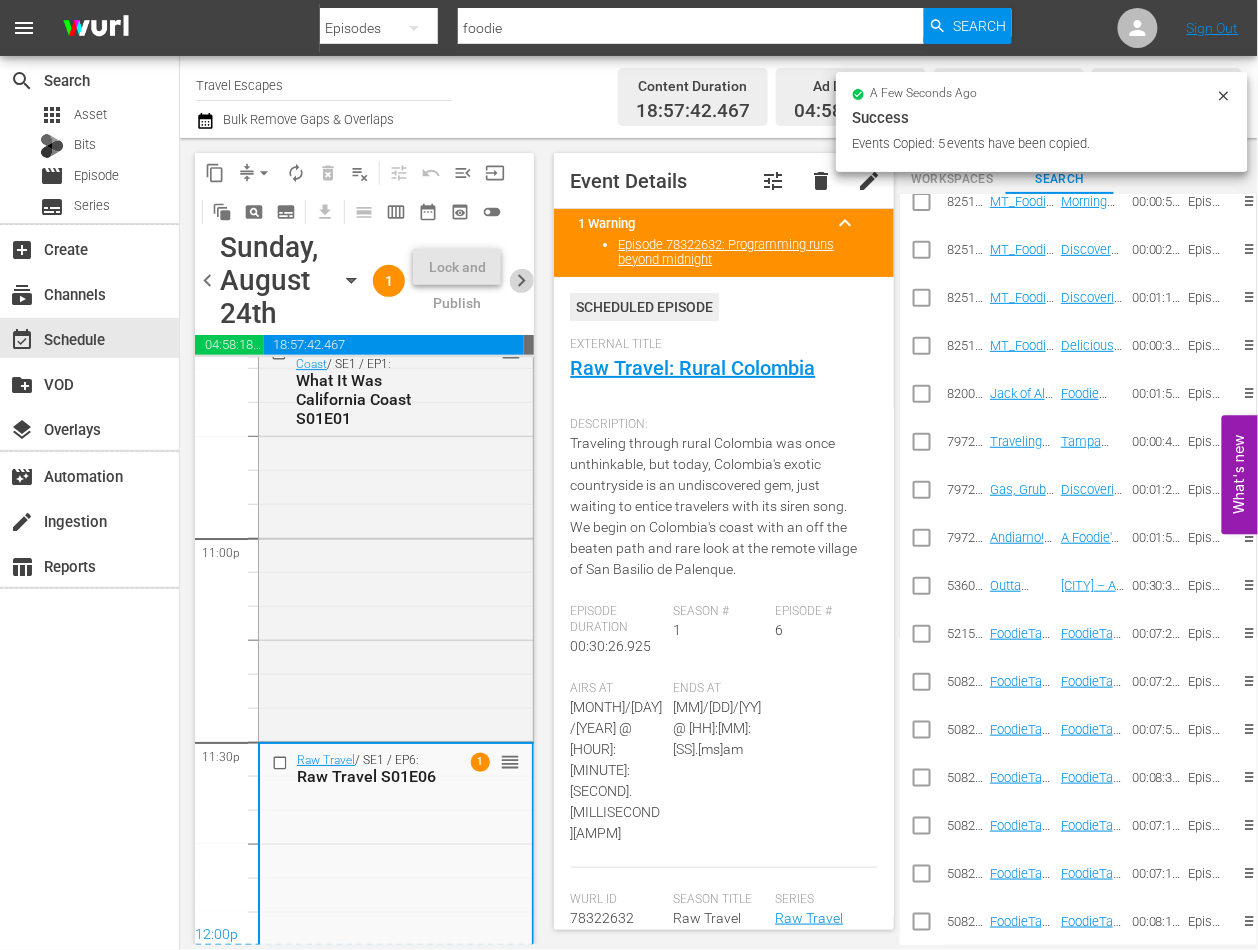 click on "chevron_right" at bounding box center (521, 280) 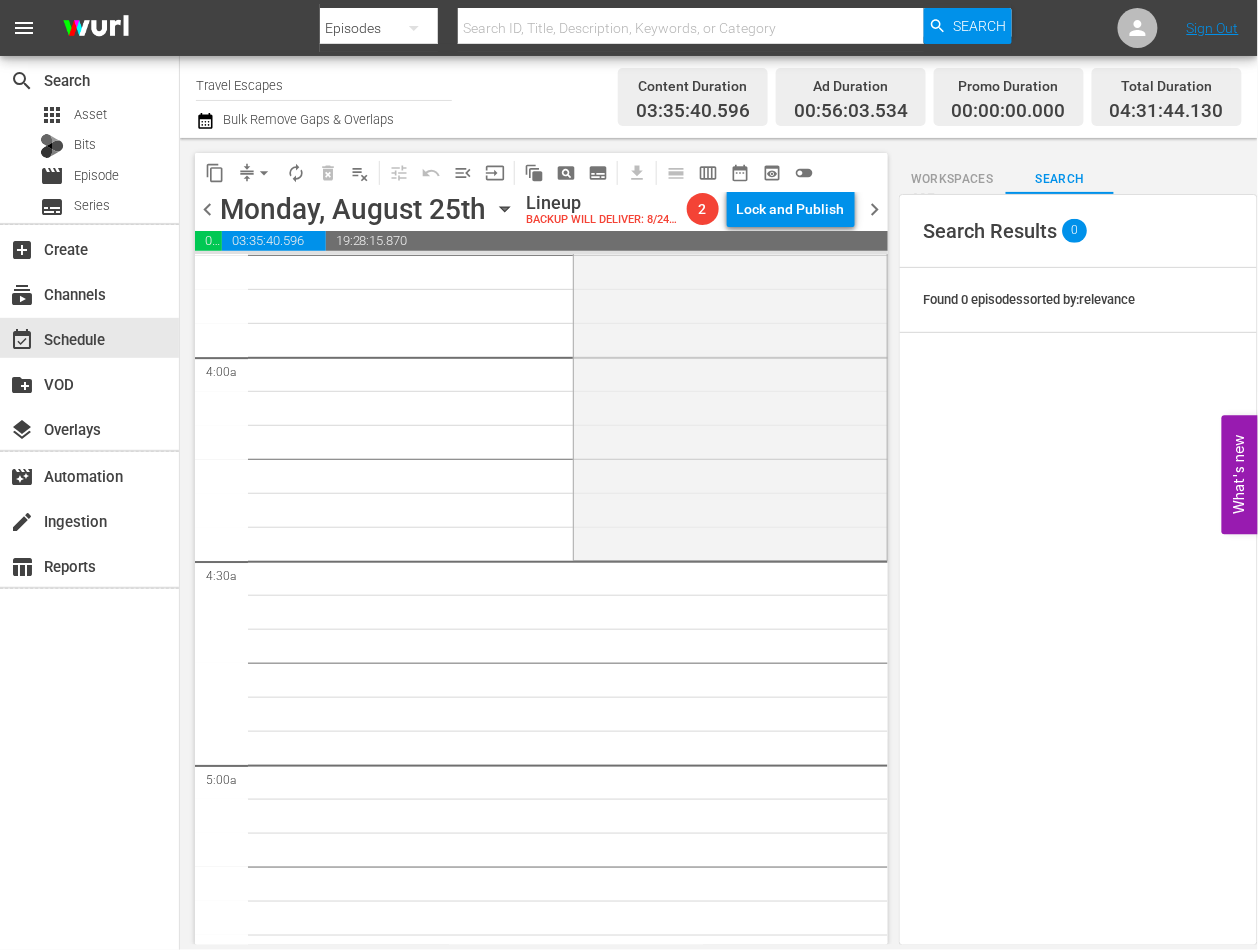 scroll, scrollTop: 1414, scrollLeft: 0, axis: vertical 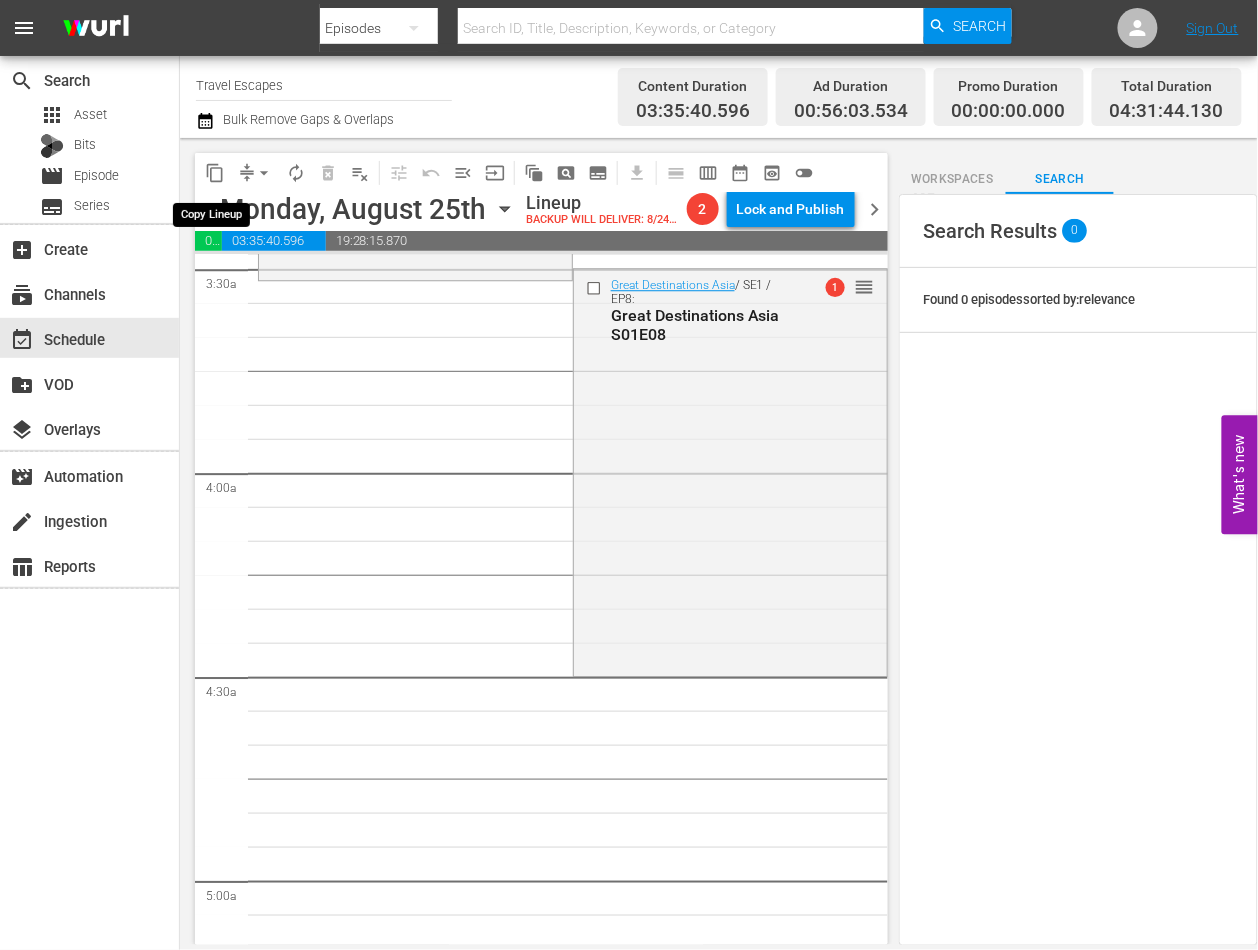 click on "content_copy" at bounding box center [215, 173] 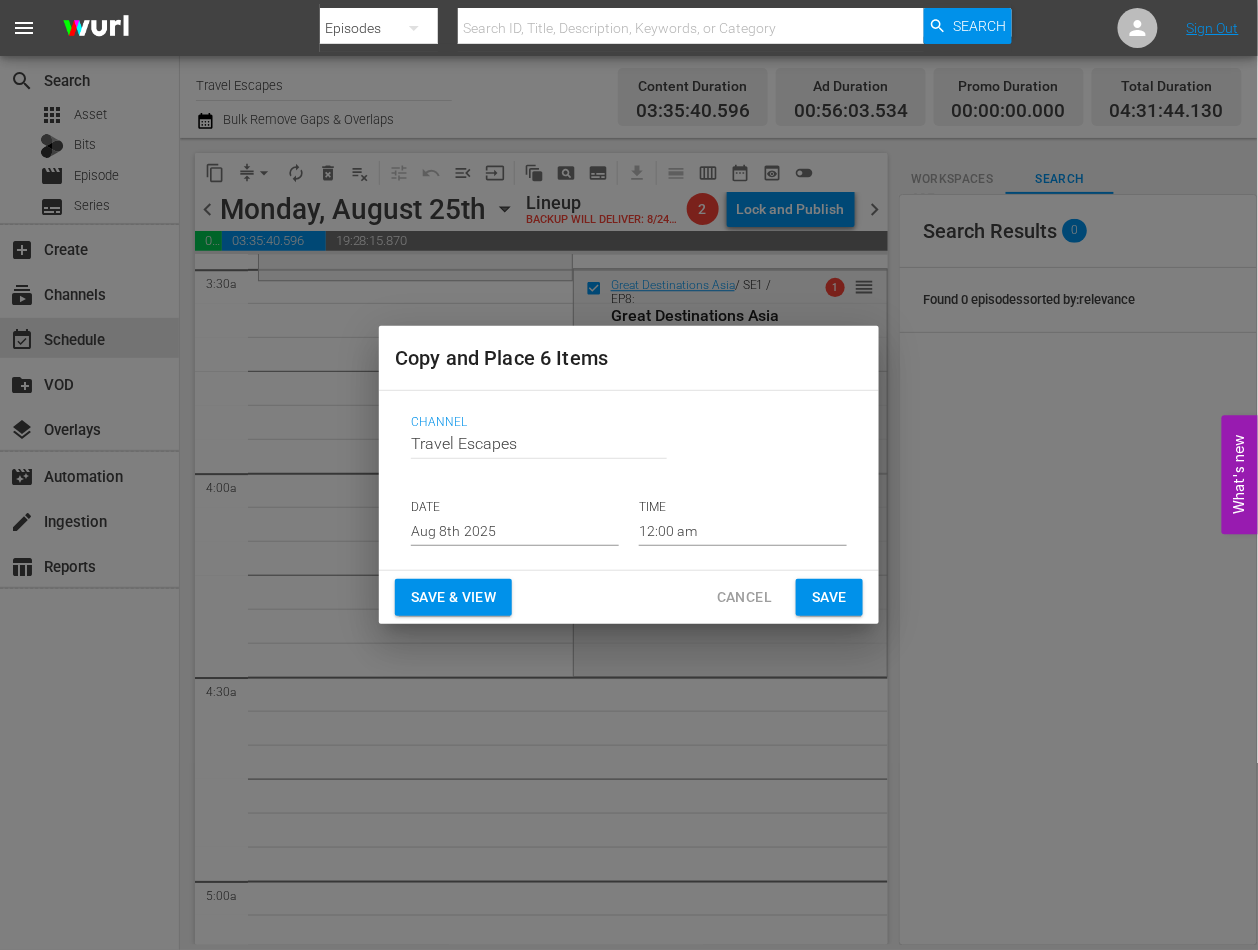 scroll, scrollTop: 445, scrollLeft: 0, axis: vertical 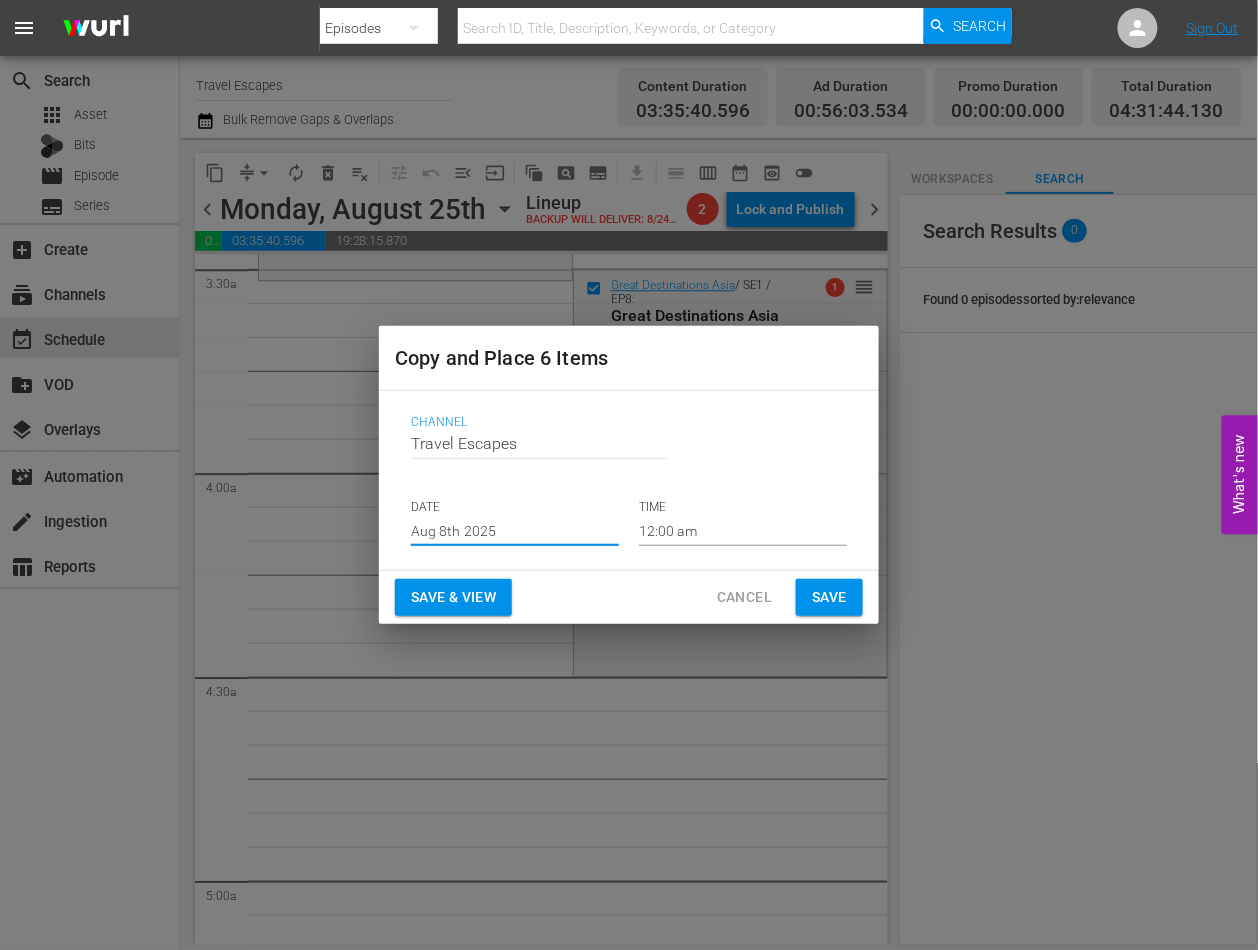 click on "Aug 8th 2025" at bounding box center (515, 531) 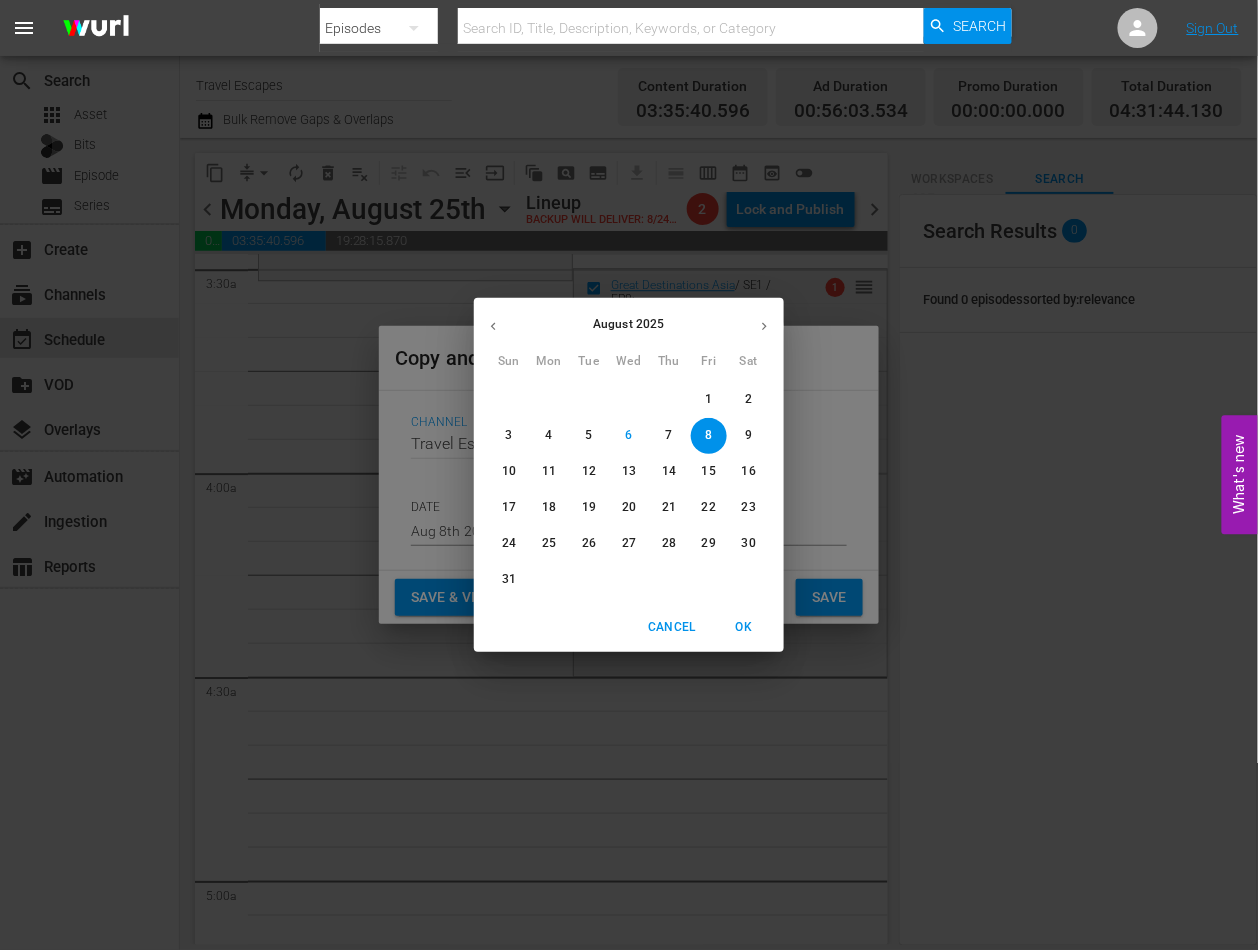click on "25" at bounding box center (549, 543) 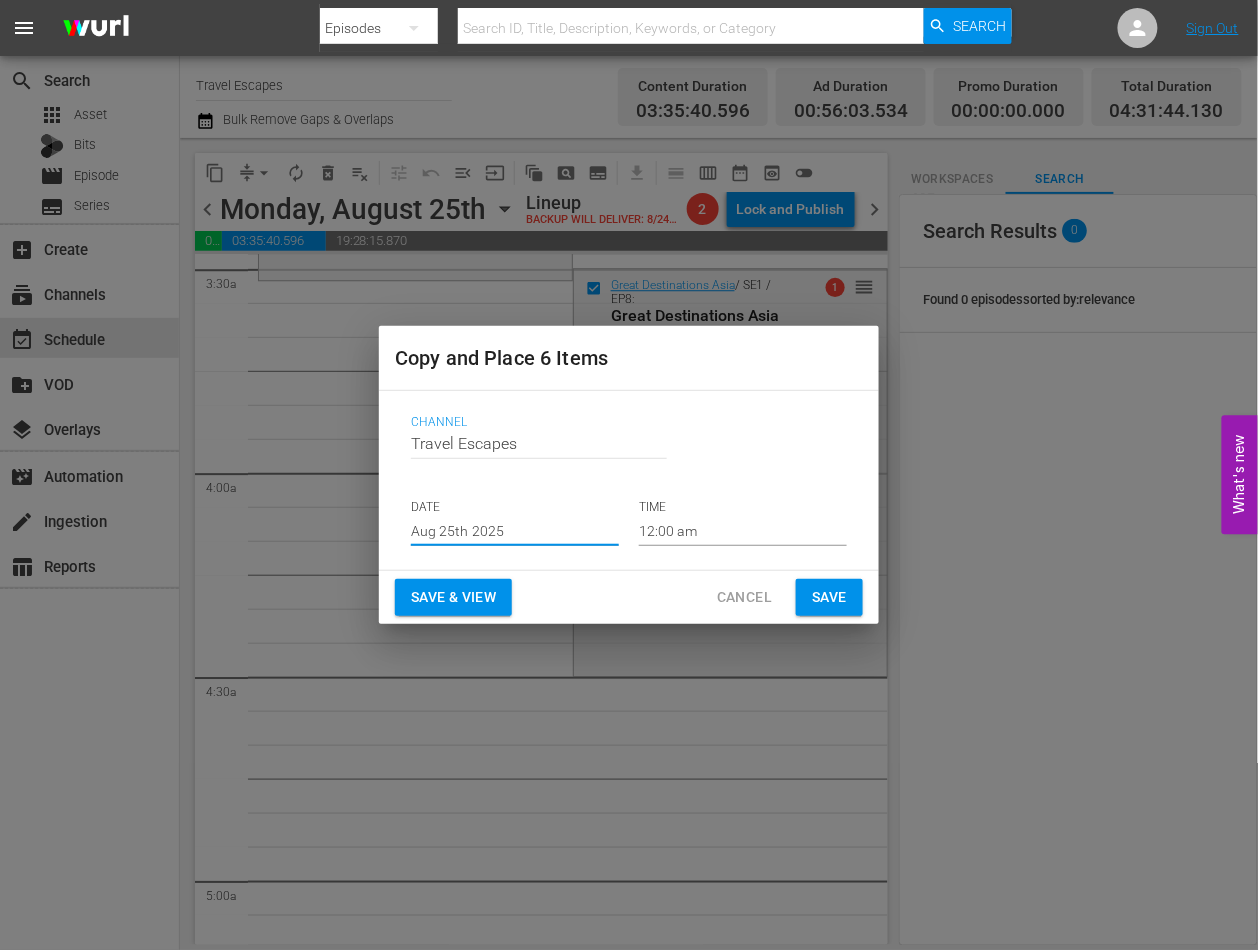 click on "12:00 am" at bounding box center (743, 531) 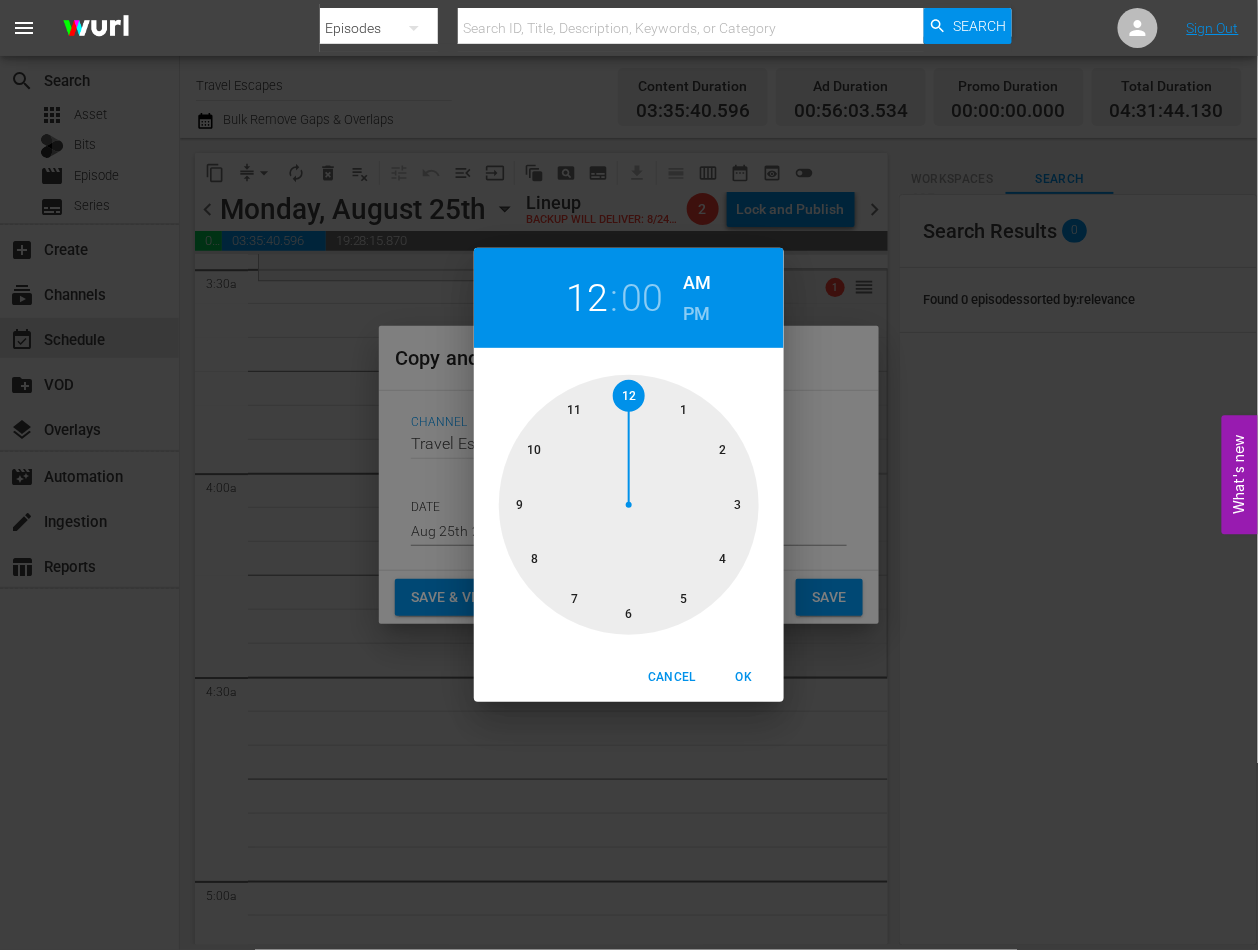 click at bounding box center [629, 505] 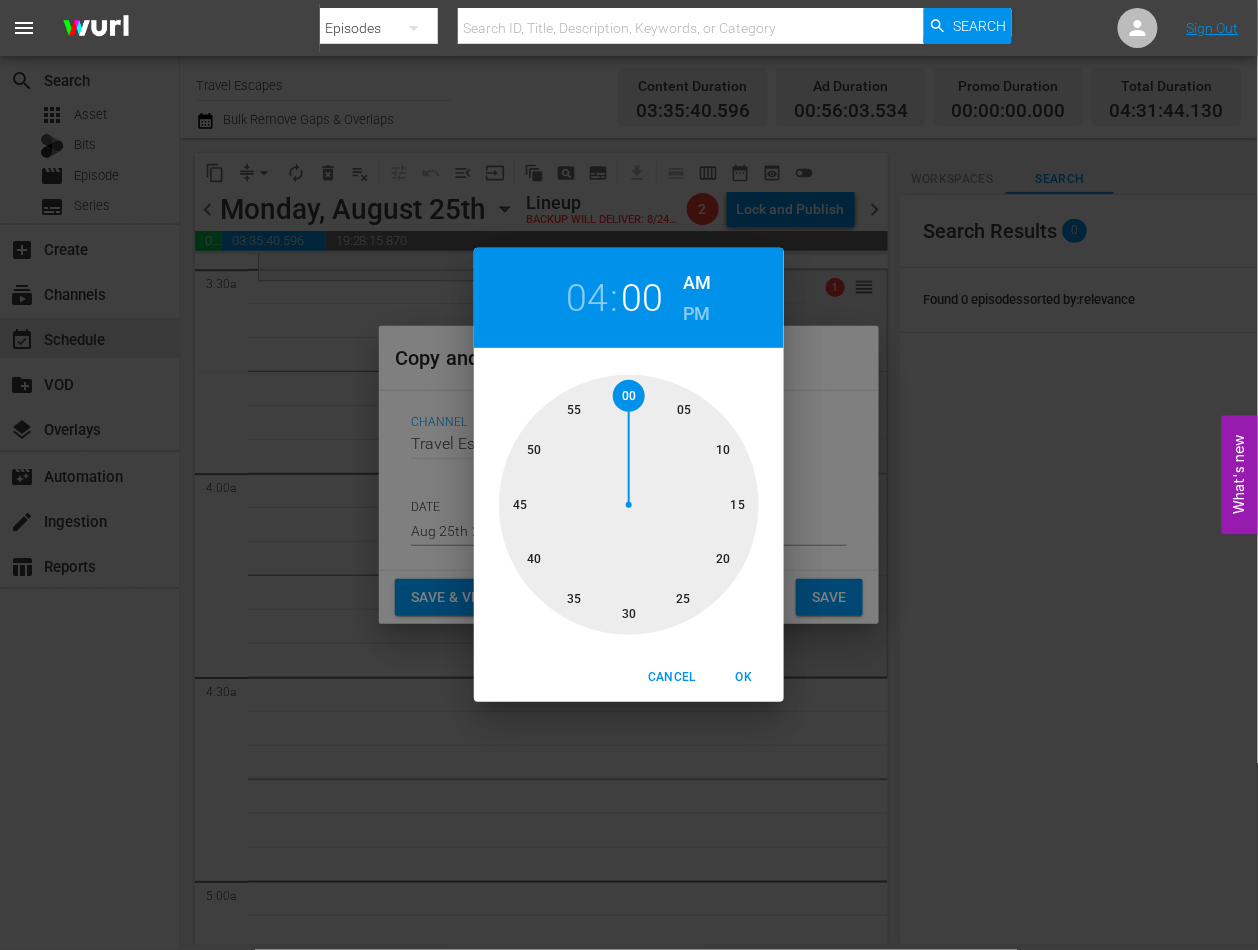 click at bounding box center [629, 505] 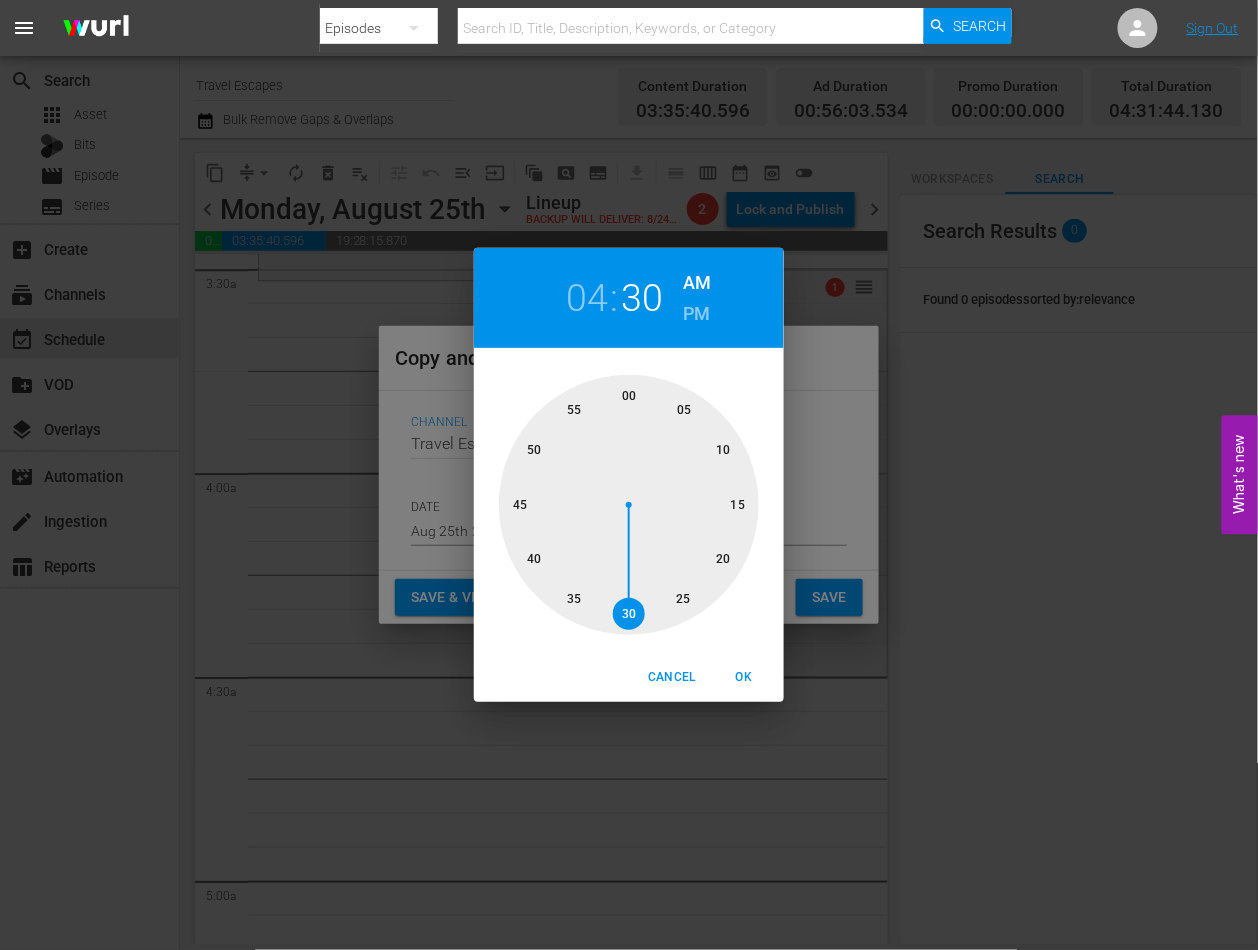 click on "OK" at bounding box center (744, 677) 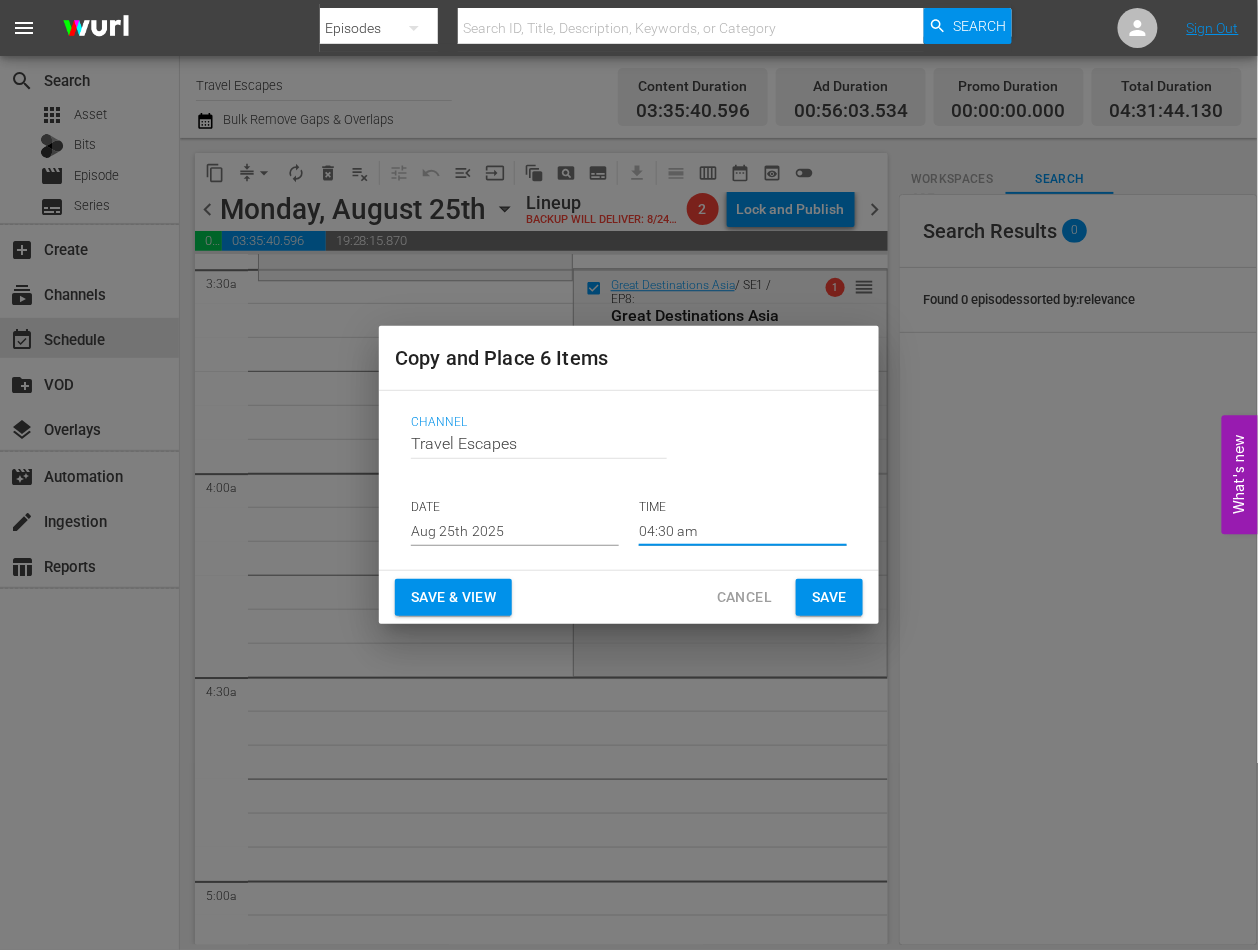 click on "Save" at bounding box center (829, 597) 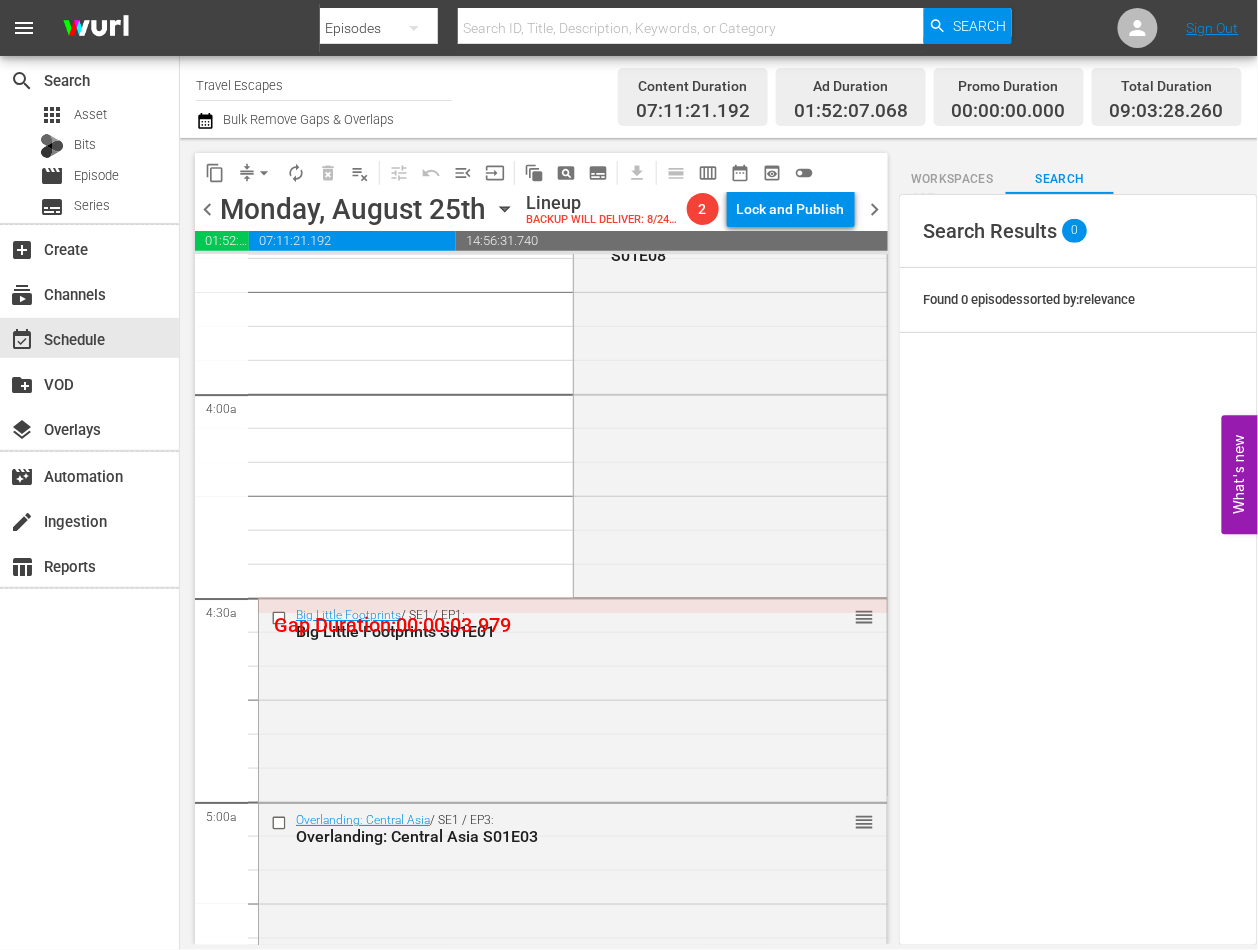 scroll, scrollTop: 1492, scrollLeft: 0, axis: vertical 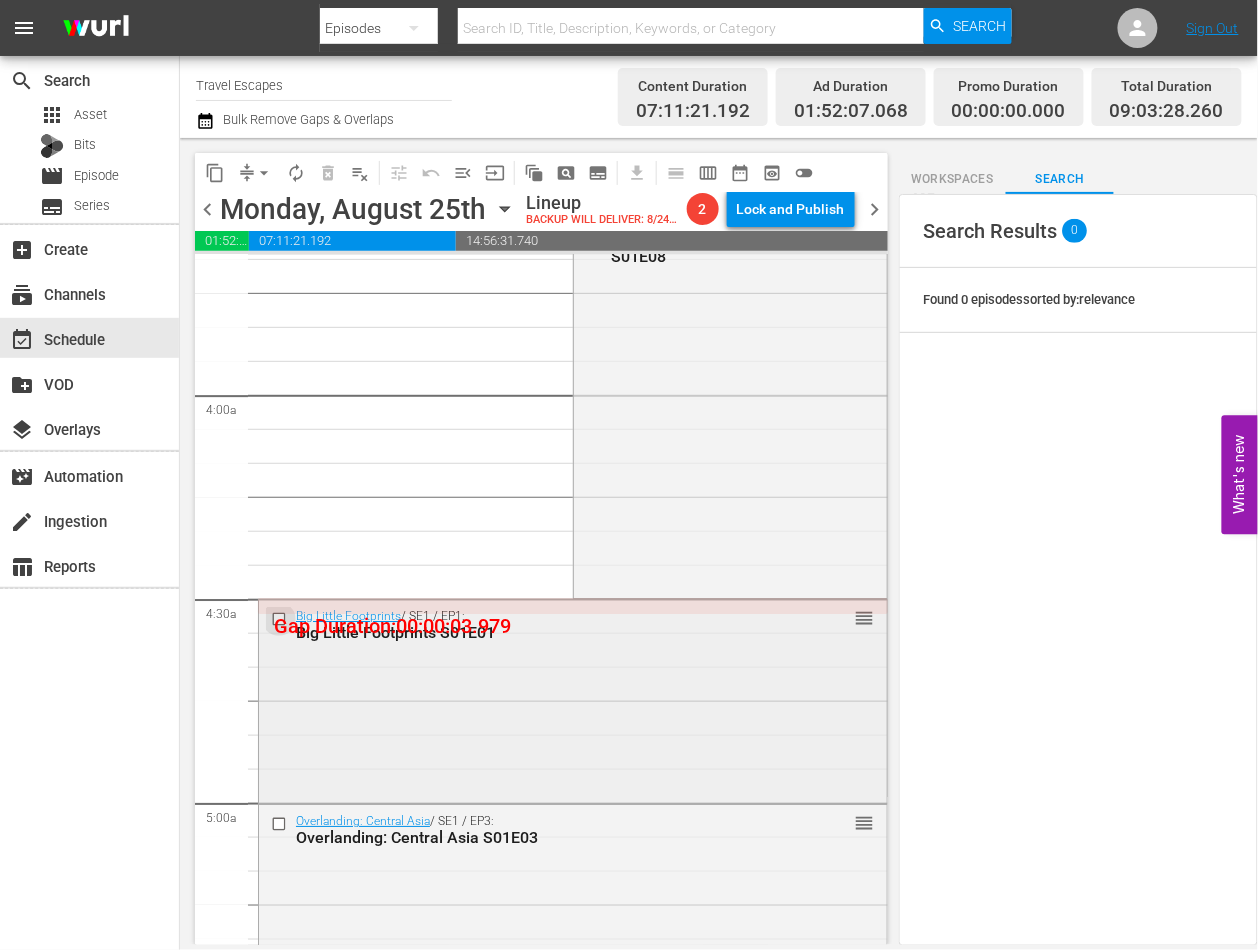 click at bounding box center (281, 618) 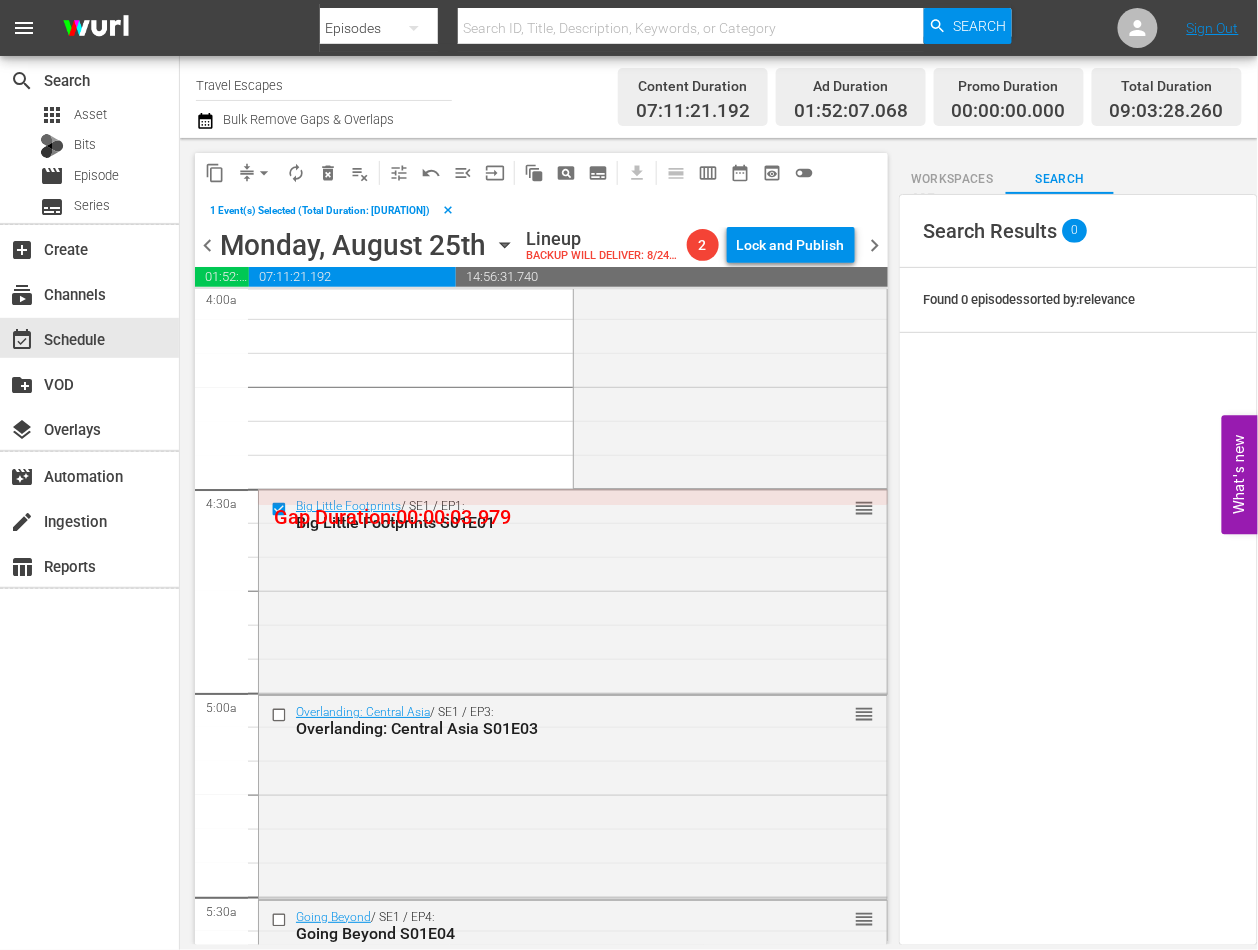 scroll, scrollTop: 1720, scrollLeft: 0, axis: vertical 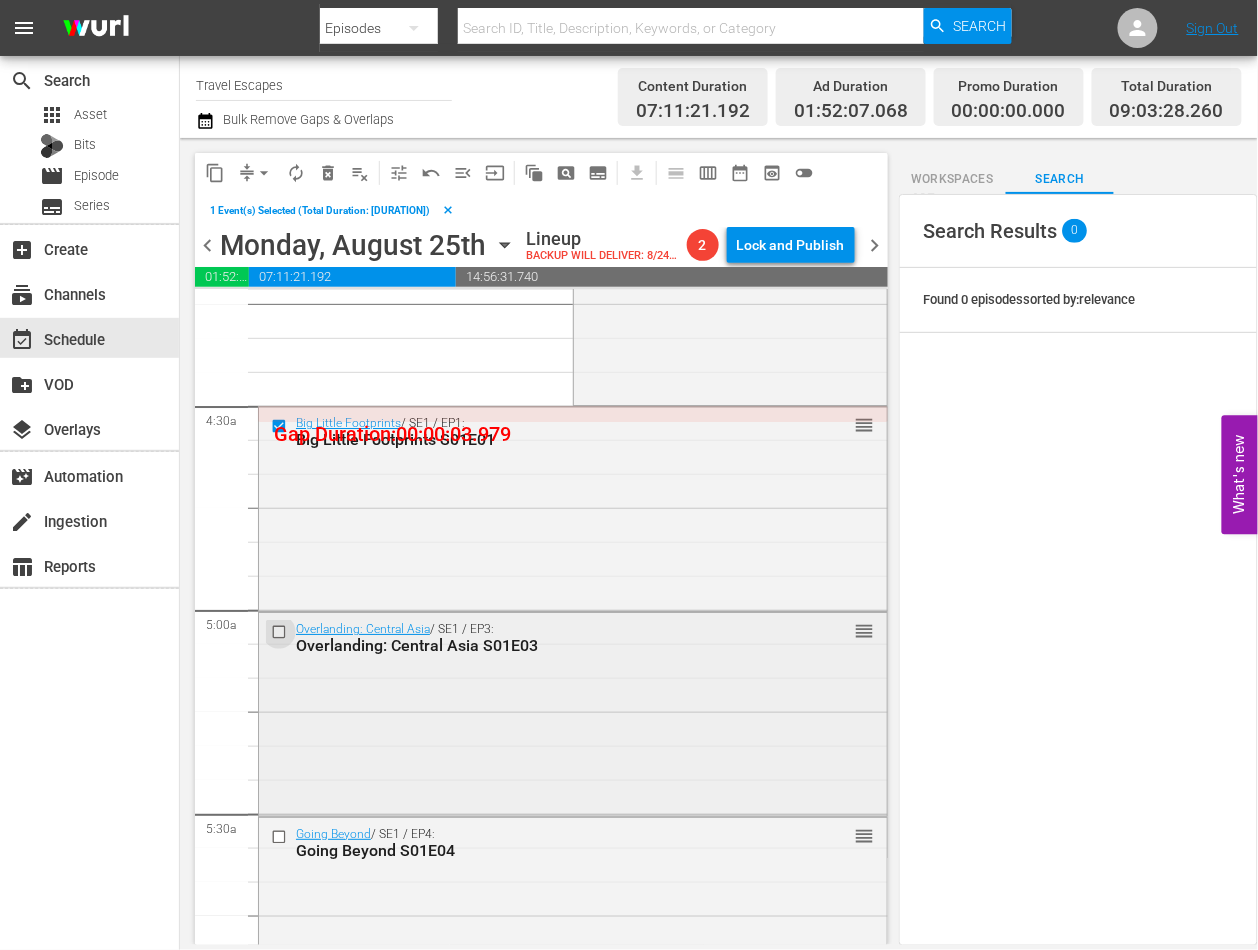 click at bounding box center [281, 632] 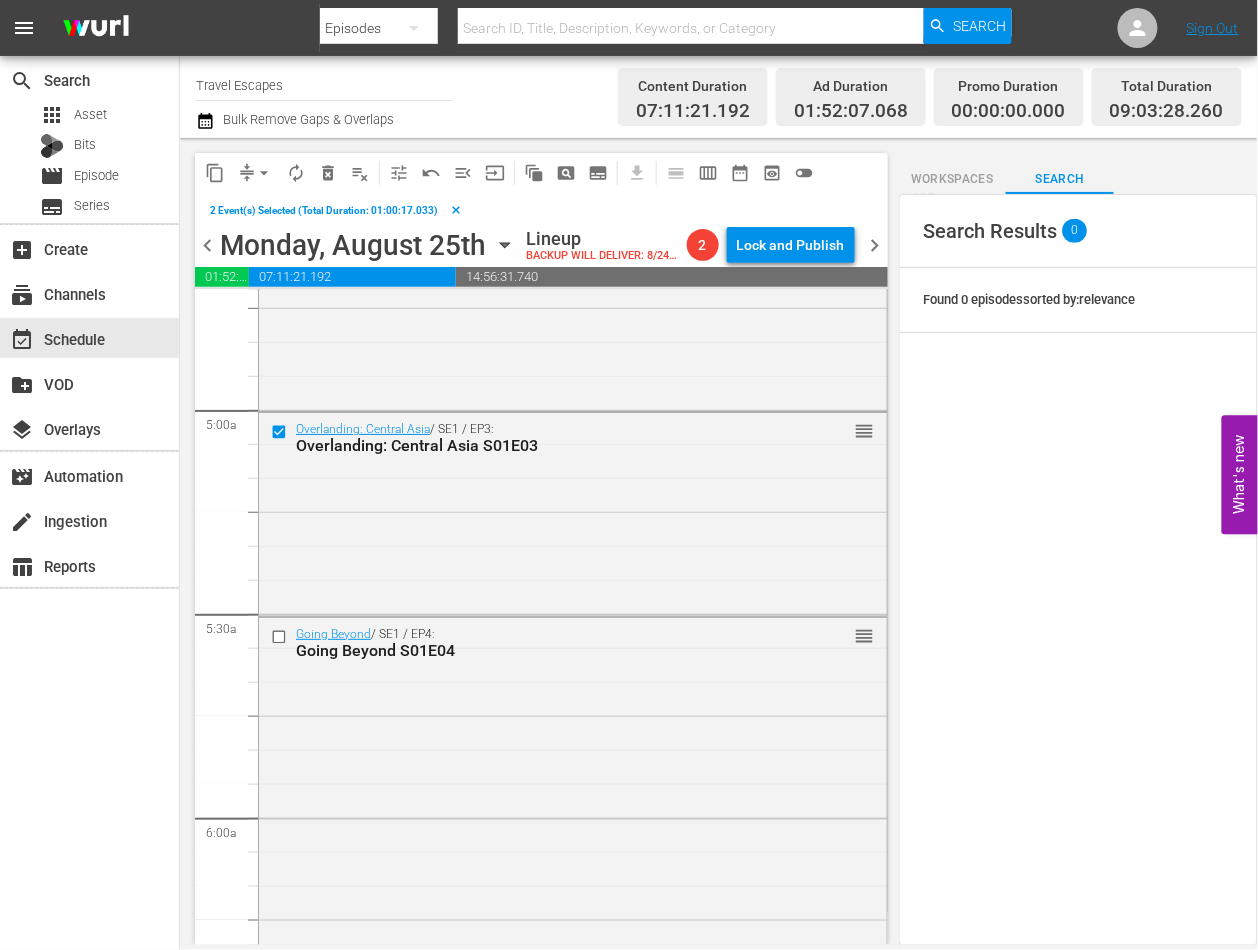 scroll, scrollTop: 1926, scrollLeft: 0, axis: vertical 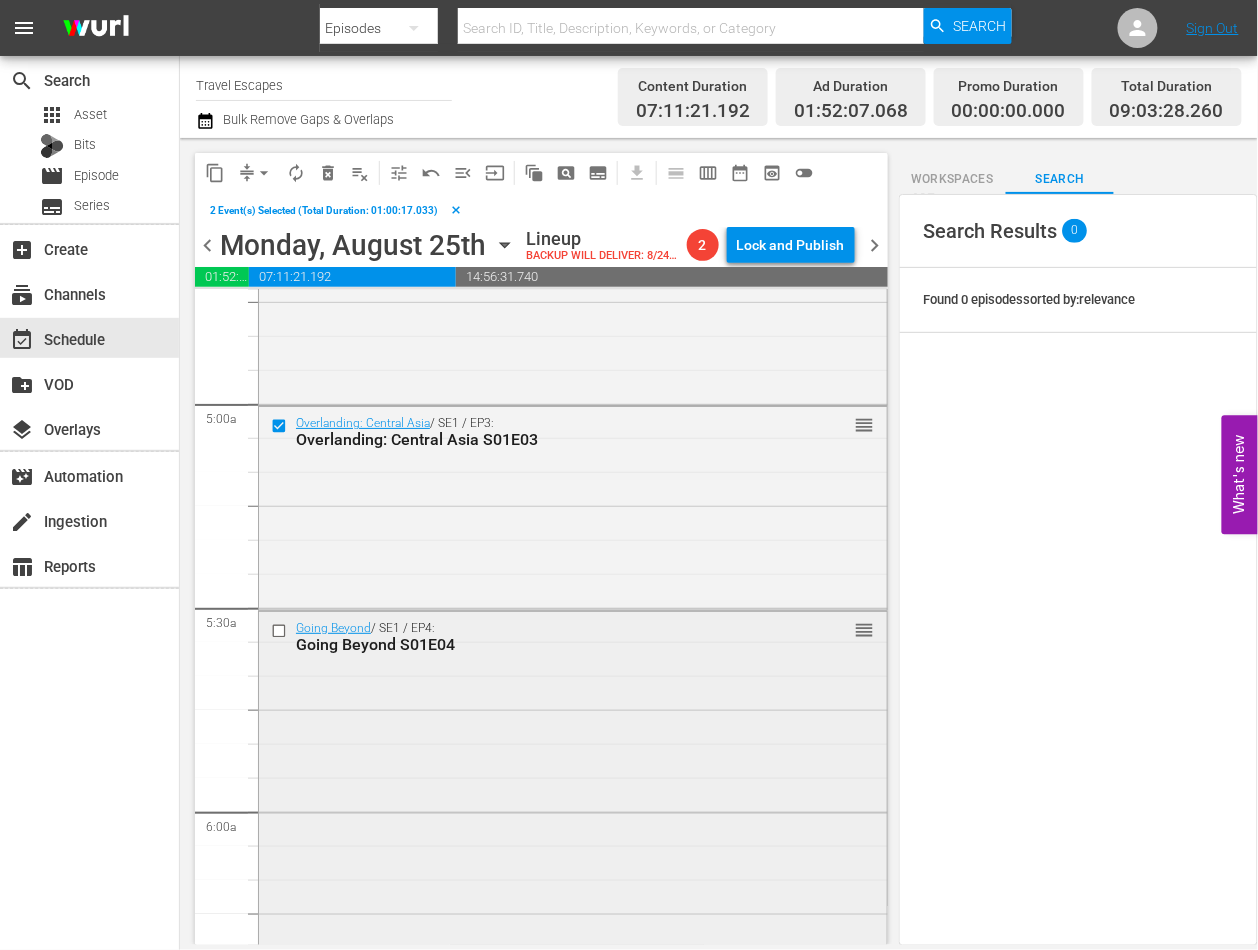 click at bounding box center (281, 630) 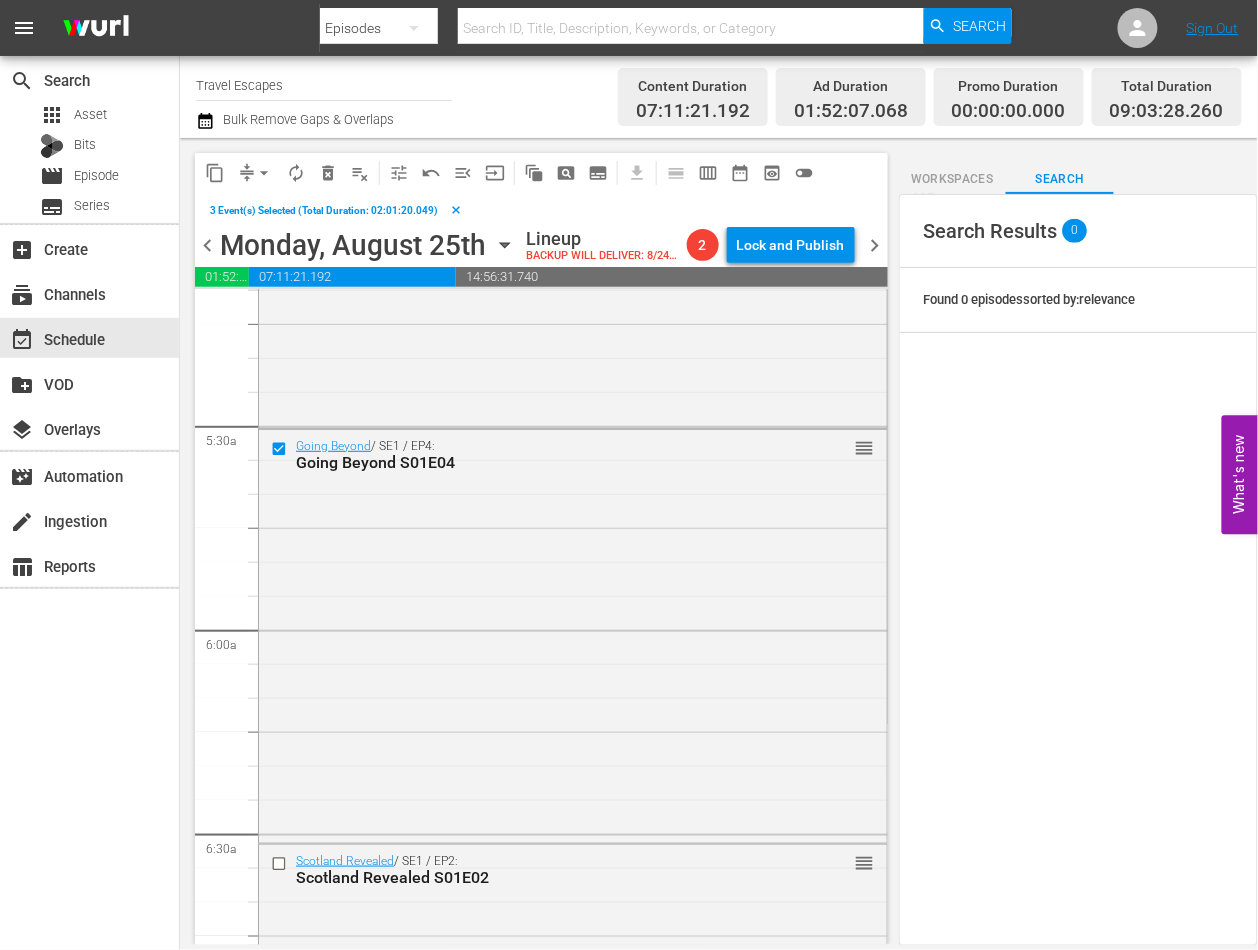 scroll, scrollTop: 2222, scrollLeft: 0, axis: vertical 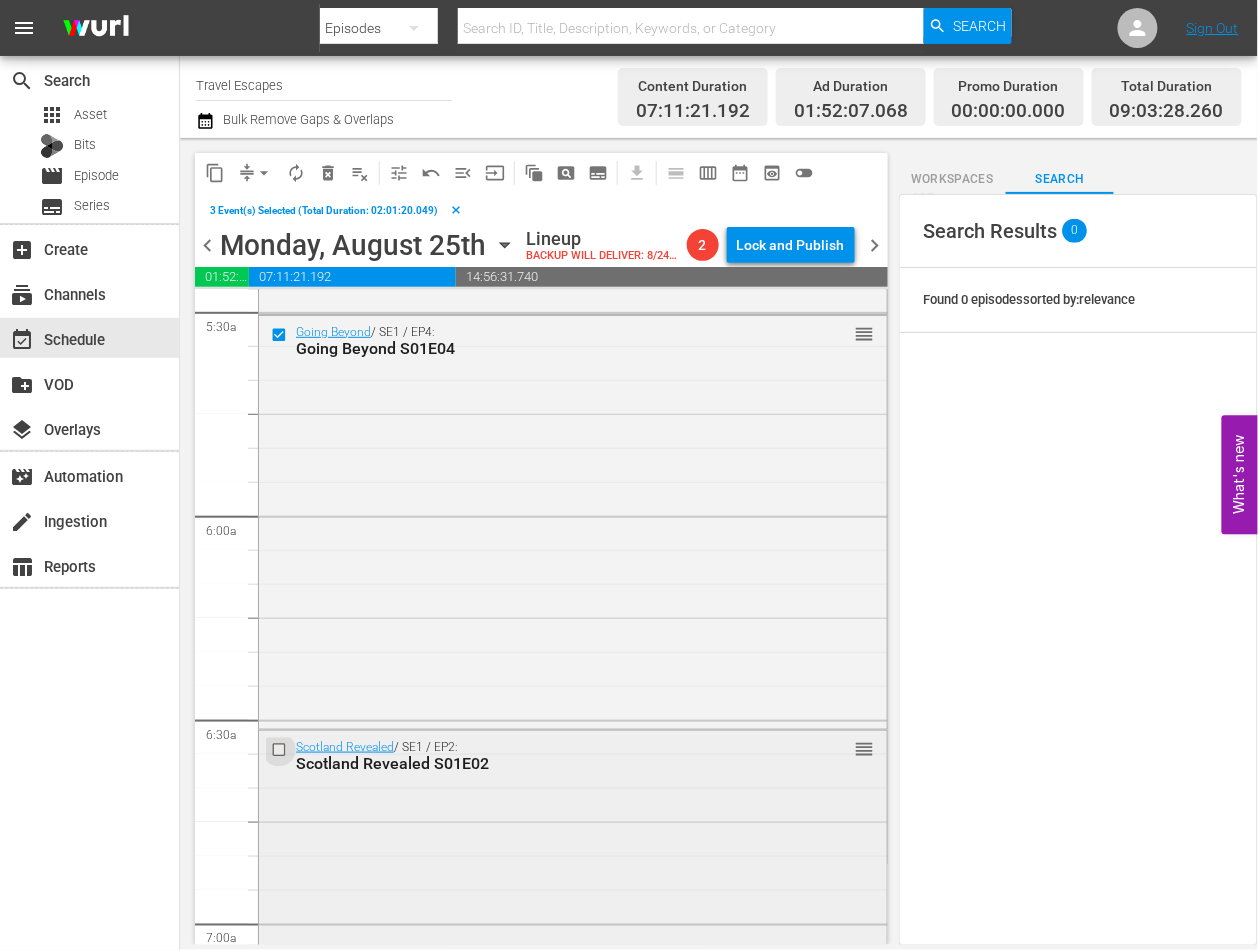 click at bounding box center [281, 749] 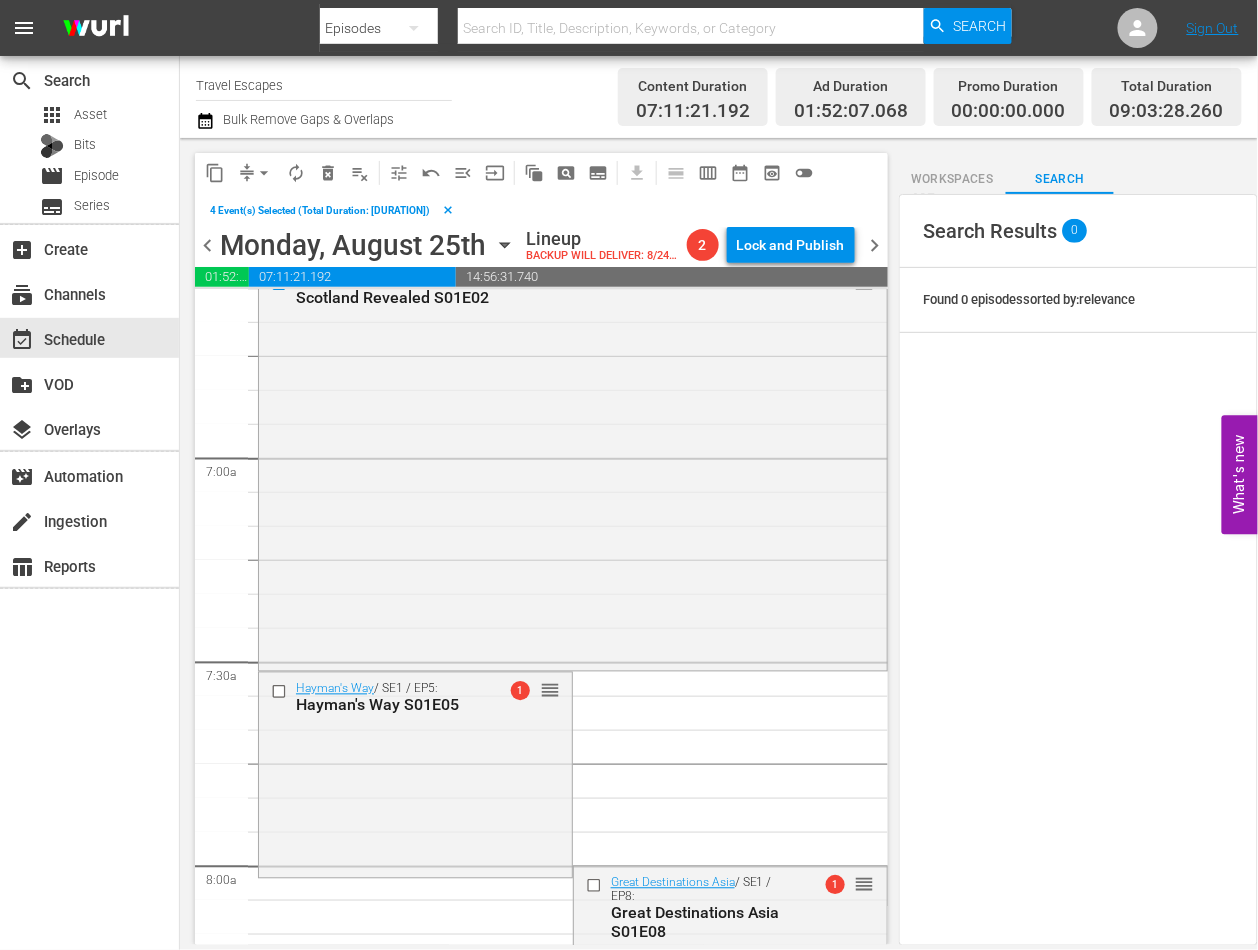 scroll, scrollTop: 2748, scrollLeft: 0, axis: vertical 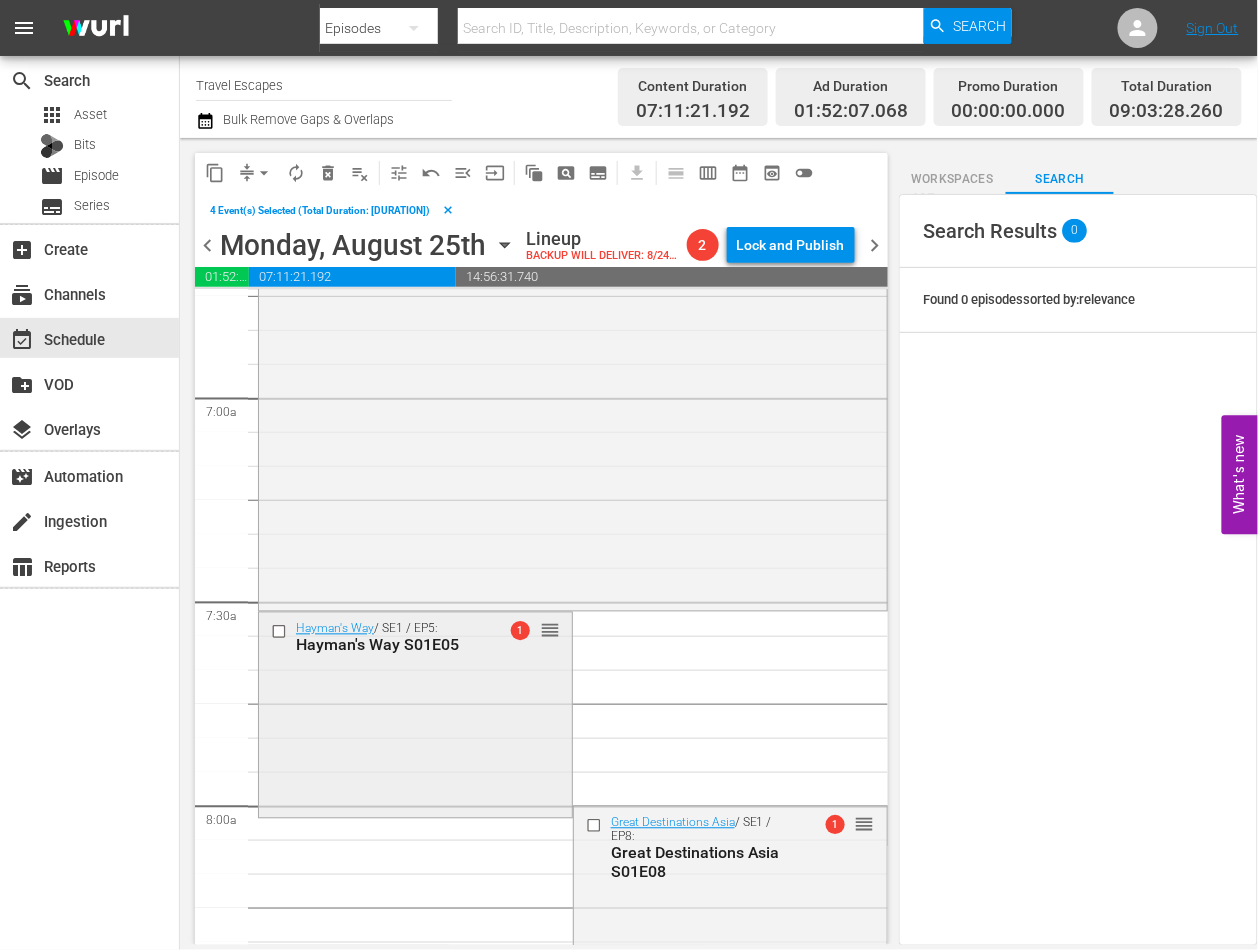 click at bounding box center (281, 632) 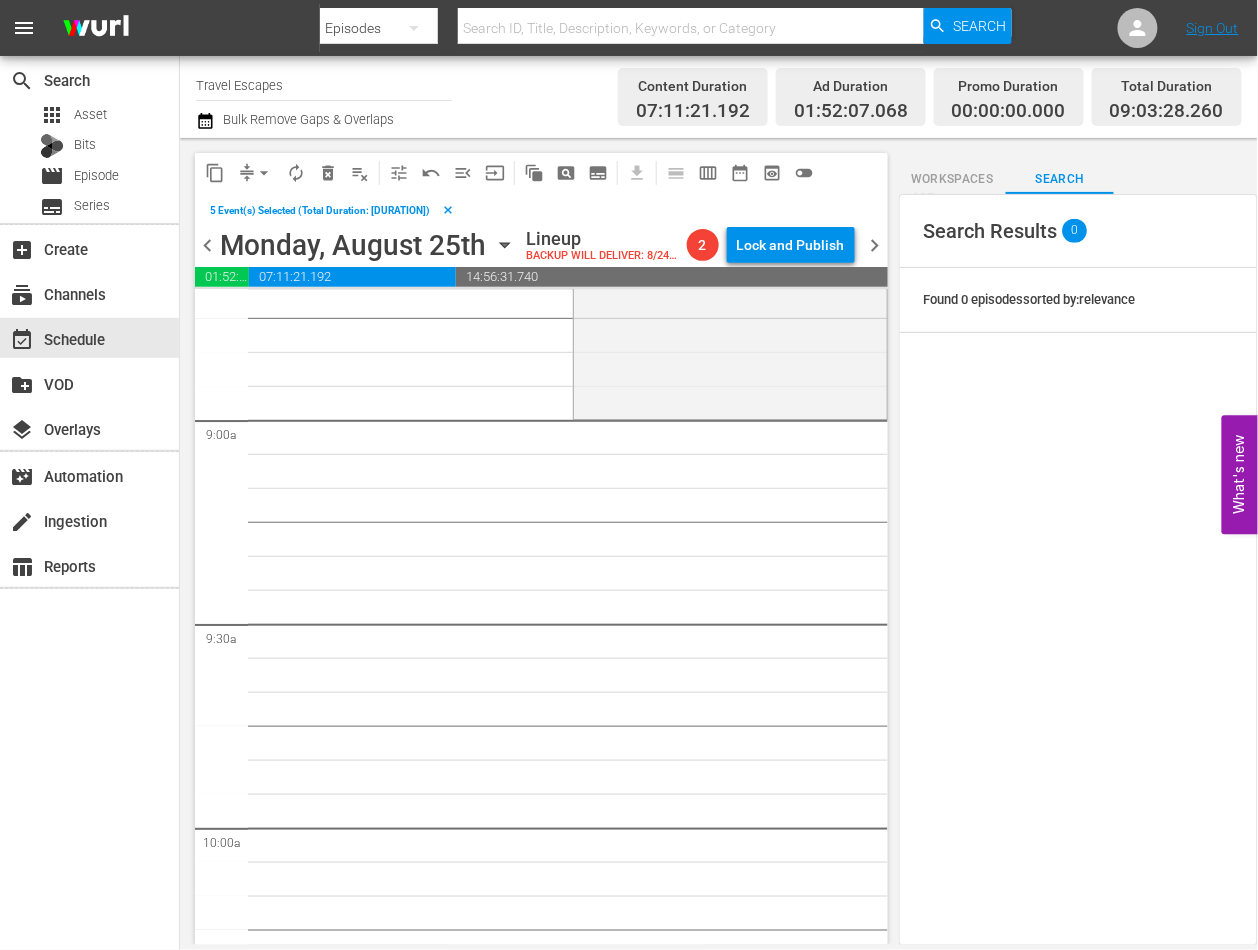 scroll, scrollTop: 3492, scrollLeft: 0, axis: vertical 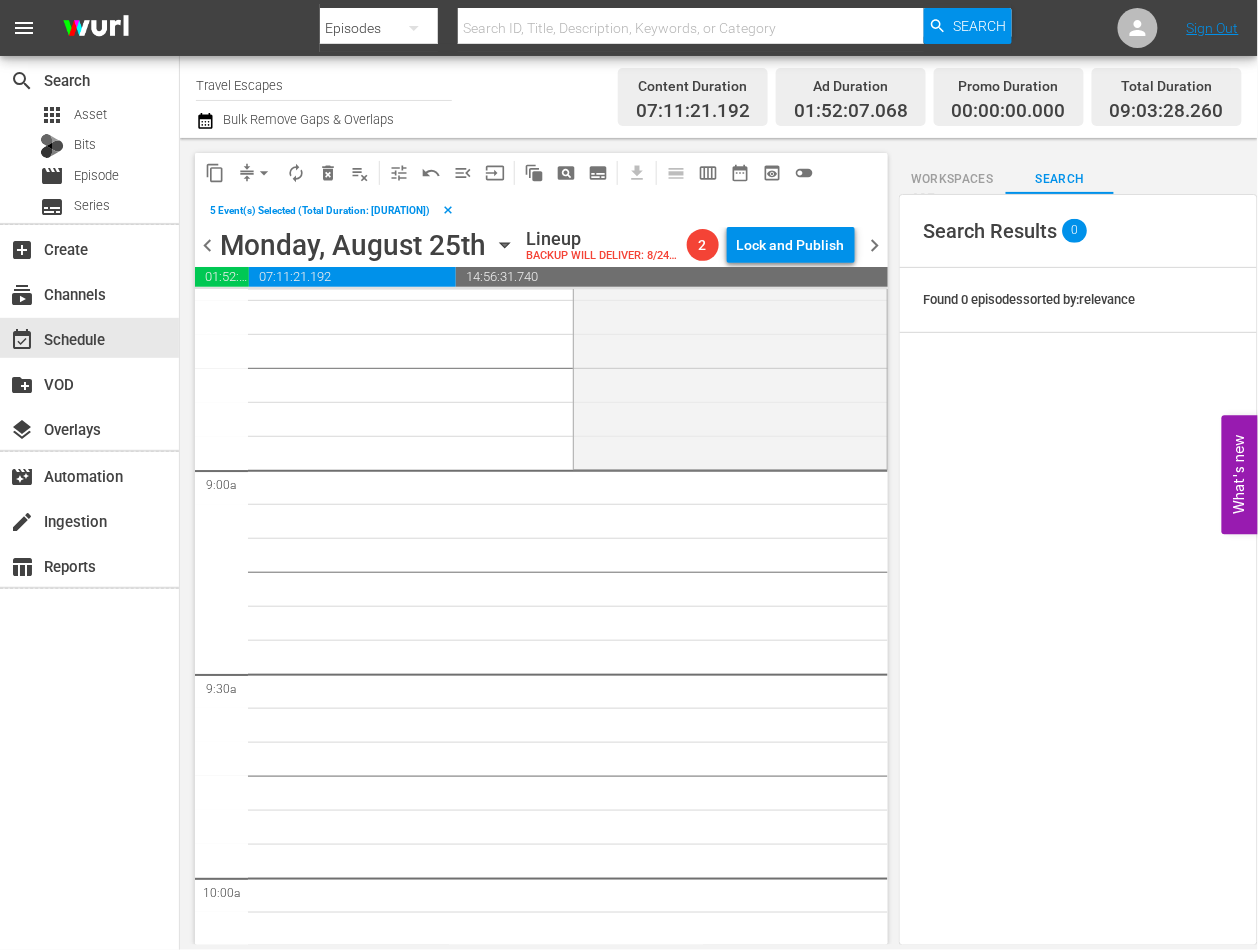 click on "content_copy" at bounding box center [215, 173] 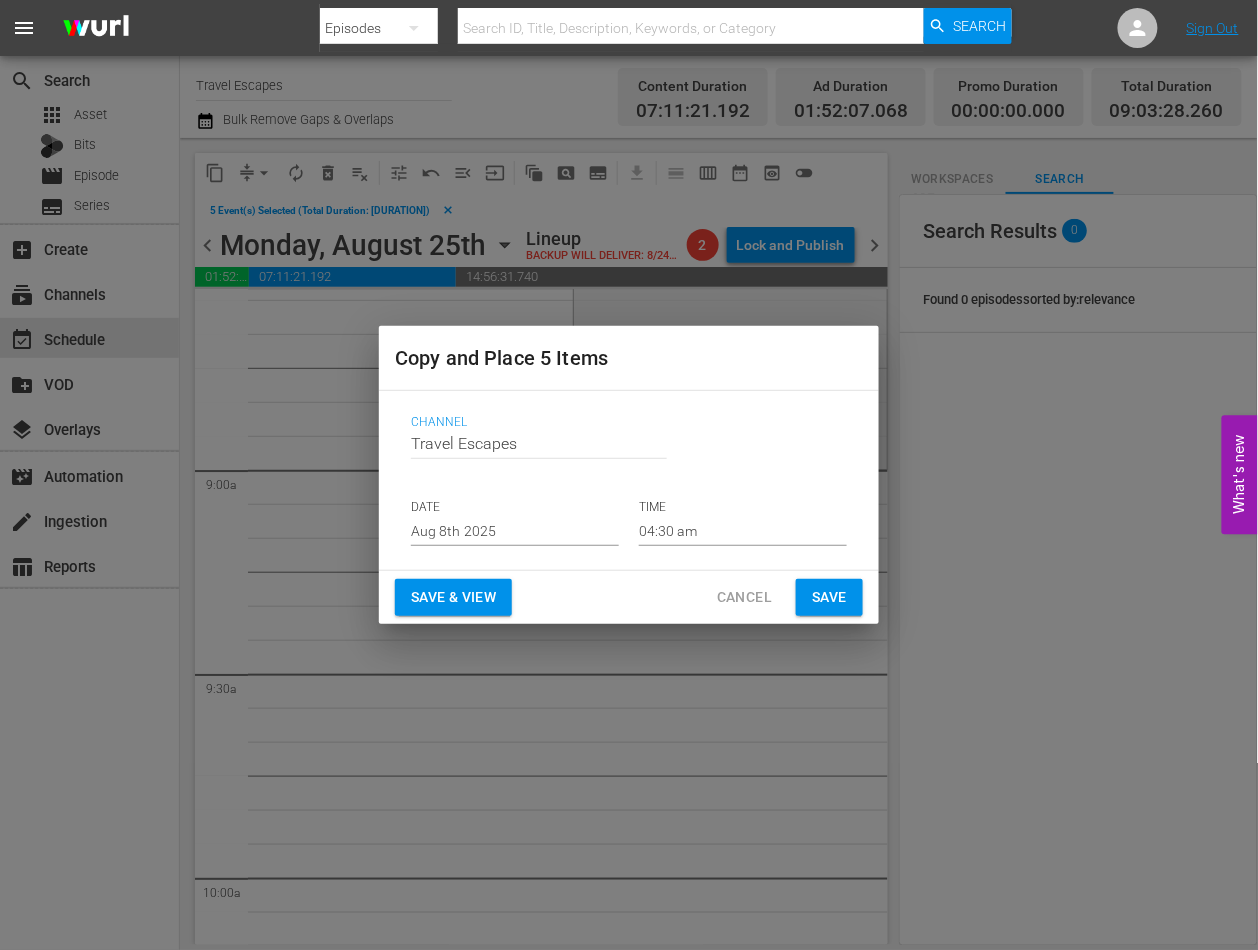 click on "Aug 8th 2025" at bounding box center [515, 531] 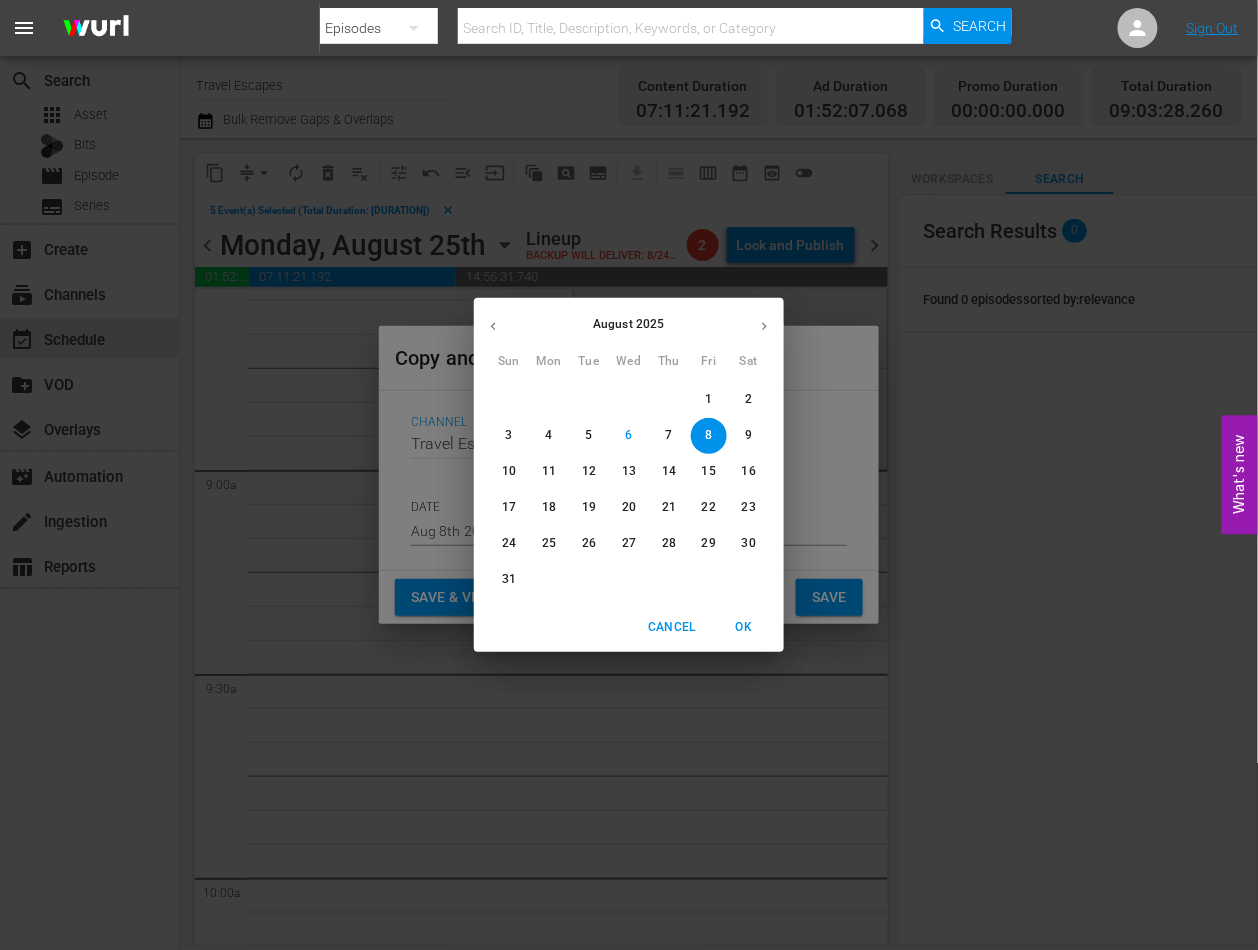 click on "25" at bounding box center [549, 543] 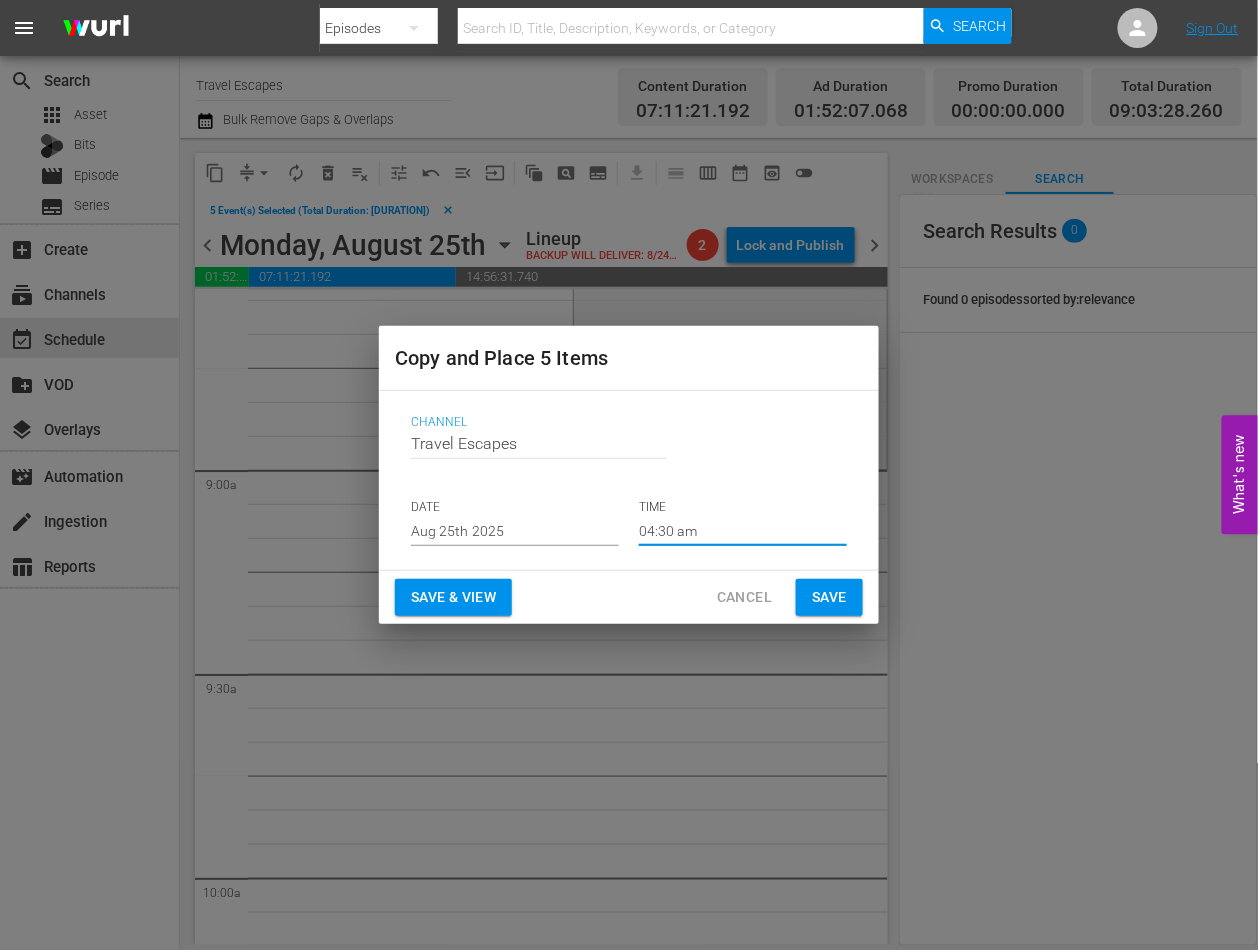 click on "04:30 am" at bounding box center (743, 531) 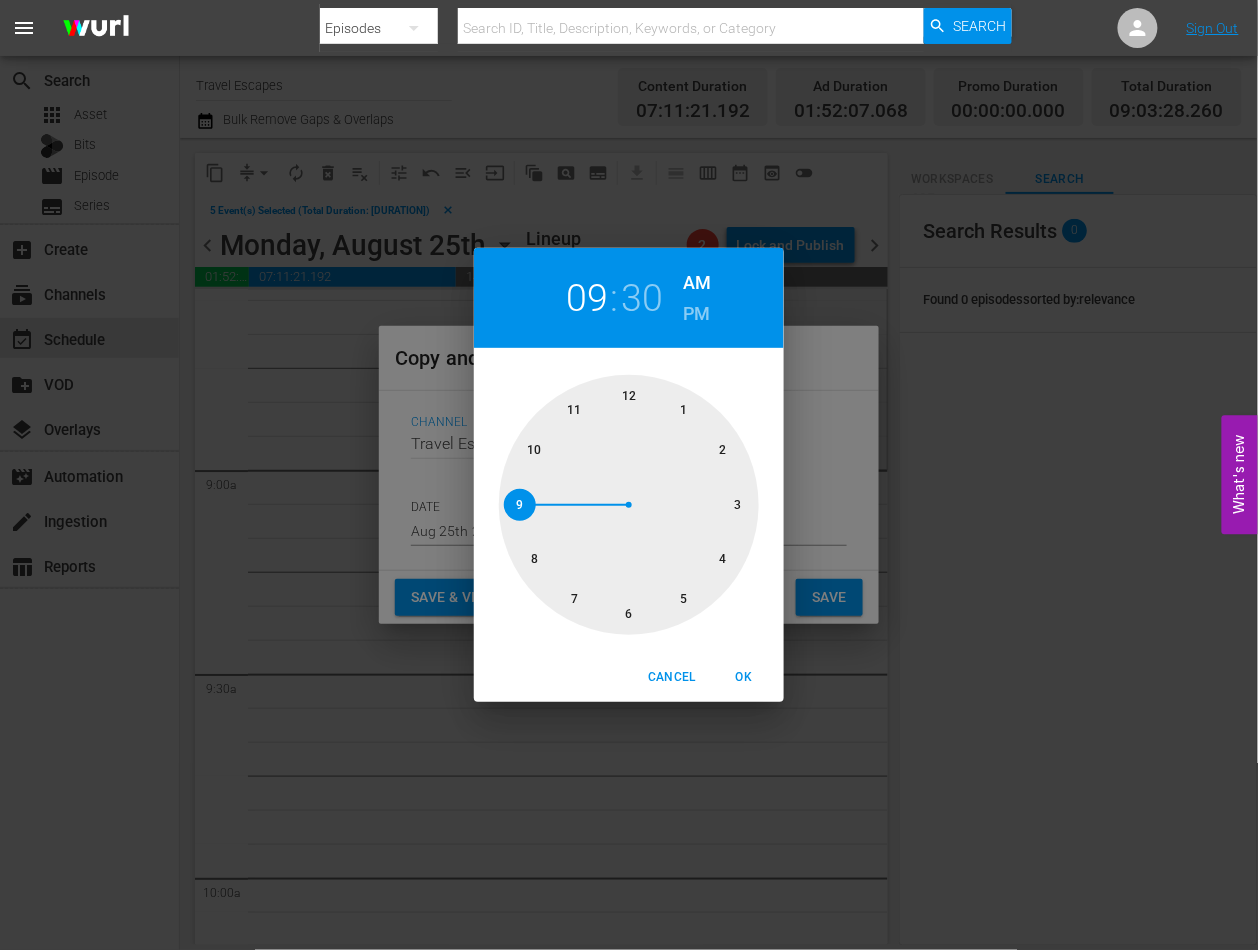 click at bounding box center [629, 505] 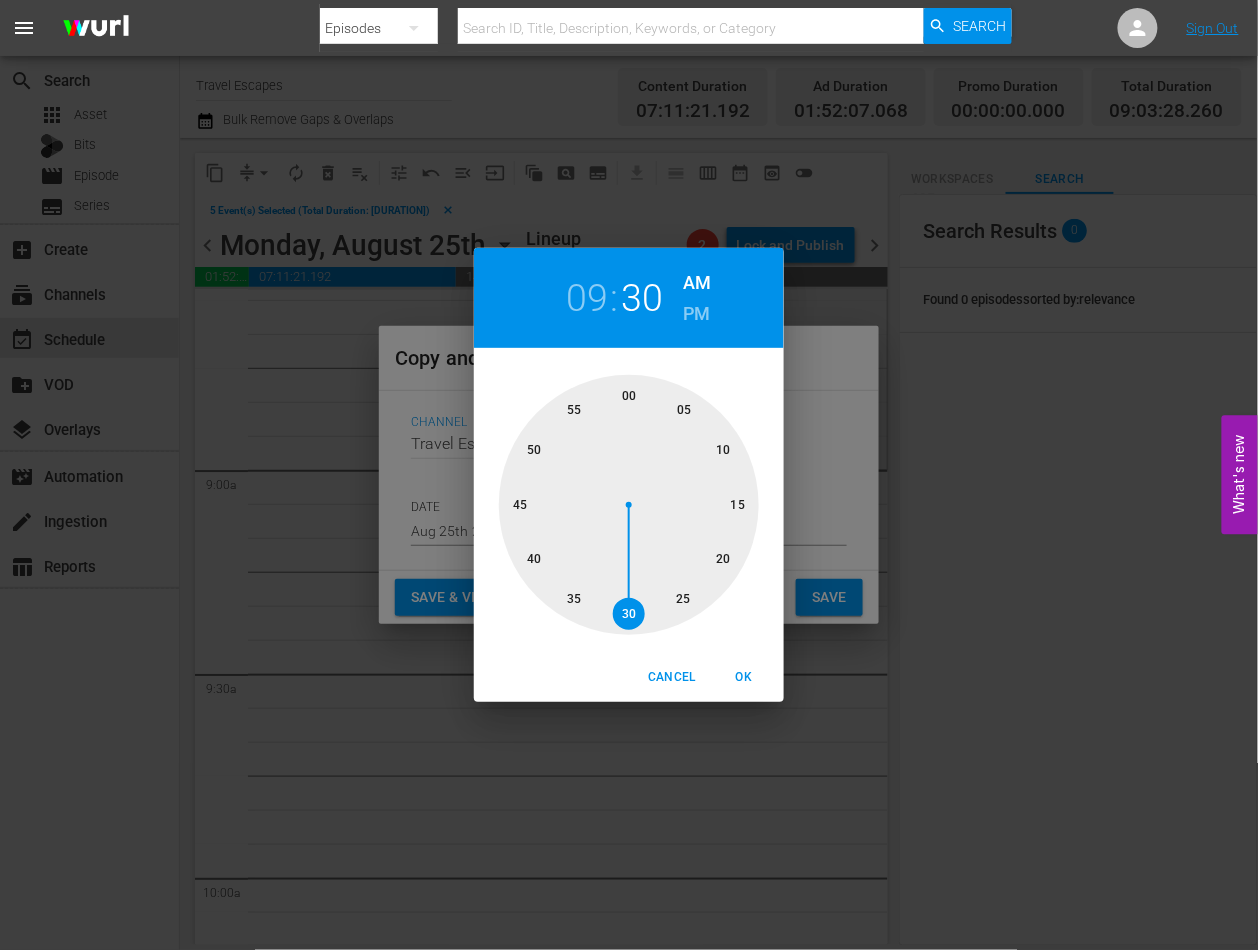 click at bounding box center (629, 505) 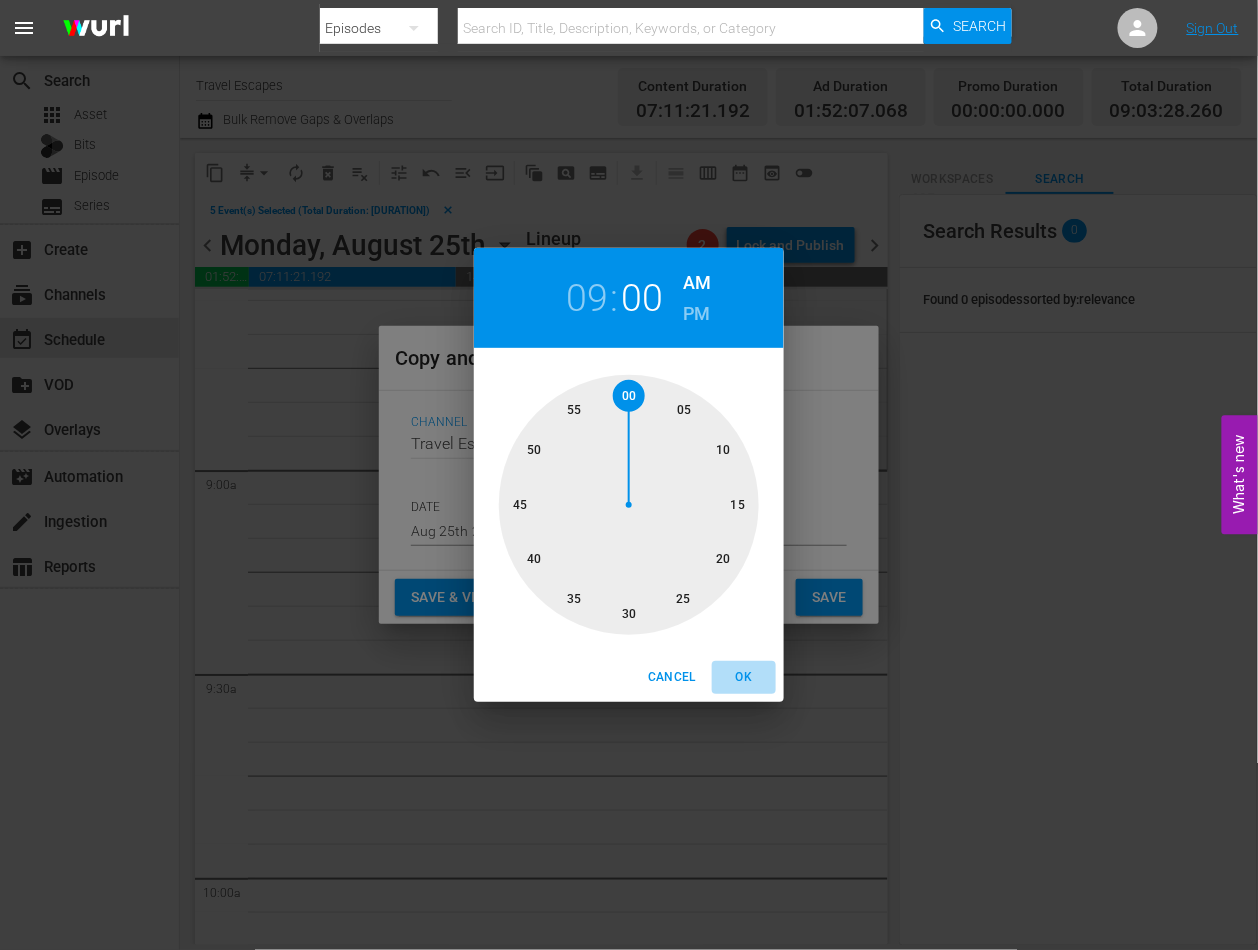 click on "OK" at bounding box center (744, 677) 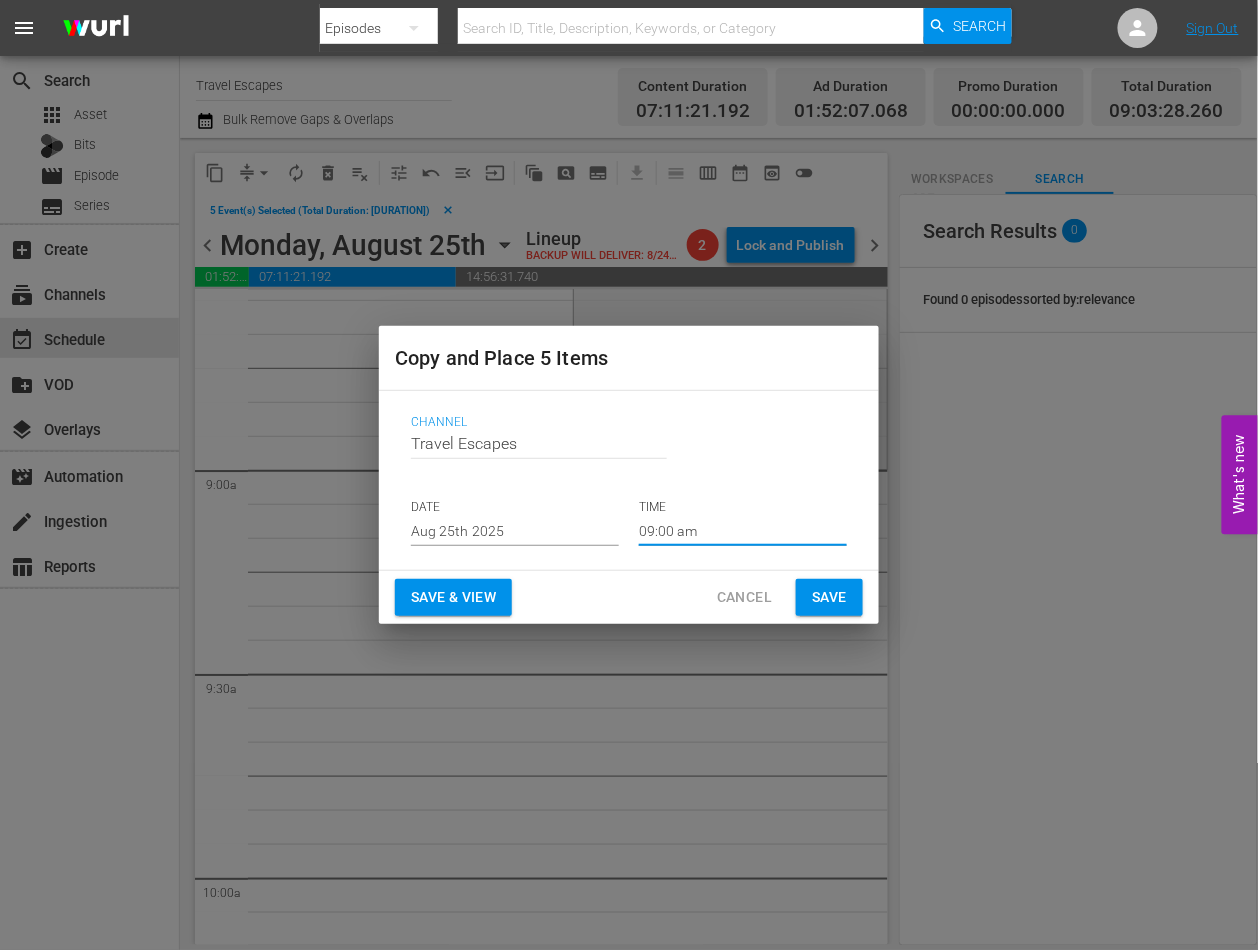 click on "Save" at bounding box center (829, 597) 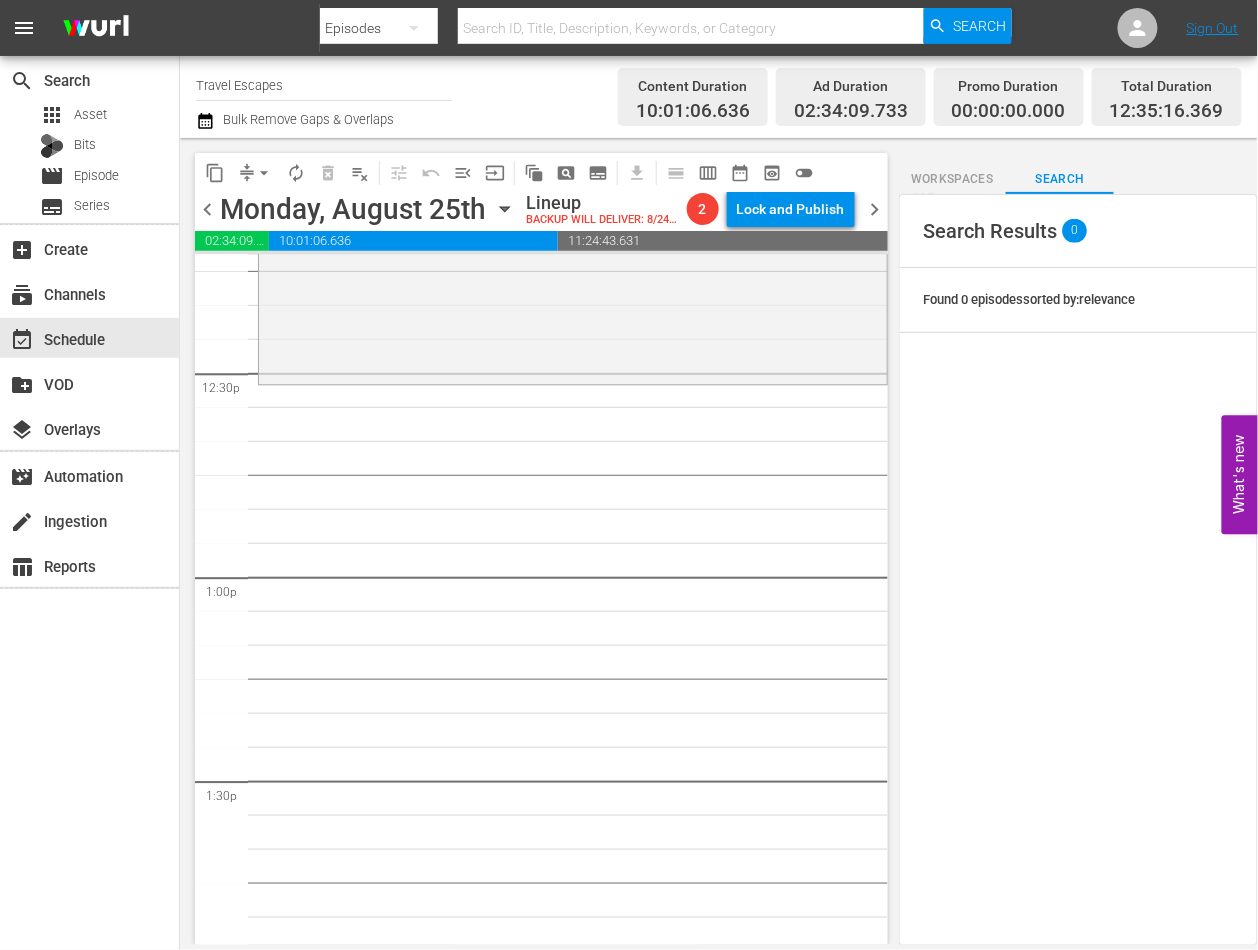 scroll, scrollTop: 4702, scrollLeft: 0, axis: vertical 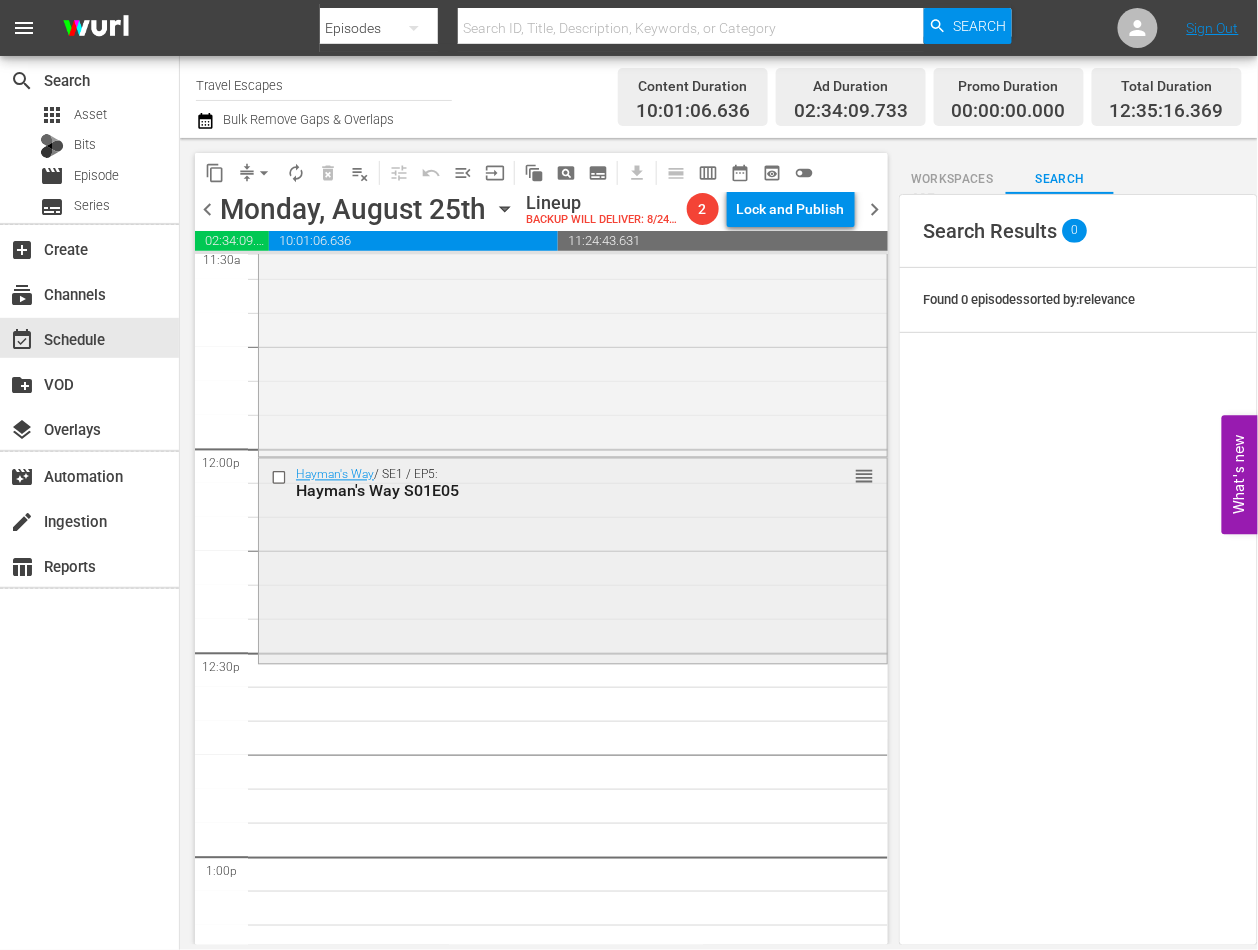 click at bounding box center [281, 478] 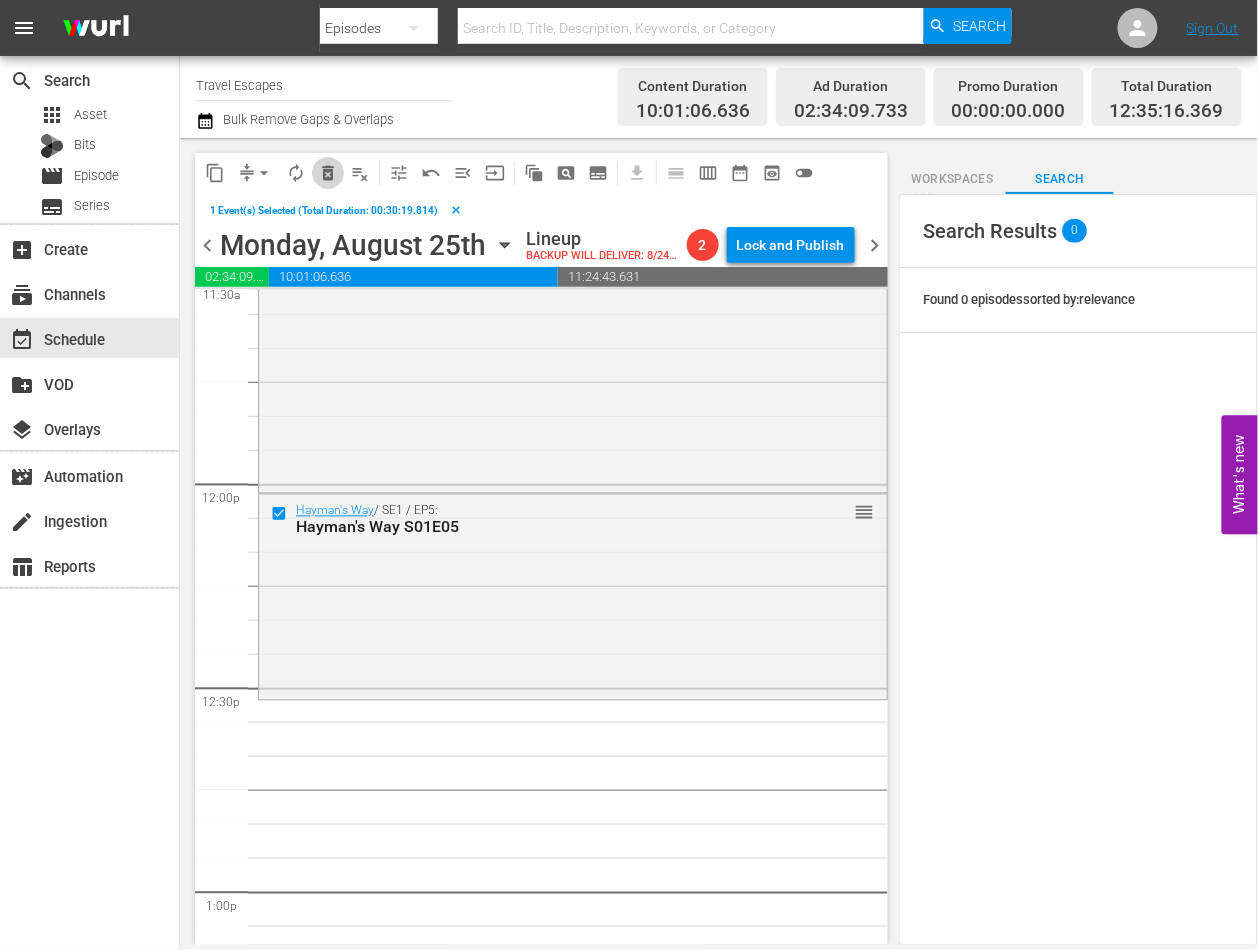 click on "delete_forever_outlined" at bounding box center [328, 173] 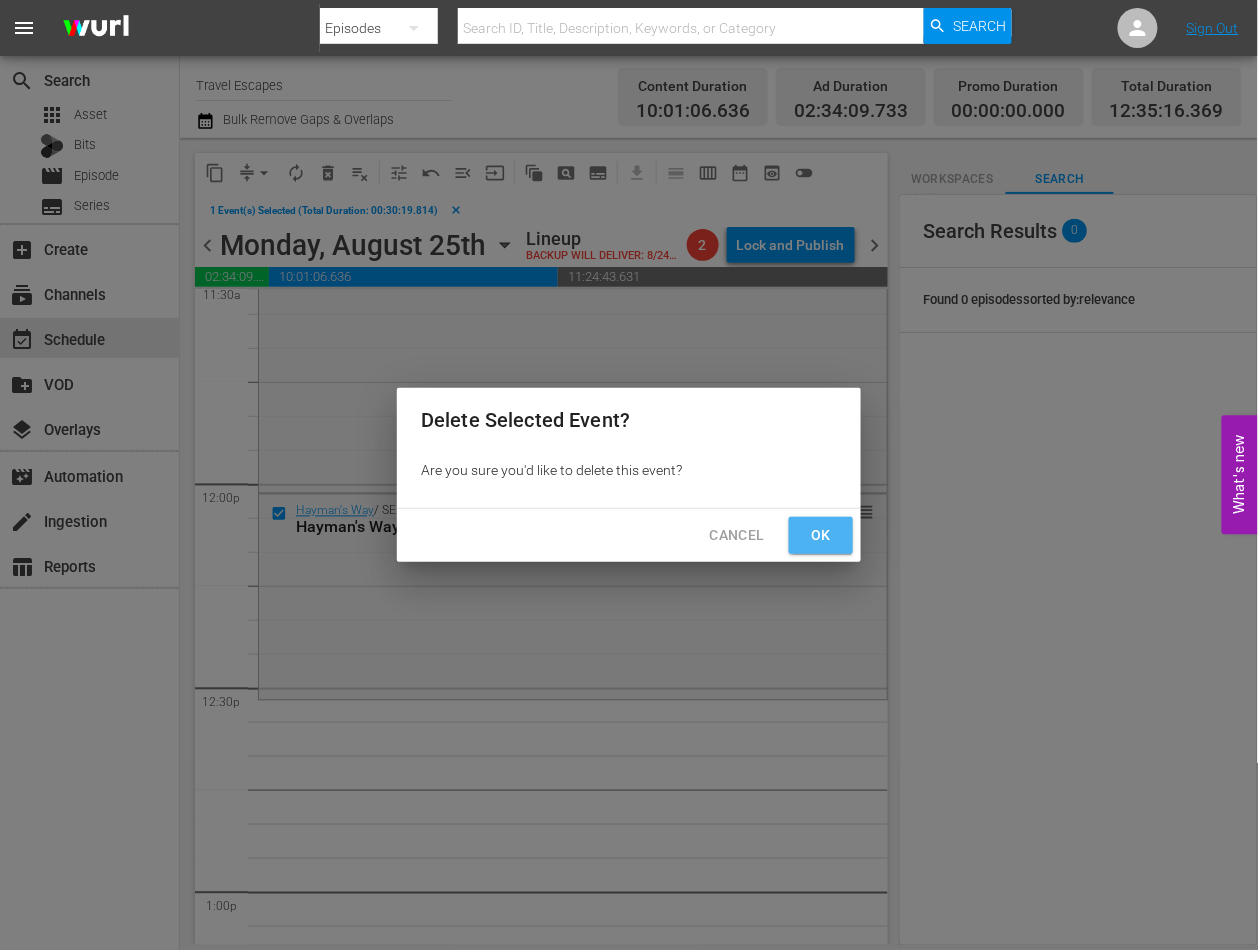 click on "Ok" at bounding box center [821, 535] 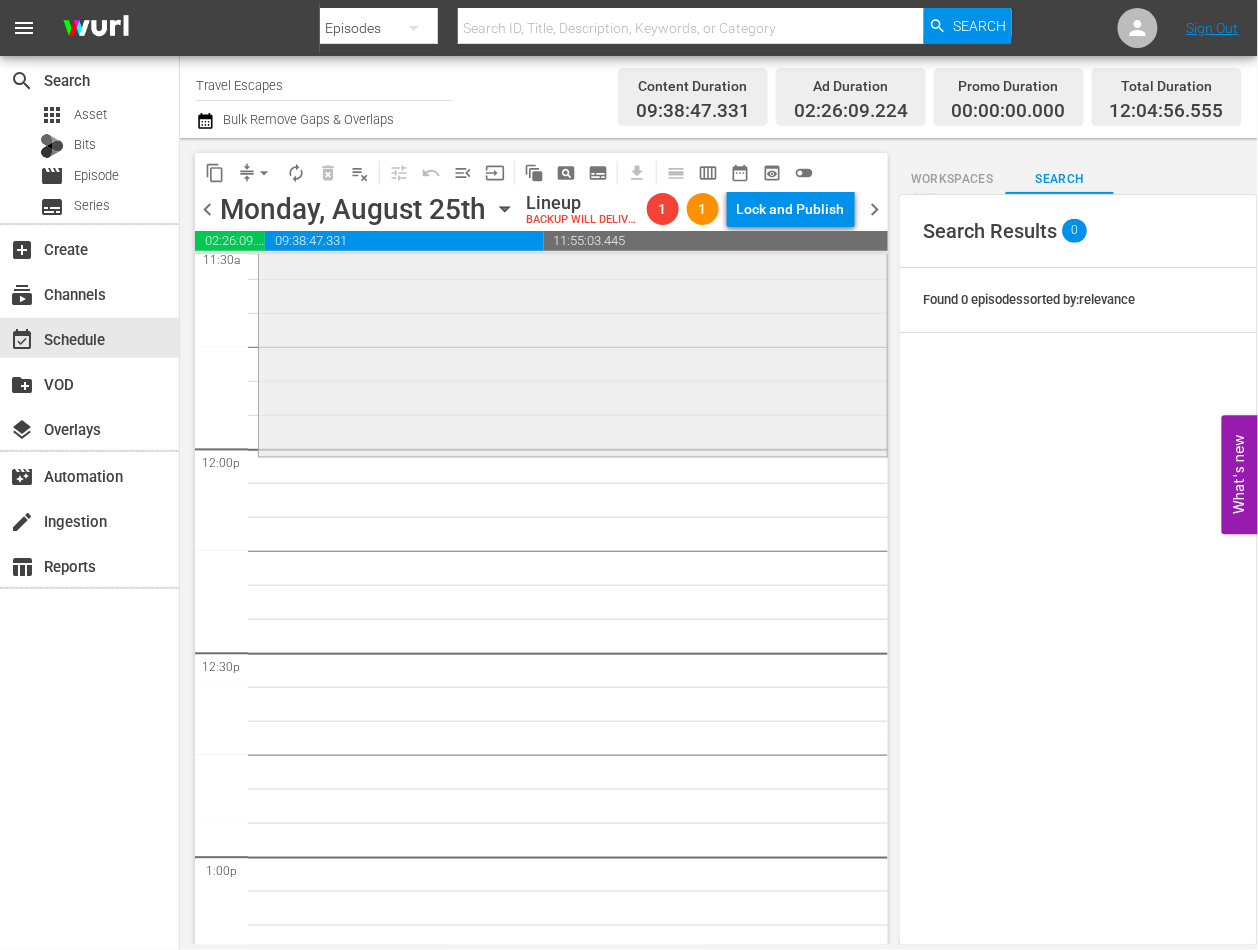 click on "Scotland Revealed  / SE1 / EP2:
Scotland Revealed S01E02 reorder" at bounding box center [573, 252] 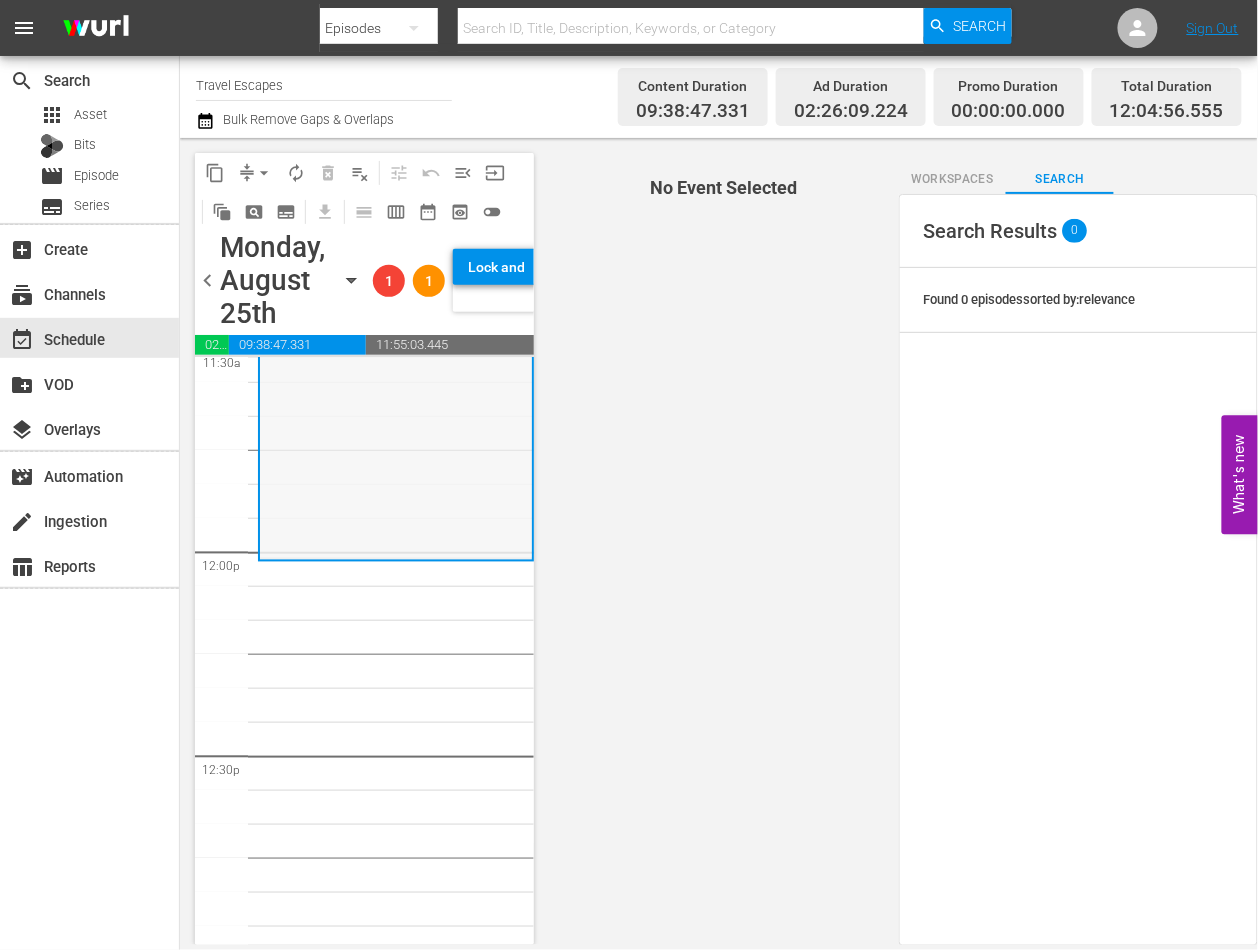 click on "Scotland Revealed  / SE1 / EP2:
Scotland Revealed S01E02 reorder" at bounding box center (396, 356) 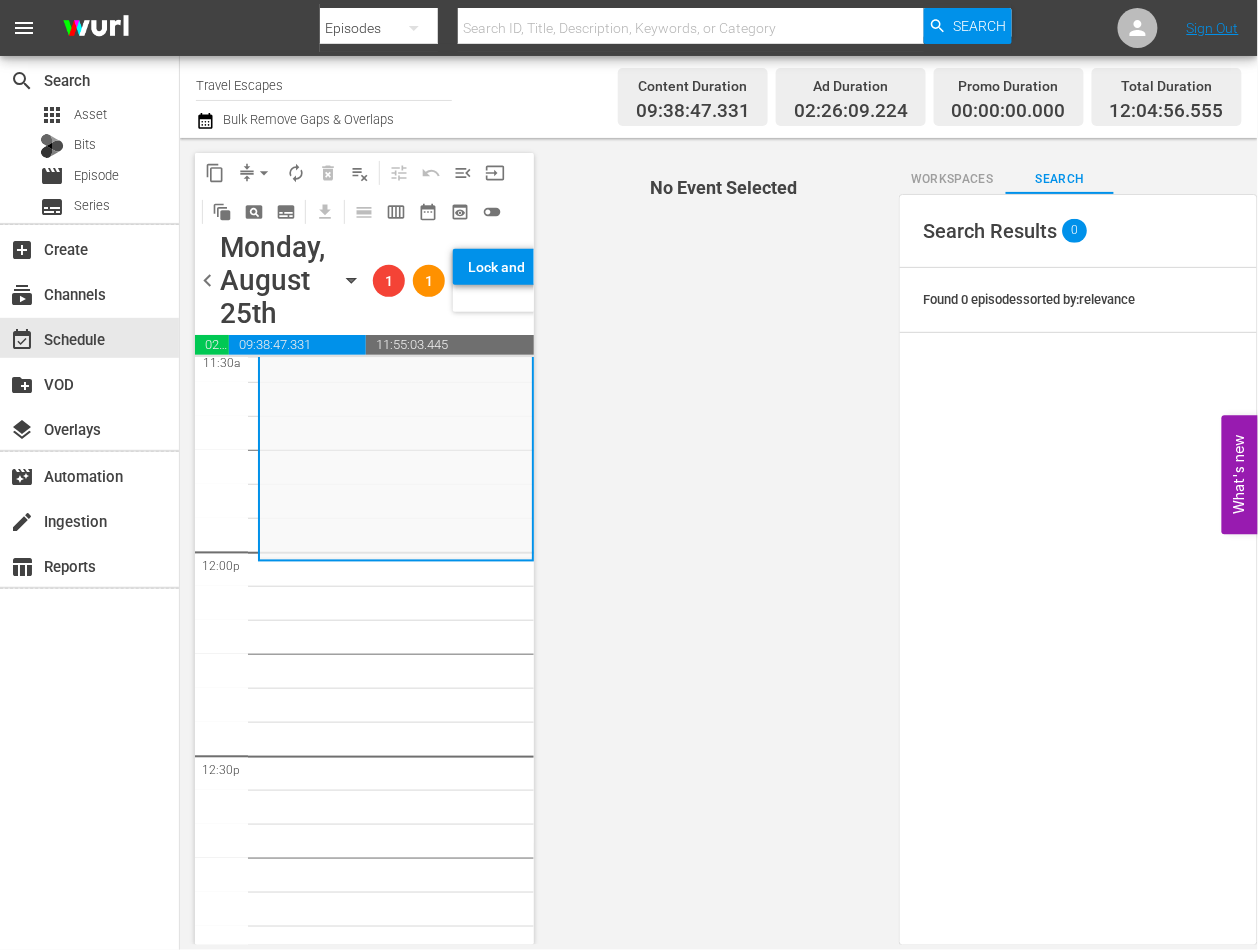 click on "Scotland Revealed  / SE1 / EP2:
Scotland Revealed S01E02 reorder" at bounding box center [396, 356] 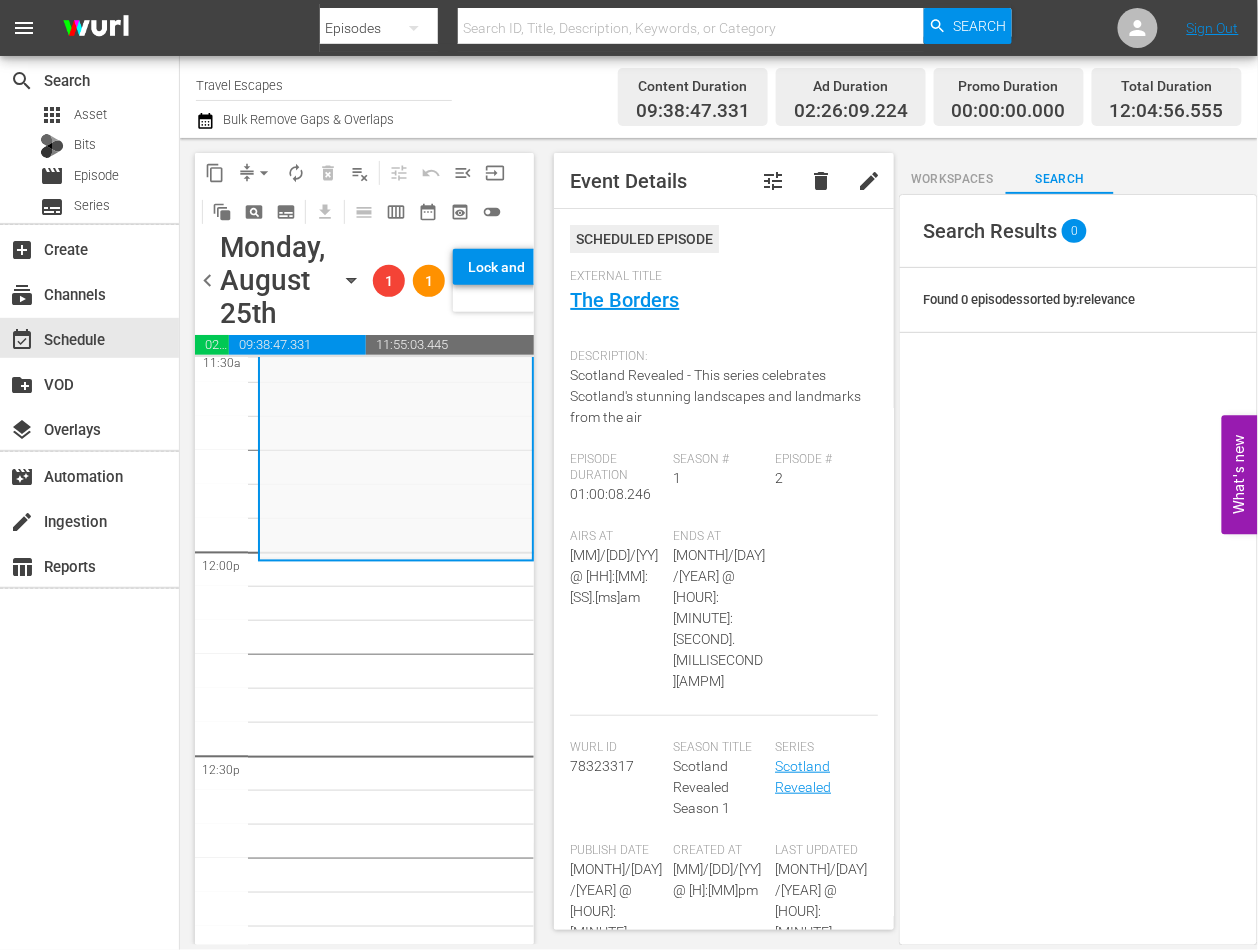 click on "Going Beyond  / SE1 / EP4:
Going Beyond S01E04 reorder Going Beyond  / SE1 / EP4:
Going Beyond S01E04 reorder Going Beyond  / SE1 / EP4:
Going Beyond S01E04 reorder Scotland Revealed  / SE1 / EP2:
Scotland Revealed S01E02 reorder Scotland Revealed  / SE1 / EP2:
Scotland Revealed S01E02 reorder Scotland Revealed  / SE1 / EP2:
Scotland Revealed S01E02 reorder 2 reorder Great Destinations Asia  / SE1 / EP8:
Great Destinations Asia S01E08 2 reorder Great Destinations Asia  / SE1 / EP8:
Great Destinations Asia S01E08 1 reorder Hayman's Way  / SE1 / EP5:
Hayman's Way S01E05 1 reorder Hayman's Way  / SE1 / EP5:
Hayman's Way S01E05 reorder Big Little Footprints  / SE1 / EP1:
Big Little Footprints S01E01 Big Little Footprints  / SE1 / EP1:
Big Little Footprints S01E01 reorder Big Little Footprints  / SE1 / EP1:
Big Little Footprints S01E01 reorder Overlanding: Central Asia  / SE1 / EP3:
Overlanding: Central Asia S01E03 reorder Overlanding: Central Asia  / SE1 / EP3:
reorder reorder" at bounding box center [396, 552] 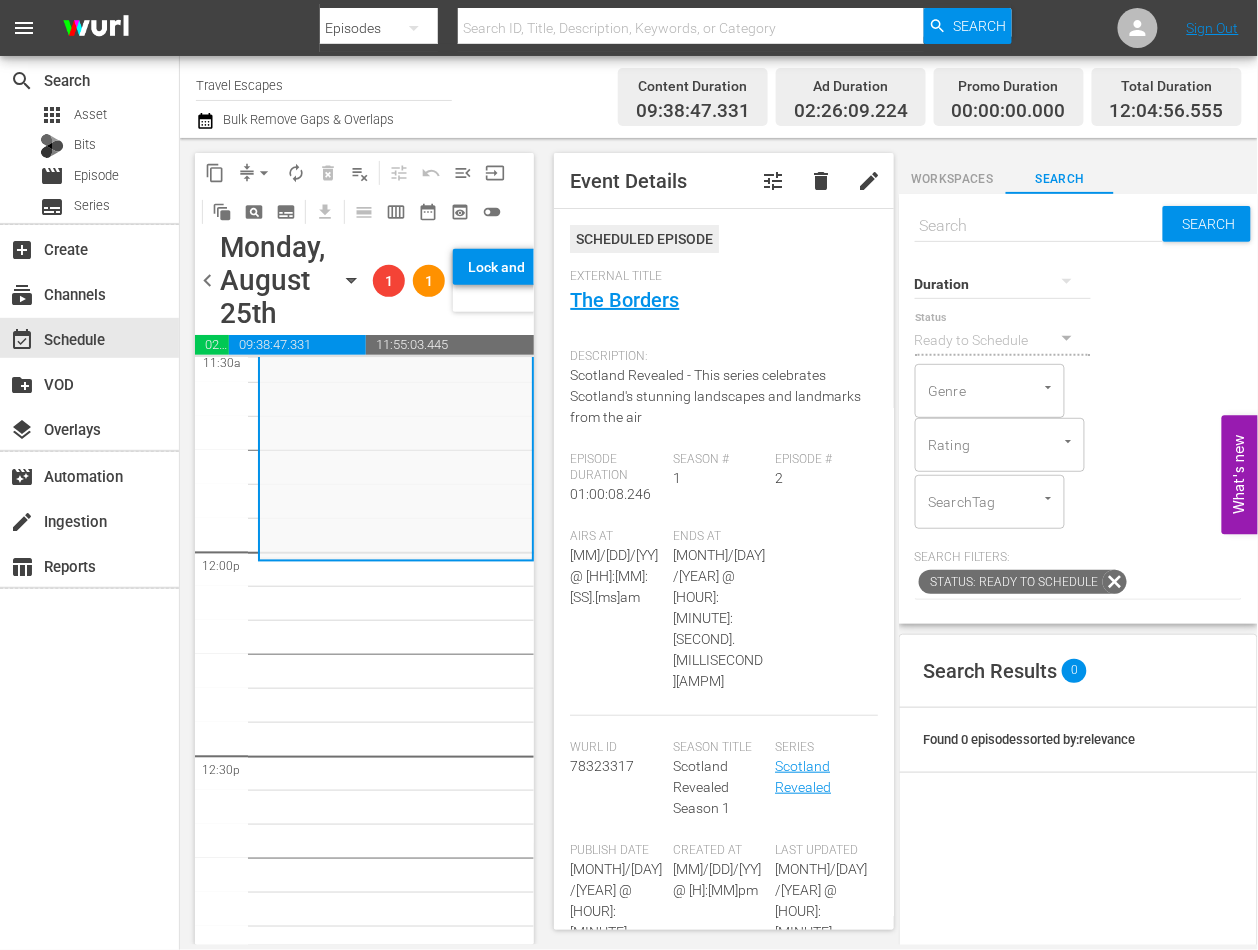scroll, scrollTop: 0, scrollLeft: 0, axis: both 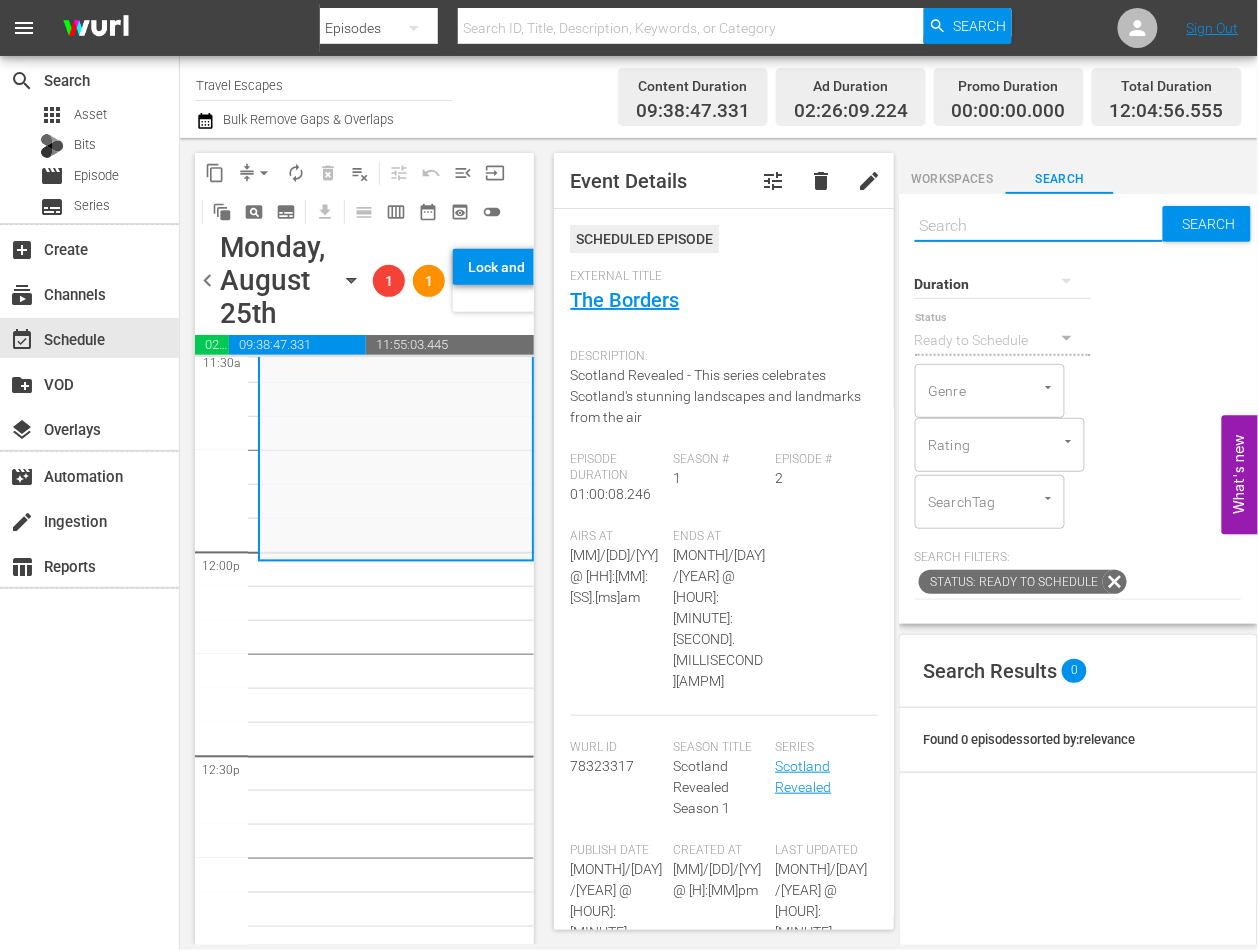 paste on "Overlanding: Europe S01E01" 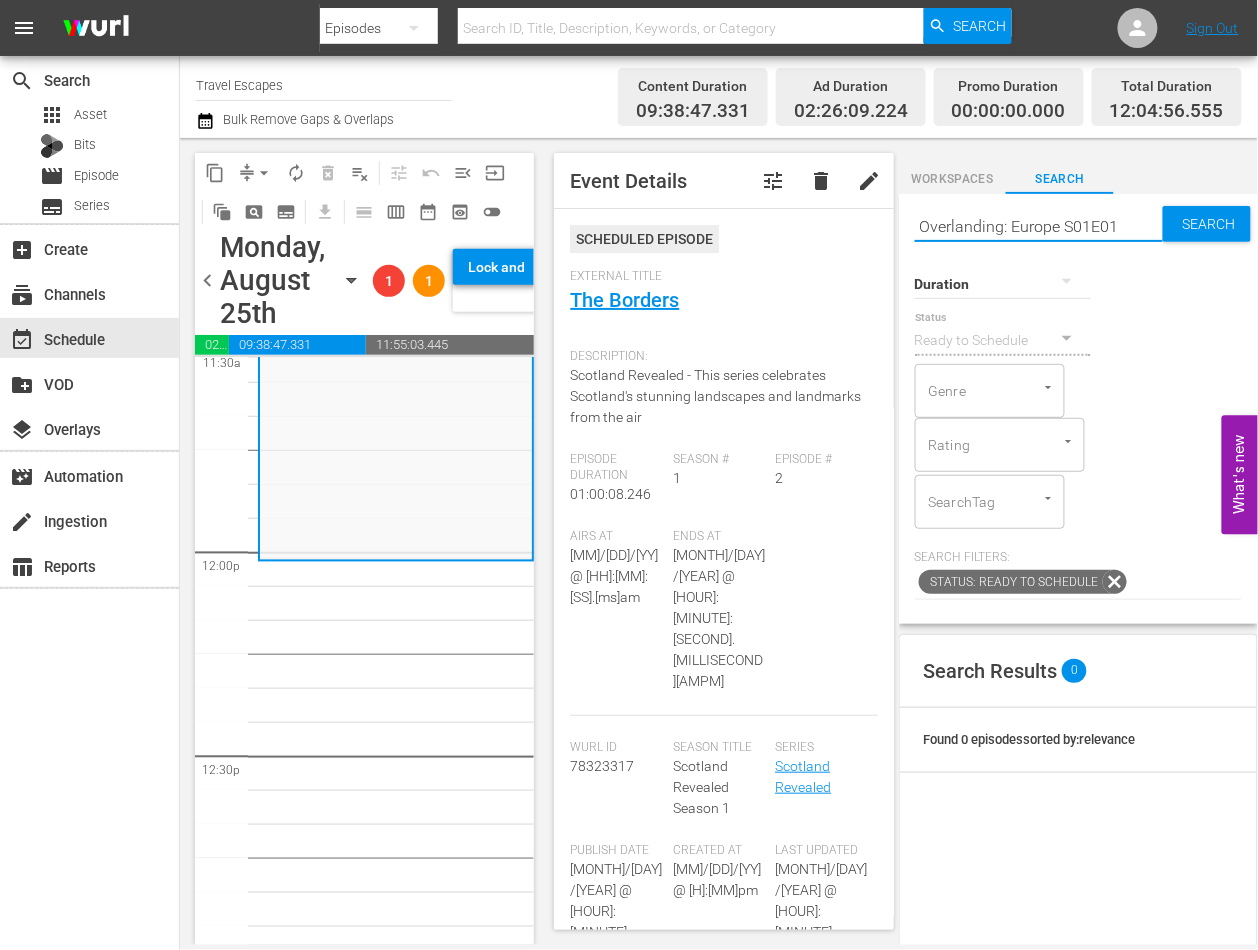 type on "Overlanding: Europe S01E01" 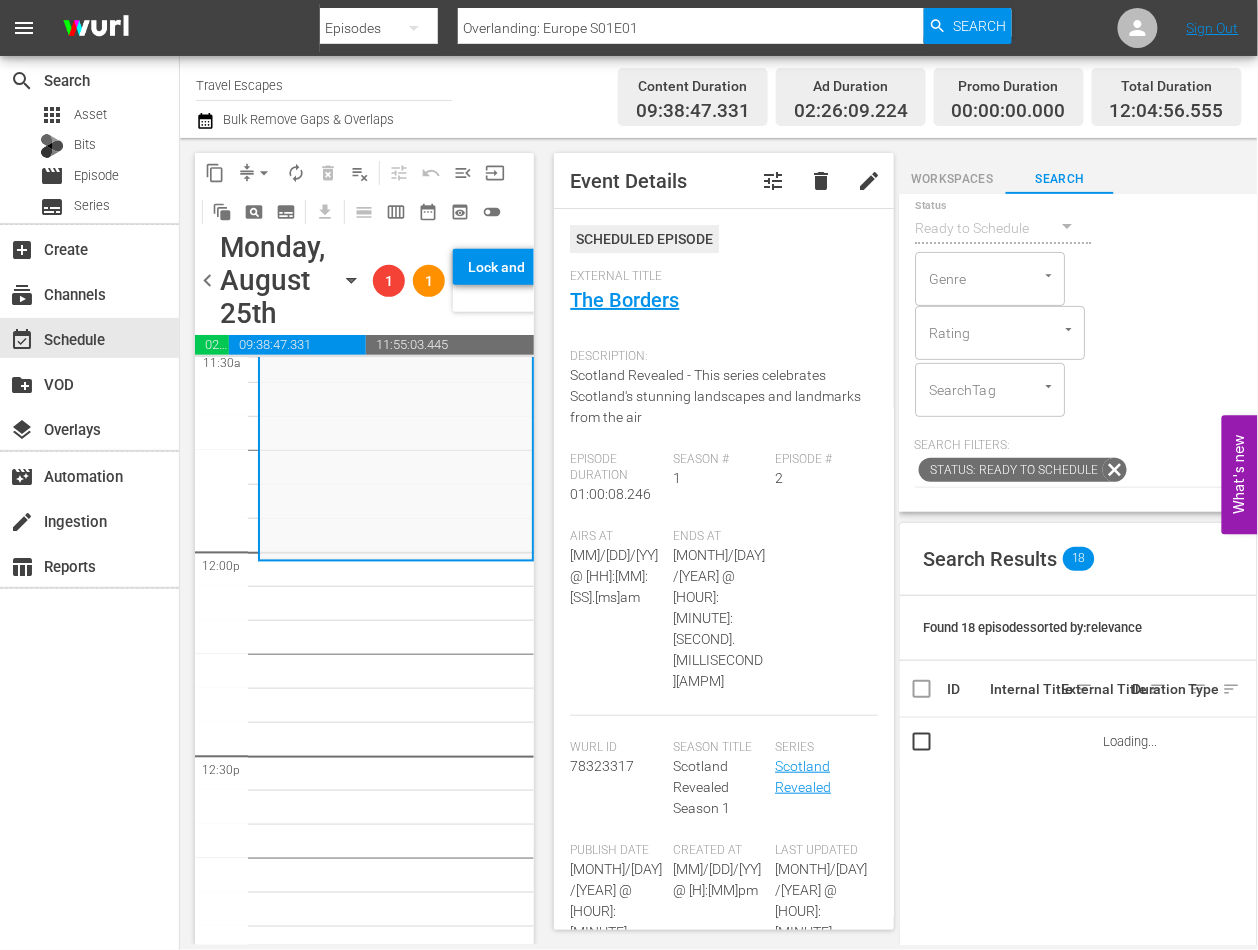 scroll, scrollTop: 130, scrollLeft: 0, axis: vertical 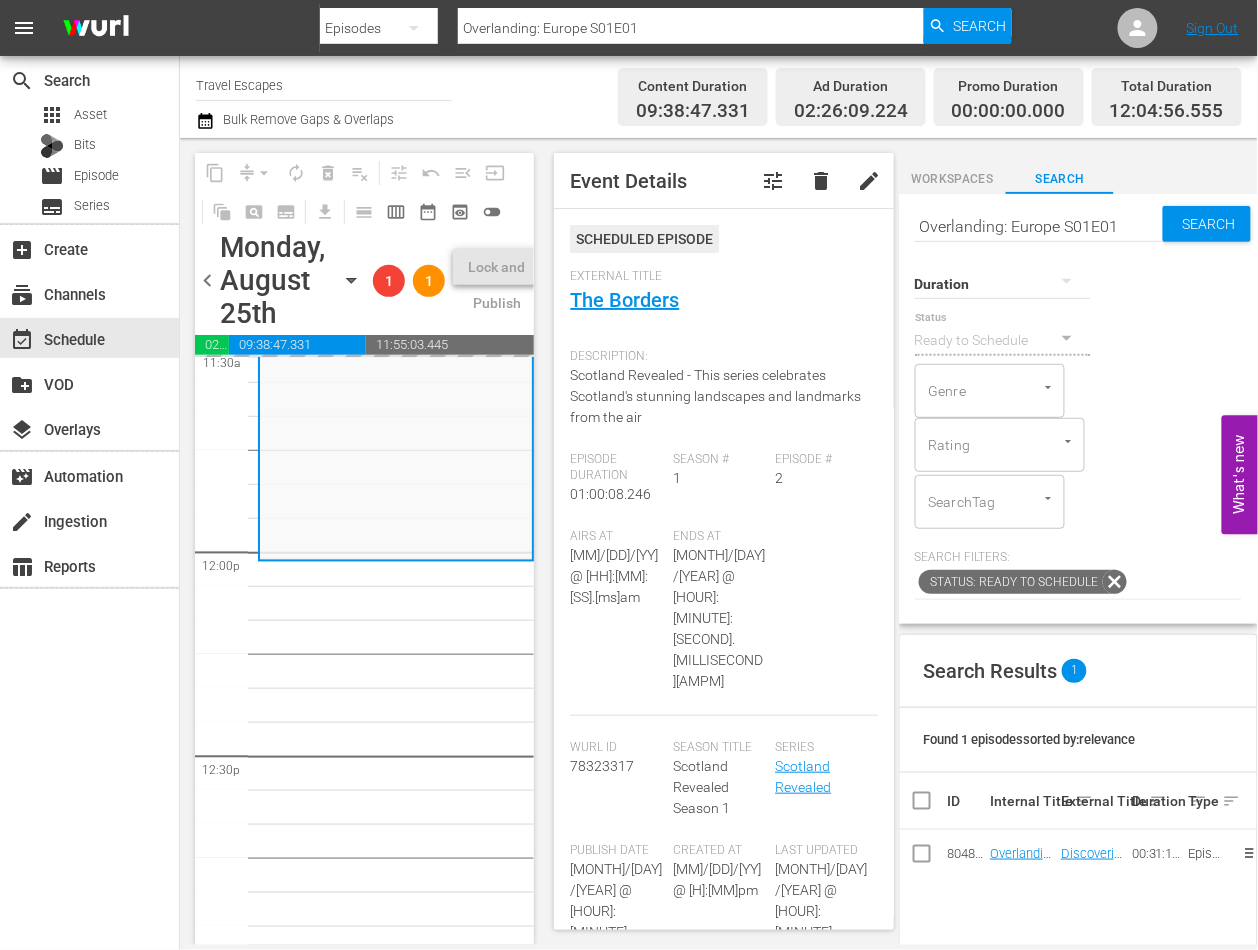 click on "Overlanding: Europe S01E01" at bounding box center (1039, 226) 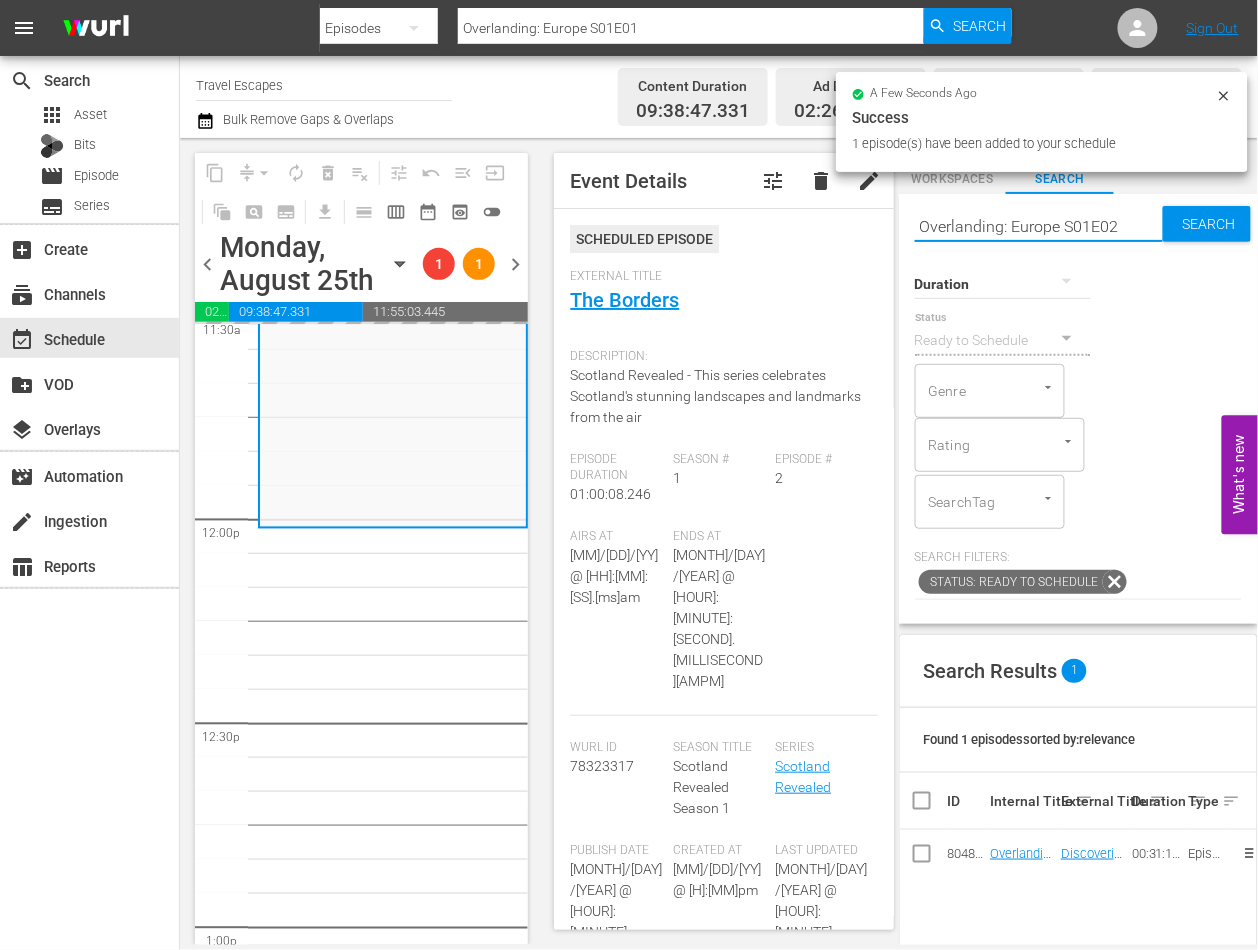 type on "Overlanding: Europe S01E02\" 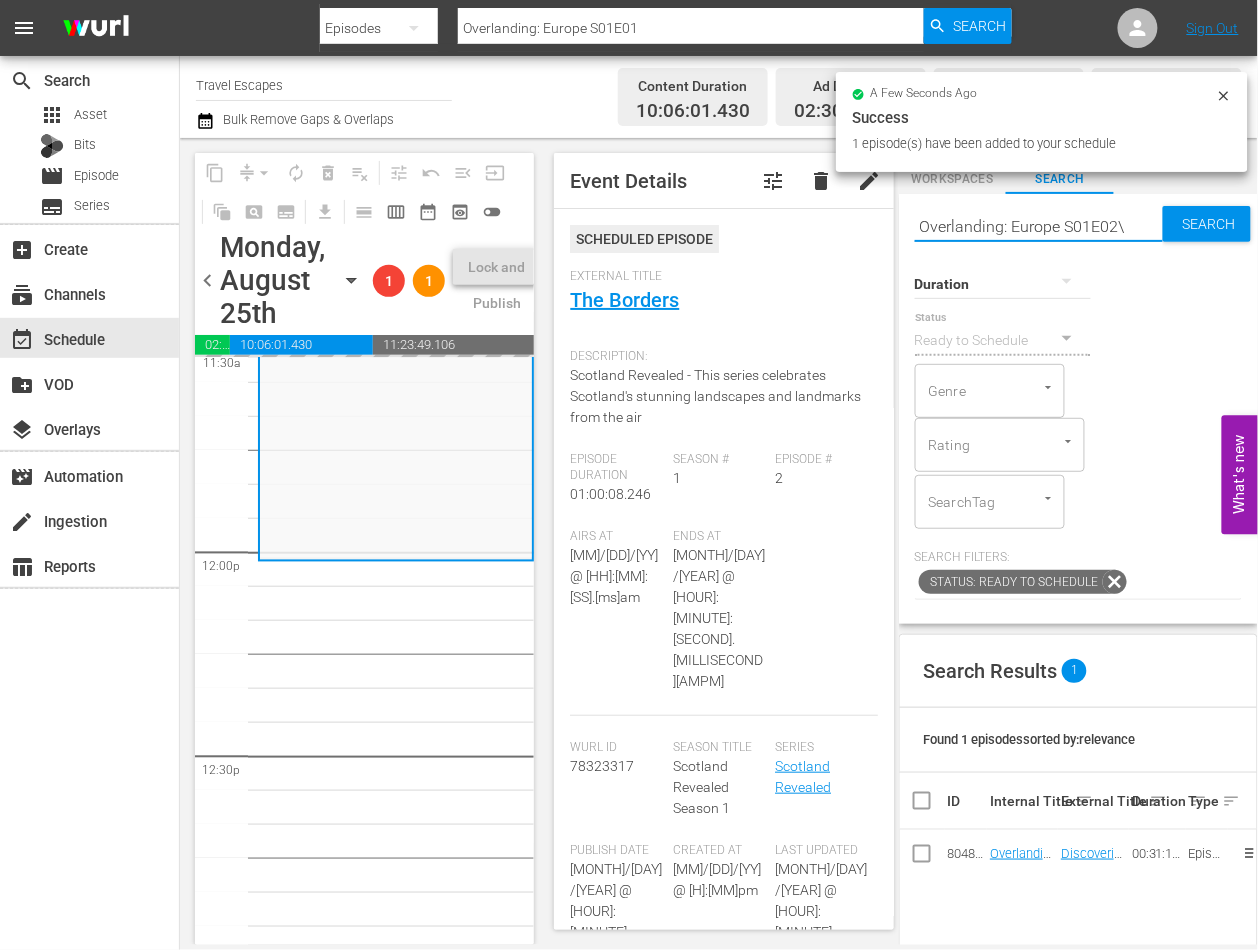 type on "Overlanding: Europe S01E02\" 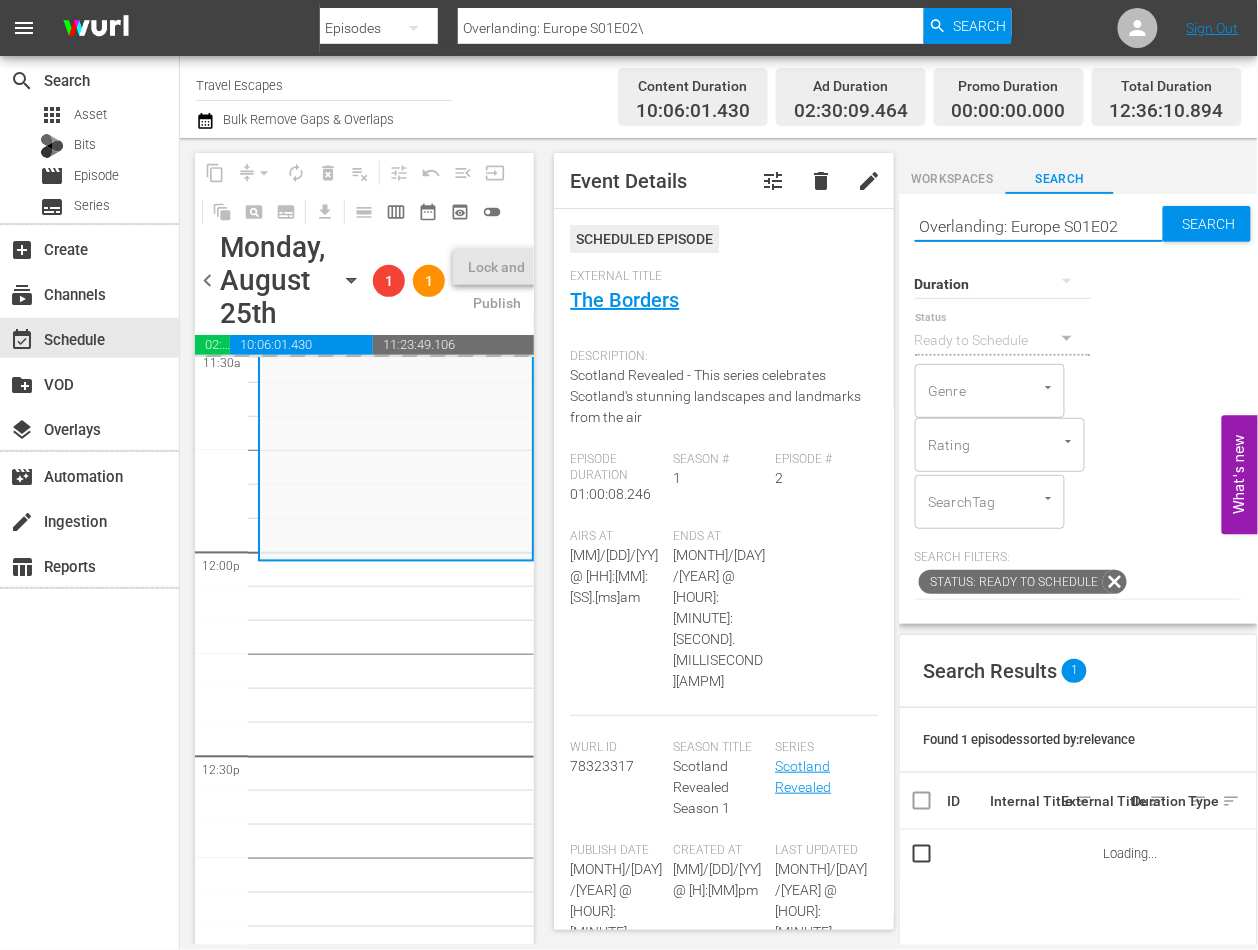 type on "Overlanding: Europe S01E02" 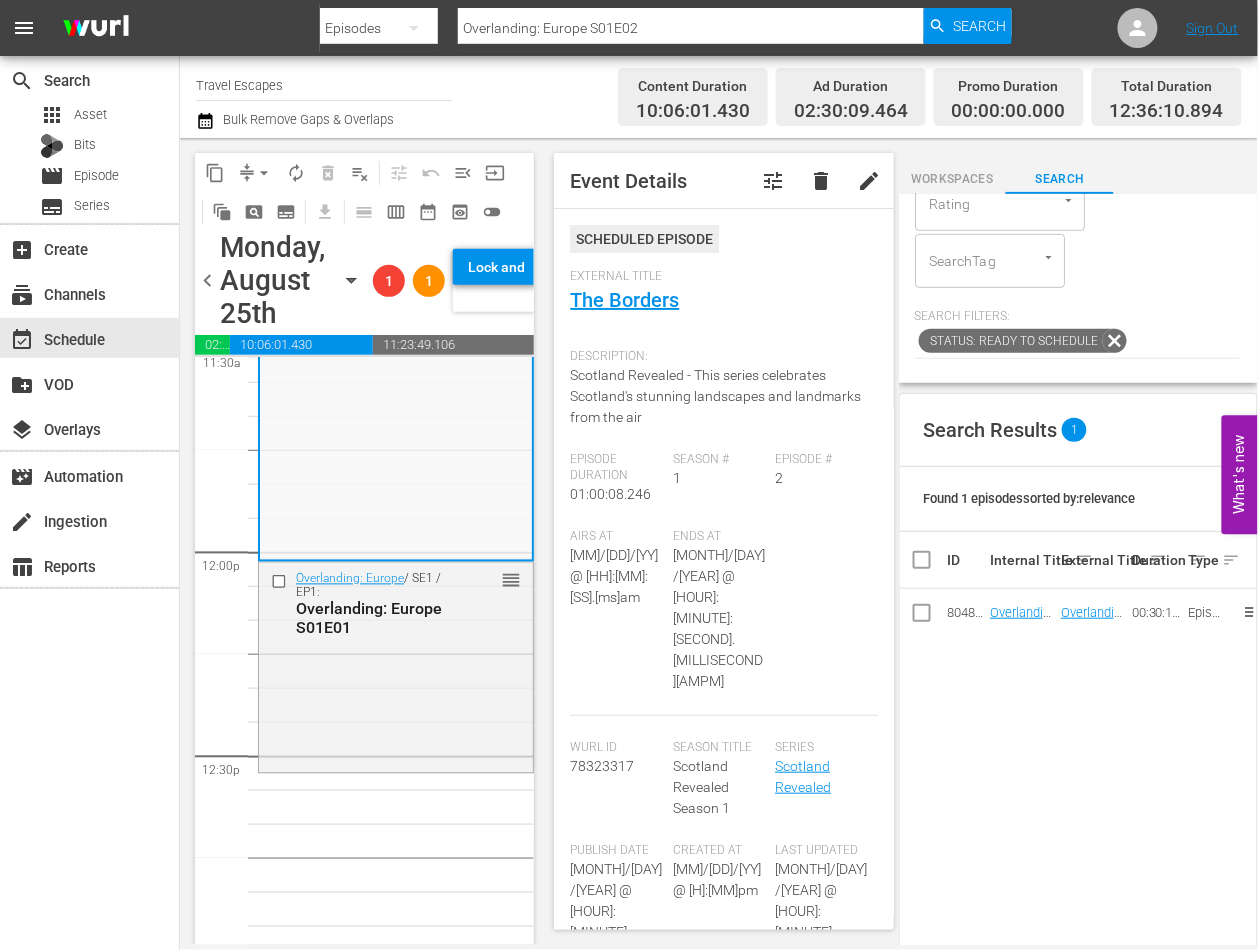 scroll, scrollTop: 268, scrollLeft: 0, axis: vertical 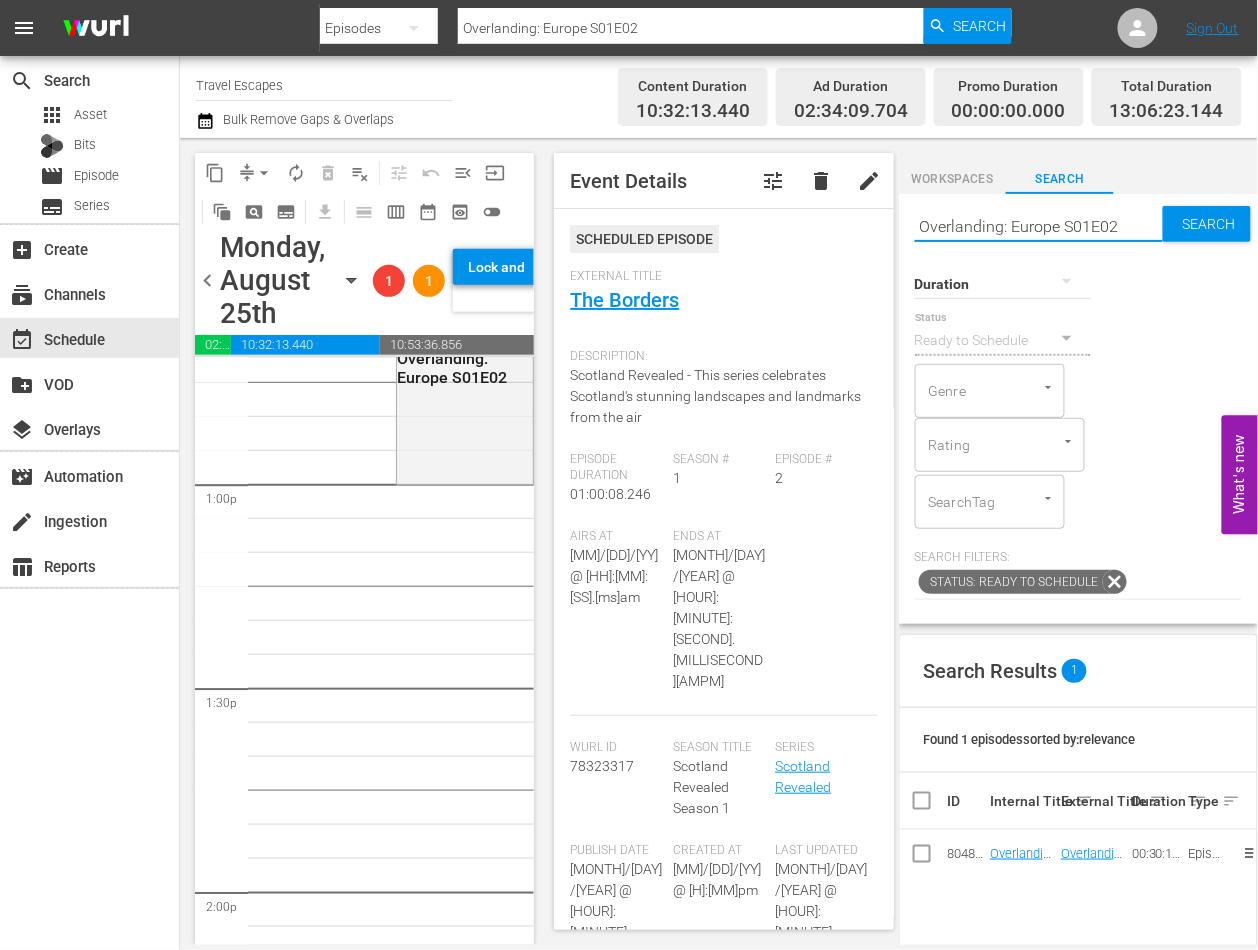 click on "Overlanding: Europe S01E02" at bounding box center (1039, 226) 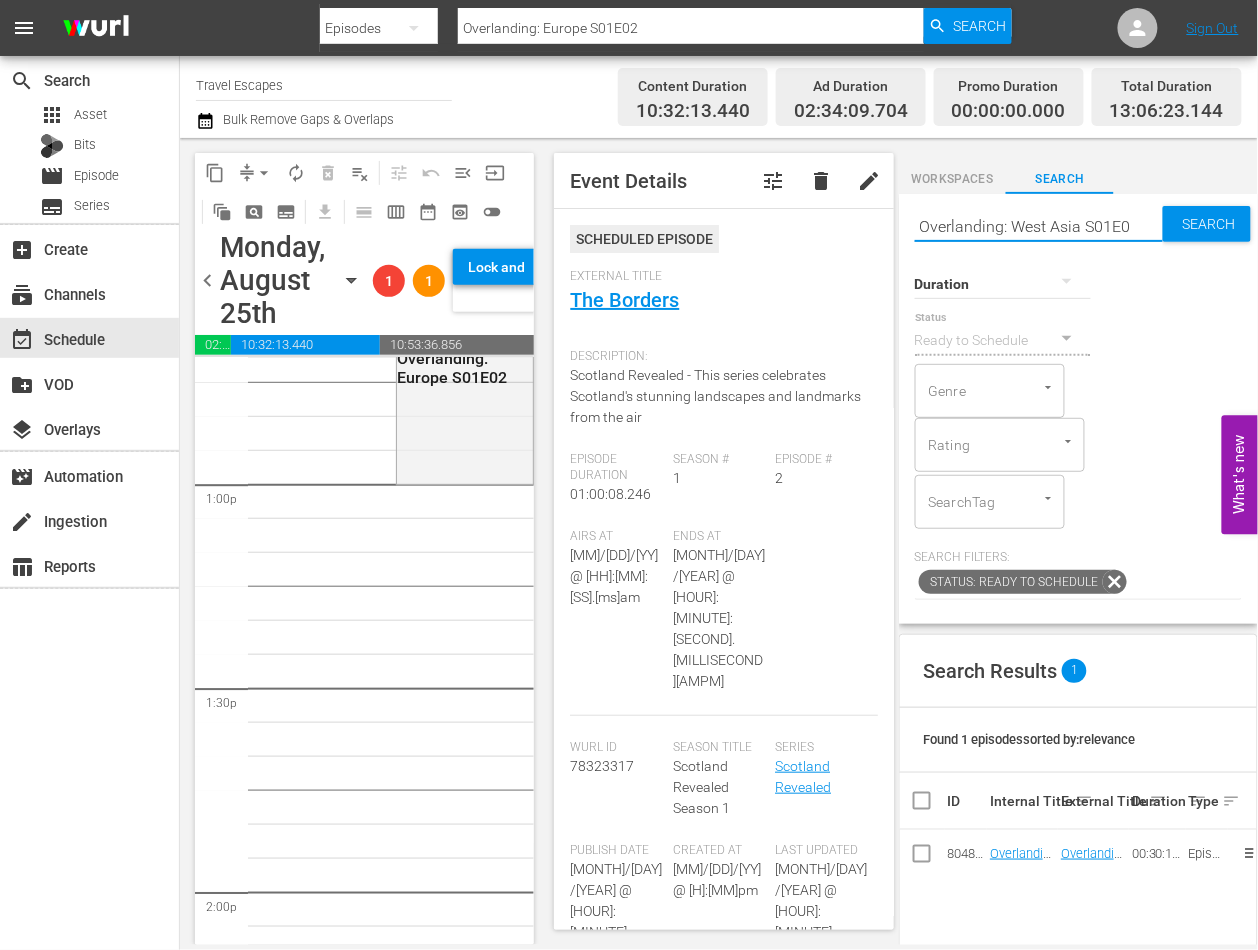 type on "Overlanding: West Asia S01E0" 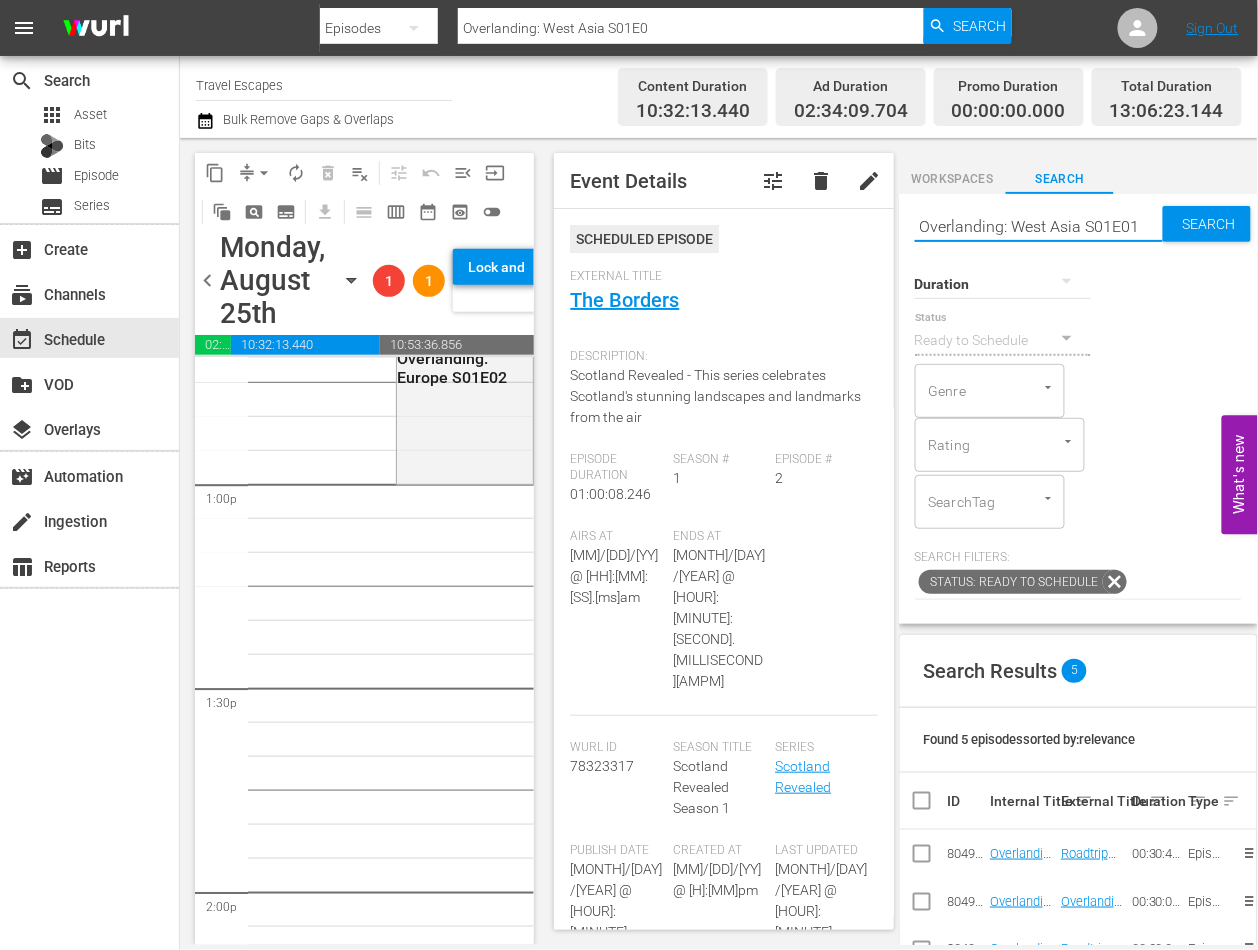 type on "Overlanding: West Asia S01E01" 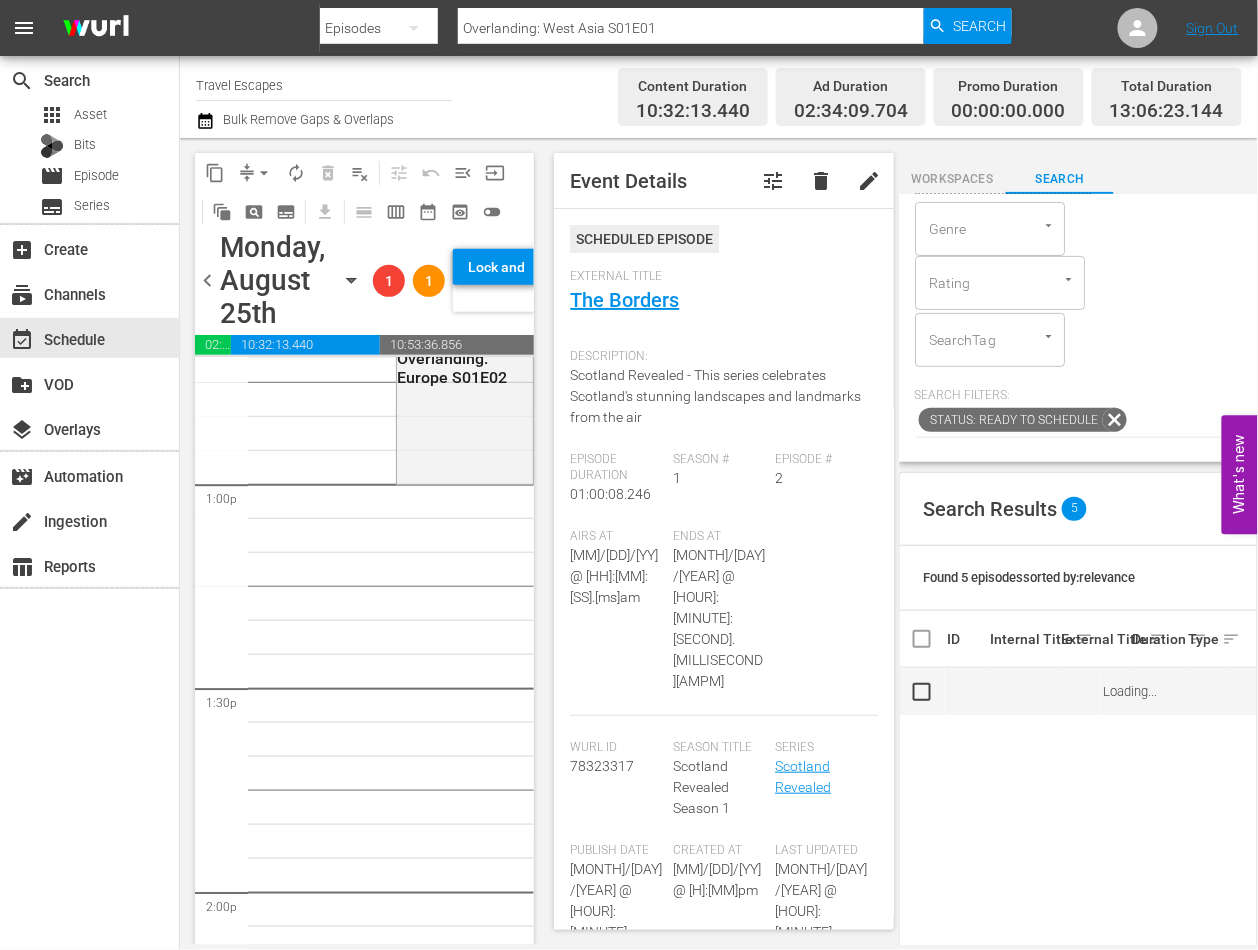 scroll, scrollTop: 174, scrollLeft: 0, axis: vertical 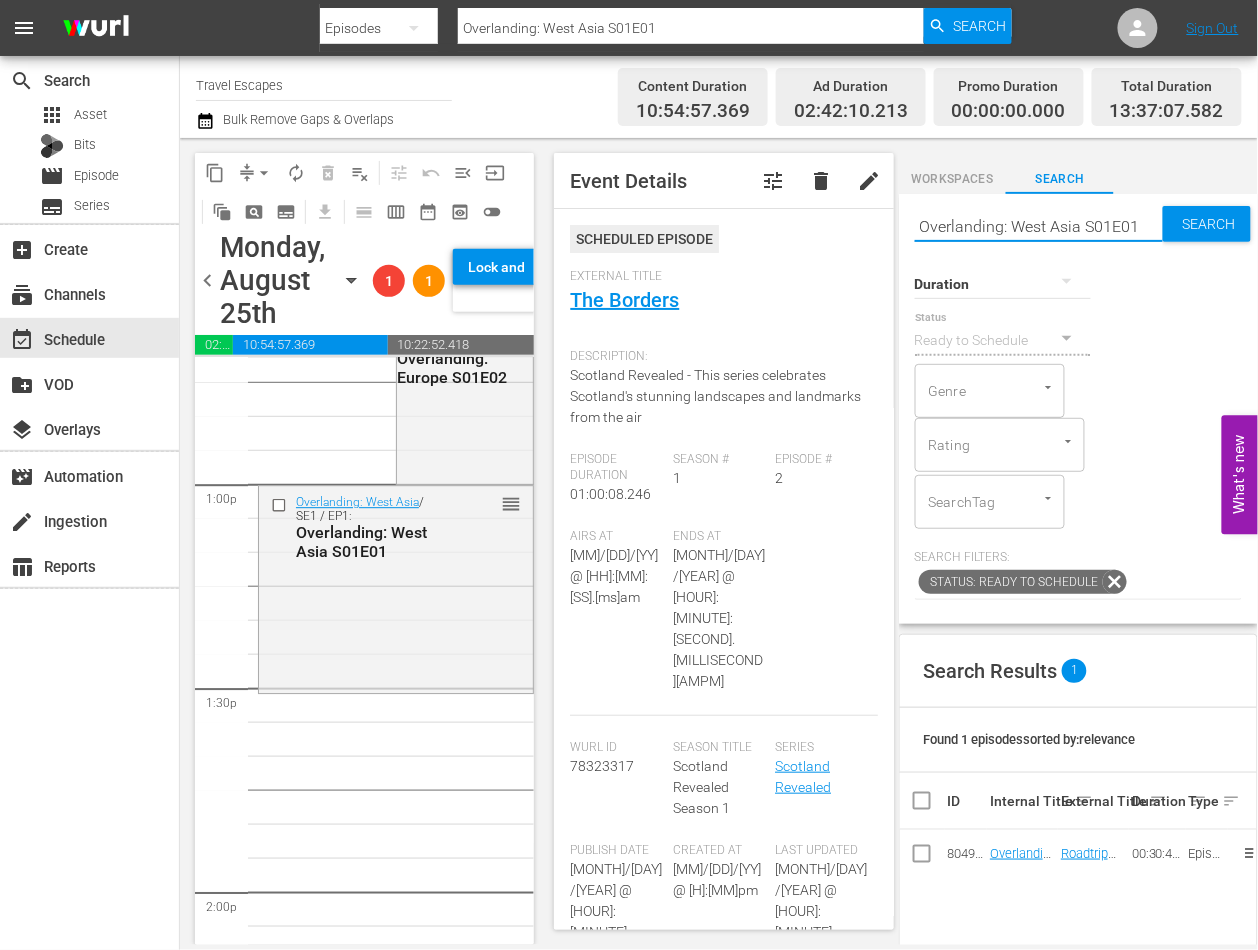 click on "Overlanding: West Asia S01E01" at bounding box center [1039, 226] 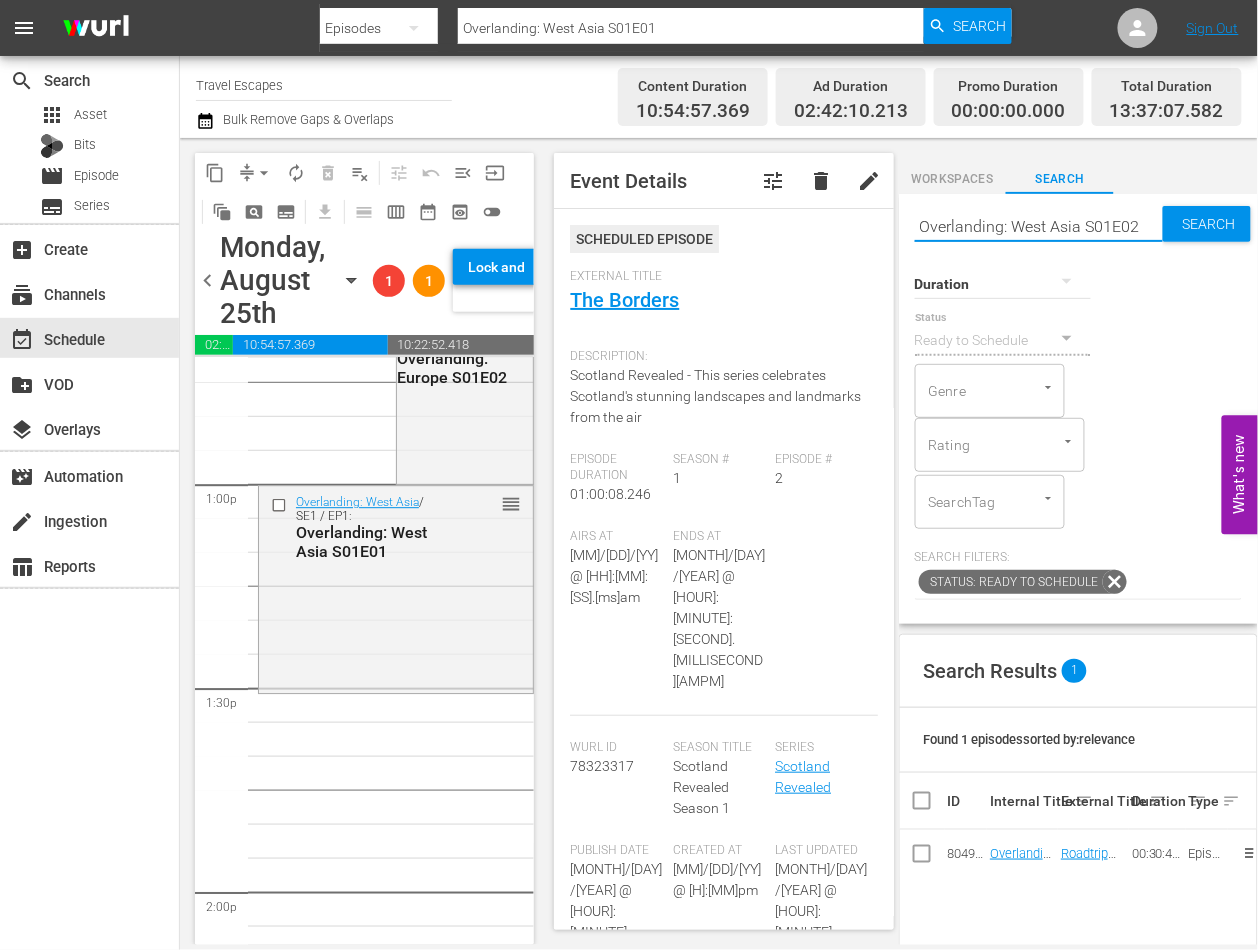 type on "Overlanding: West Asia S01E02" 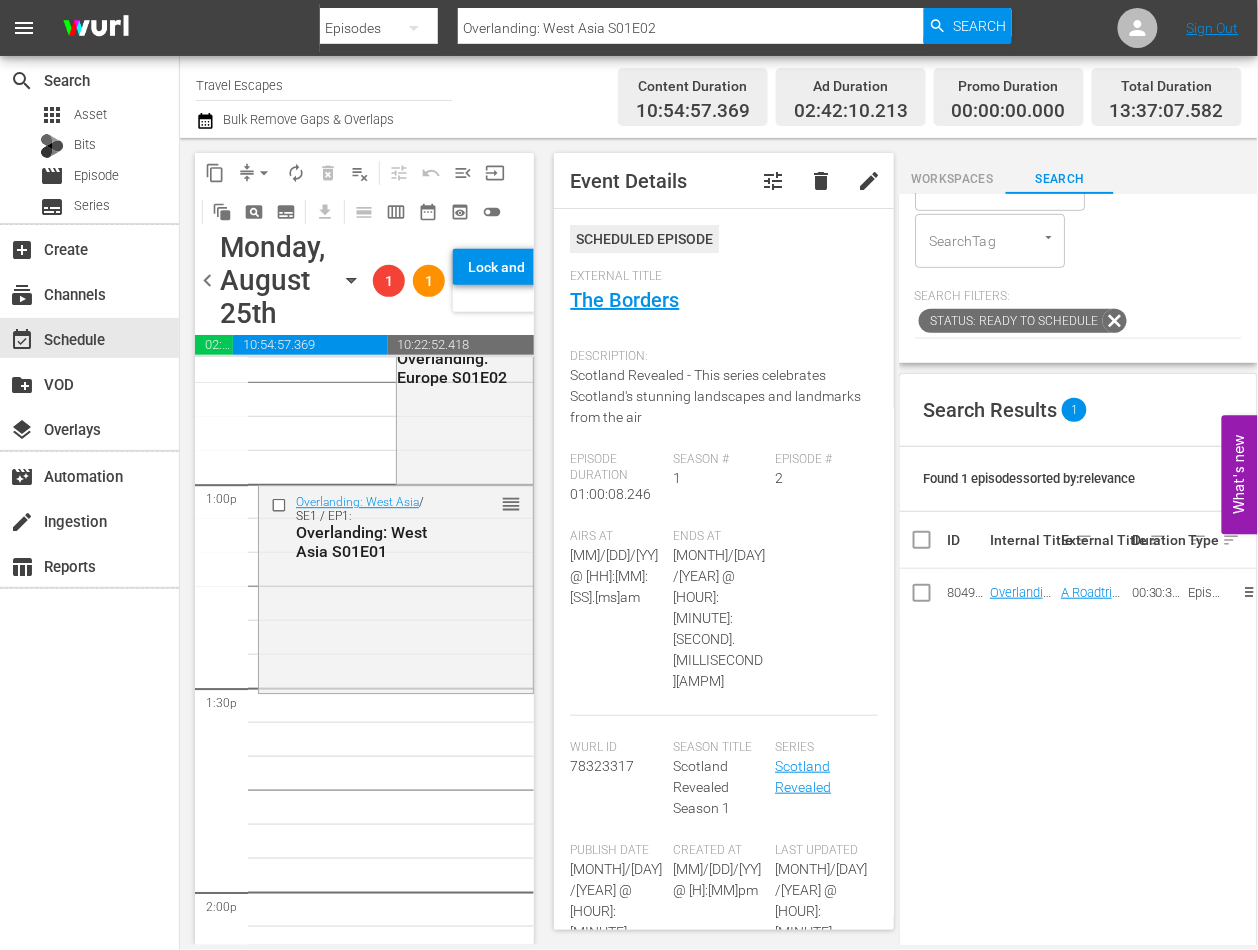scroll, scrollTop: 288, scrollLeft: 0, axis: vertical 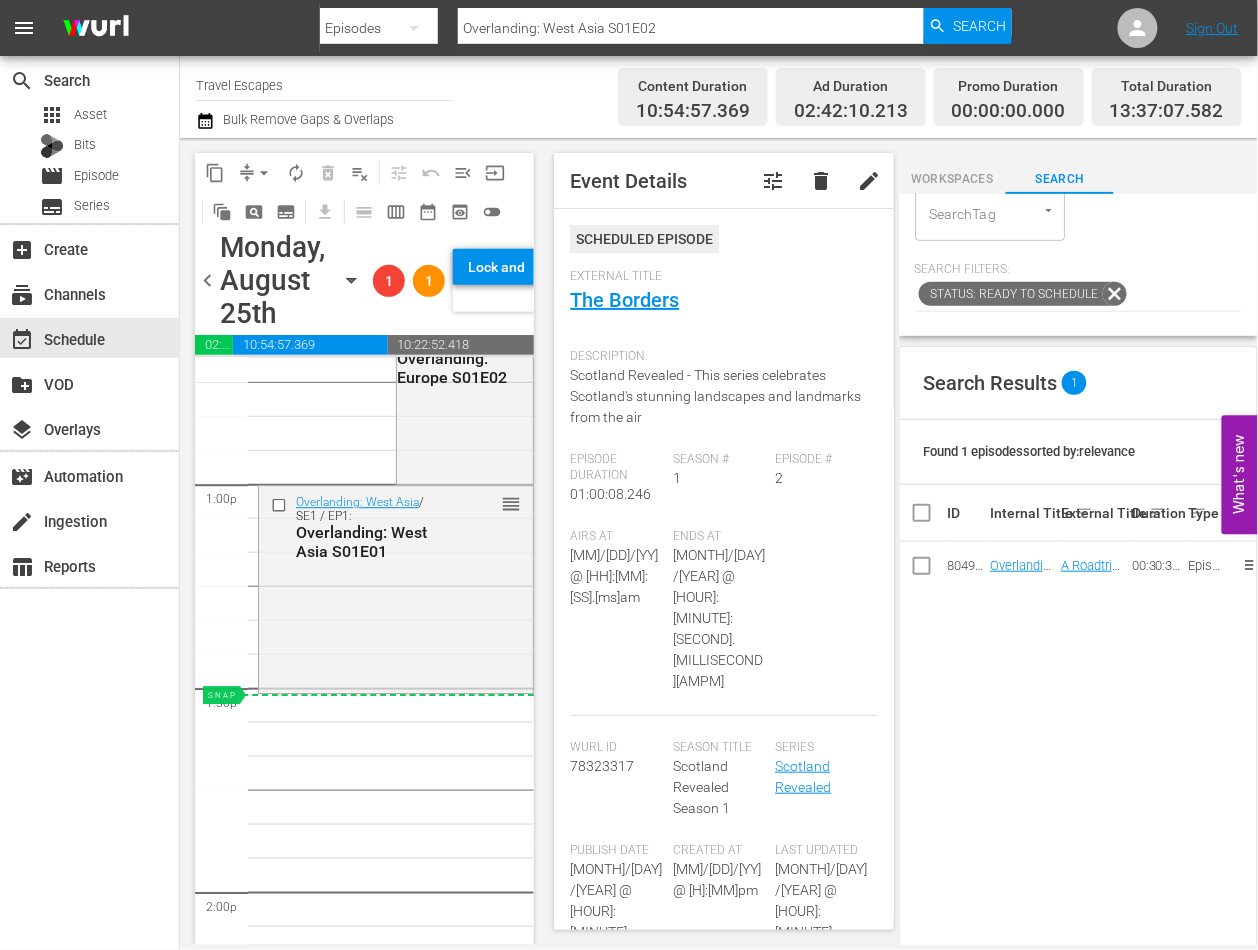 drag, startPoint x: 1017, startPoint y: 574, endPoint x: 921, endPoint y: 574, distance: 96 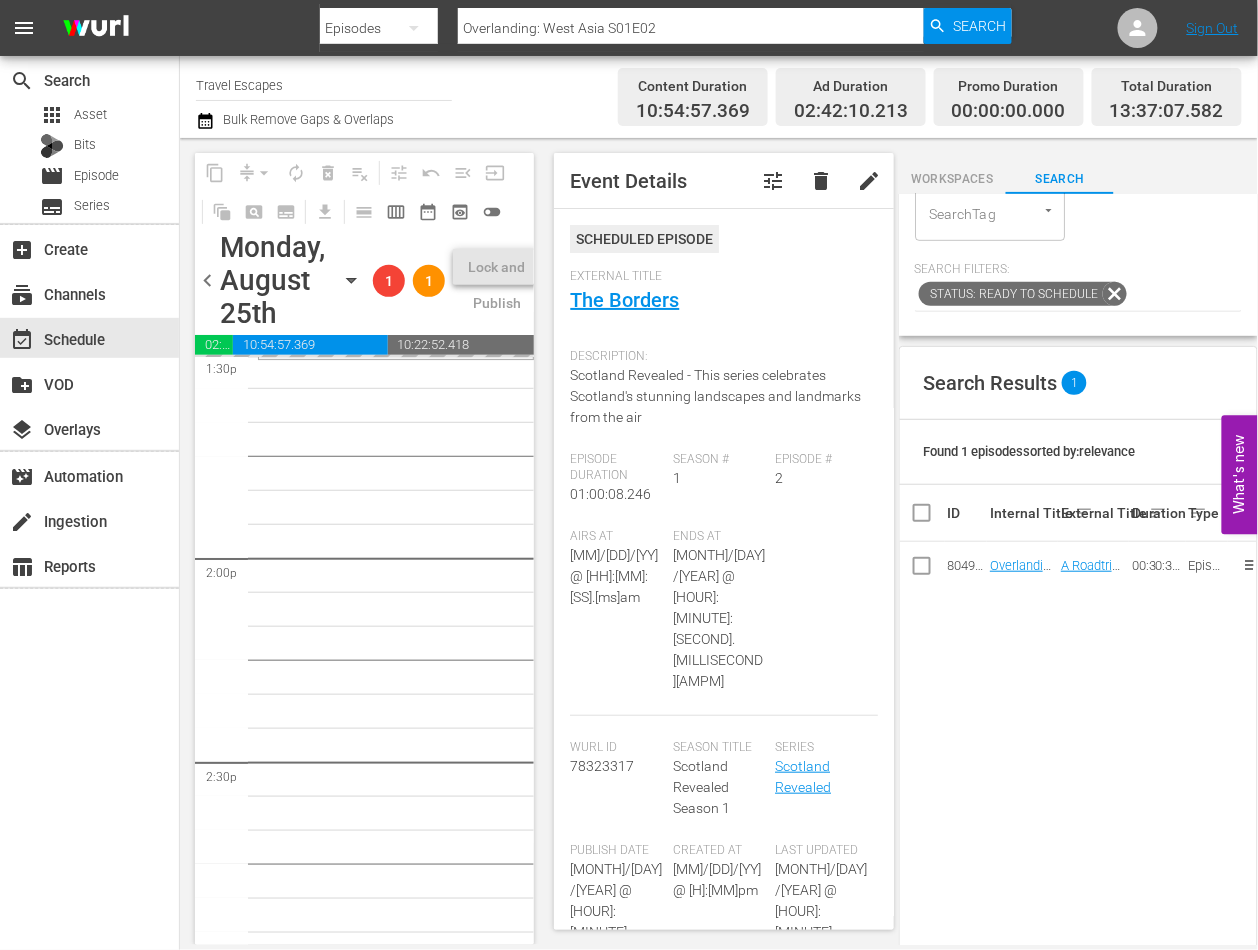 scroll, scrollTop: 5514, scrollLeft: 0, axis: vertical 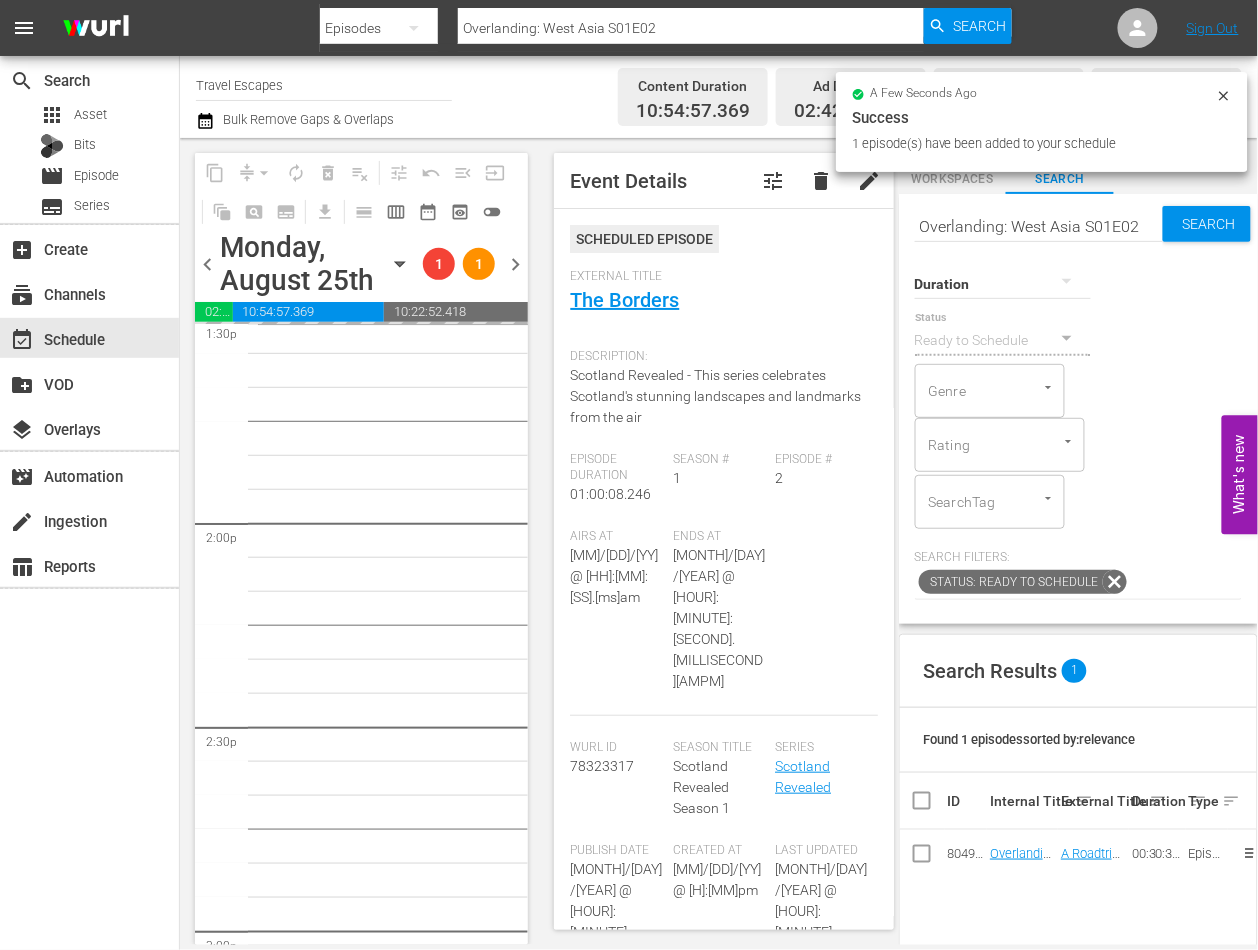 click on "Overlanding: West Asia S01E02" at bounding box center [1039, 226] 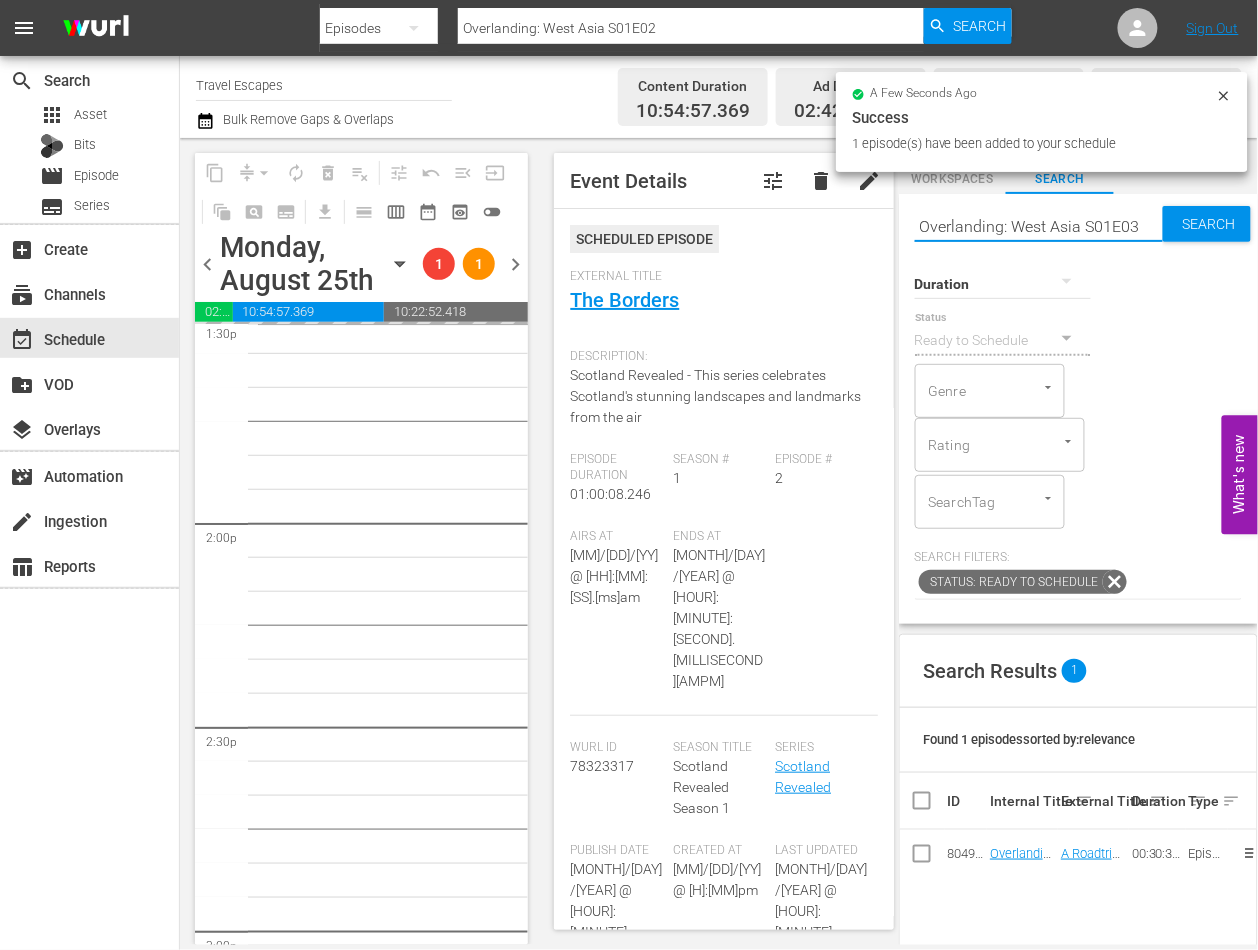 type on "Overlanding: West Asia S01E03" 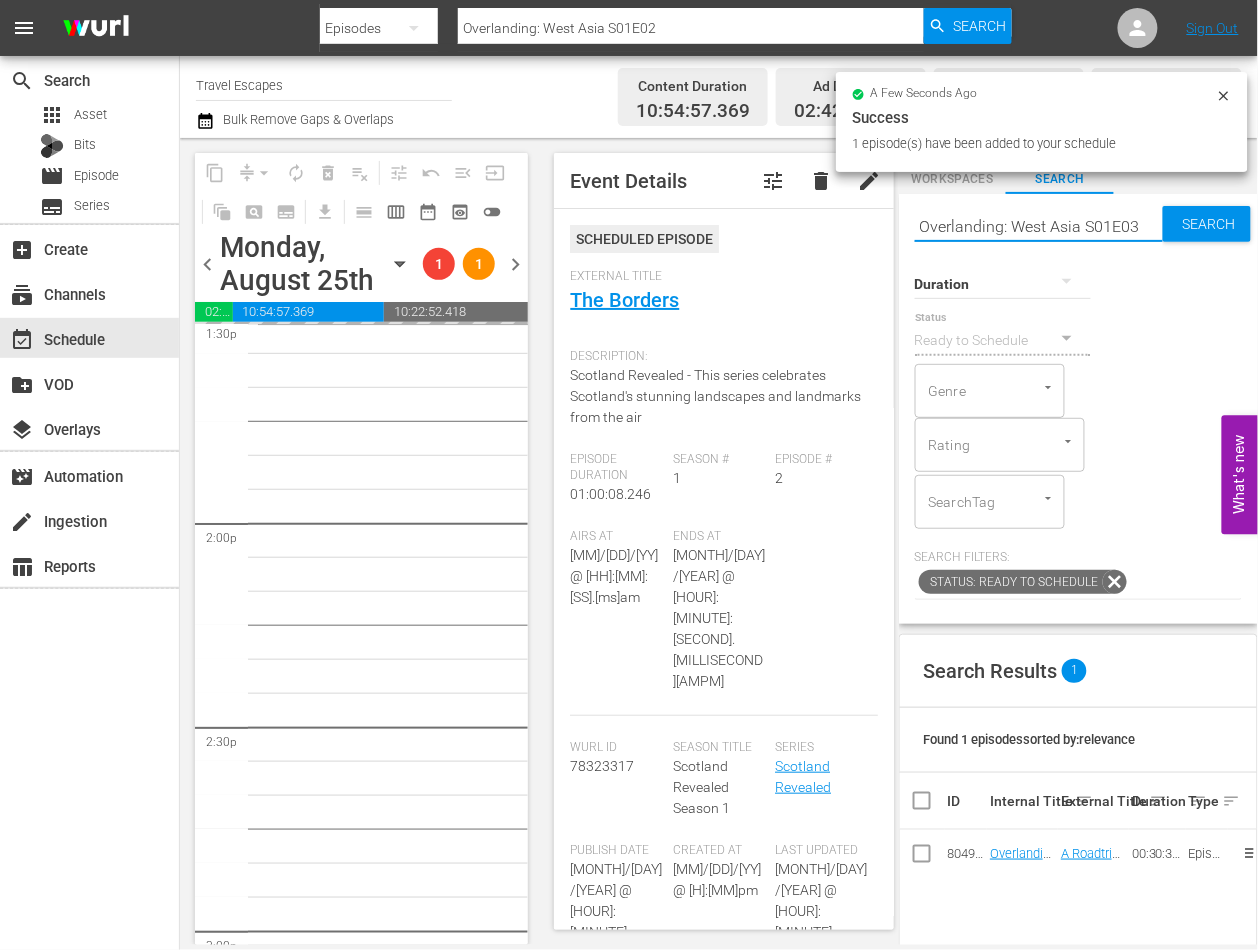 type on "Overlanding: West Asia S01E03" 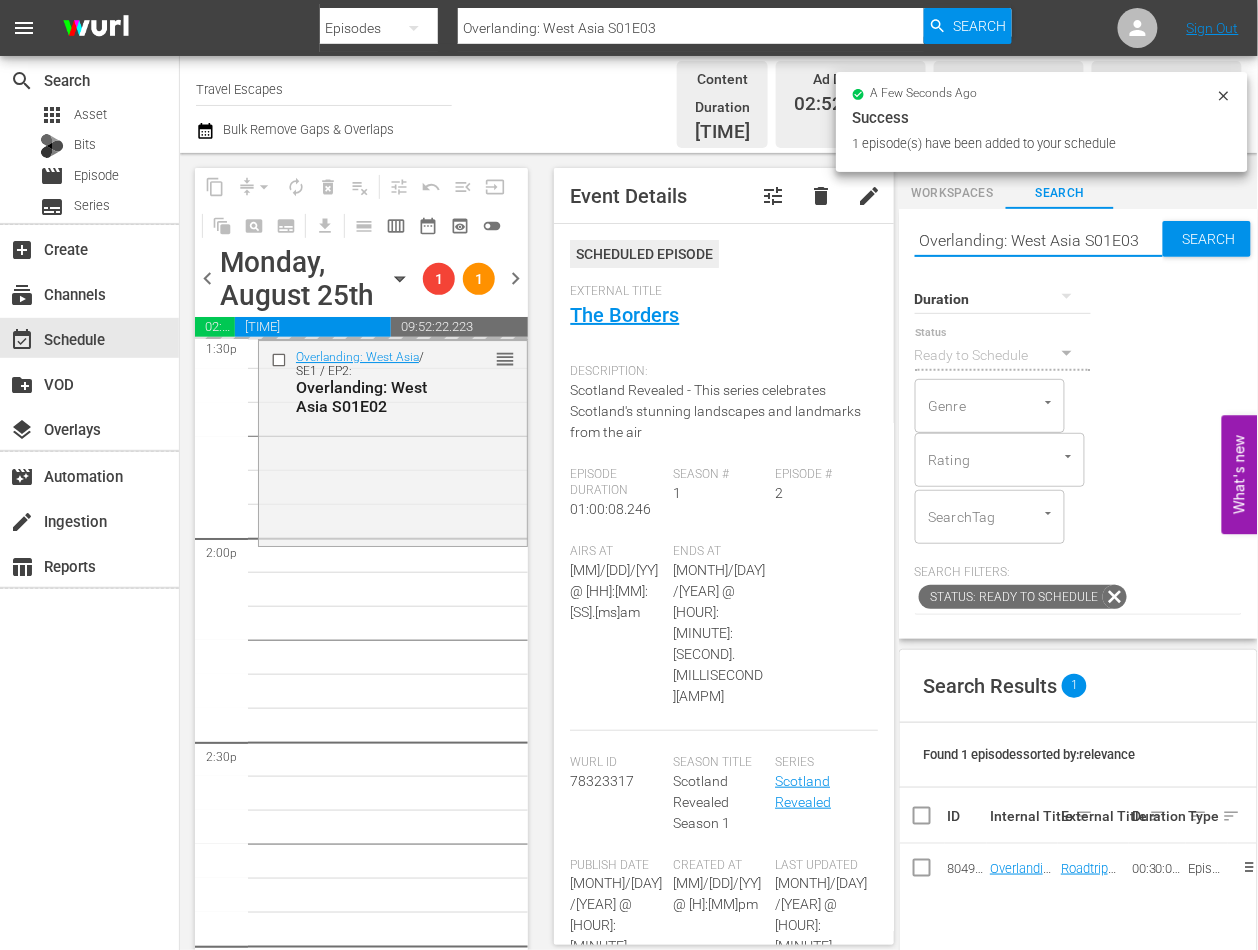 drag, startPoint x: 1132, startPoint y: 220, endPoint x: 1146, endPoint y: 220, distance: 14 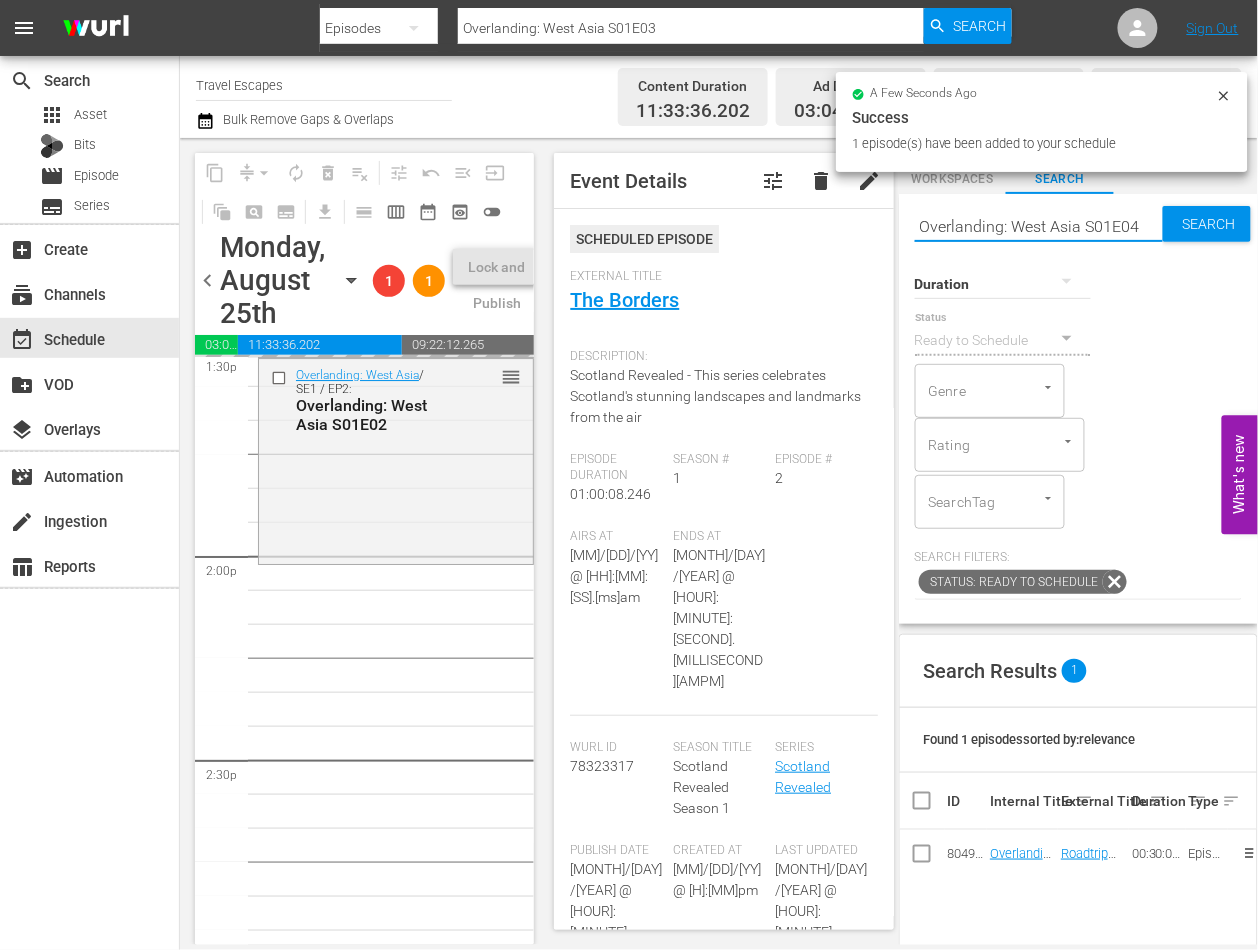 type on "Overlanding: West Asia S01E04" 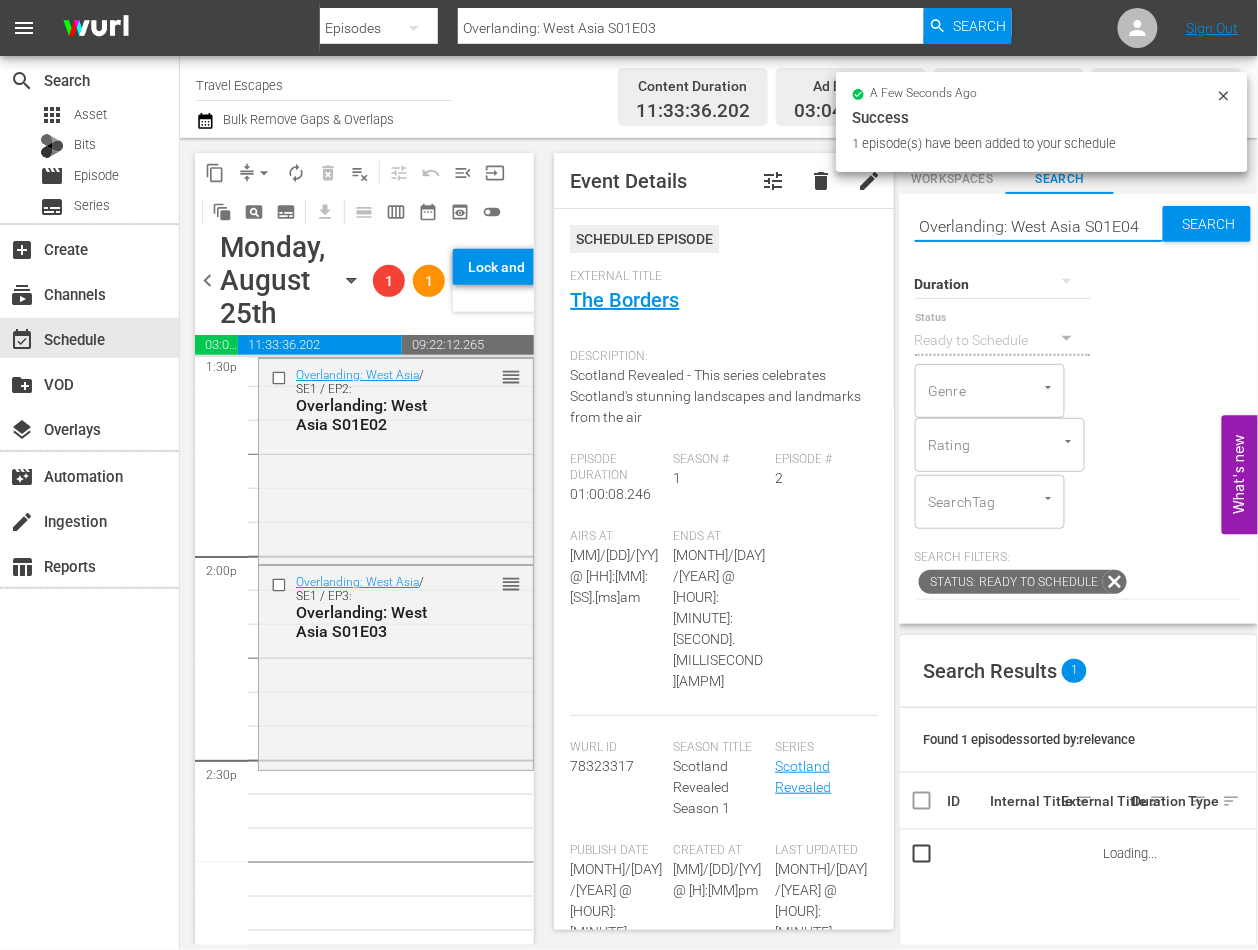 type on "Overlanding: West Asia S01E04" 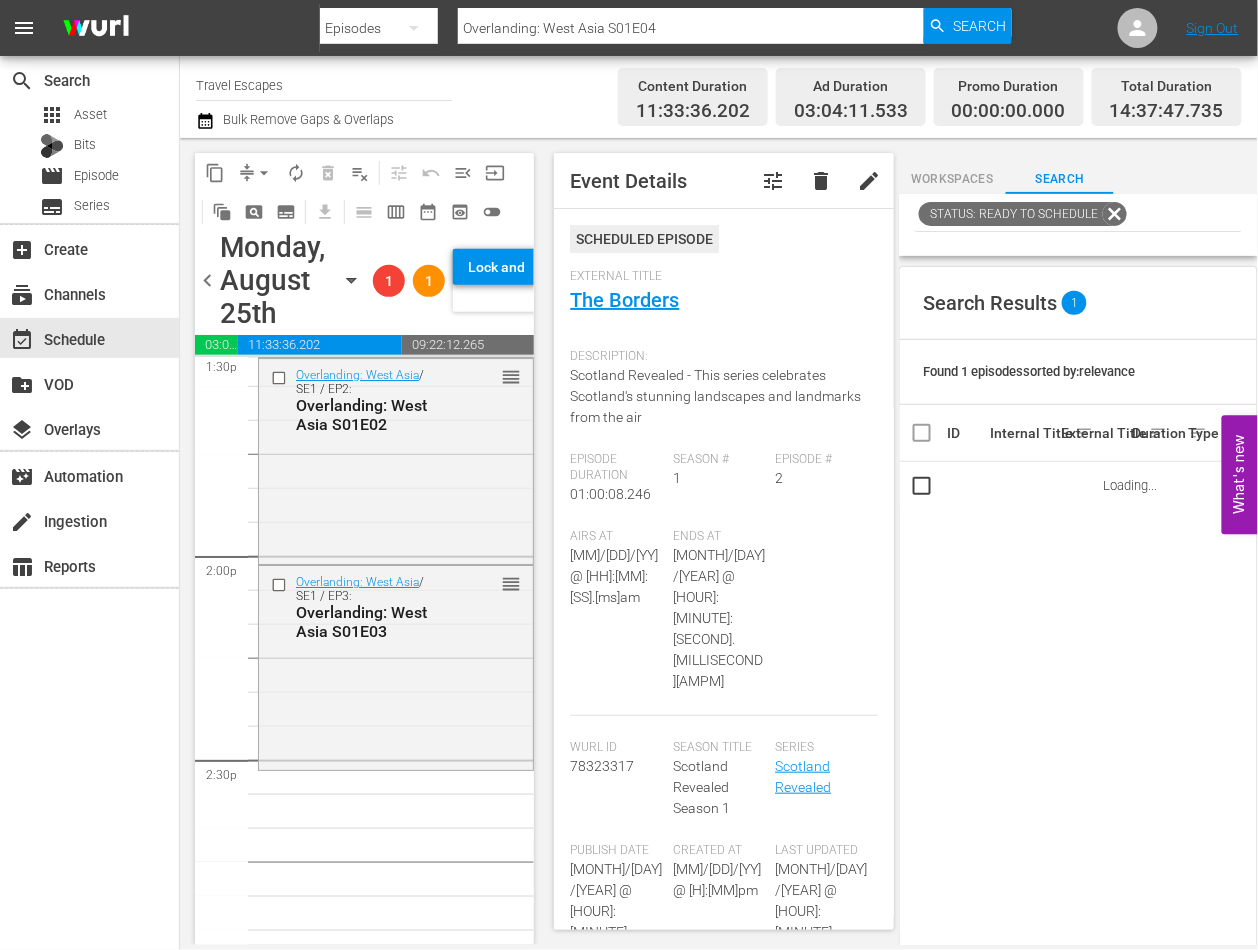 scroll, scrollTop: 377, scrollLeft: 0, axis: vertical 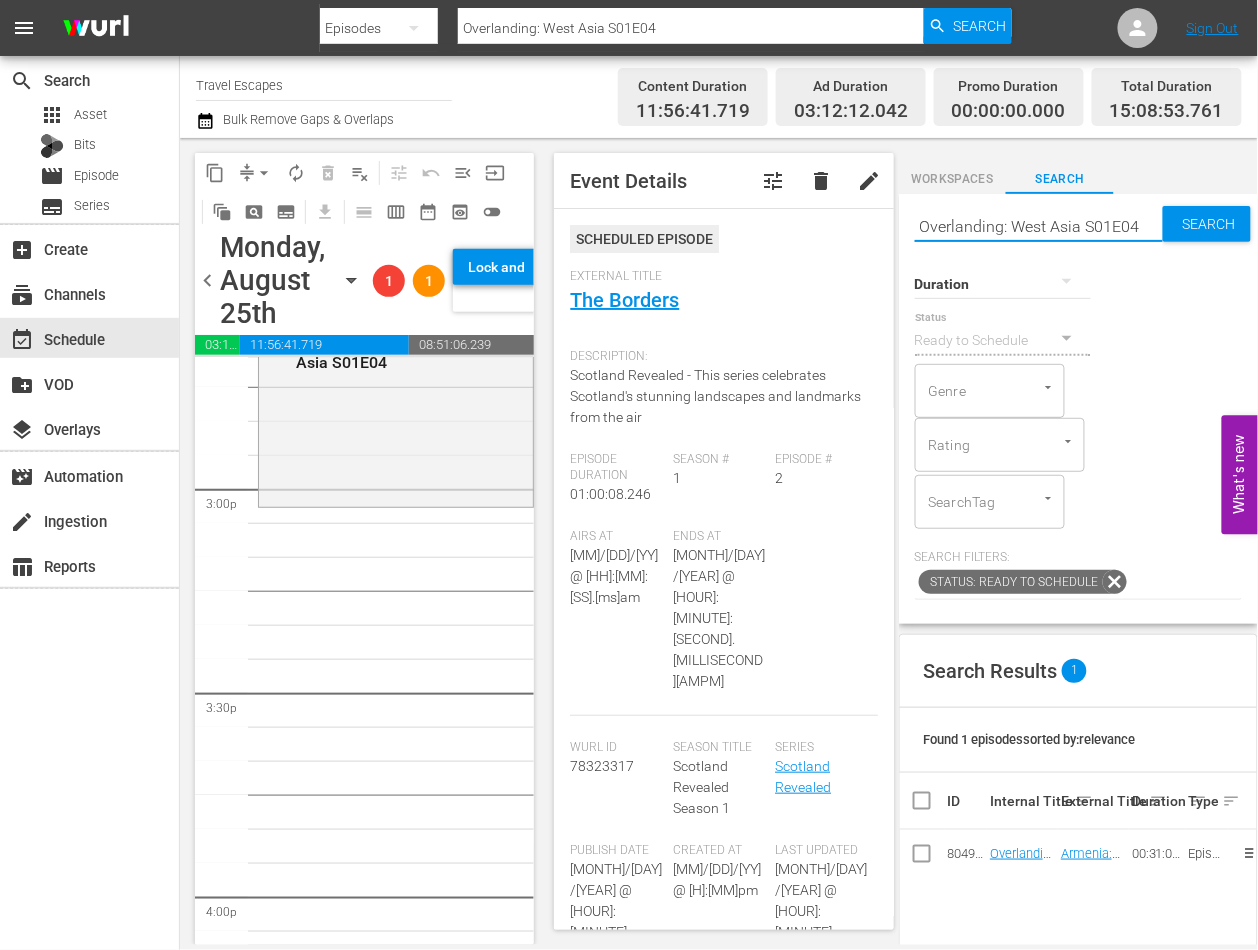 drag, startPoint x: 1145, startPoint y: 237, endPoint x: 1130, endPoint y: 236, distance: 15.033297 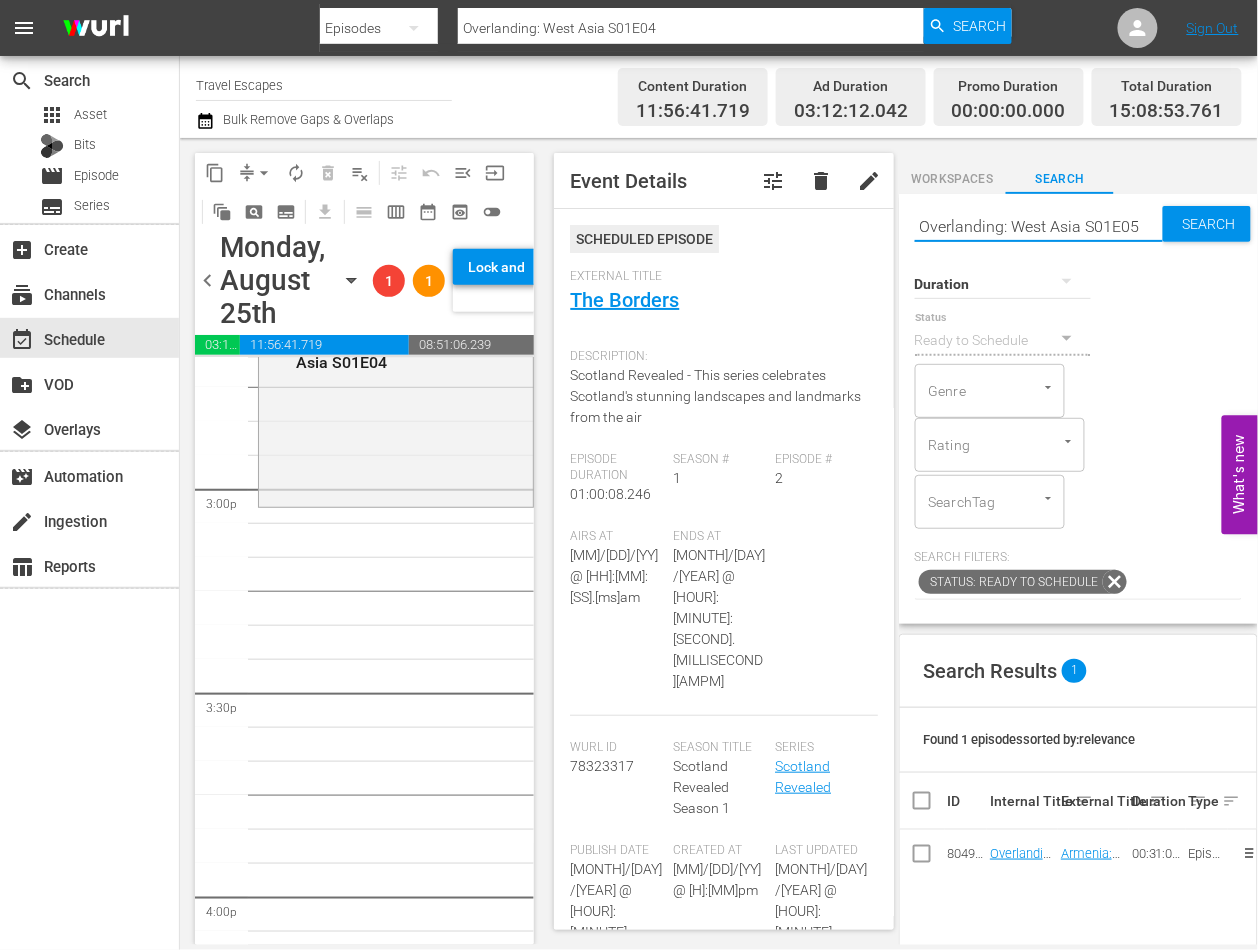 type on "Overlanding: West Asia S01E05" 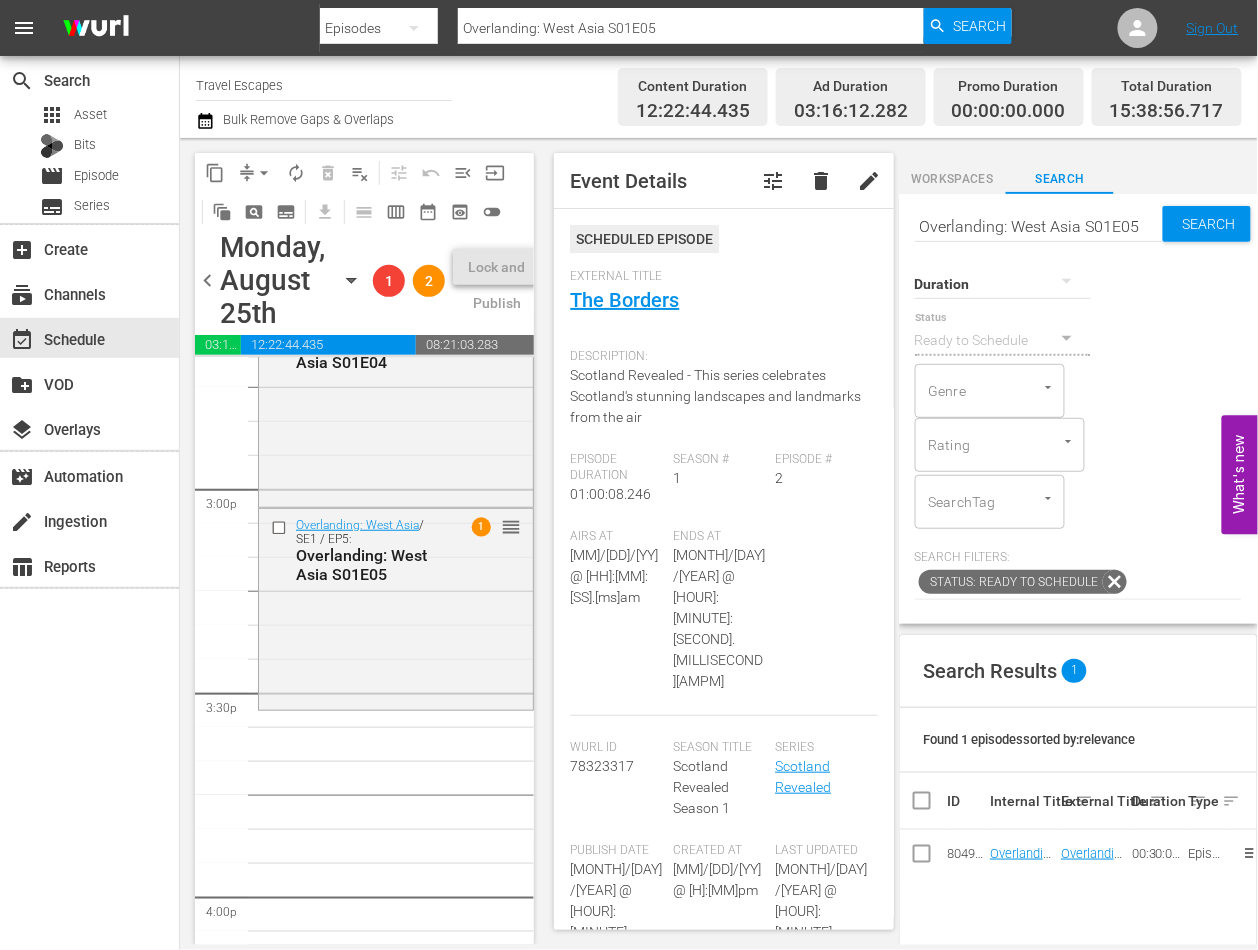 click on "Overlanding: West Asia S01E05" at bounding box center (1039, 226) 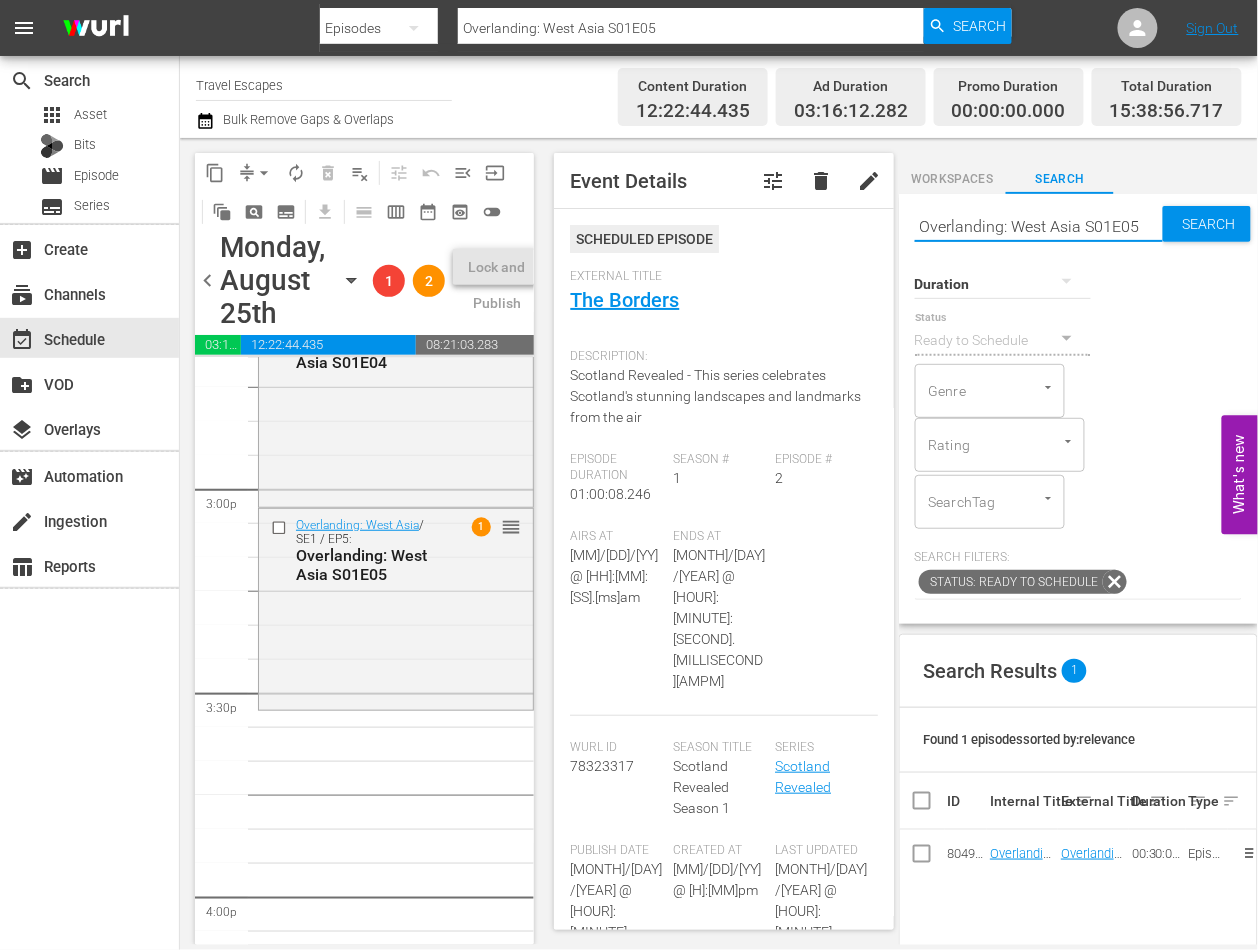 click on "Overlanding: West Asia S01E05" at bounding box center [1039, 226] 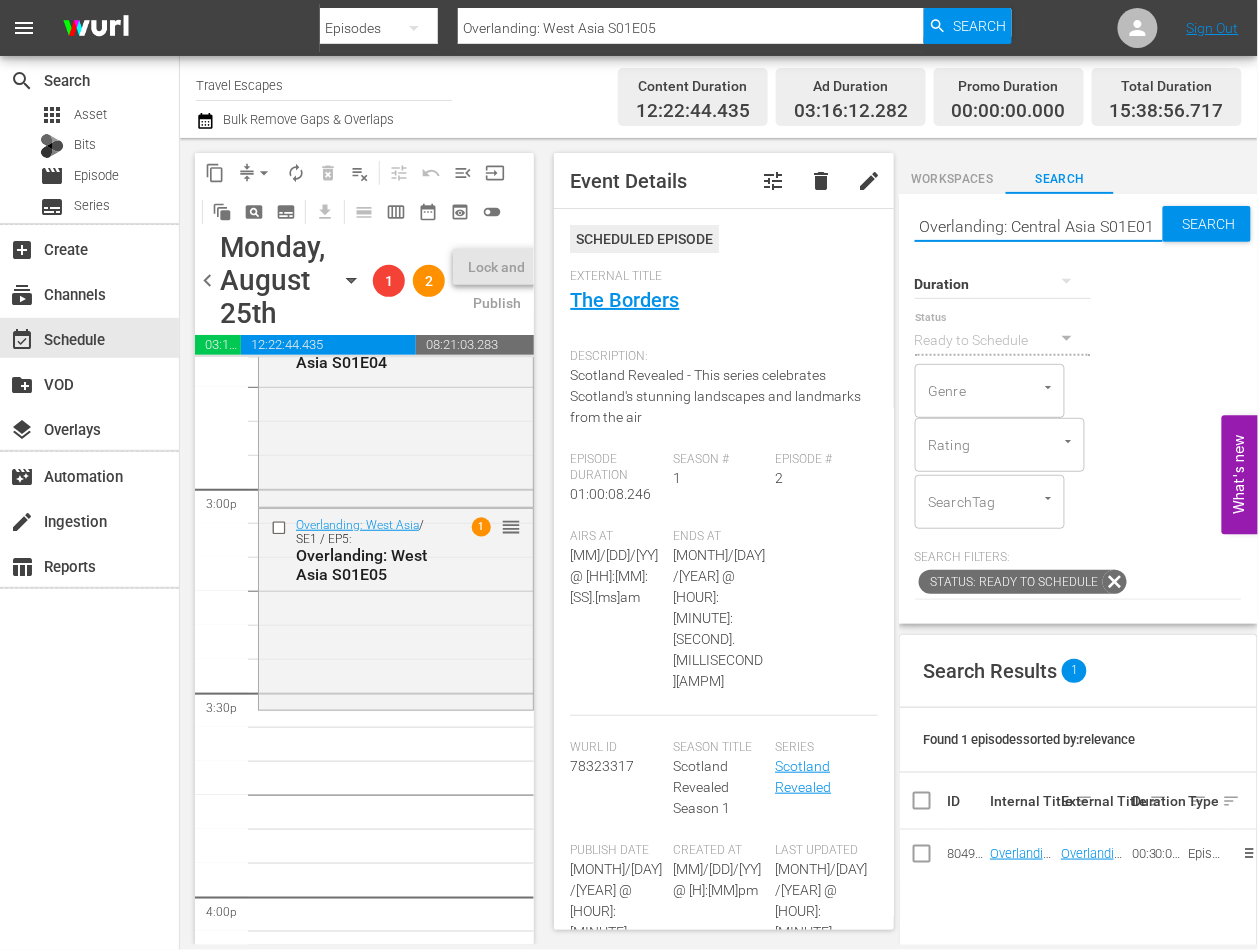 type on "Overlanding: Central Asia S01E01" 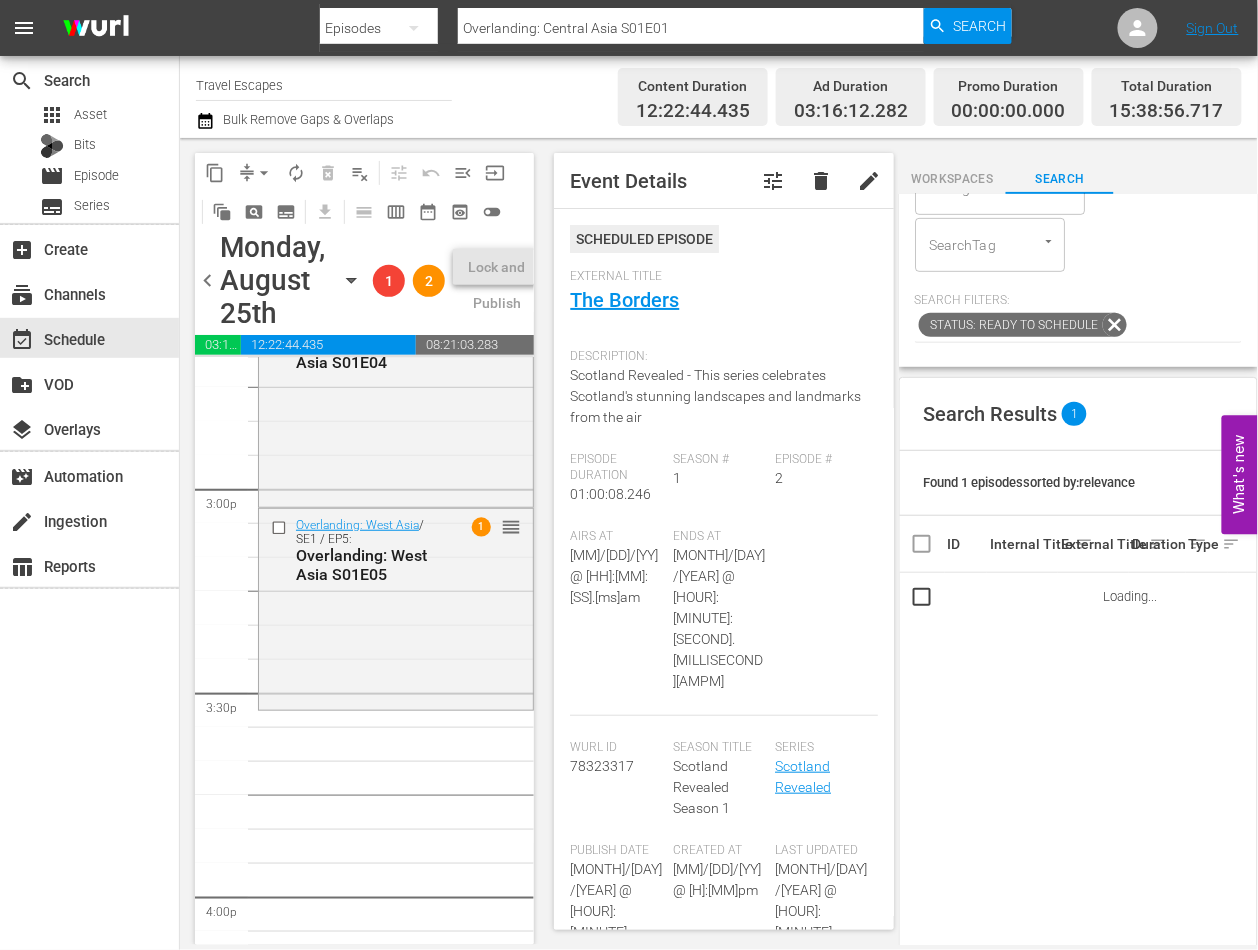 scroll, scrollTop: 380, scrollLeft: 0, axis: vertical 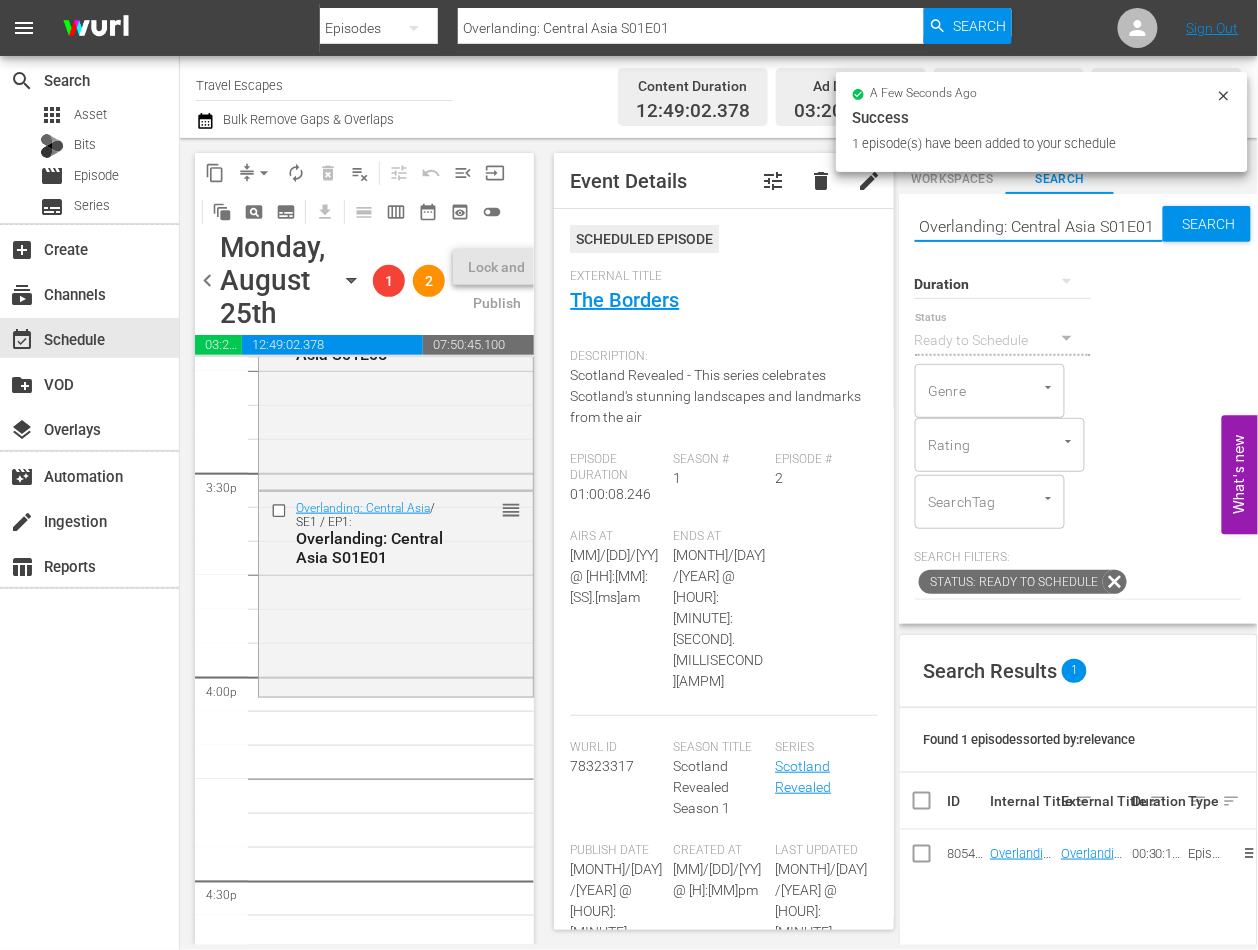 click on "Overlanding: Central Asia S01E01" at bounding box center (1039, 226) 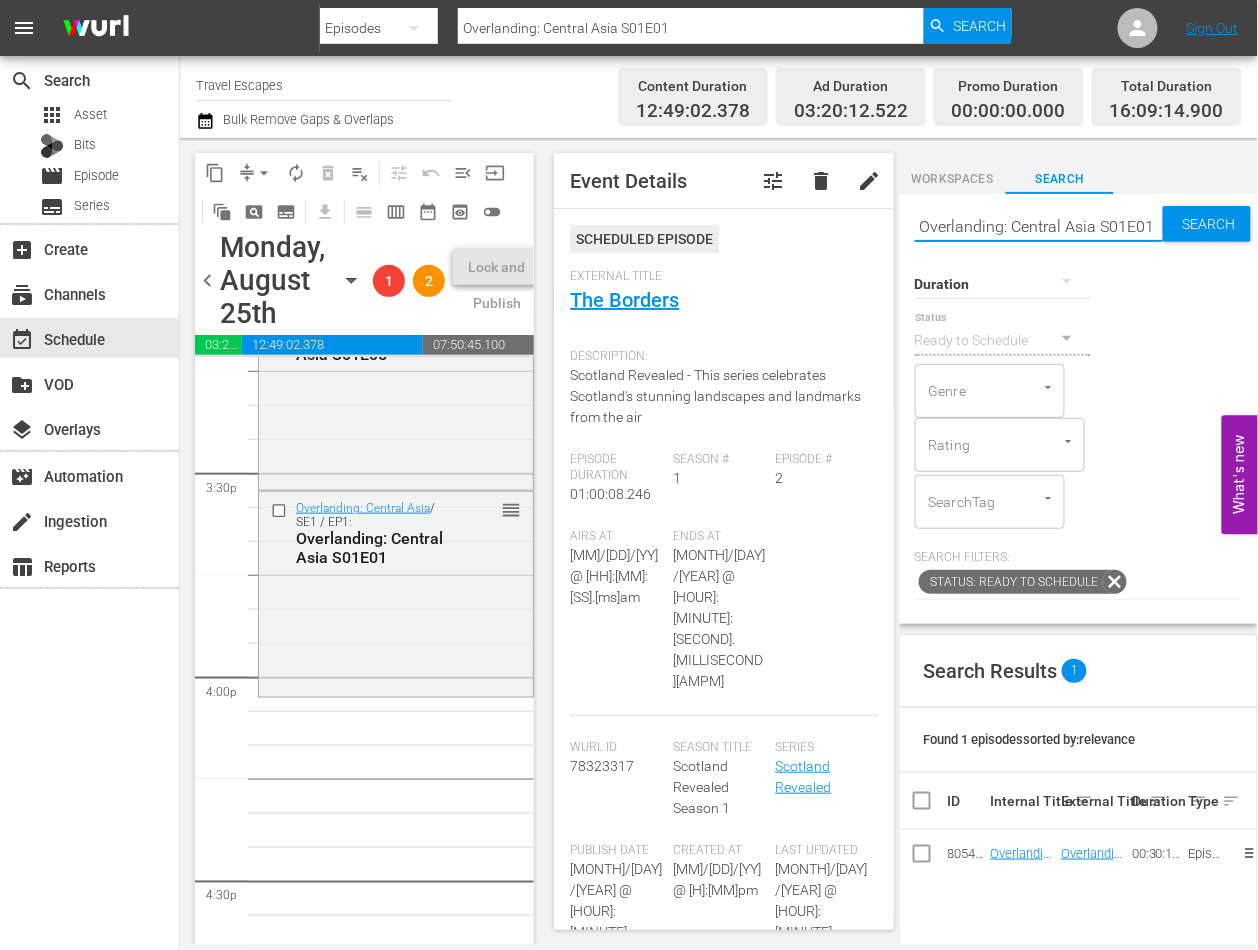 click on "Overlanding: Central Asia S01E01" at bounding box center (1039, 226) 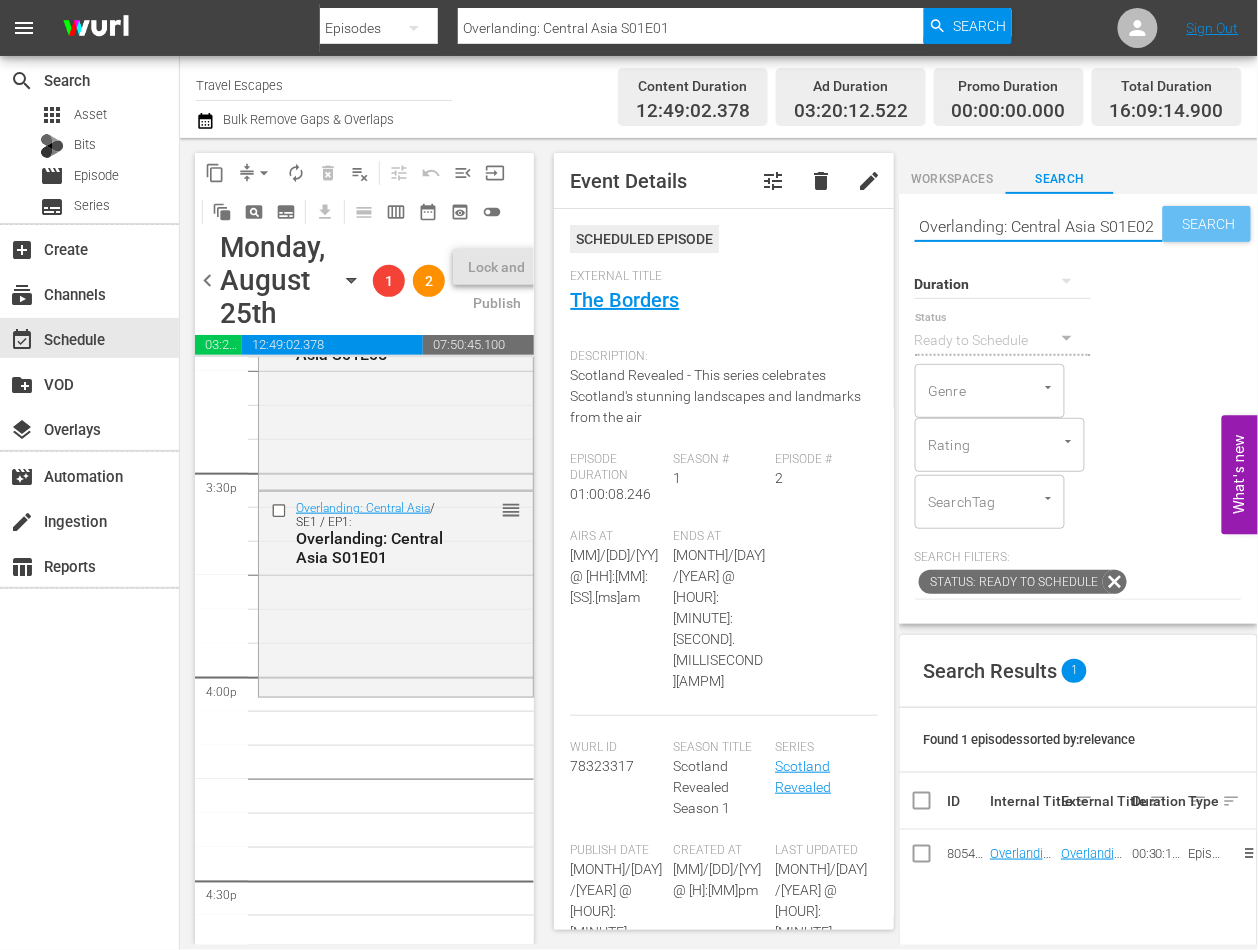 type on "Overlanding: Central Asia S01E02" 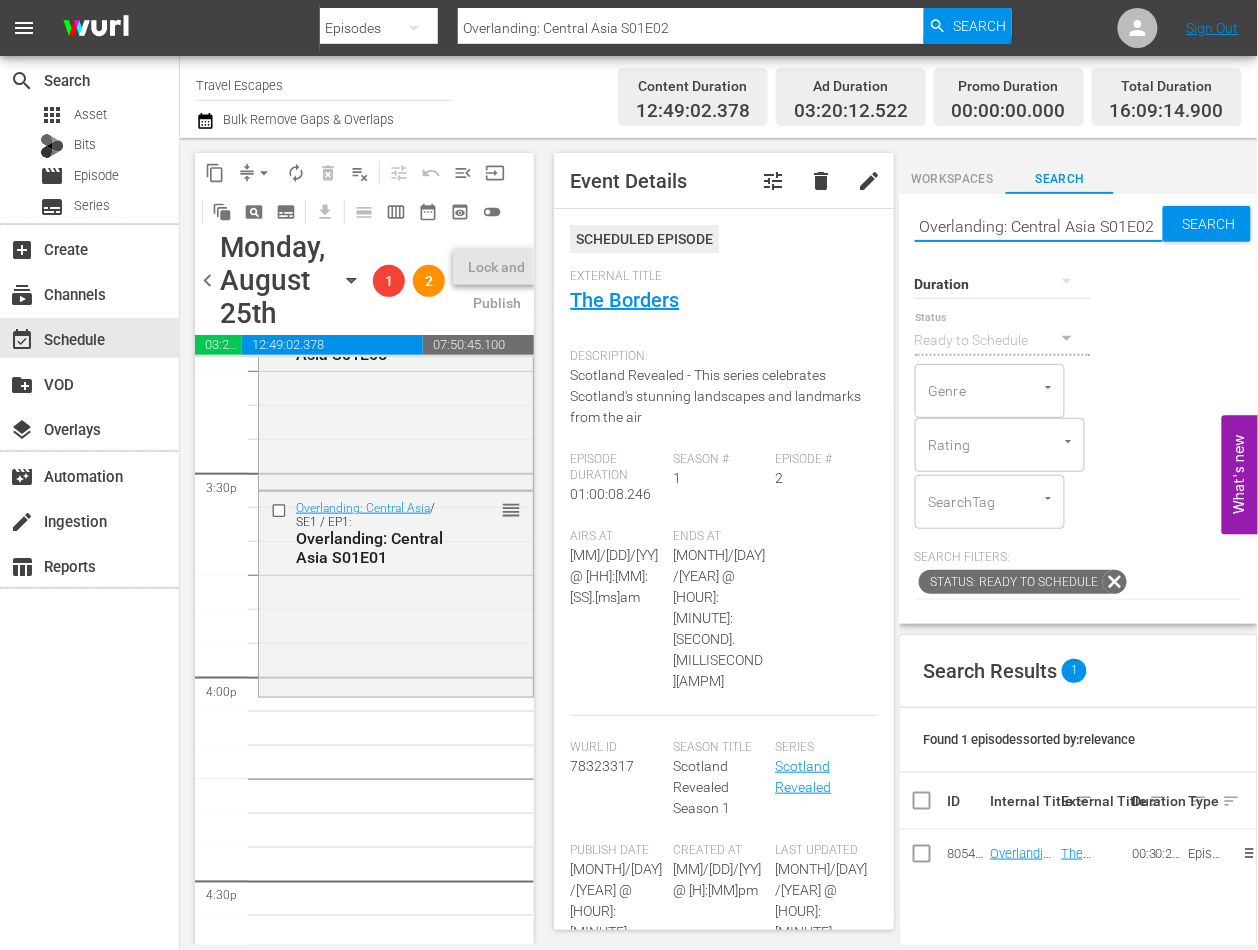 scroll, scrollTop: 50, scrollLeft: 0, axis: vertical 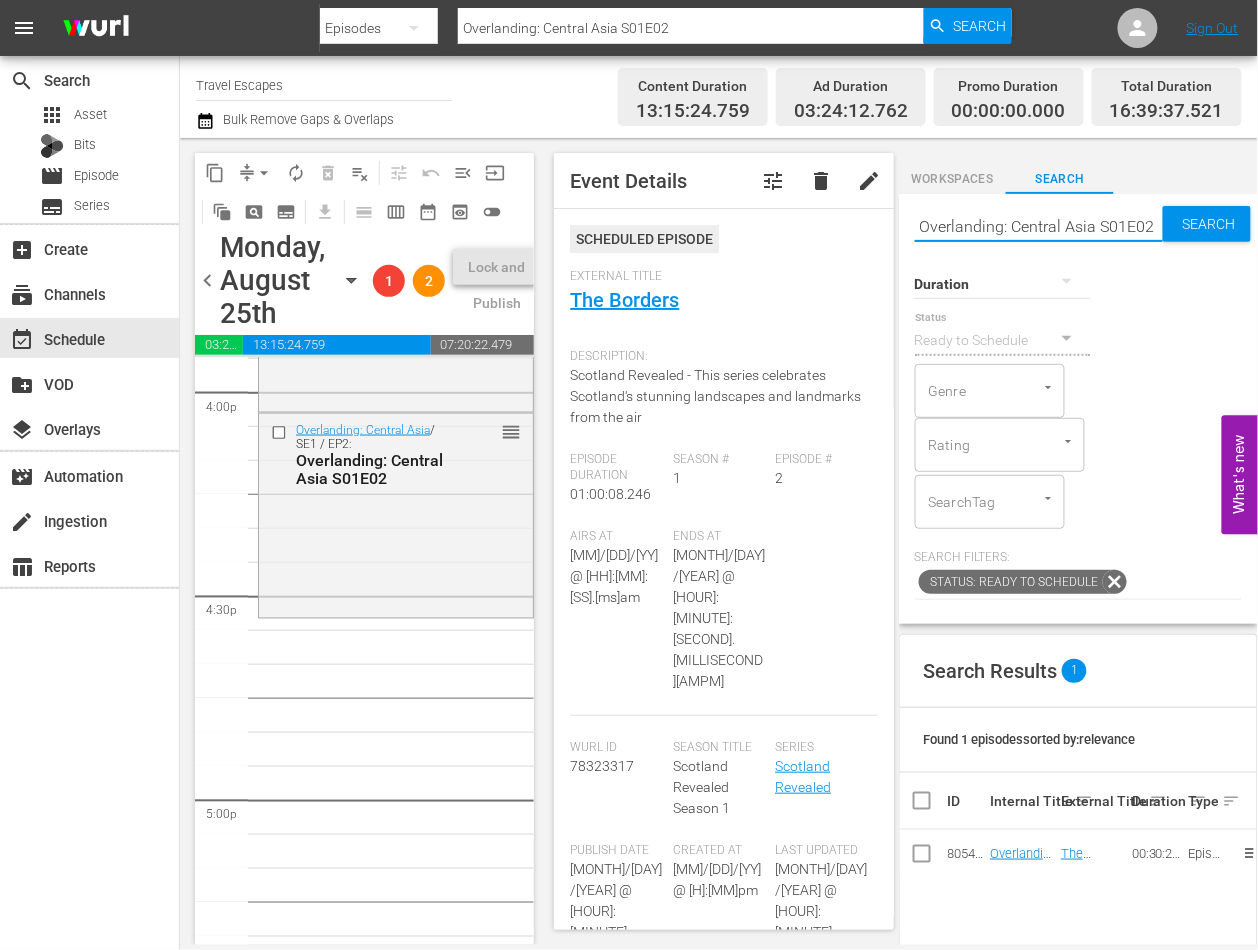 click on "Overlanding: Central Asia S01E02" at bounding box center (1039, 226) 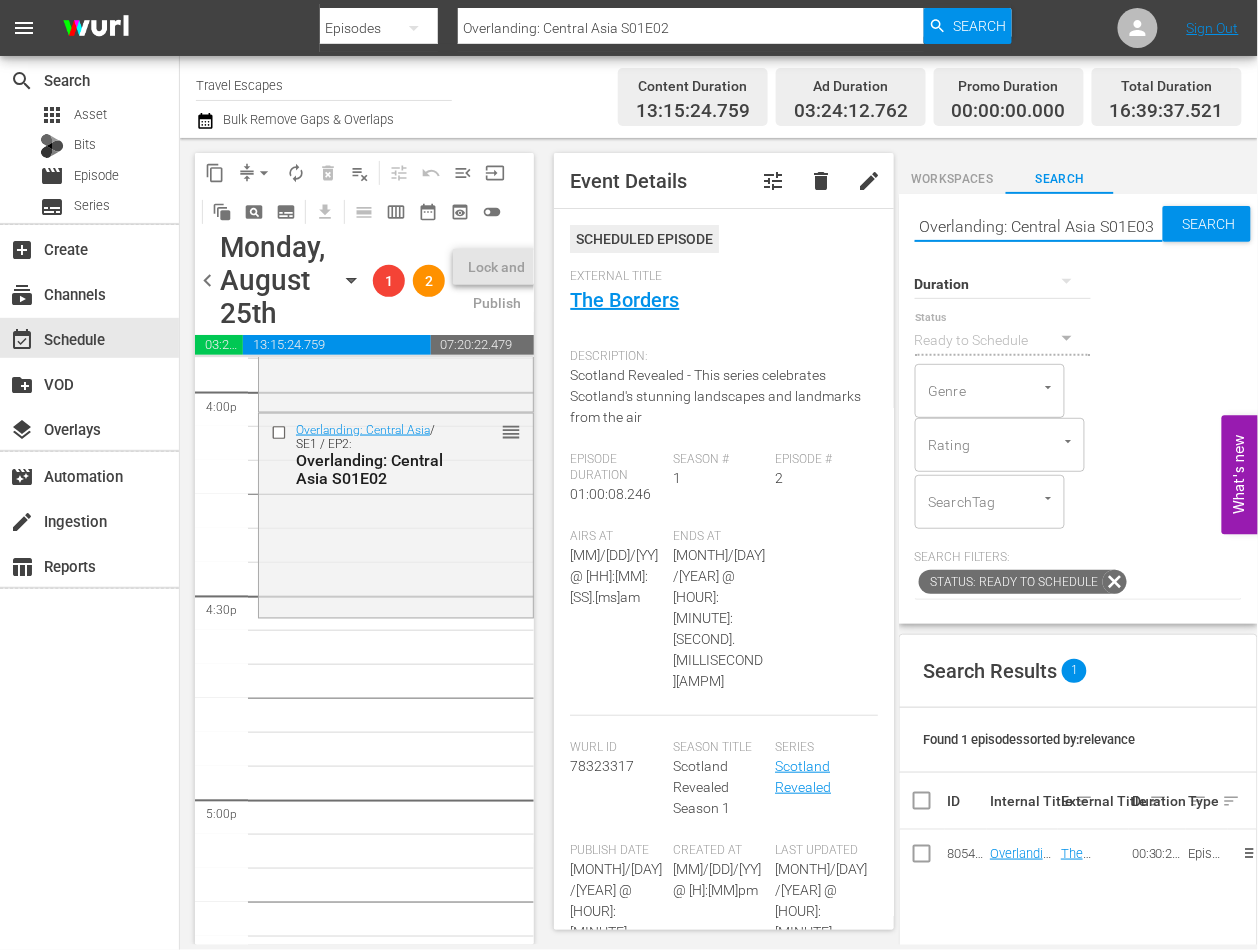 type on "Overlanding: Central Asia S01E03" 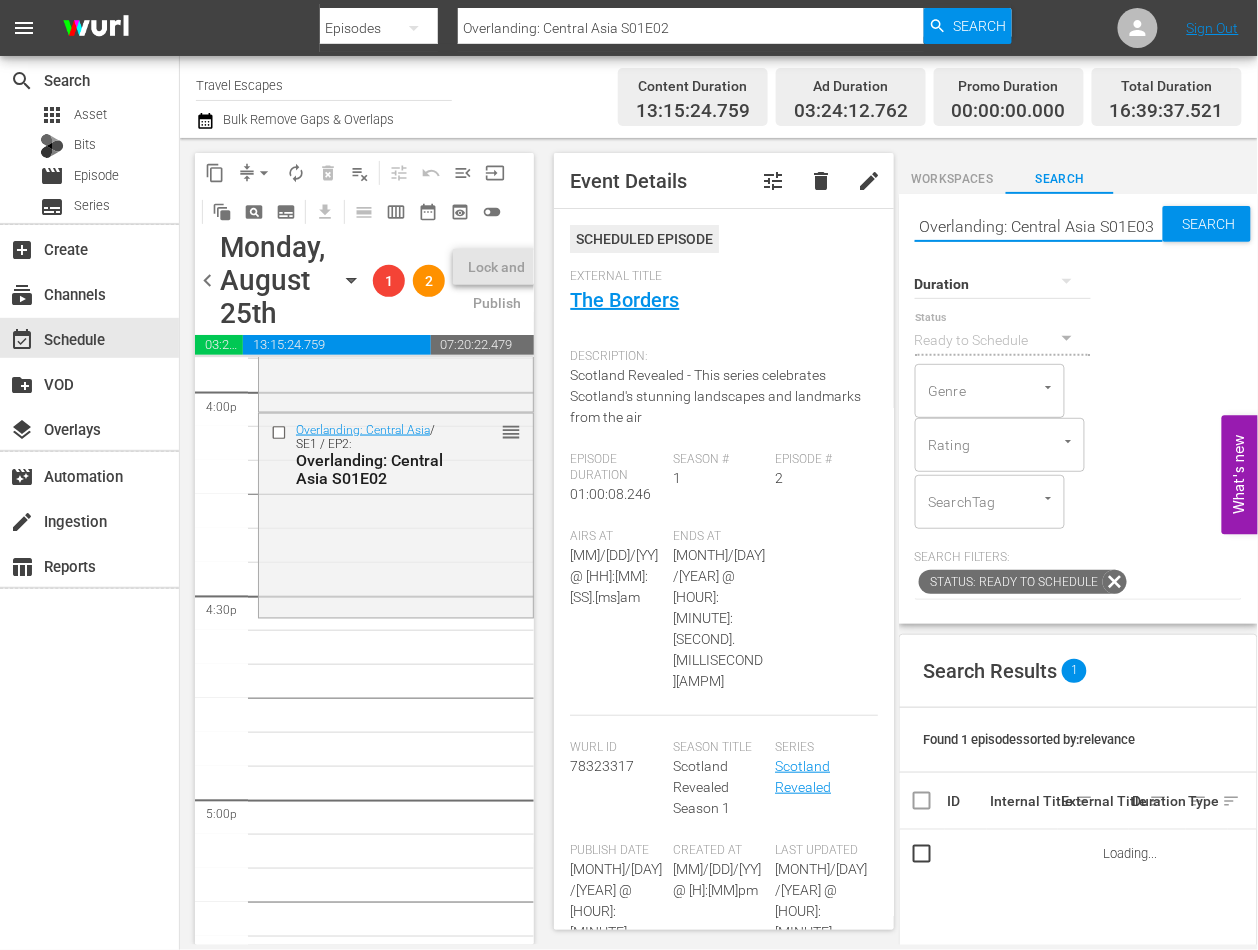 type on "Overlanding: Central Asia S01E03" 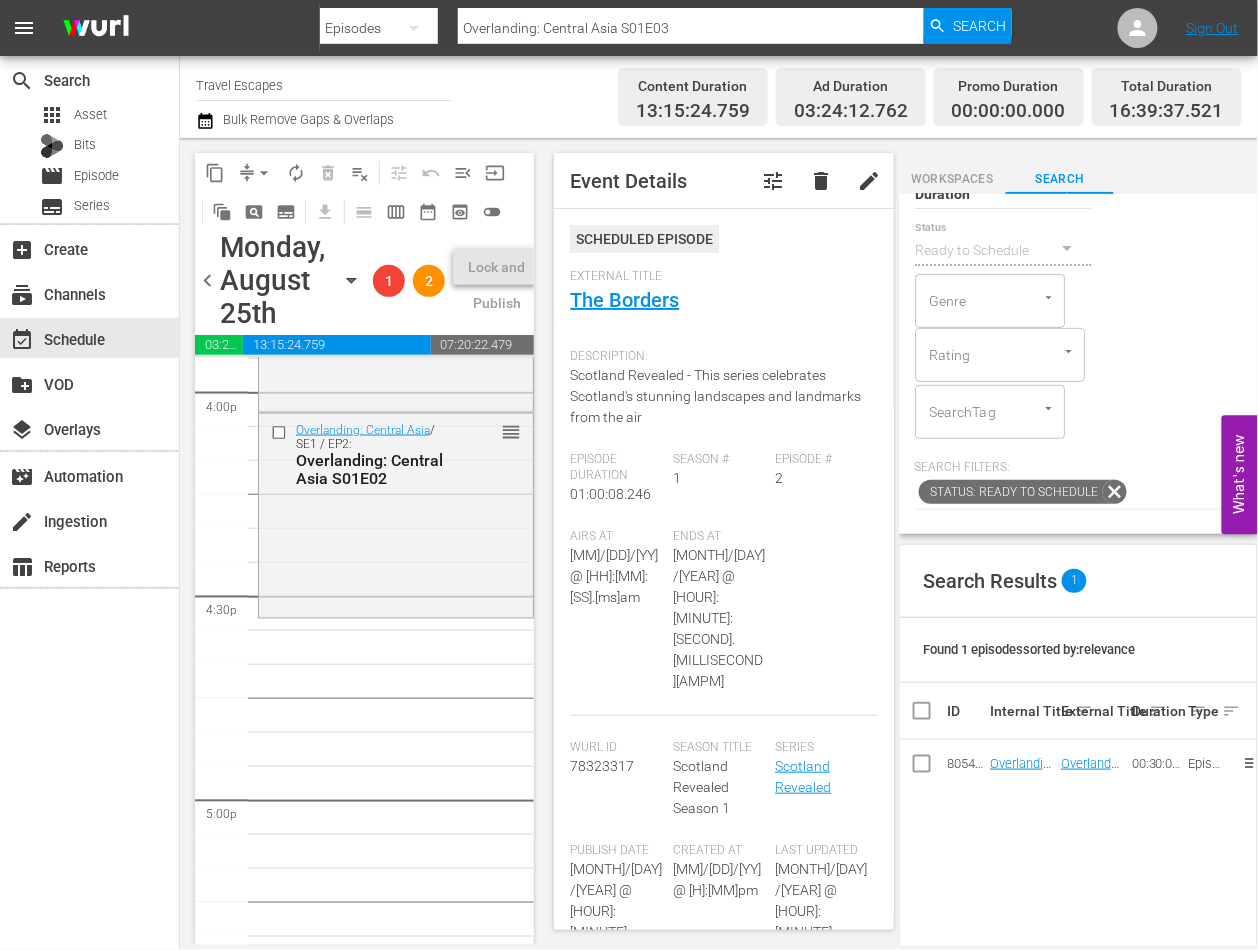 scroll, scrollTop: 104, scrollLeft: 0, axis: vertical 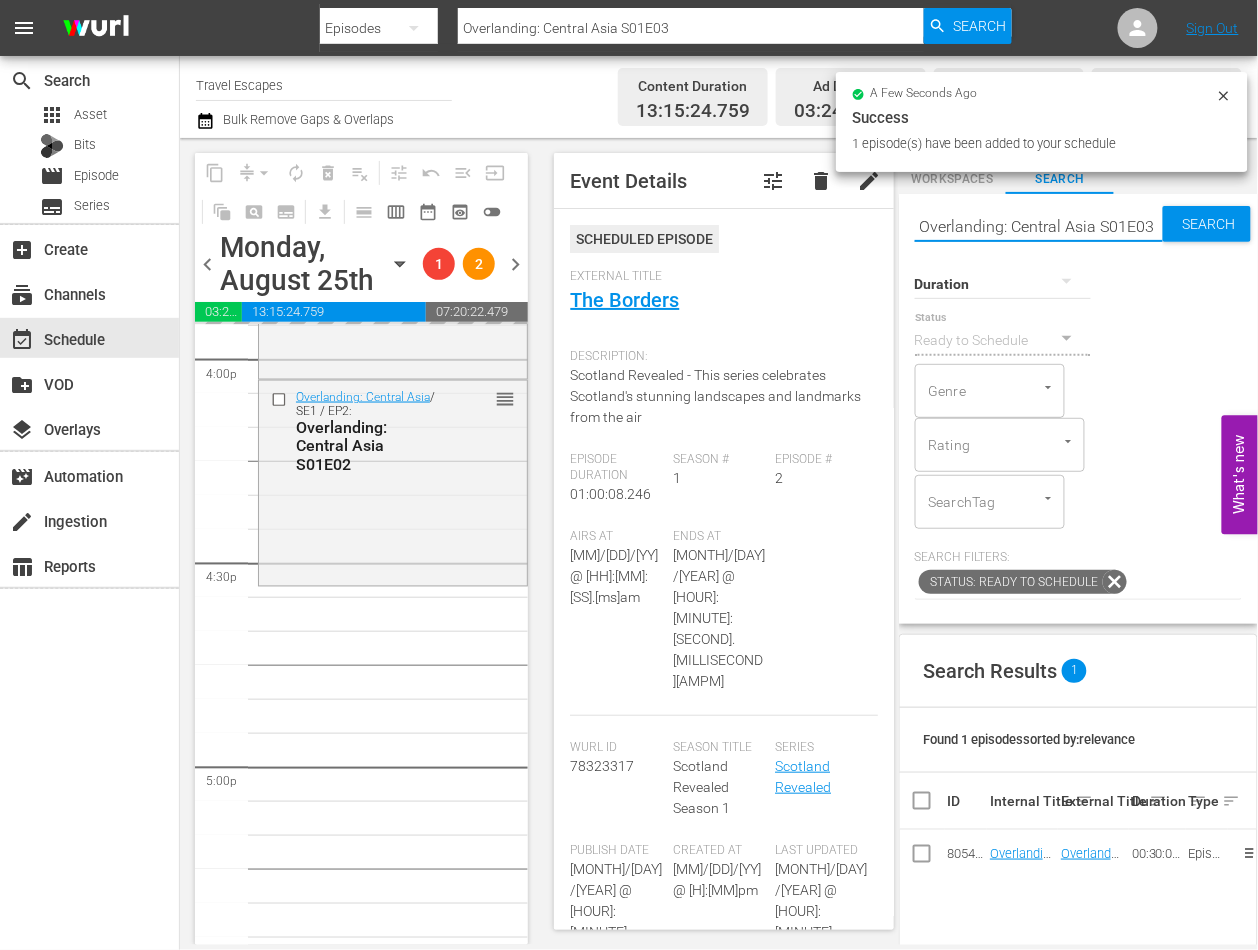 click on "Overlanding: Central Asia S01E03" at bounding box center [1039, 226] 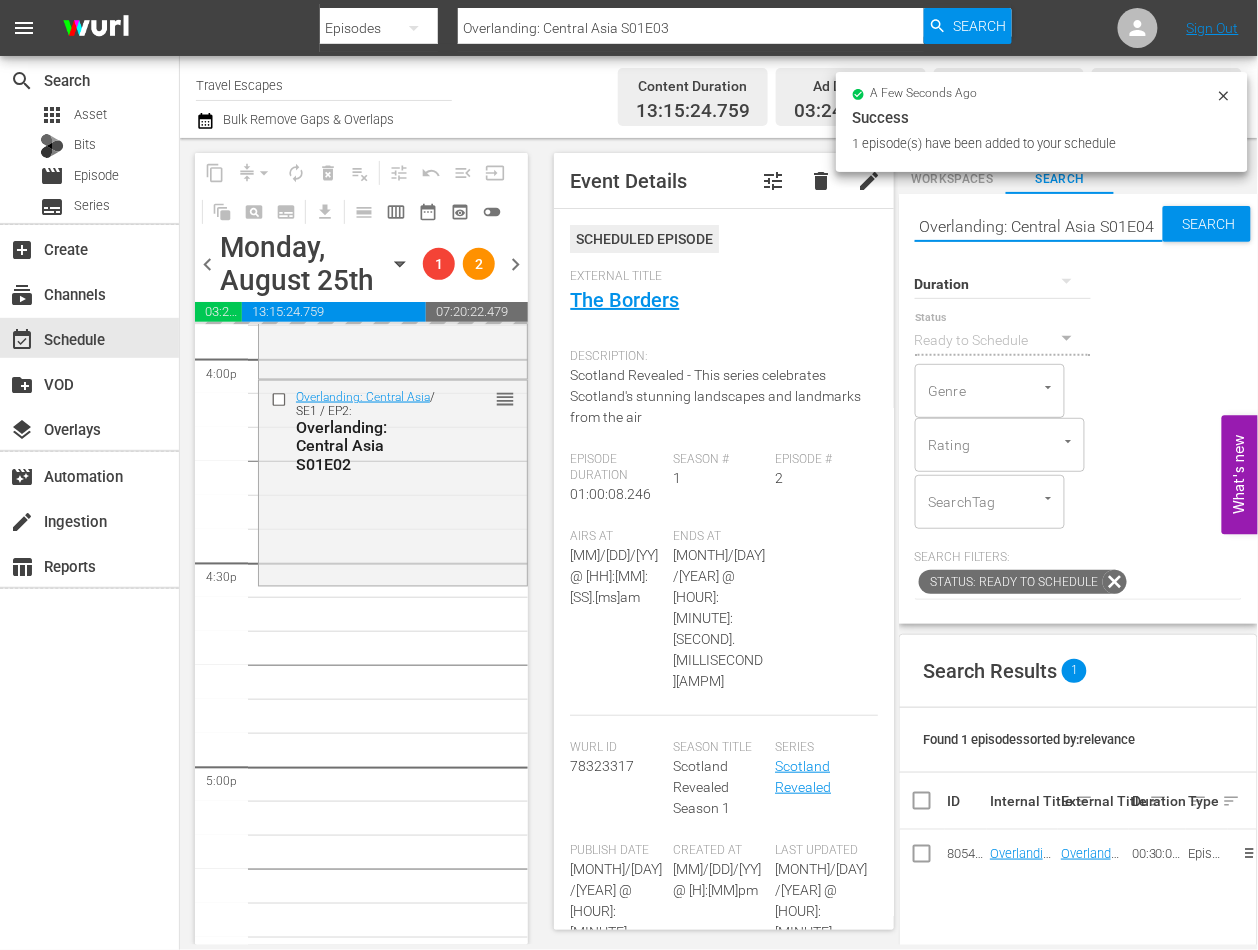 type on "Overlanding: Central Asia S01E04" 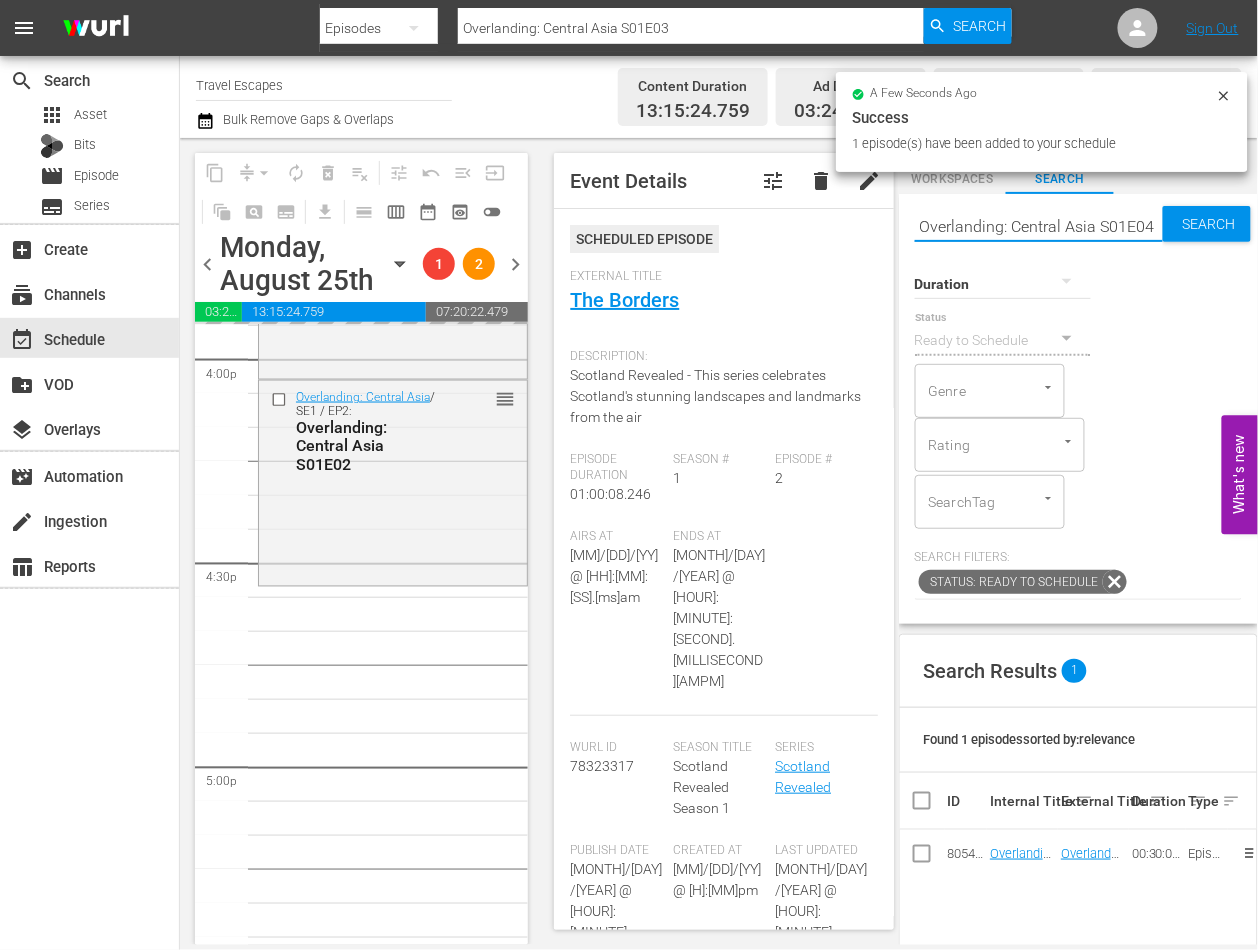 type on "Overlanding: Central Asia S01E04" 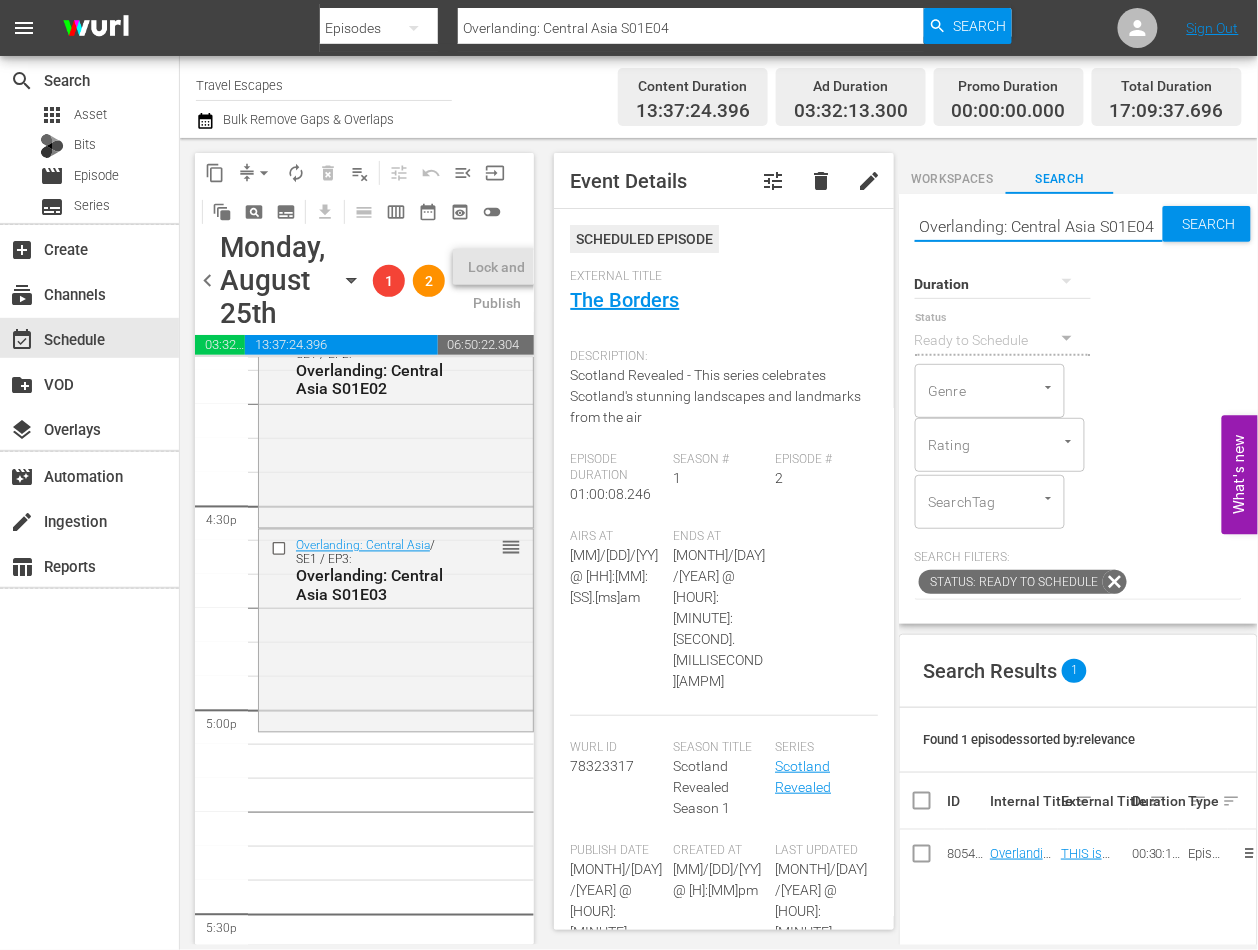 scroll, scrollTop: 6585, scrollLeft: 0, axis: vertical 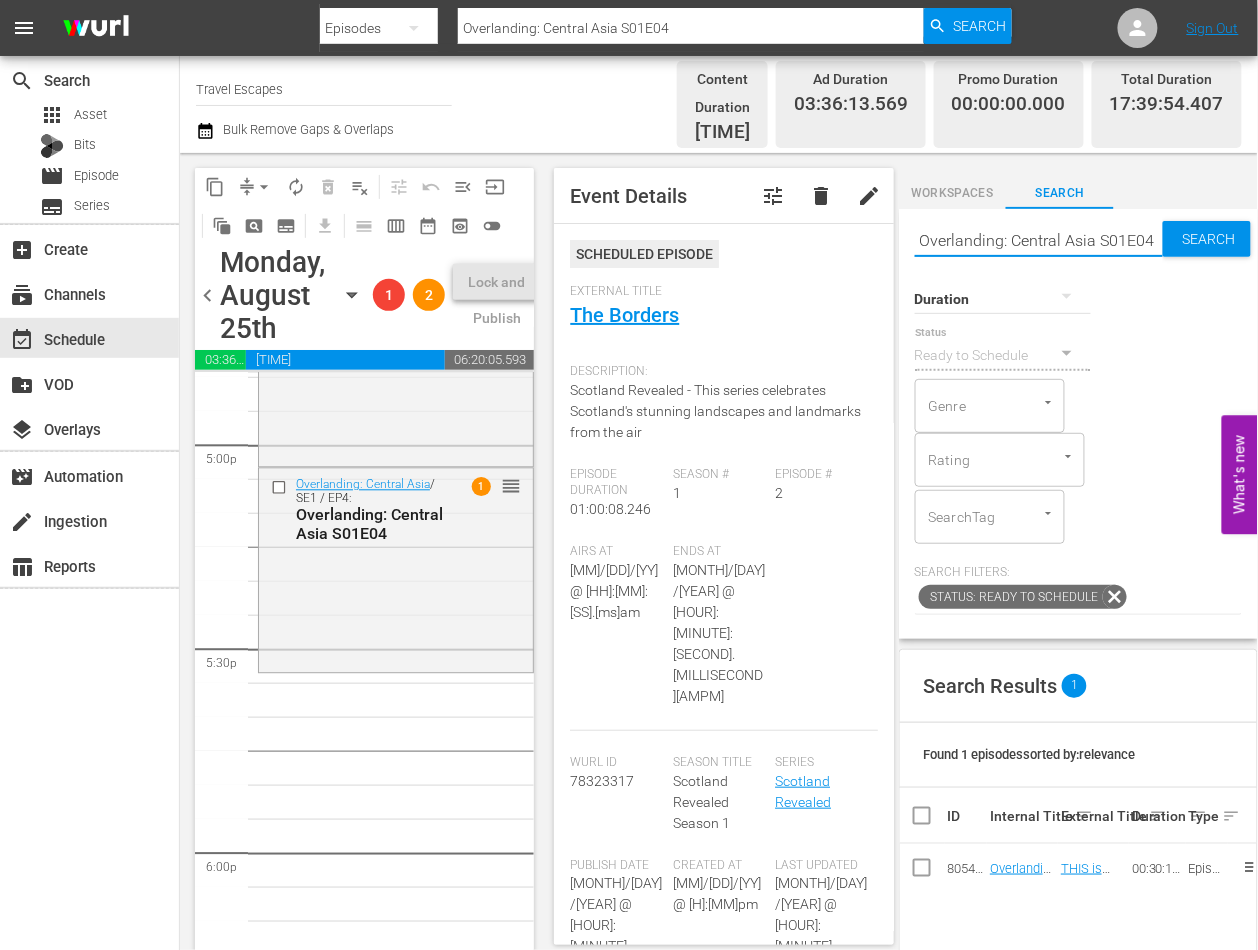 click on "Overlanding: Central Asia S01E04" at bounding box center [1039, 241] 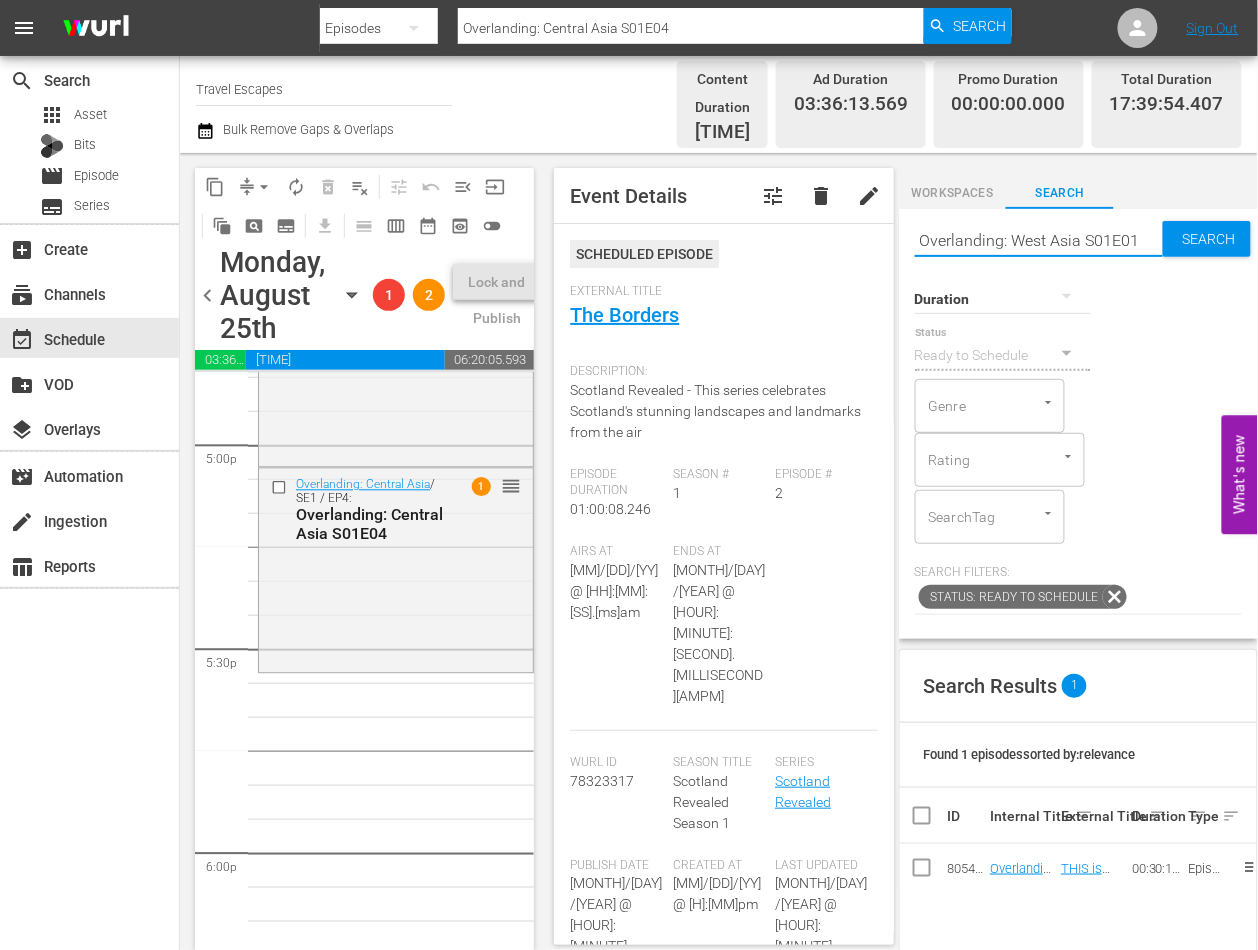 type on "Overlanding: West Asia S01E01" 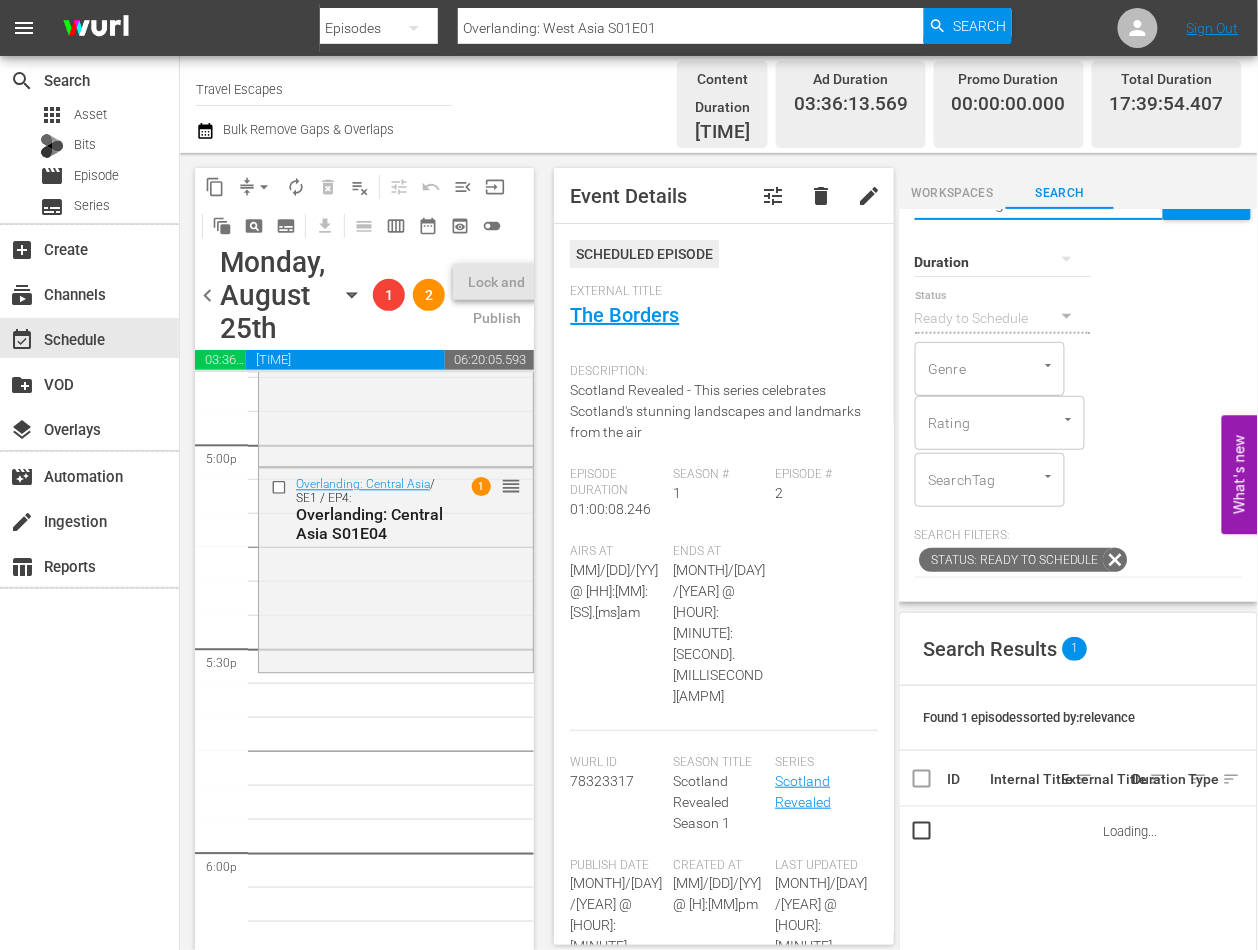 scroll, scrollTop: 58, scrollLeft: 0, axis: vertical 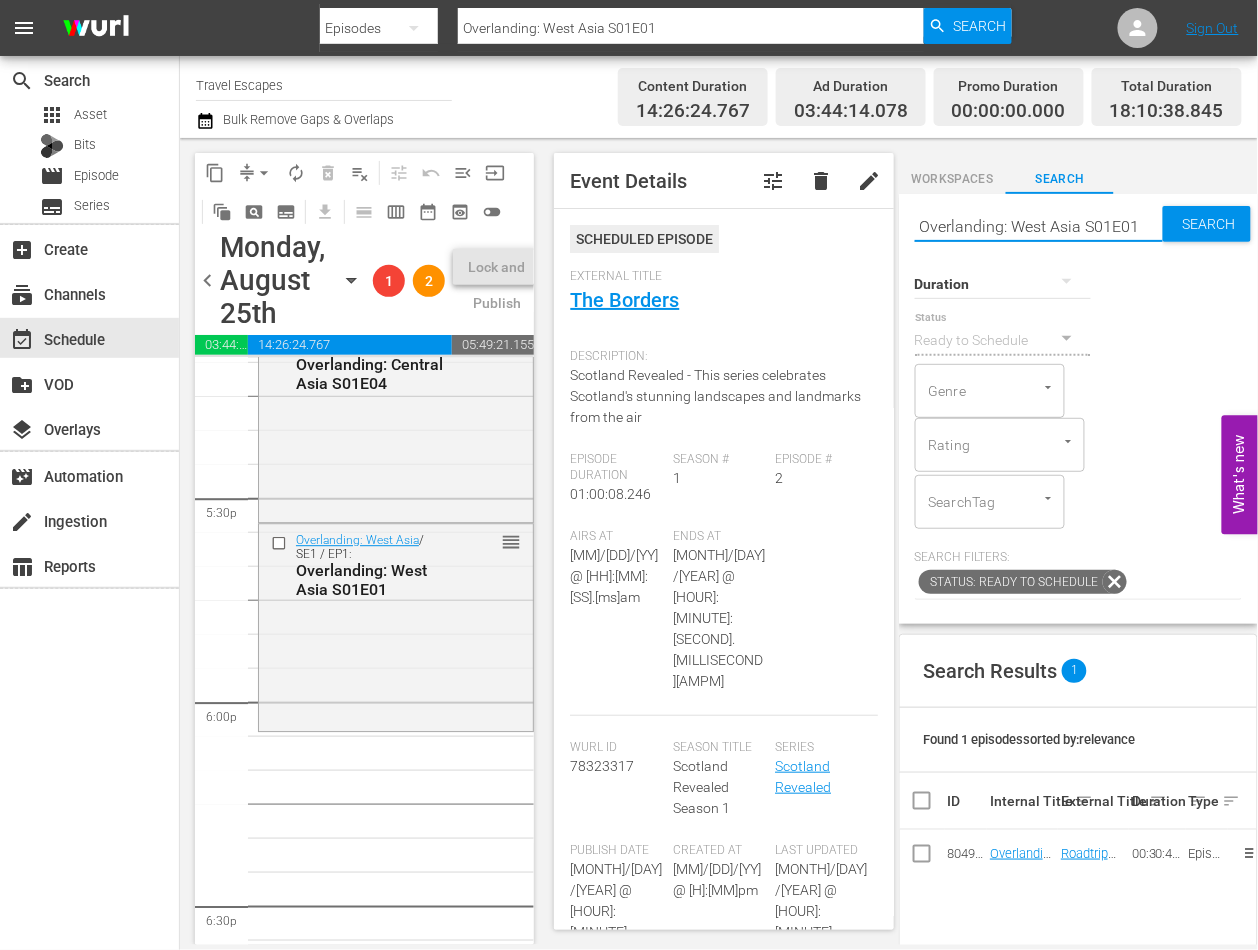 click on "Overlanding: West Asia S01E01" at bounding box center [1039, 226] 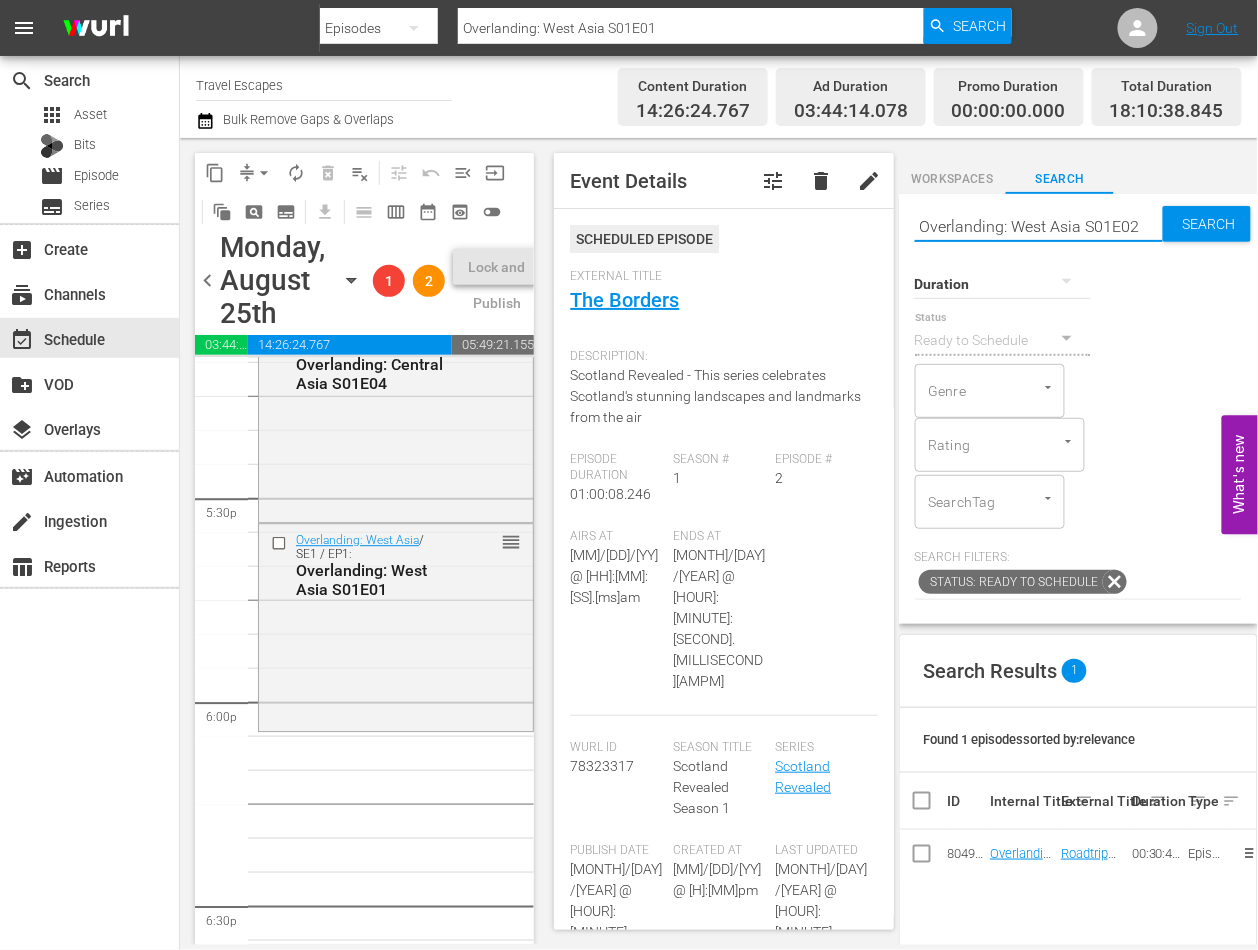 type on "Overlanding: West Asia S01E02" 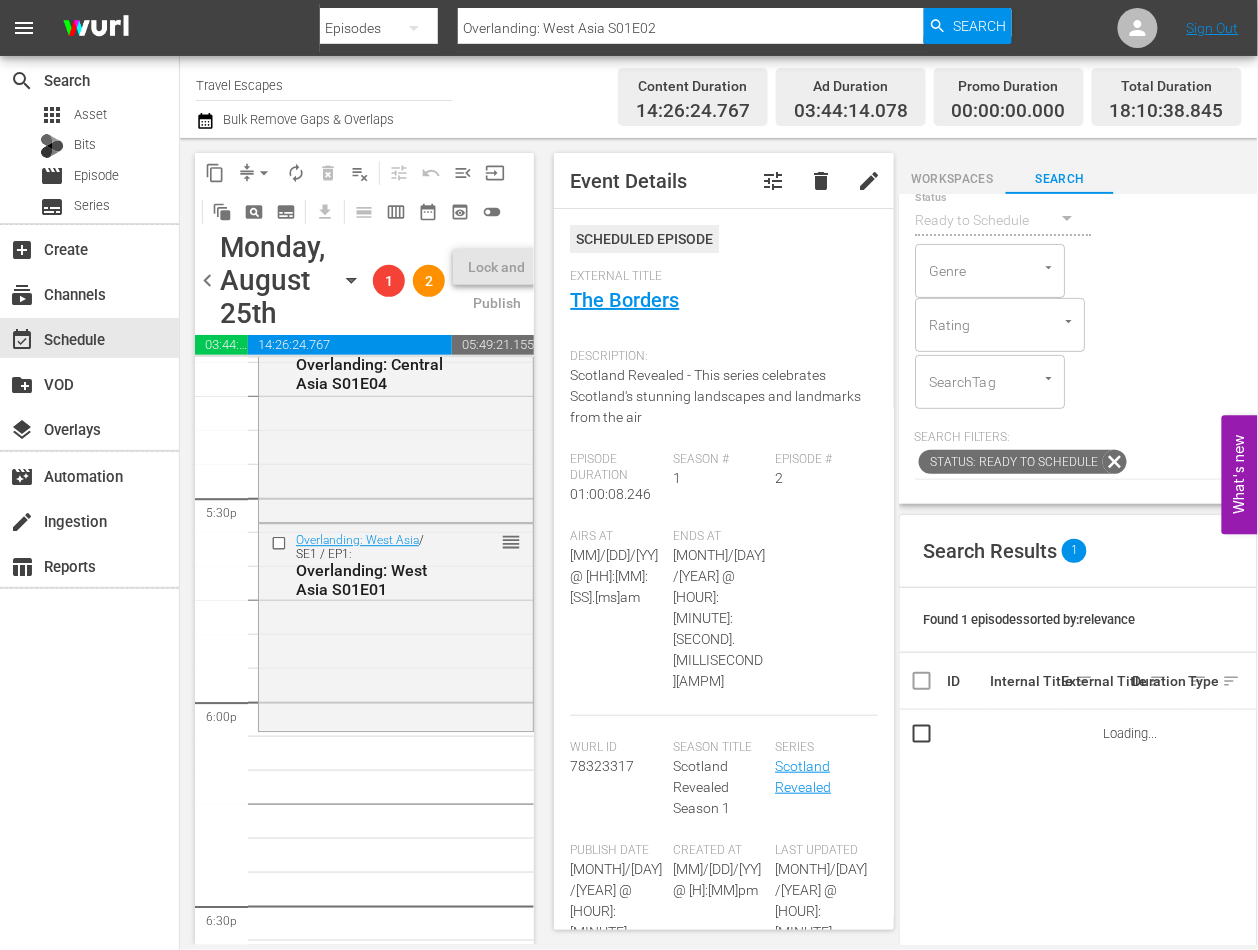 scroll, scrollTop: 141, scrollLeft: 0, axis: vertical 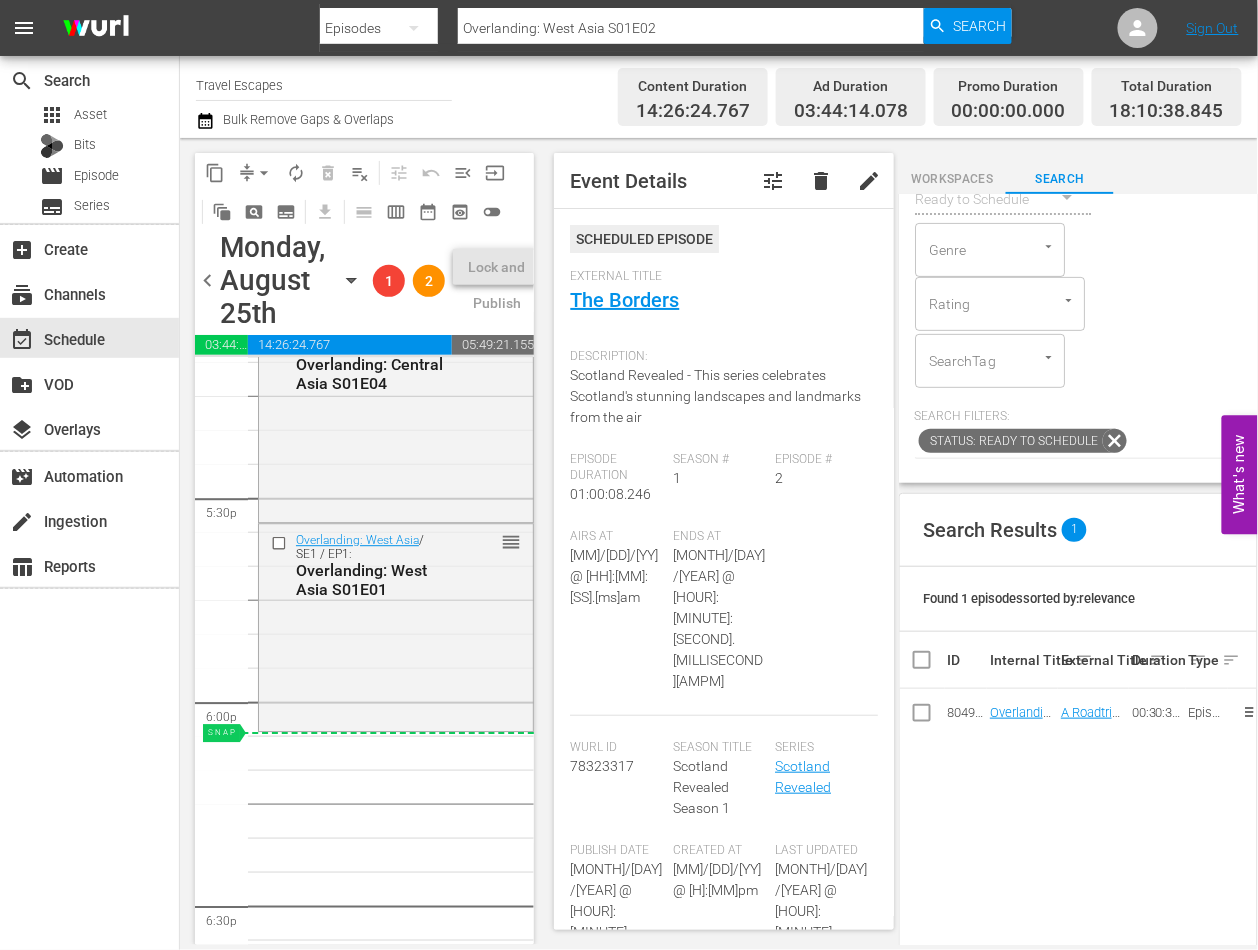 drag, startPoint x: 1020, startPoint y: 722, endPoint x: 952, endPoint y: 722, distance: 68 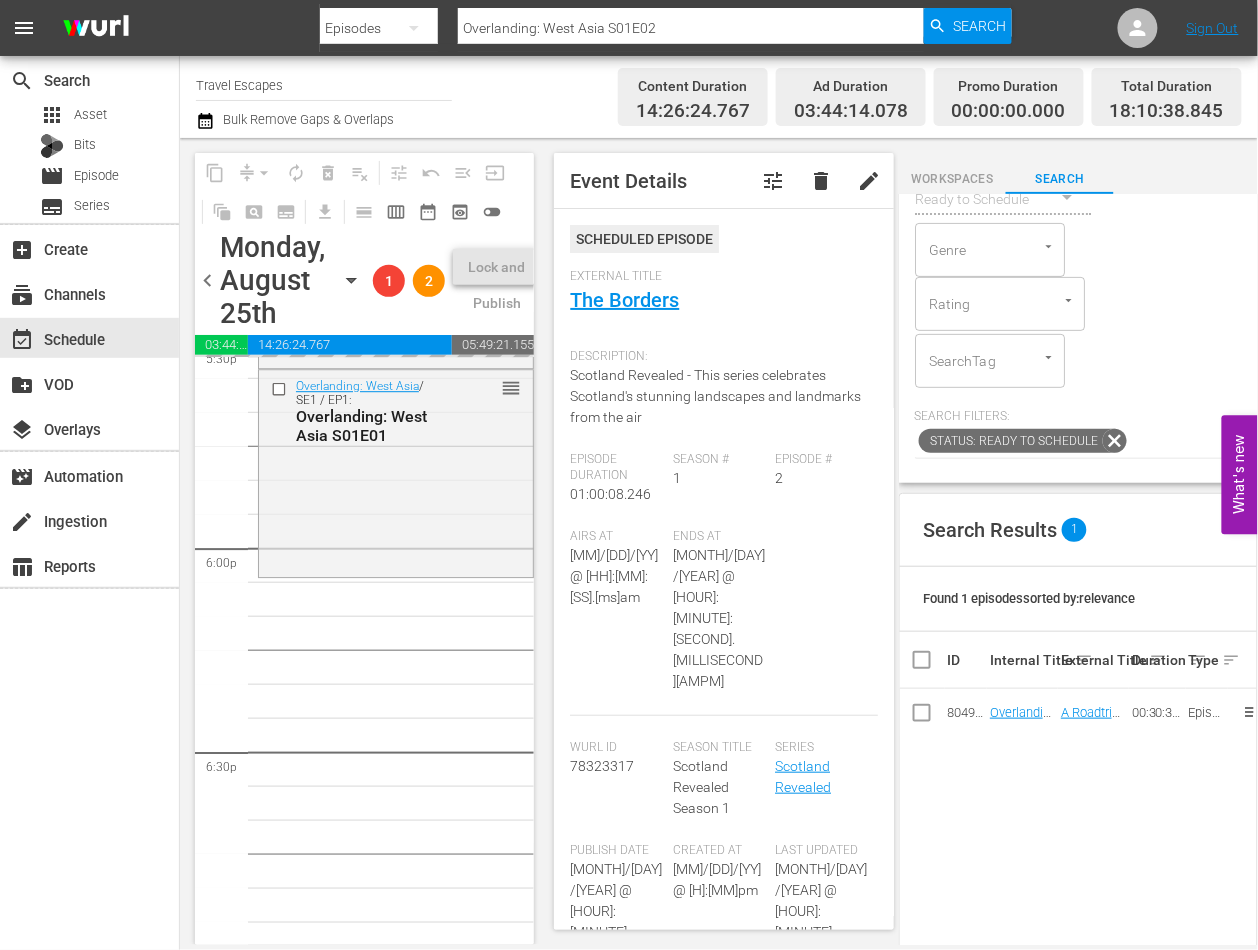 scroll, scrollTop: 7157, scrollLeft: 0, axis: vertical 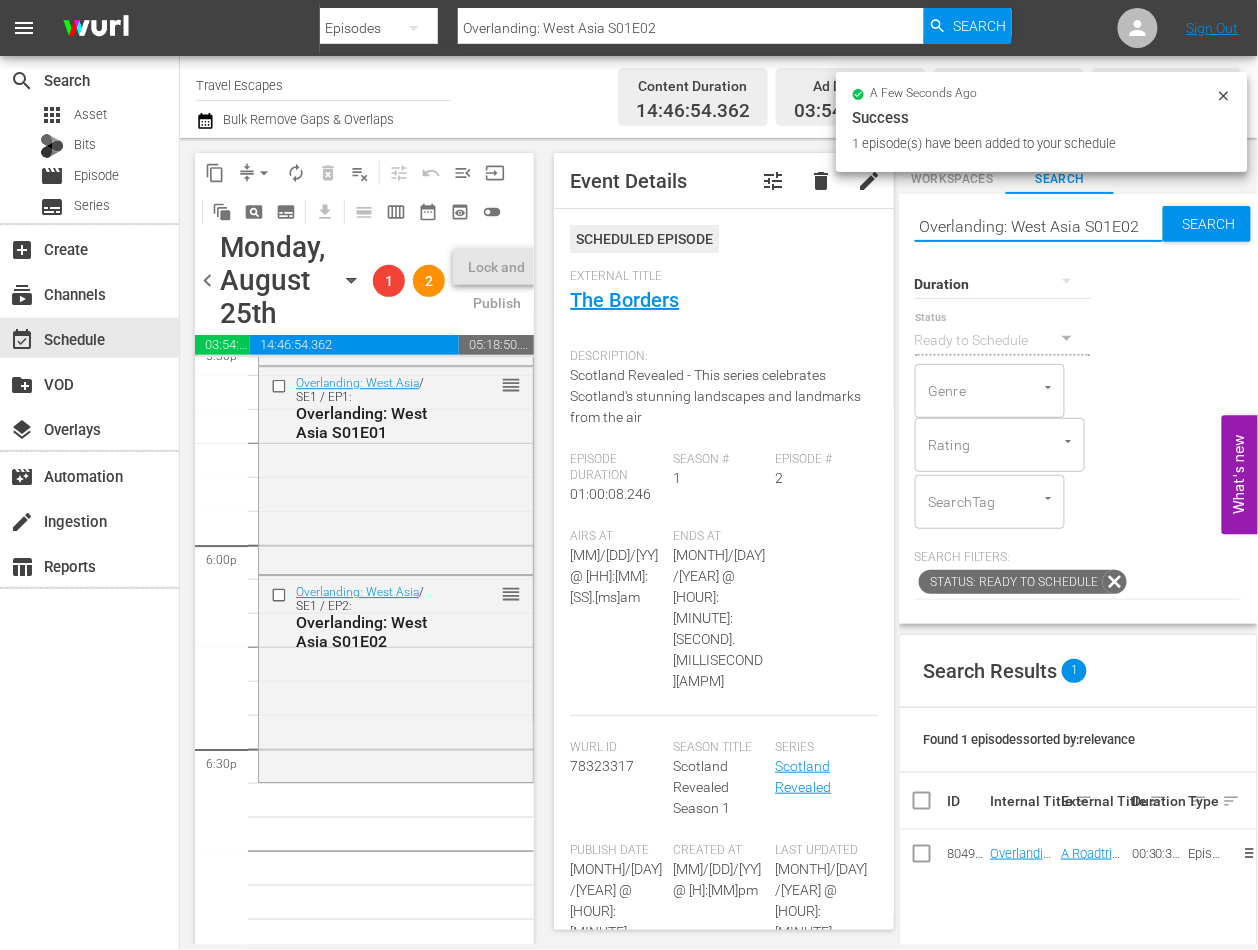 drag, startPoint x: 1144, startPoint y: 220, endPoint x: 1129, endPoint y: 220, distance: 15 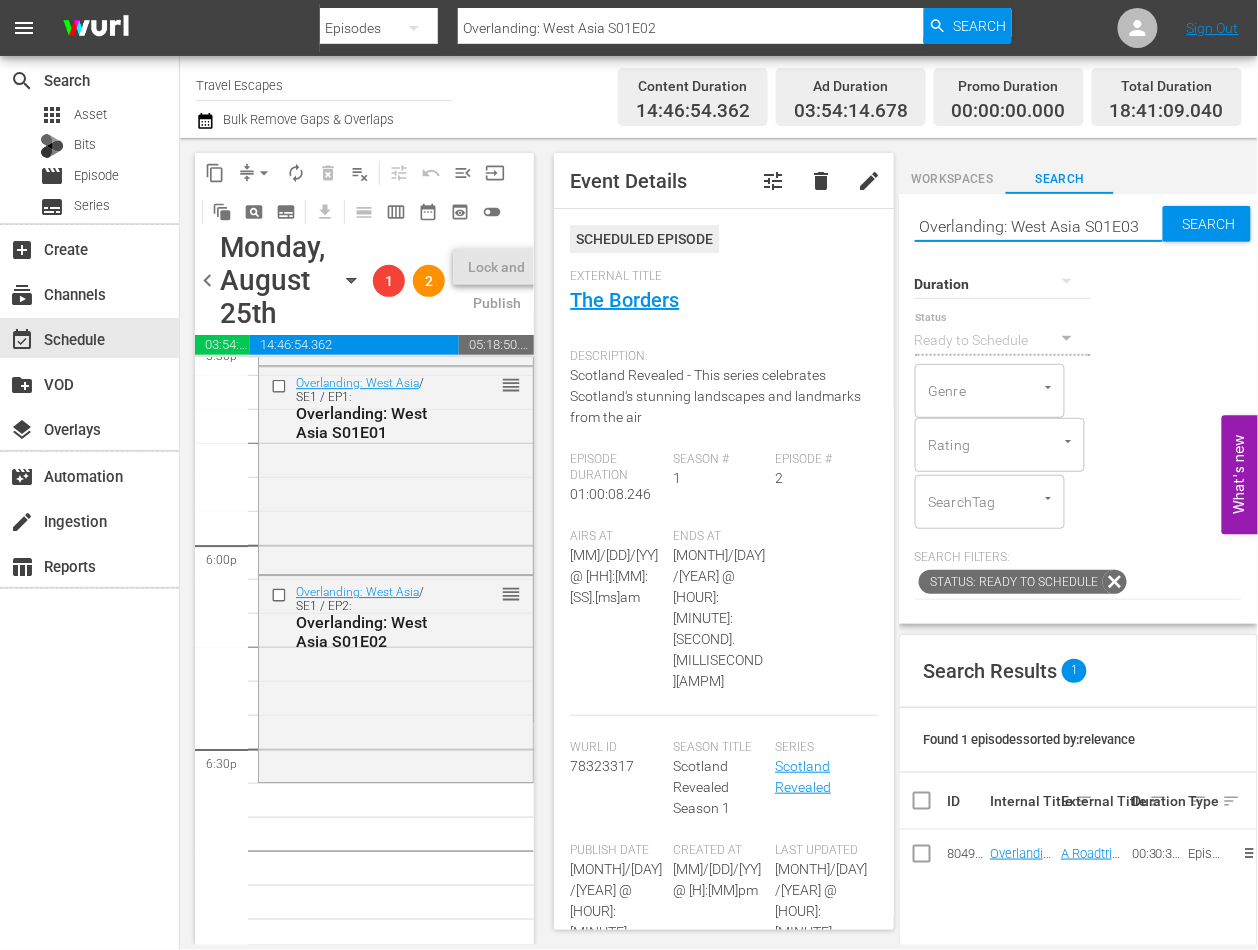 type on "Overlanding: West Asia S01E03" 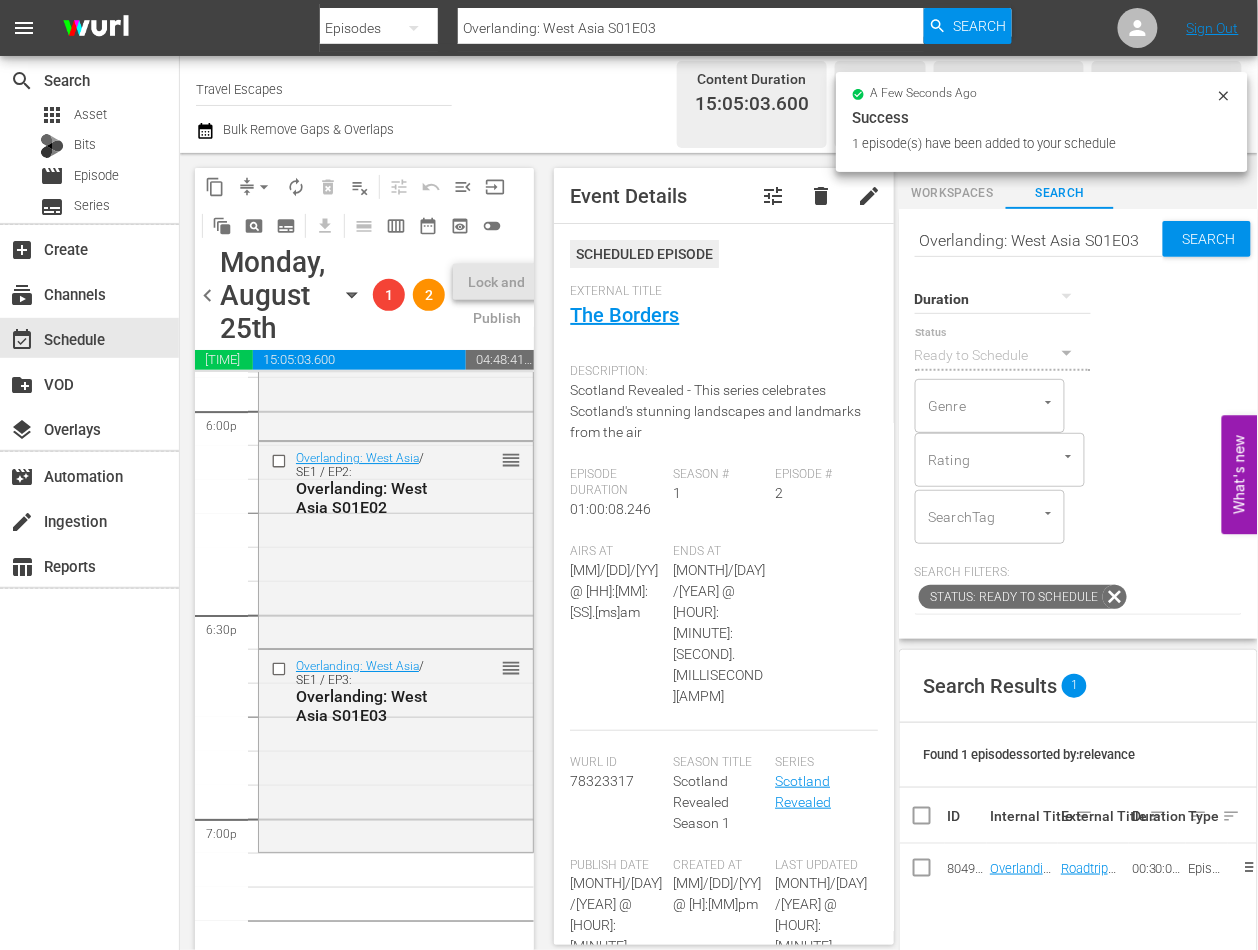 scroll, scrollTop: 7365, scrollLeft: 0, axis: vertical 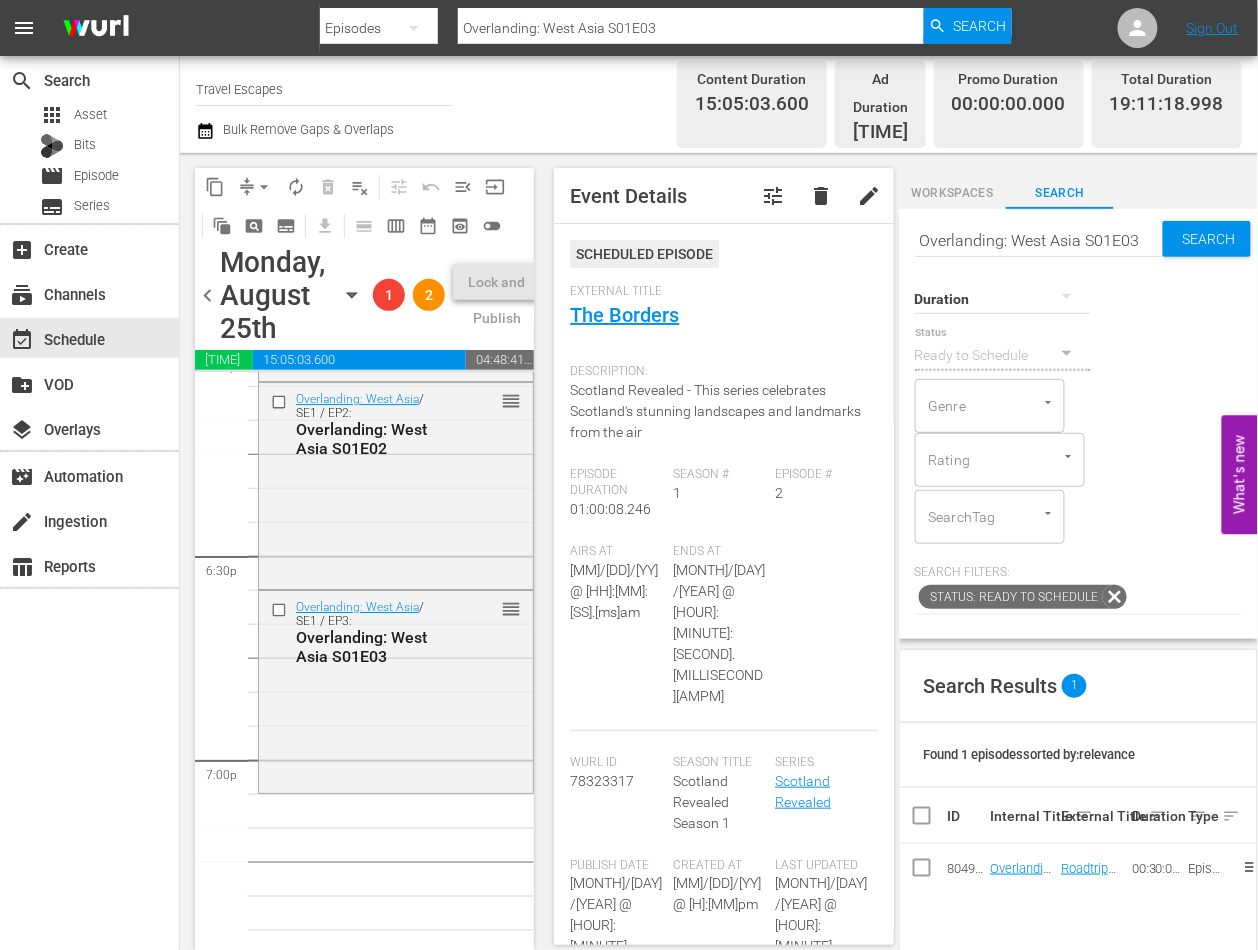 click on "Overlanding: West Asia S01E03" at bounding box center [1039, 241] 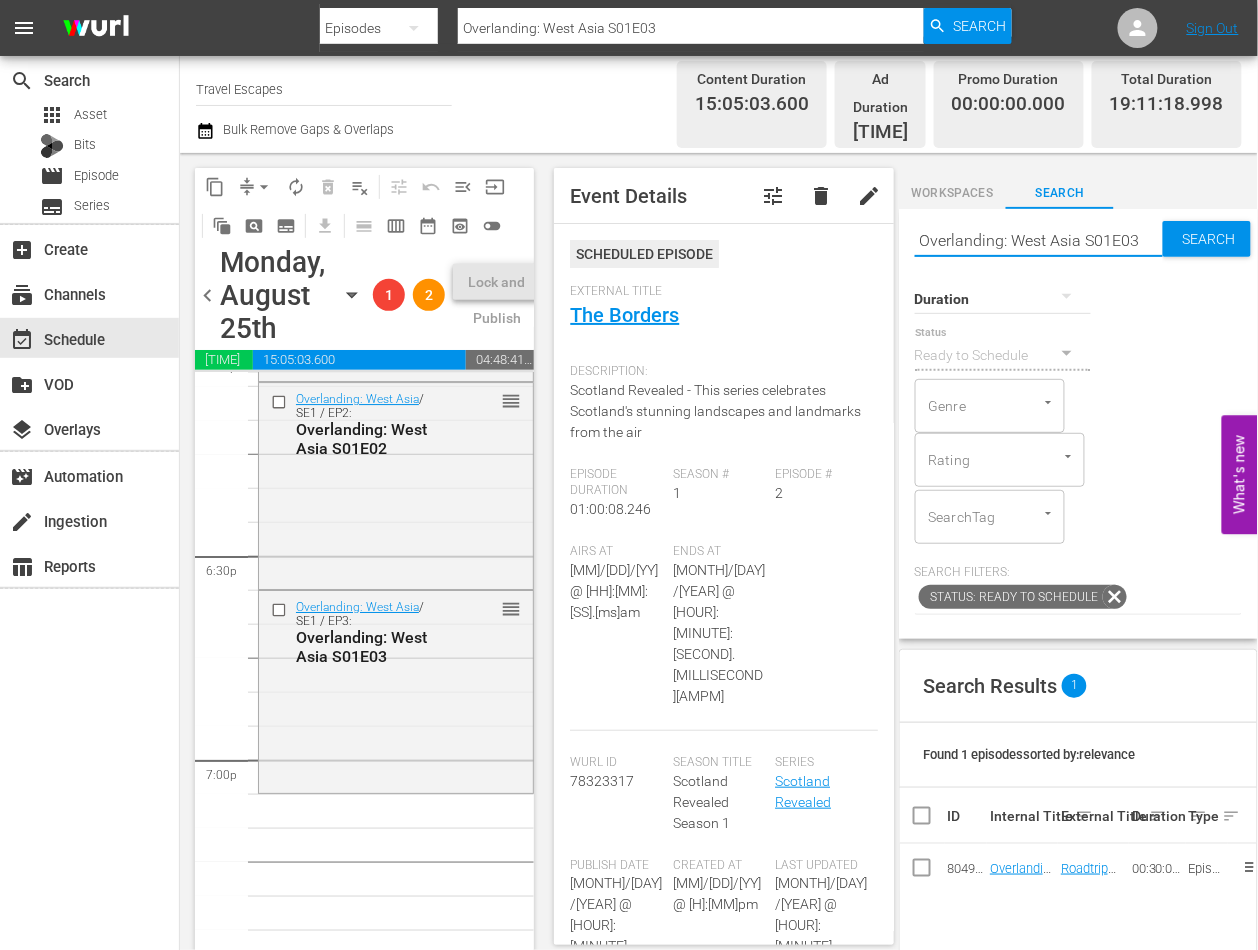 click on "Overlanding: West Asia S01E03" at bounding box center (1039, 241) 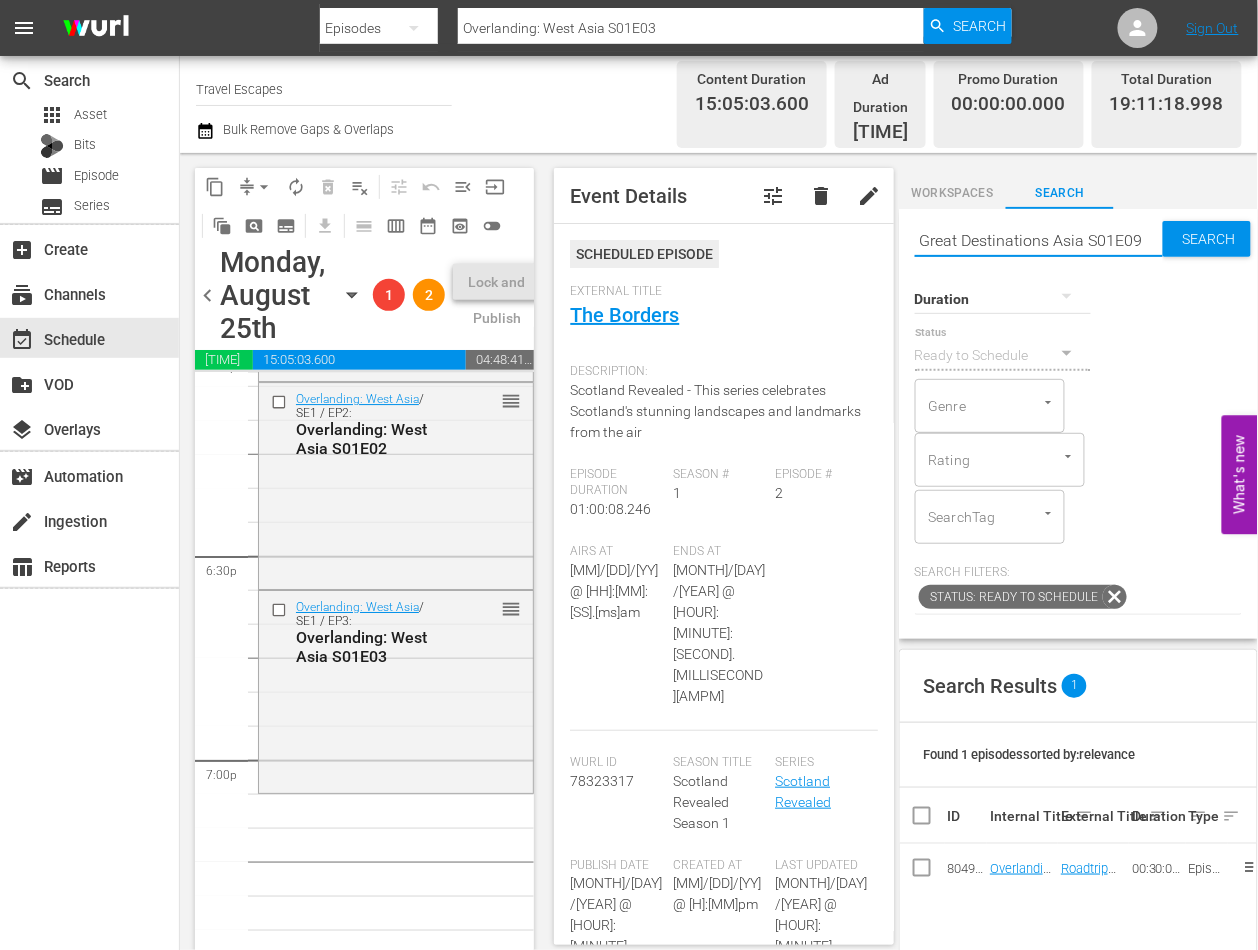 type on "Great Destinations Asia S01E09" 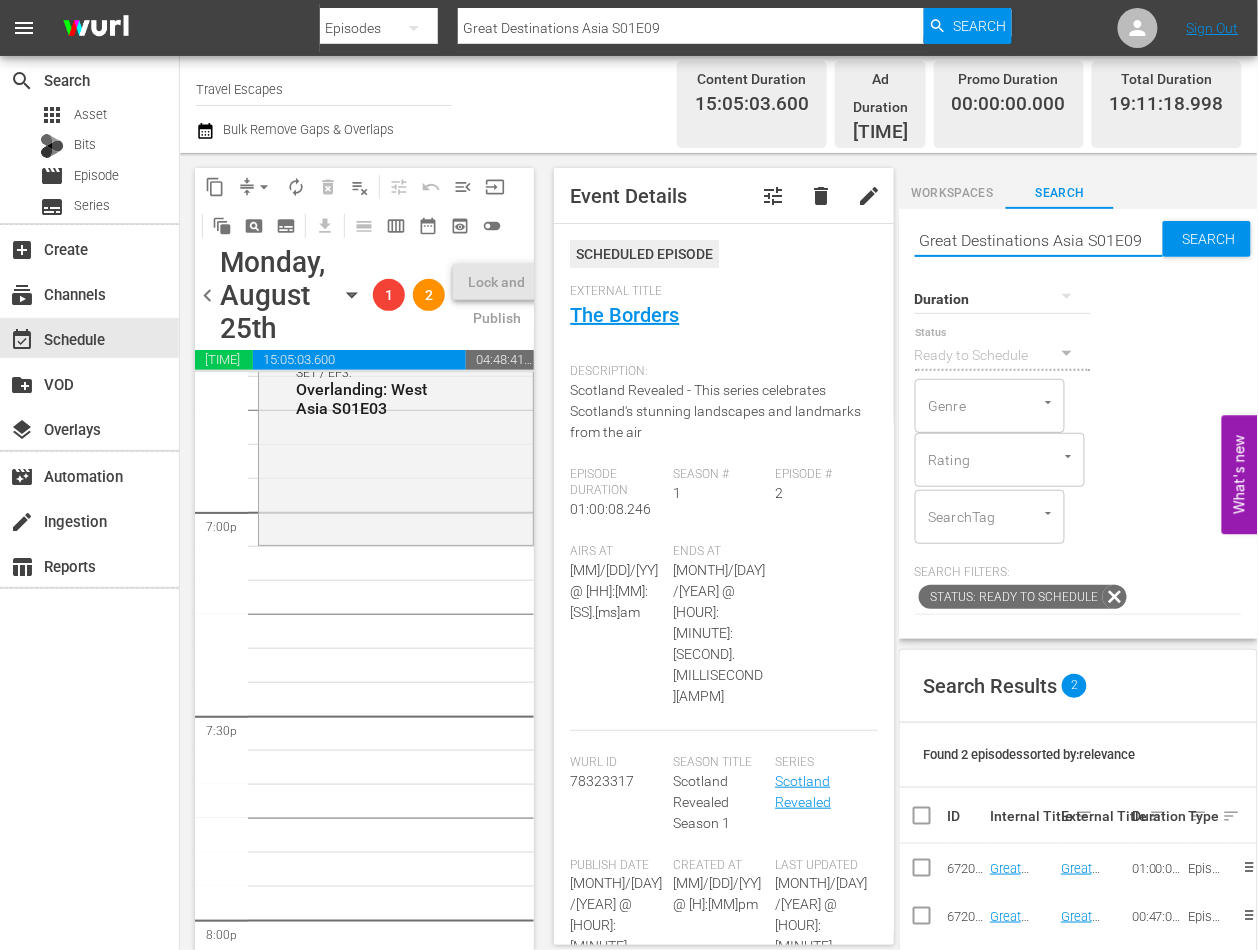 scroll, scrollTop: 7596, scrollLeft: 0, axis: vertical 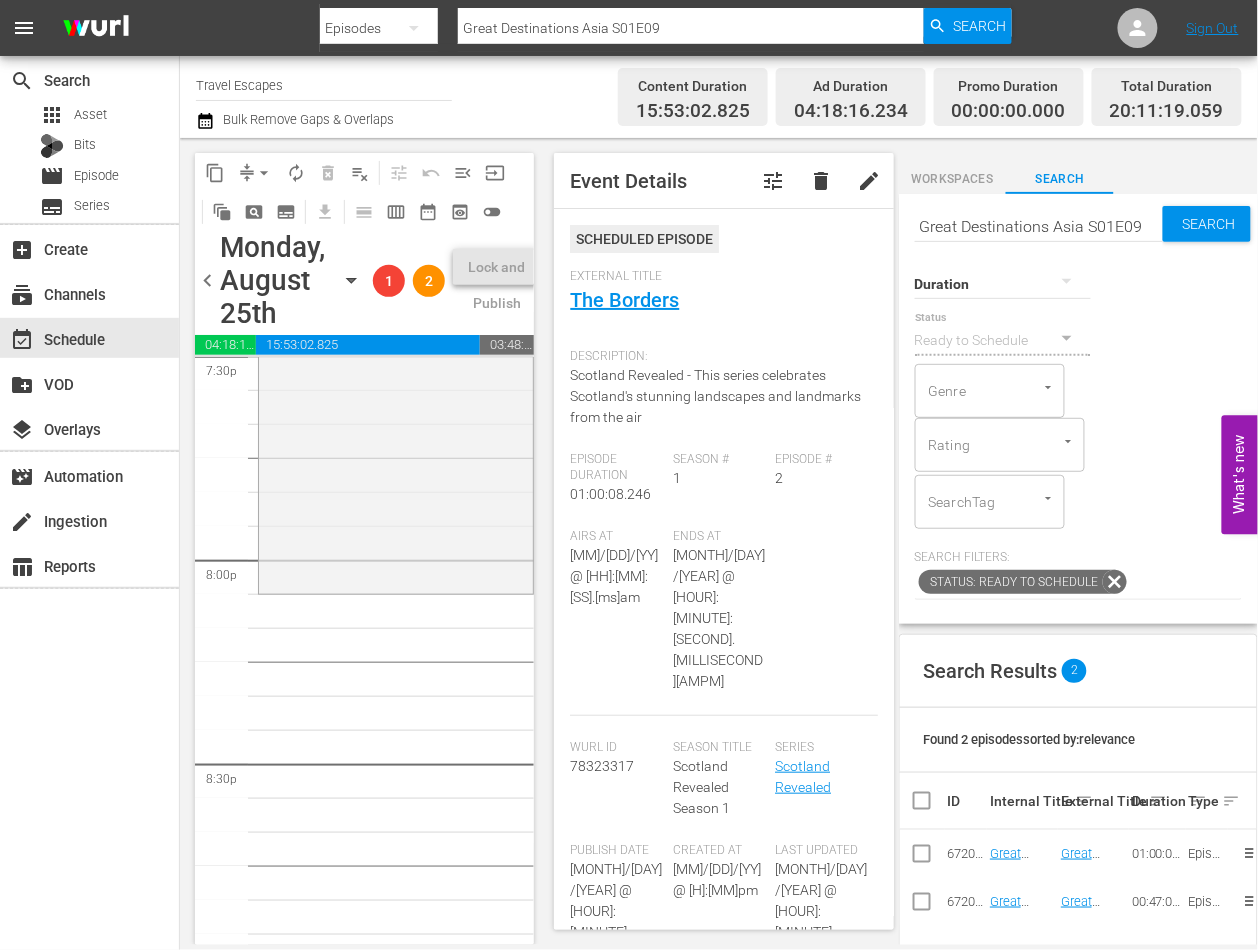 click on "Great Destinations Asia S01E09" at bounding box center (1039, 226) 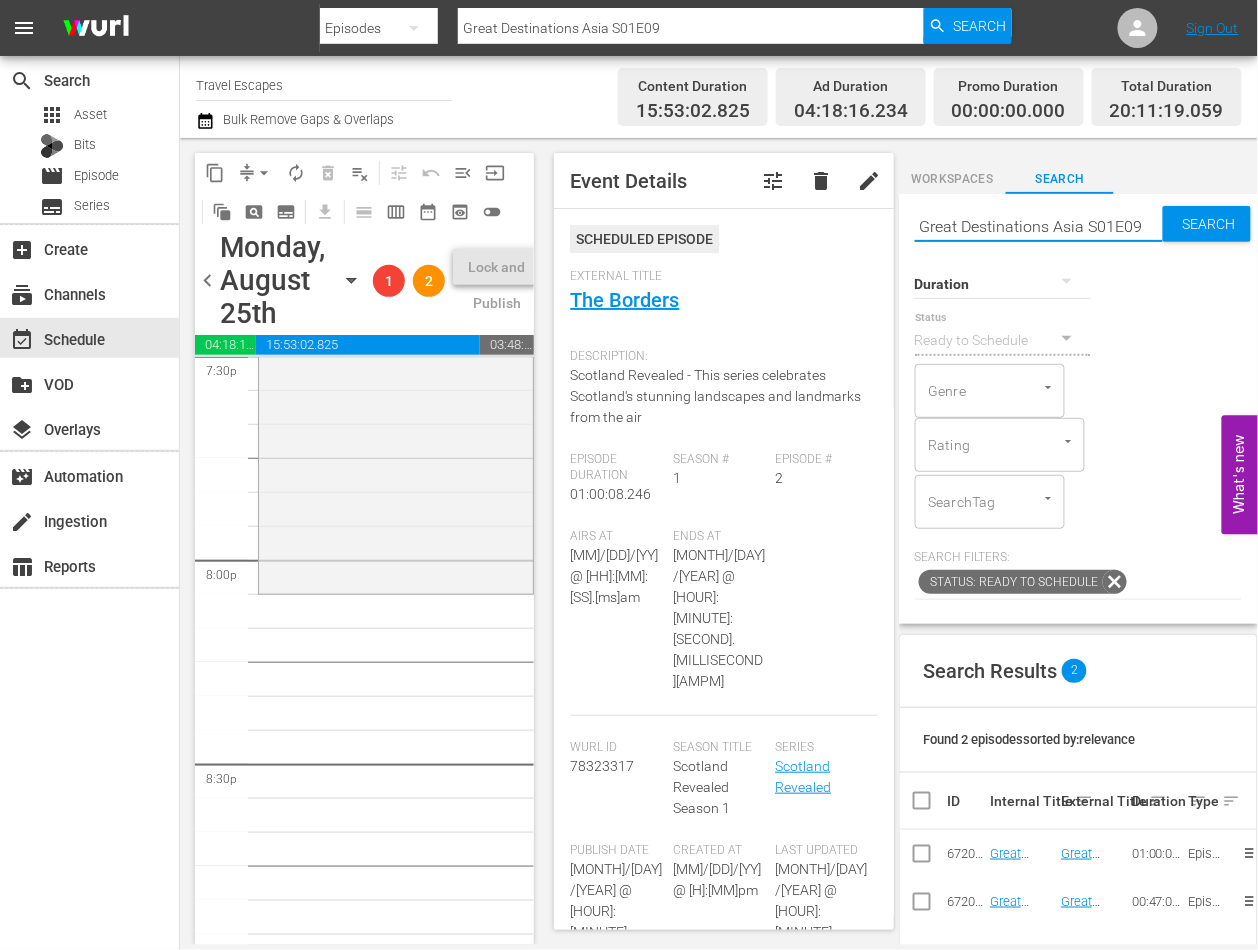 click on "Great Destinations Asia S01E09" at bounding box center [1039, 226] 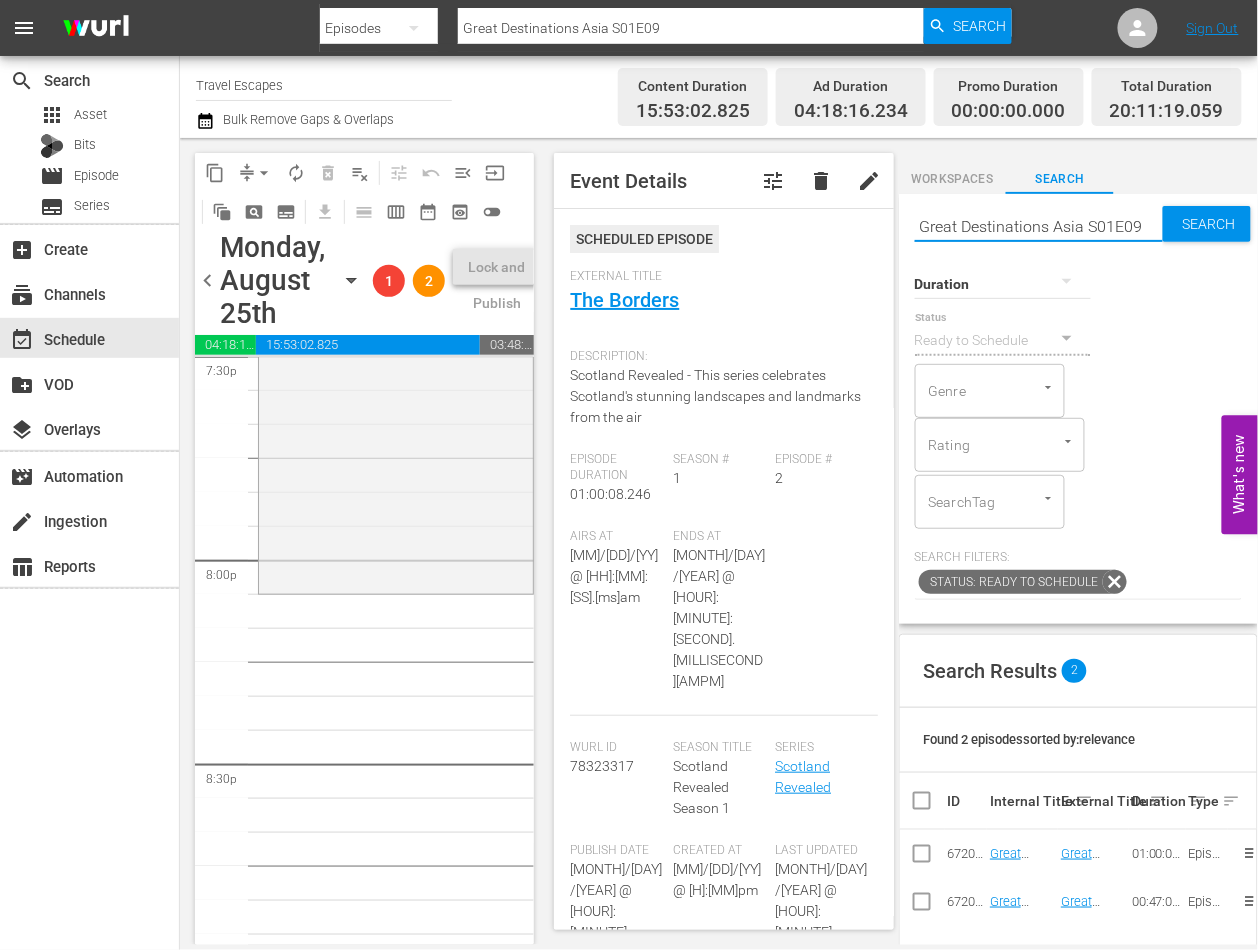 paste on "[NUMBER] [STREET]" 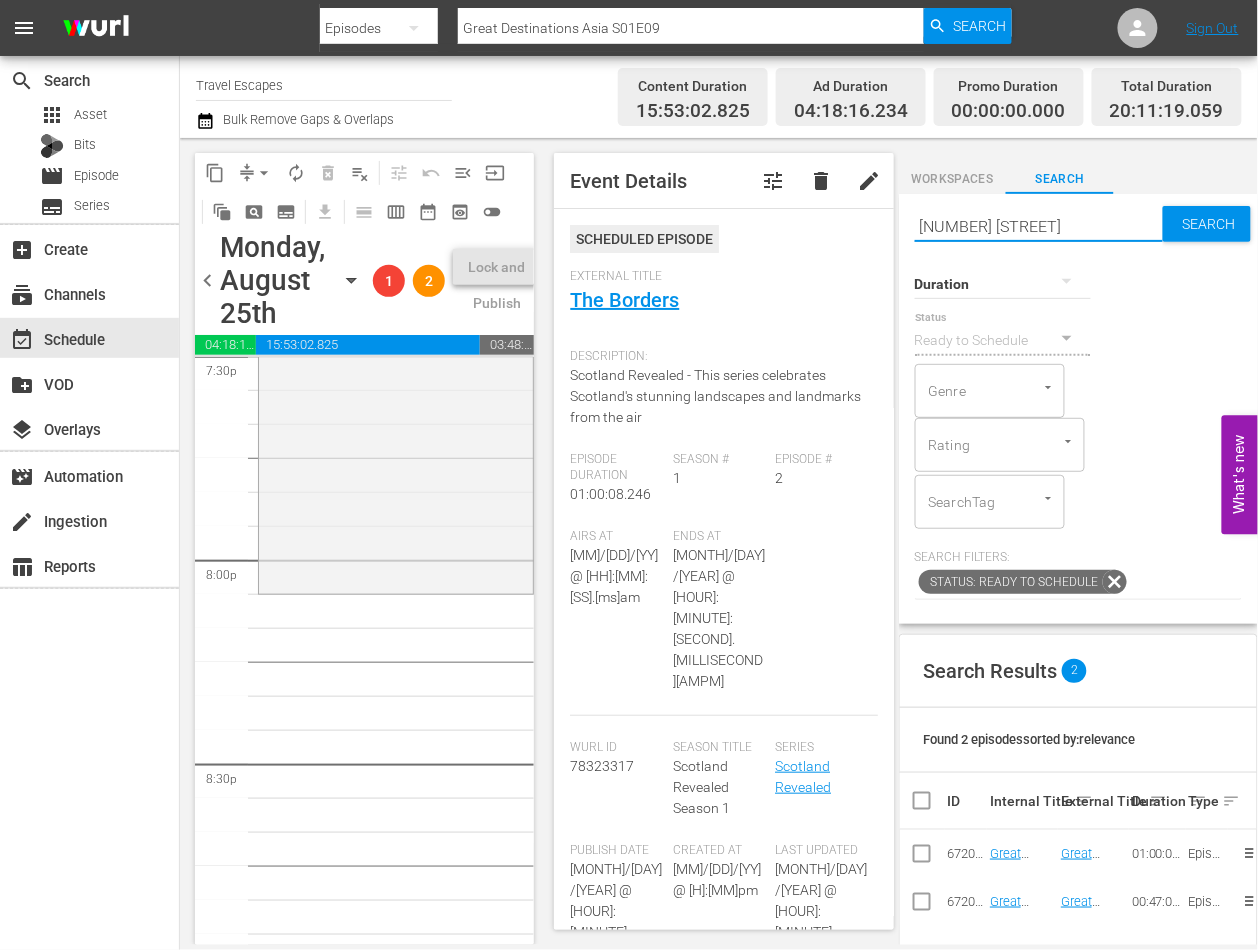 type on "[NUMBER] [STREET]" 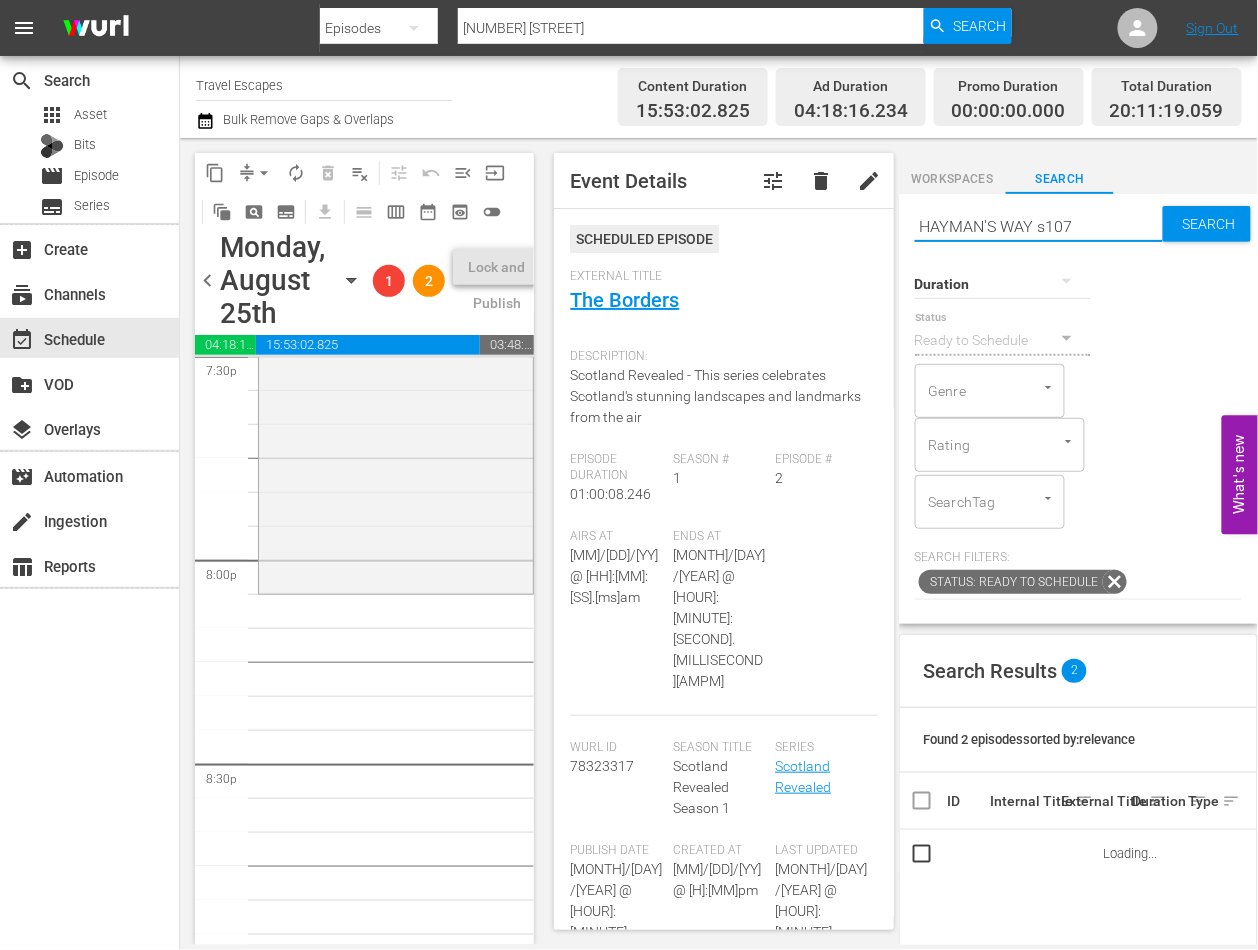 type on "HAYMAN'S WAY s0107" 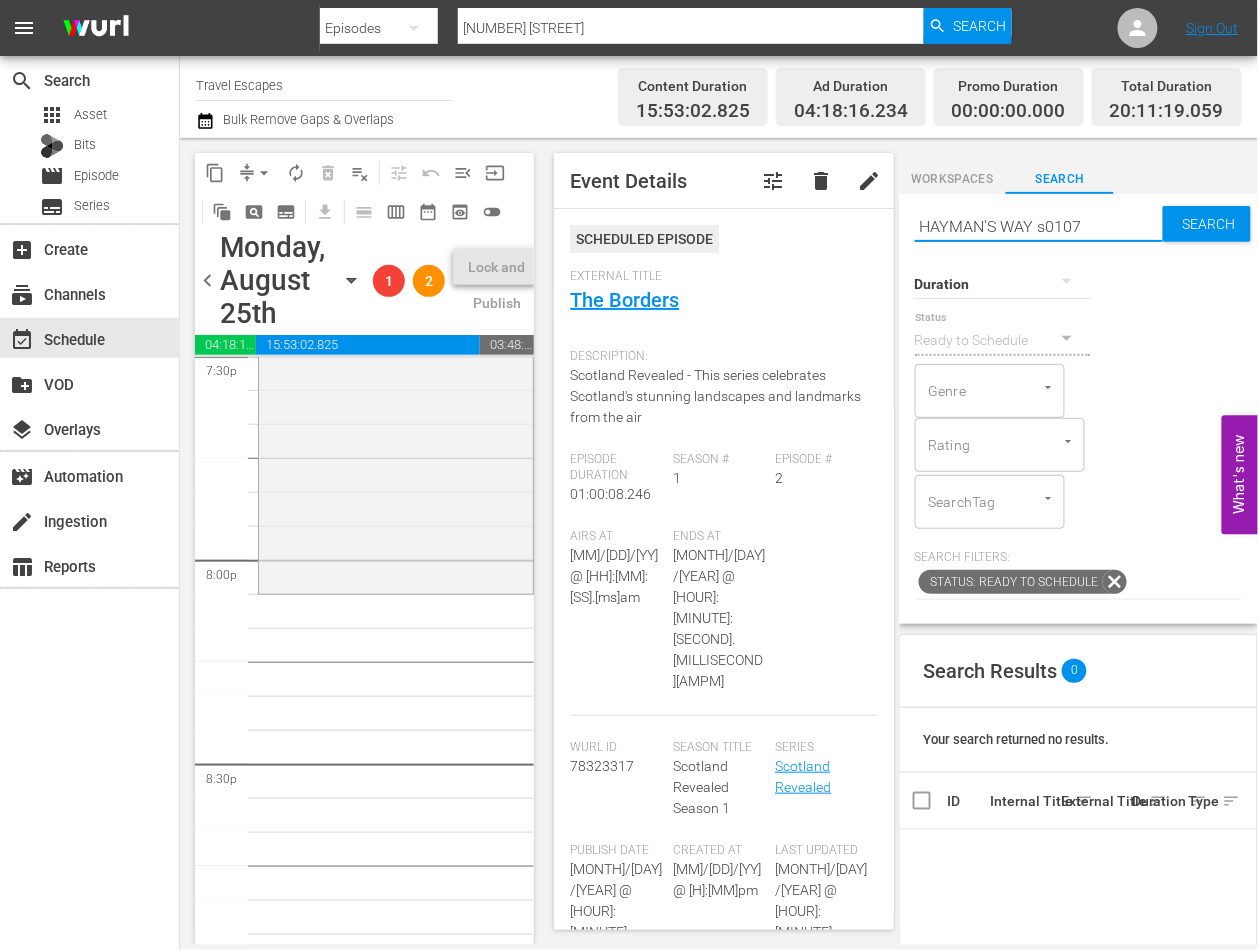 type on "HAYMAN'S WAY s0107" 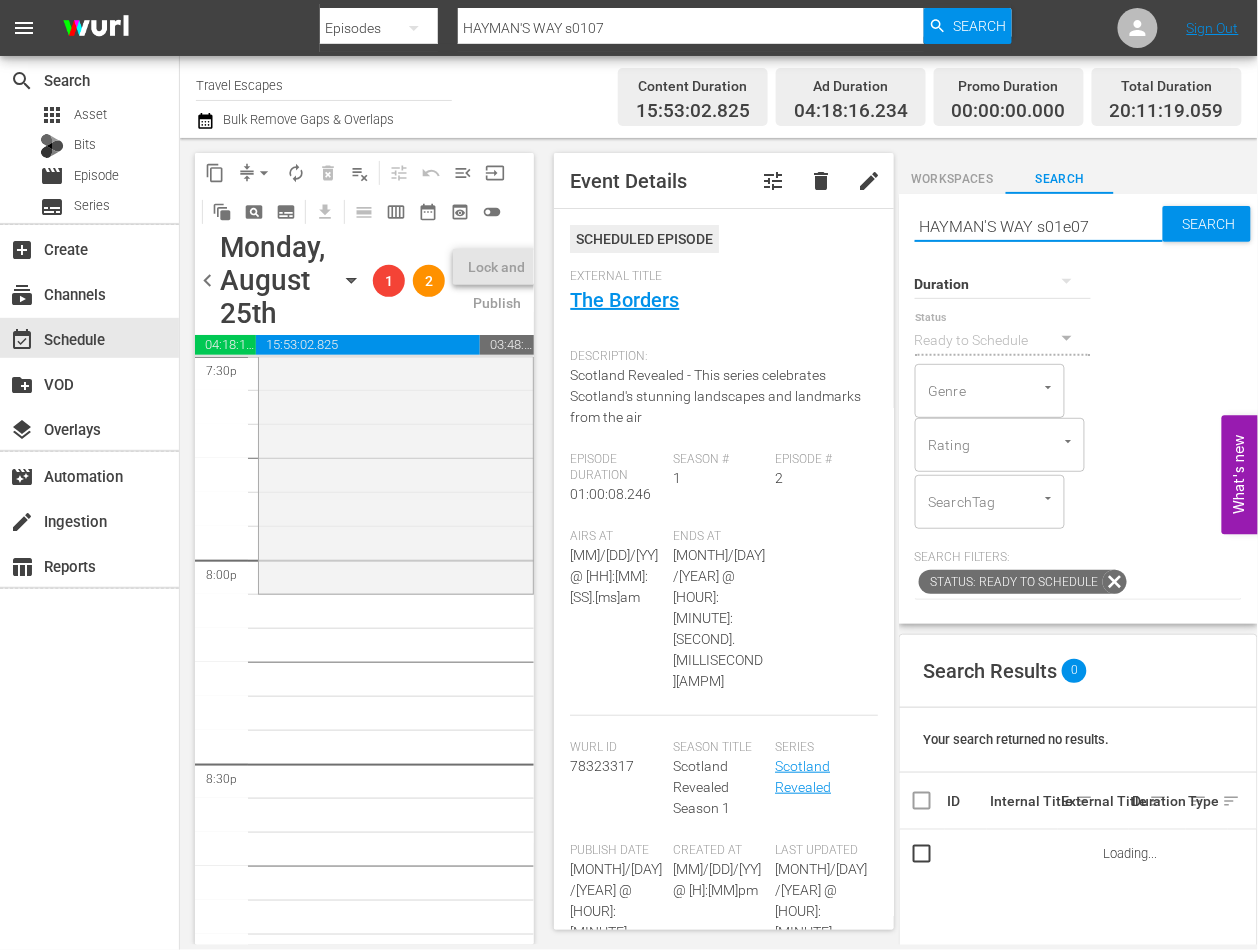 type on "HAYMAN'S WAY s01e07" 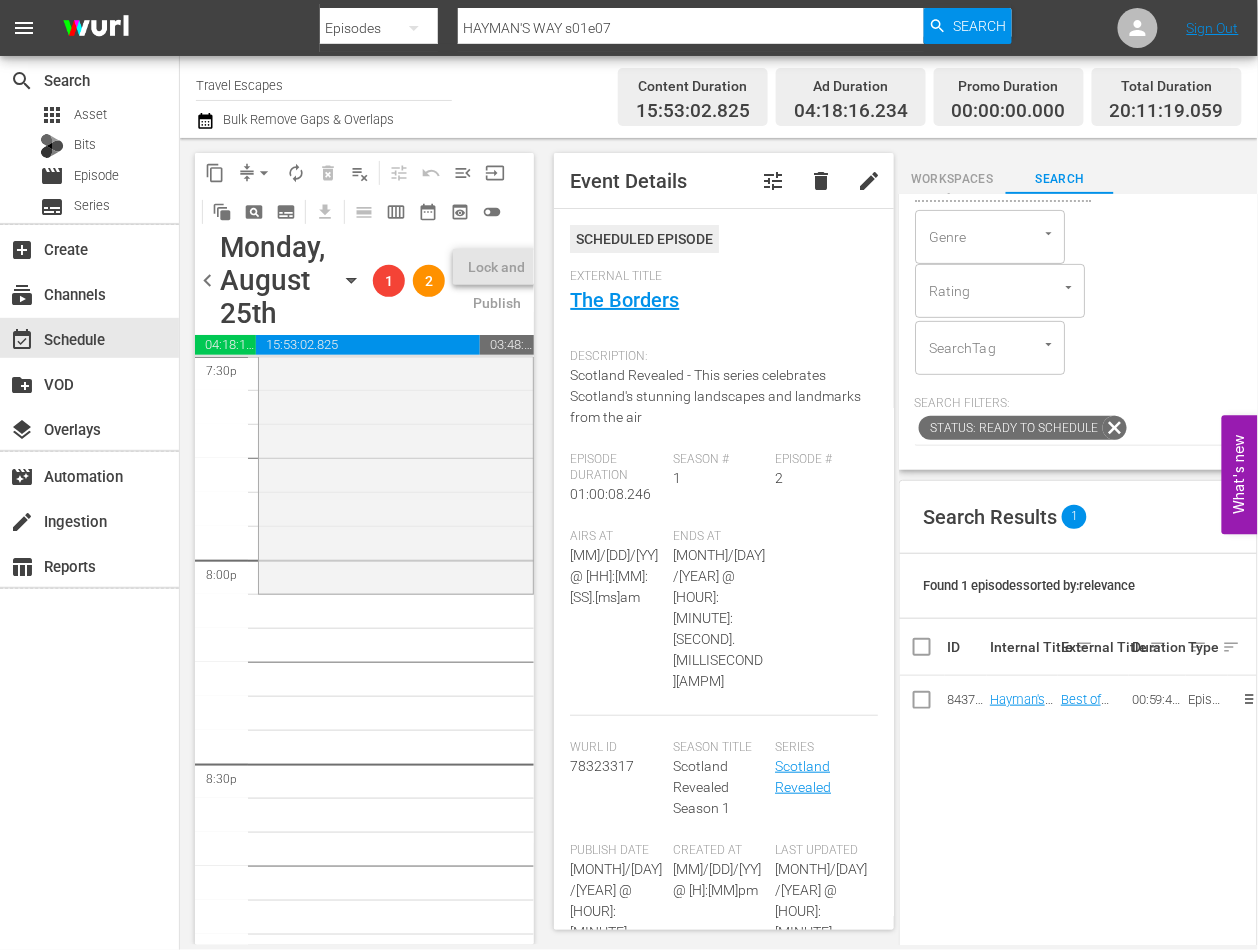 scroll, scrollTop: 165, scrollLeft: 0, axis: vertical 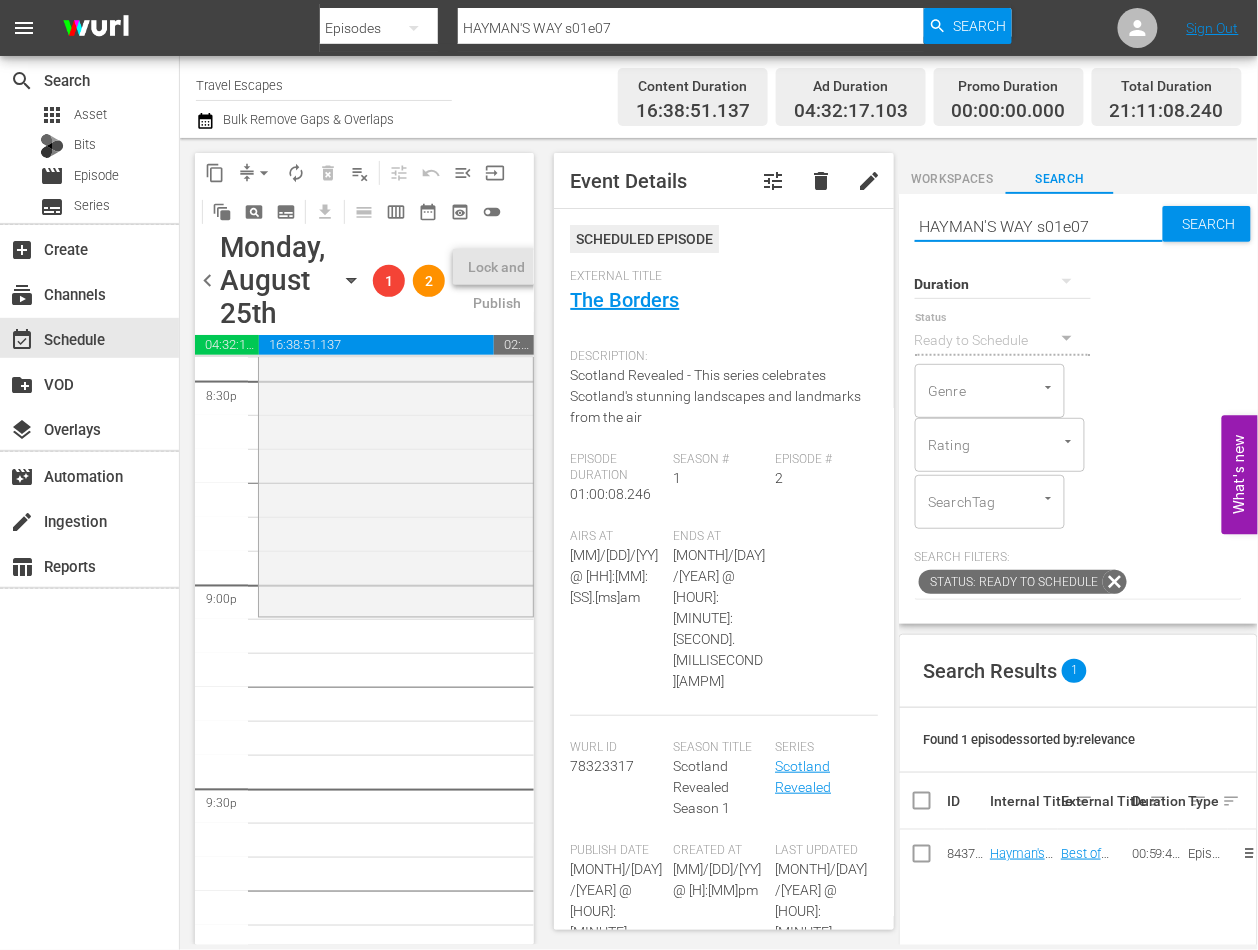 click on "HAYMAN'S WAY s01e07" at bounding box center (1039, 226) 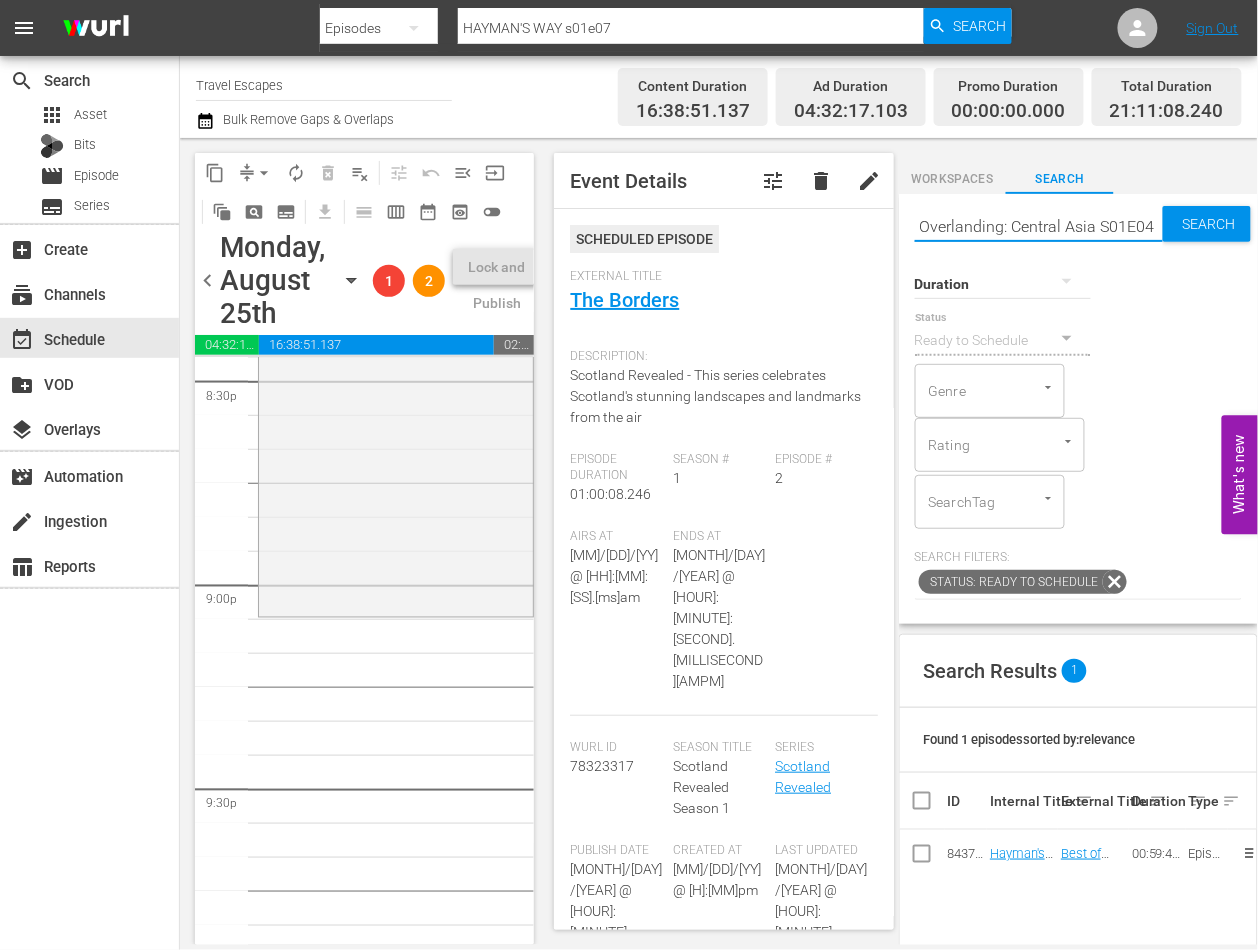 type on "Overlanding: Central Asia S01E04" 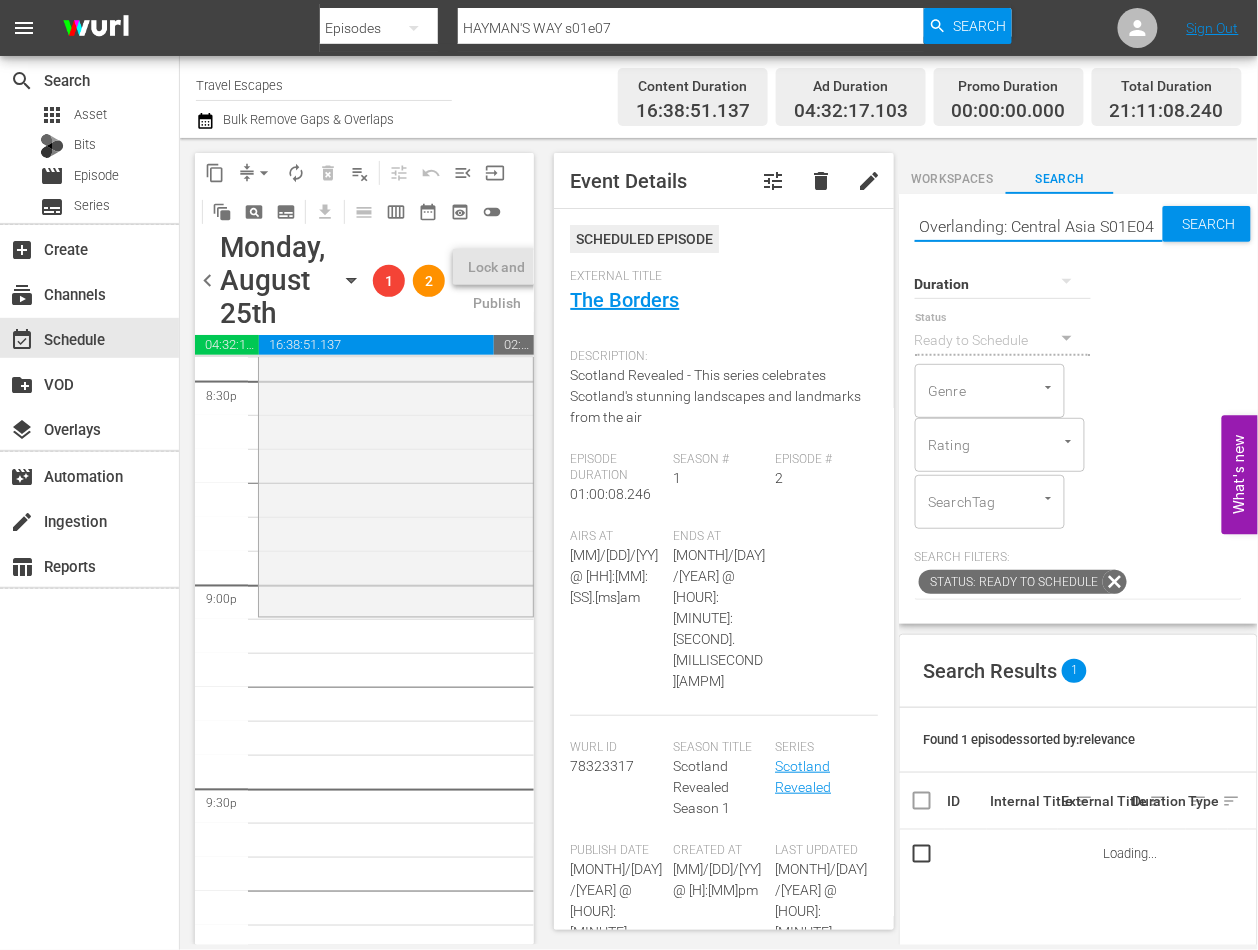type on "Overlanding: Central Asia S01E04" 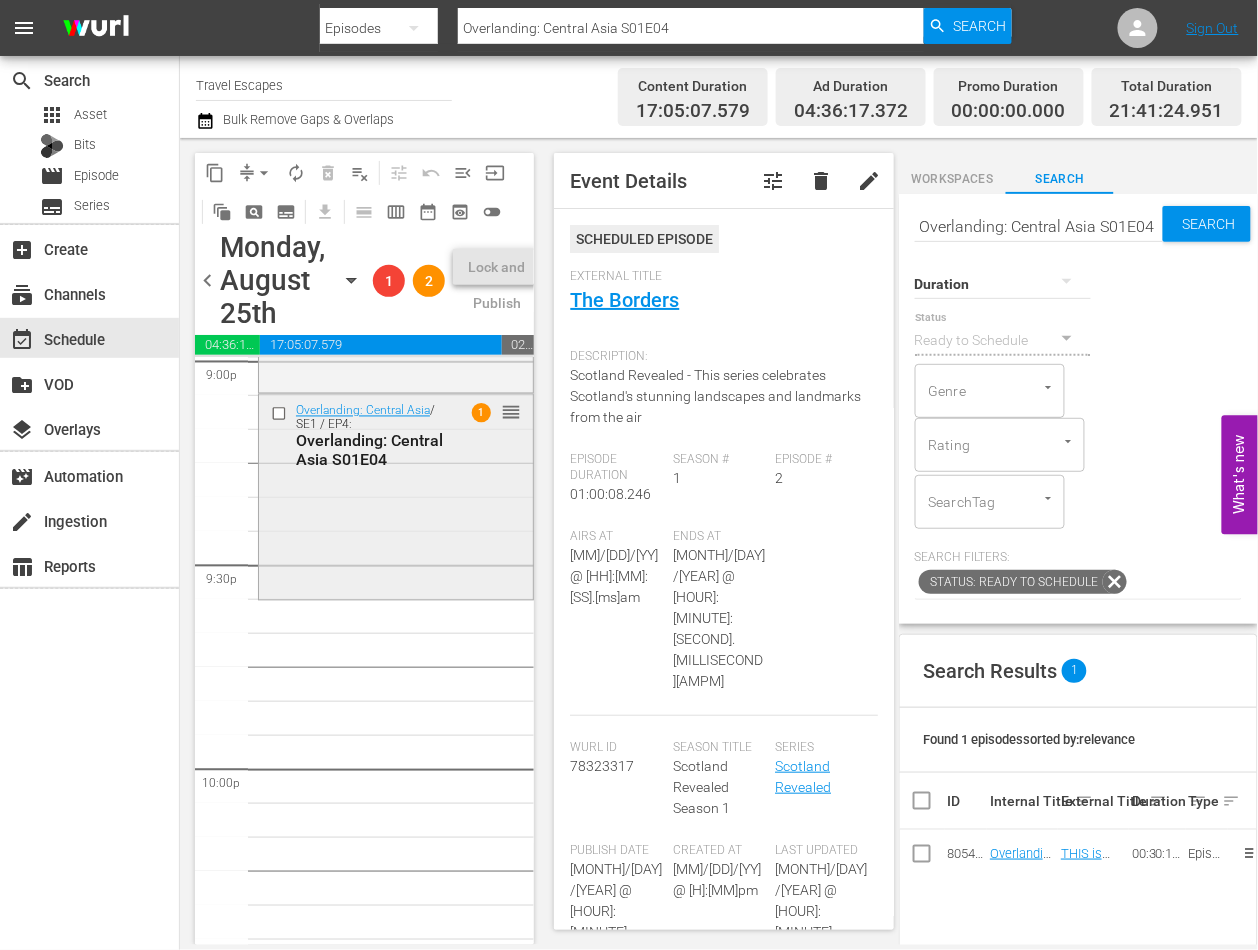 scroll, scrollTop: 8581, scrollLeft: 0, axis: vertical 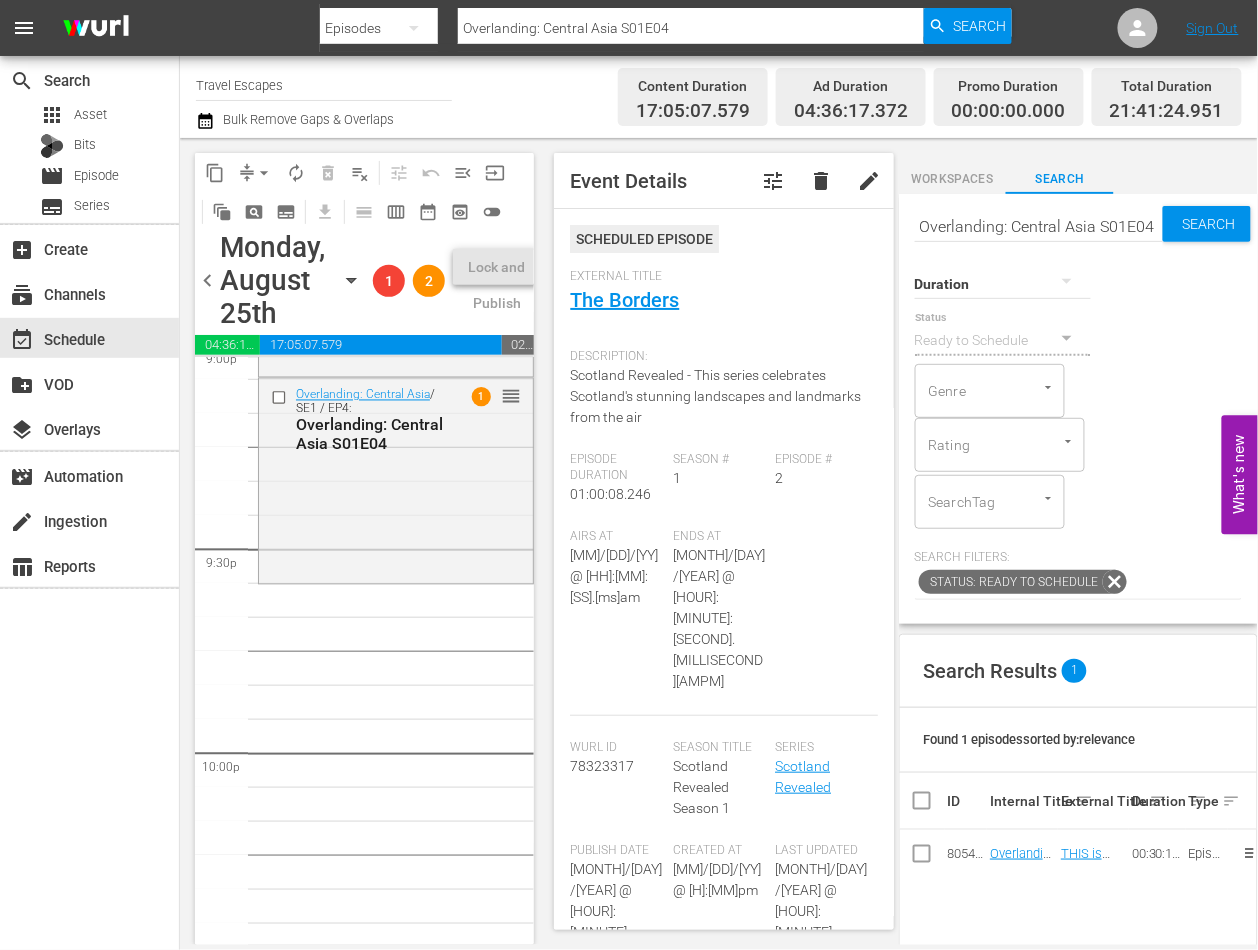 click on "Overlanding: Central Asia S01E04" at bounding box center [1039, 226] 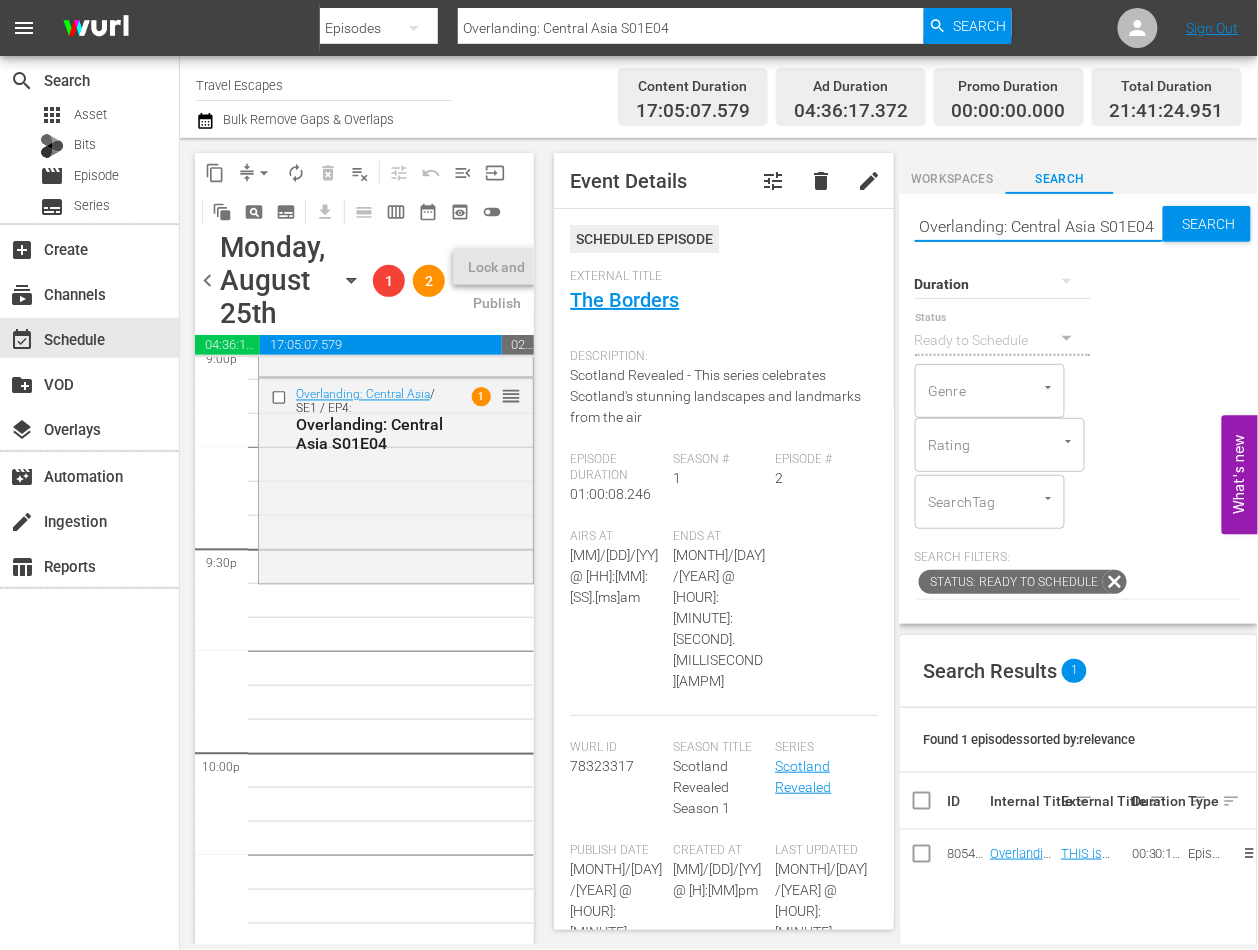 click on "Overlanding: Central Asia S01E04" at bounding box center [1039, 226] 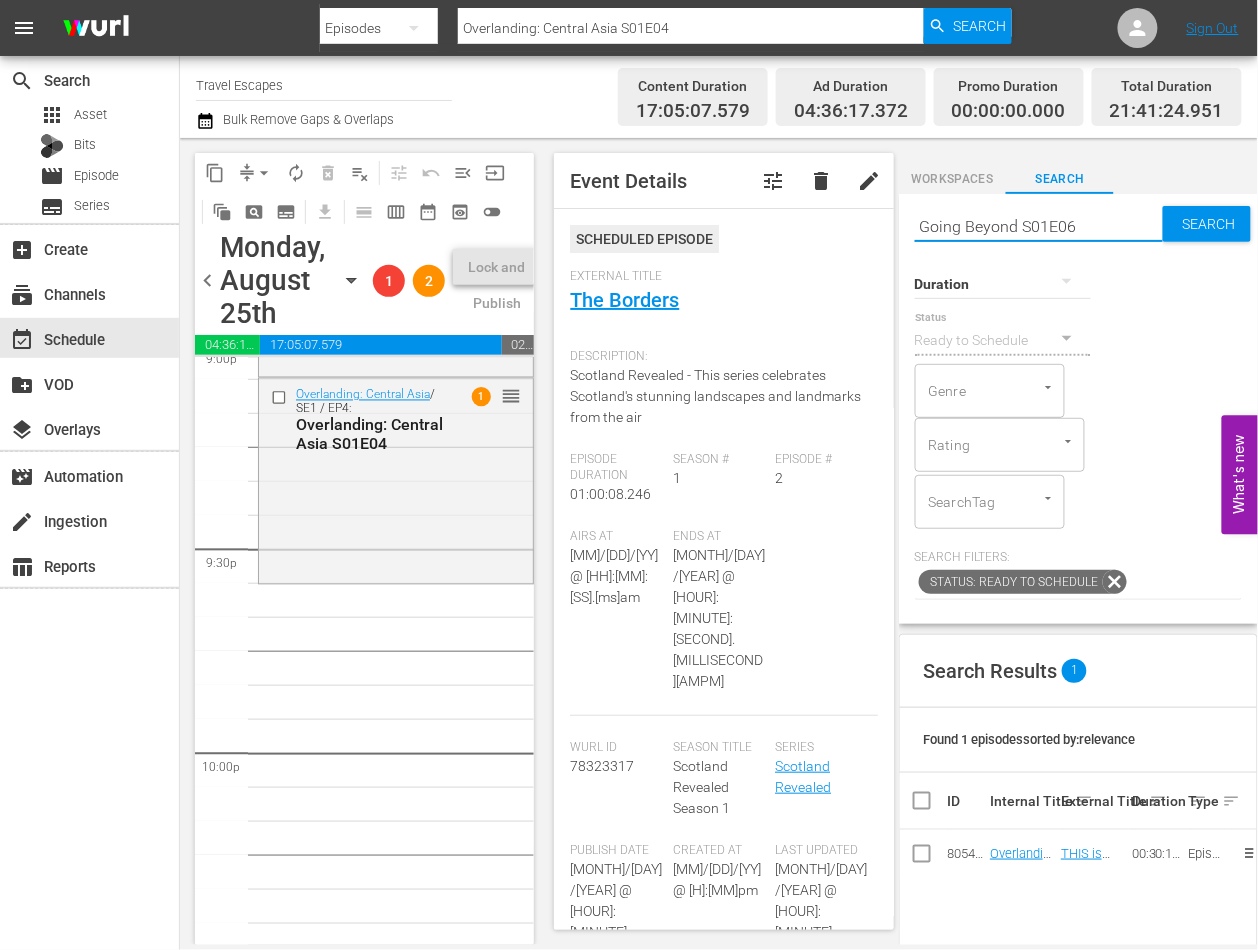 type on "Going Beyond S01E06" 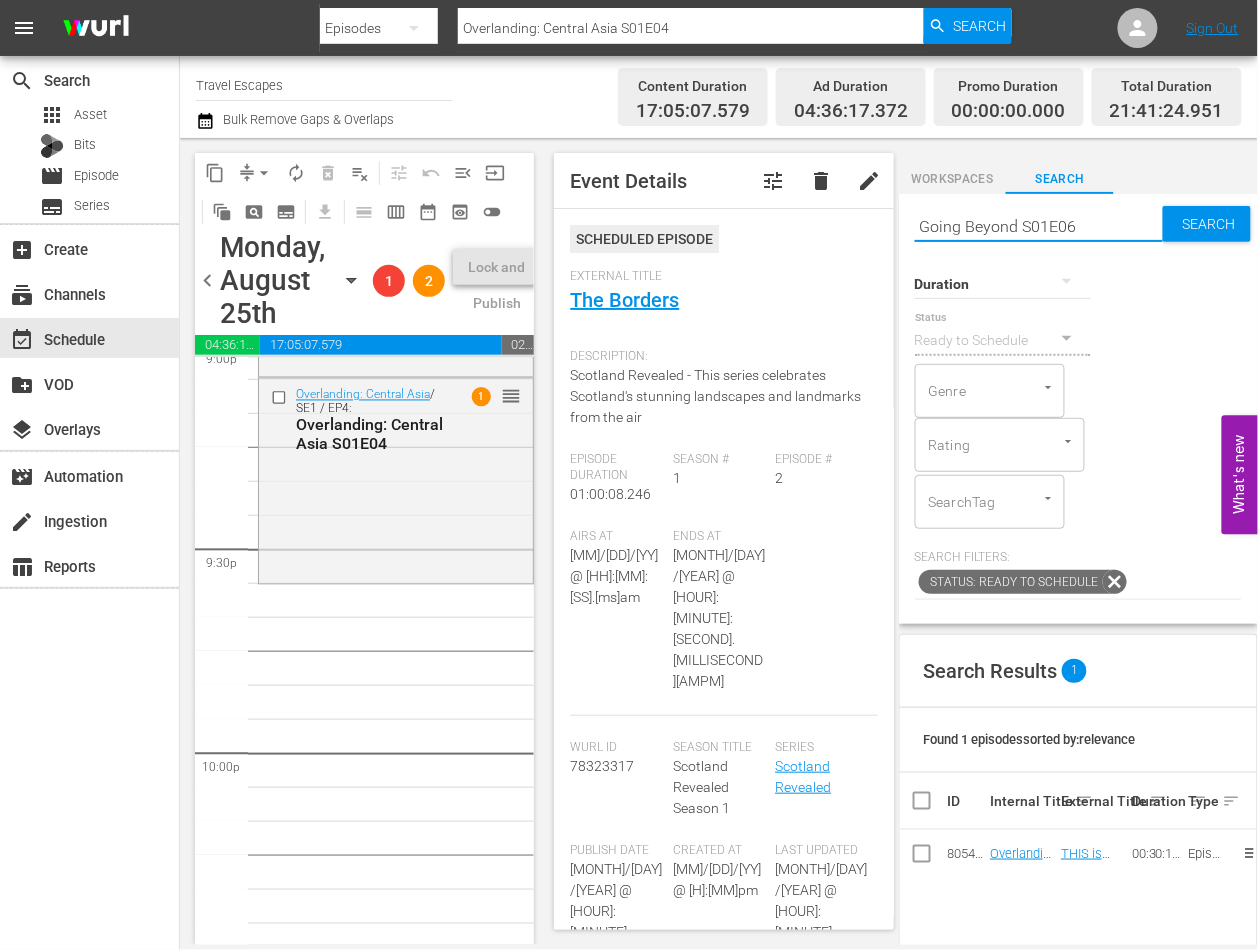 type on "Going Beyond S01E06" 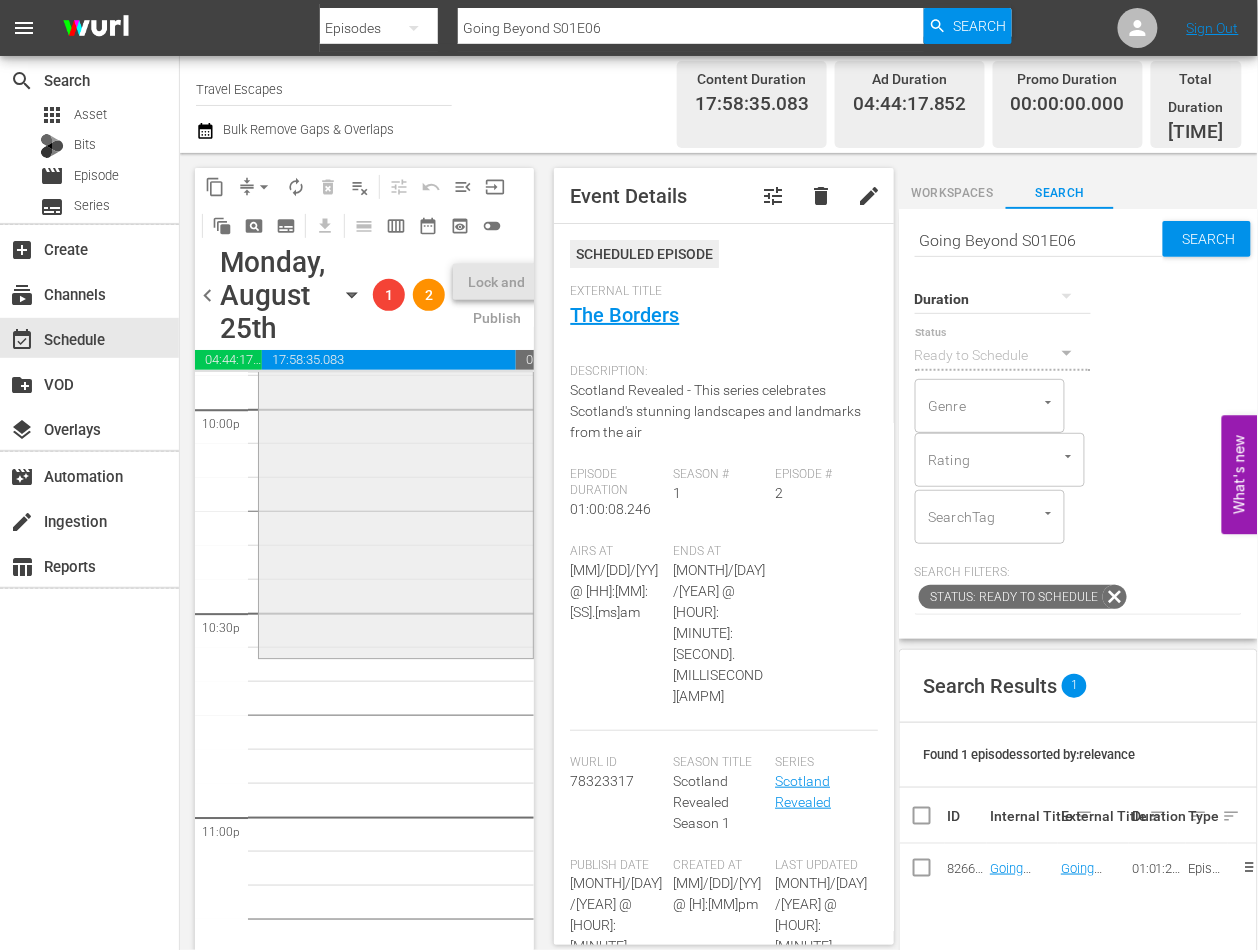 scroll, scrollTop: 8977, scrollLeft: 0, axis: vertical 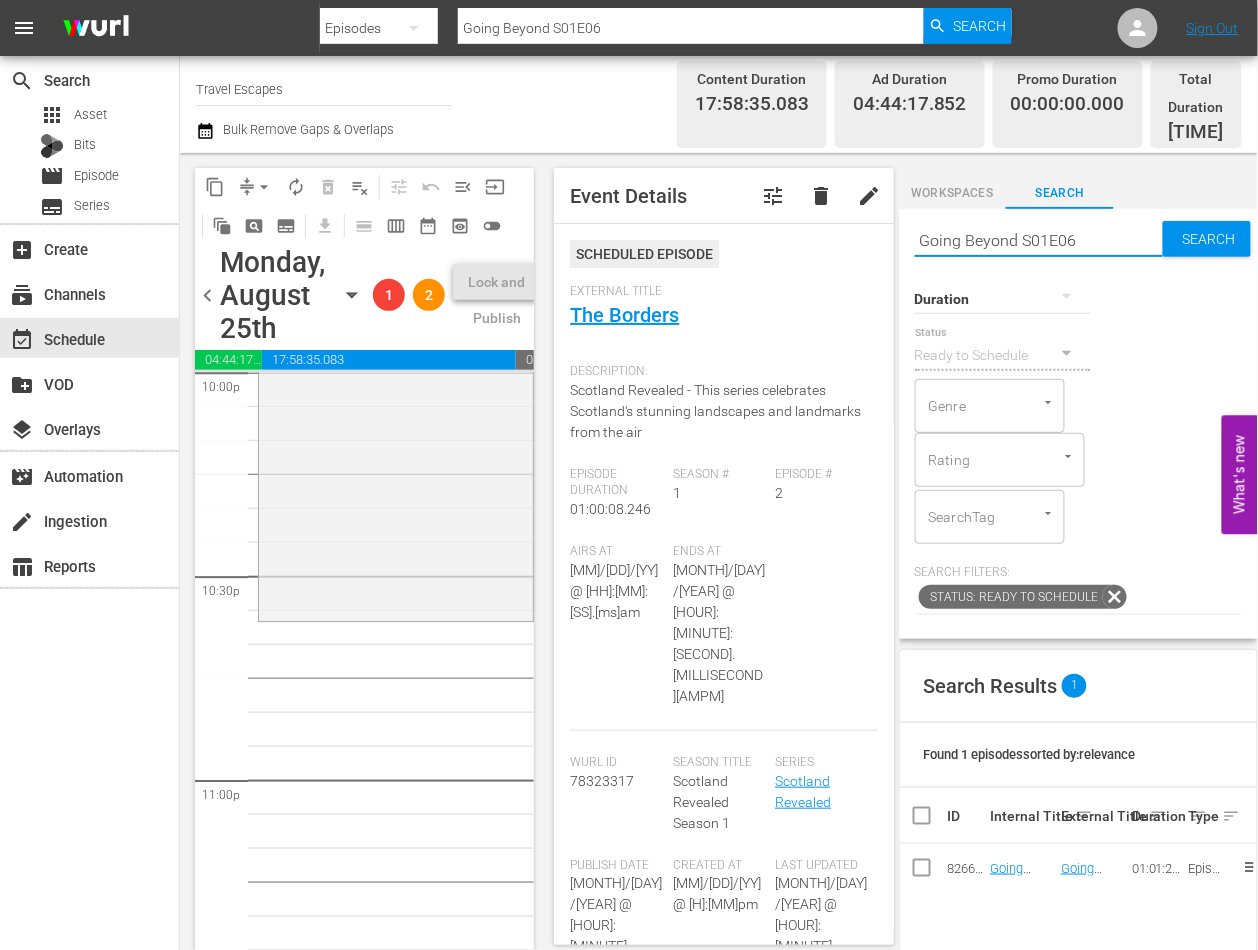 click on "Going Beyond S01E06" at bounding box center (1039, 241) 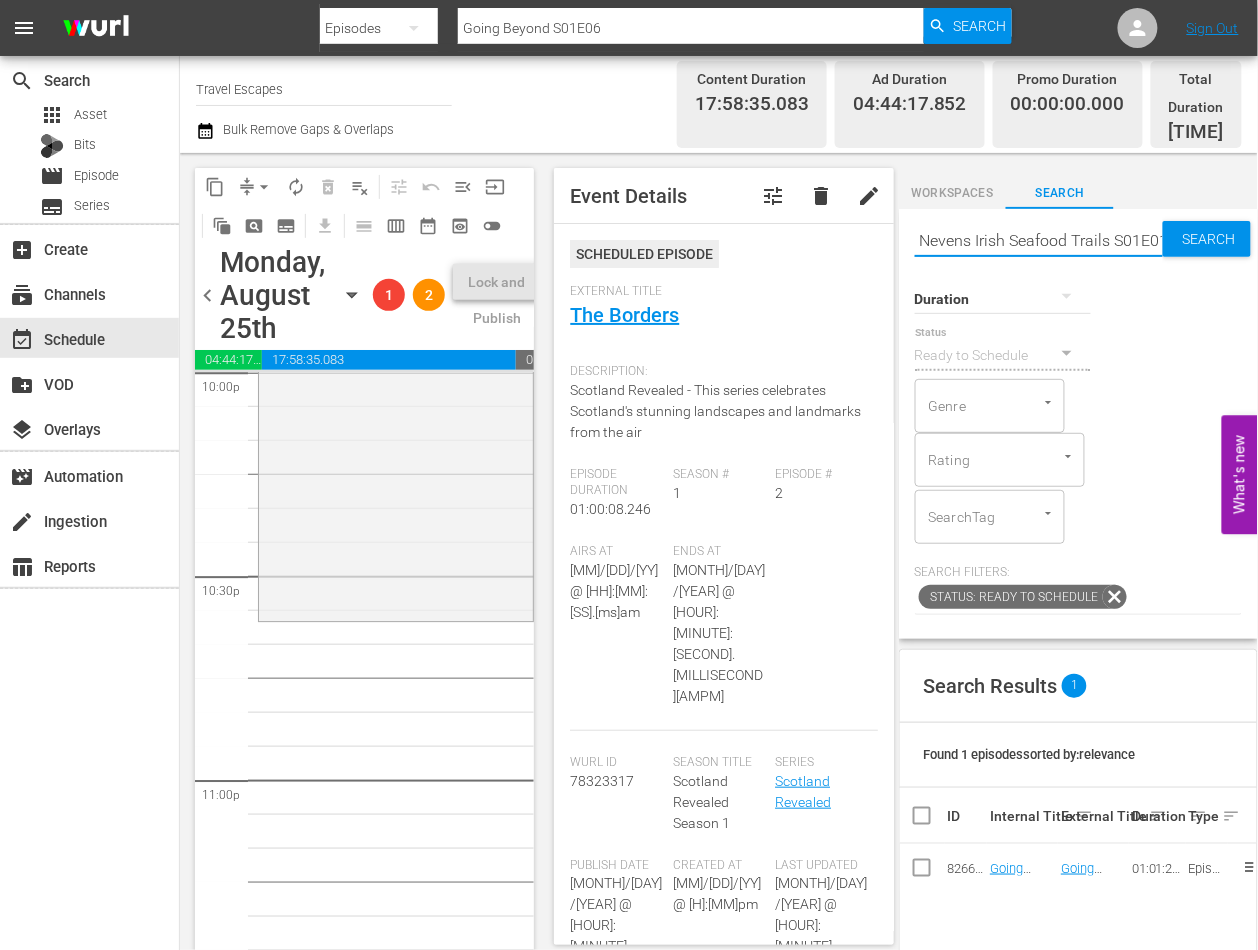 type on "Nevens Irish Seafood Trails S01E01" 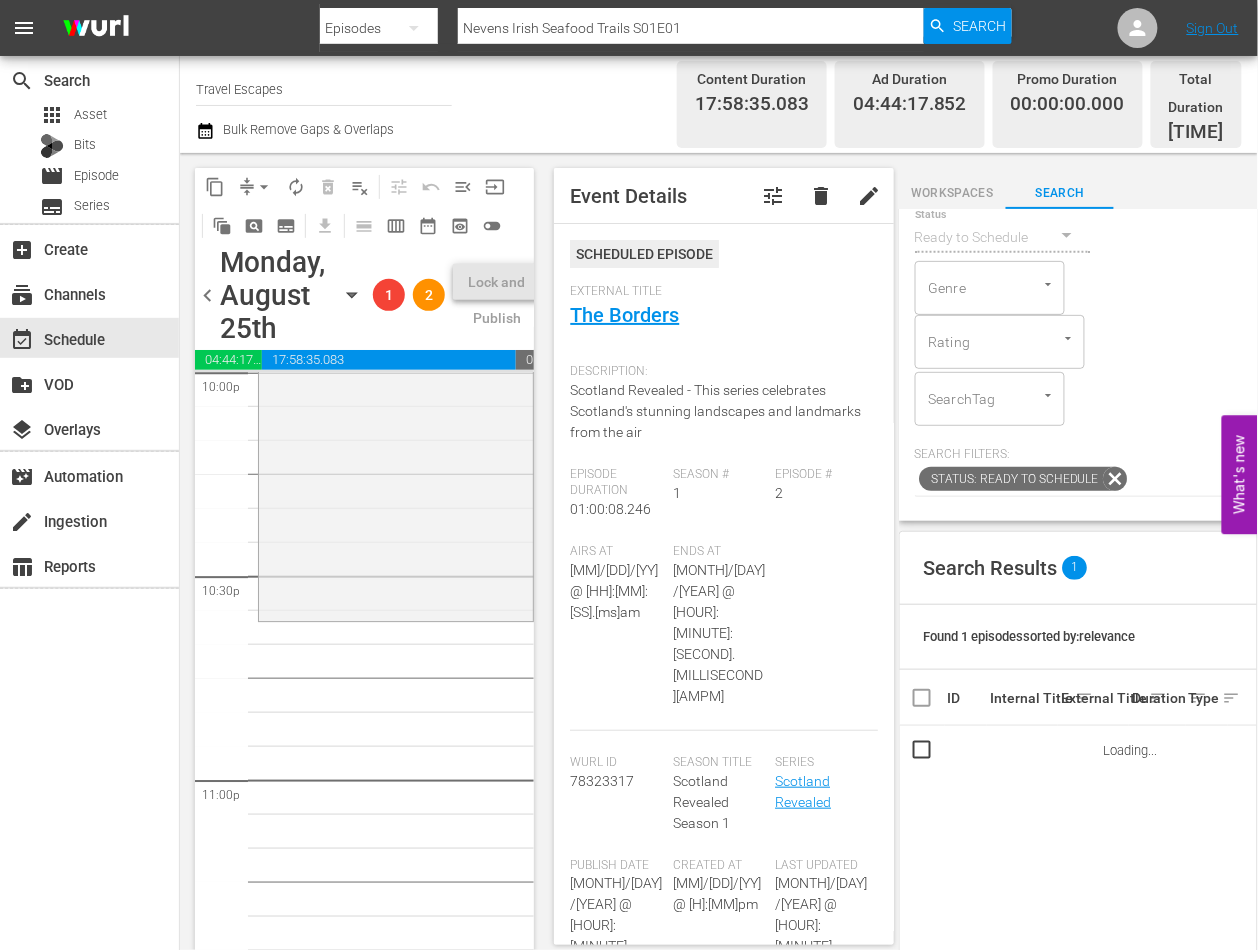 scroll, scrollTop: 186, scrollLeft: 0, axis: vertical 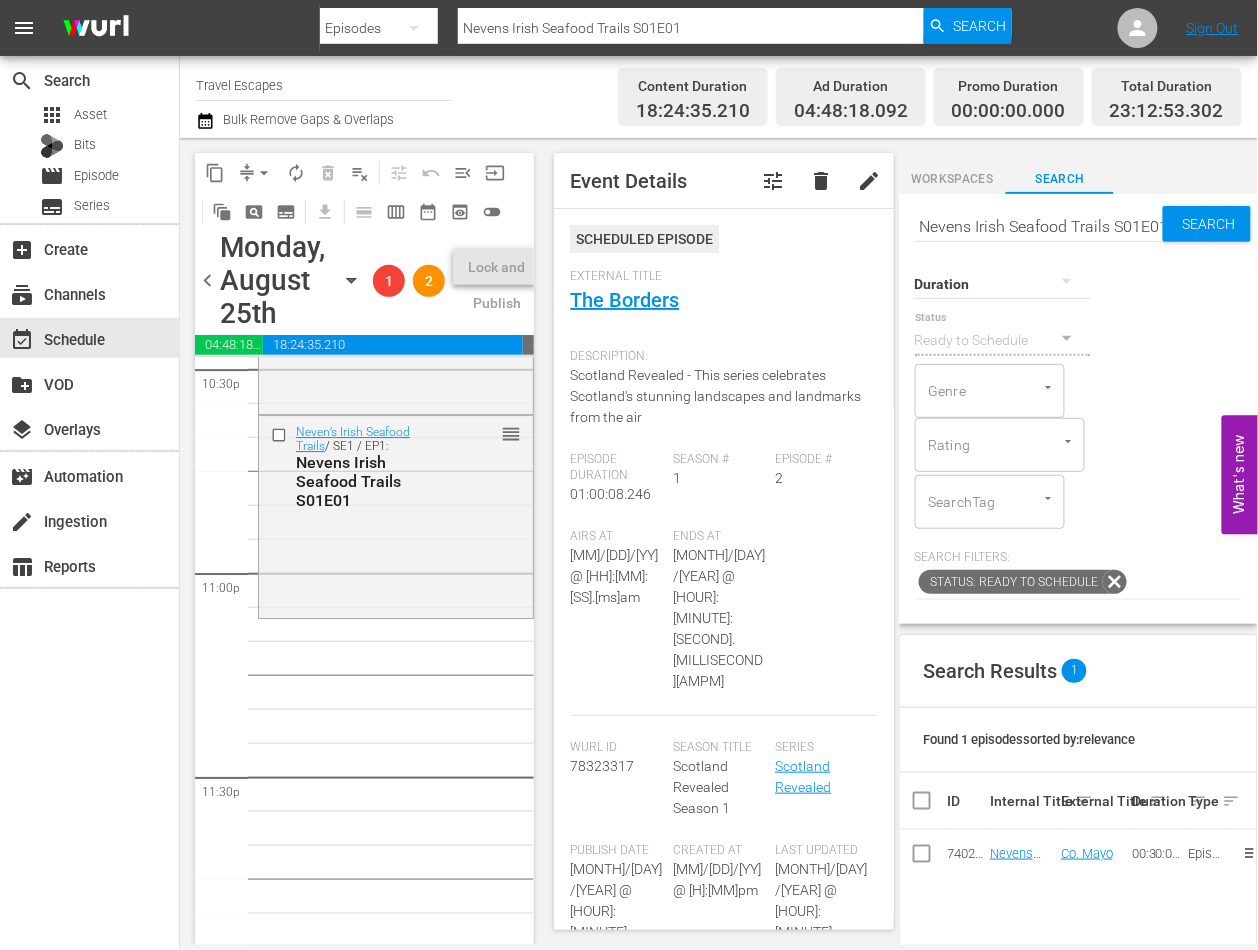 click on "Nevens Irish Seafood Trails S01E01" at bounding box center (1039, 226) 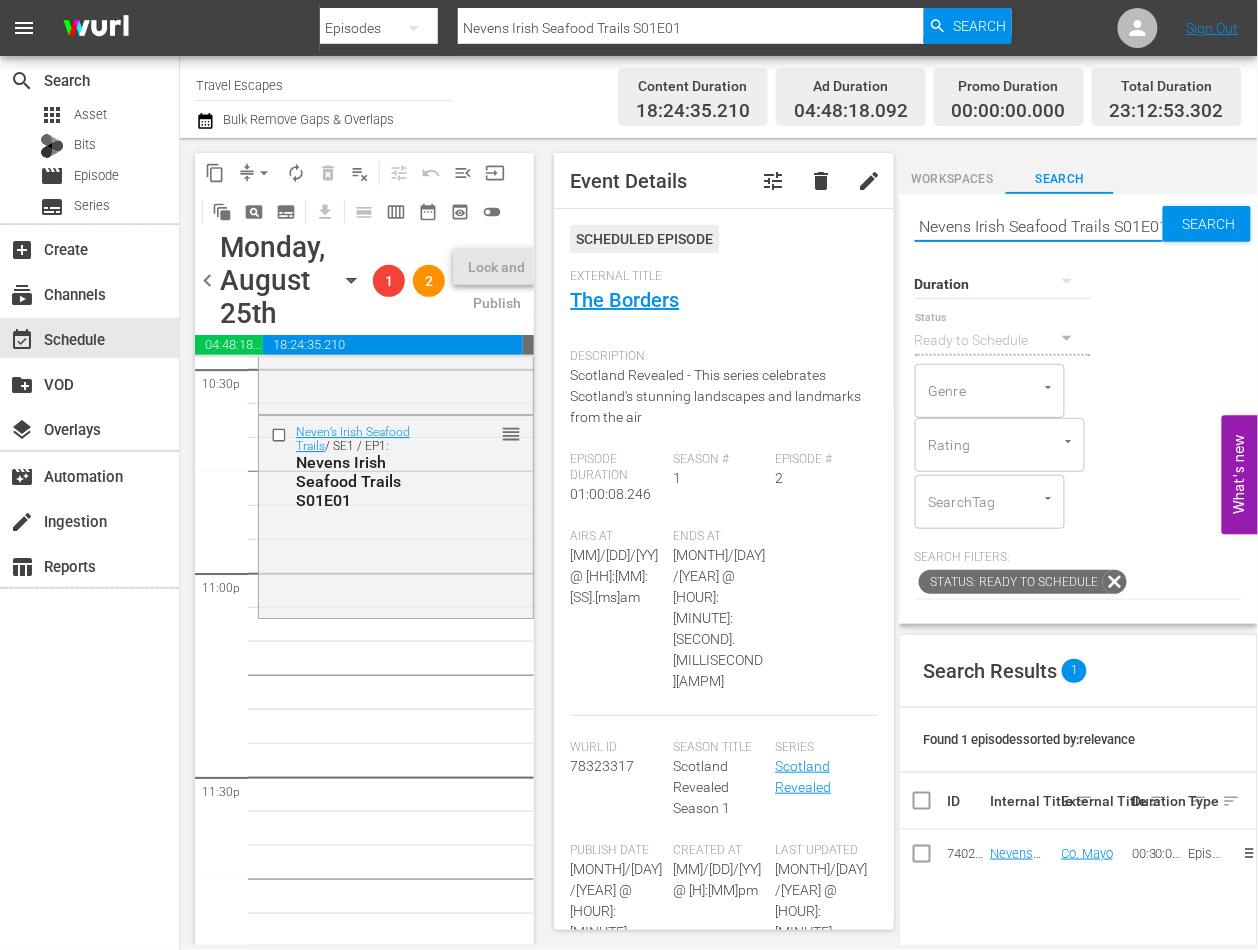 click on "Nevens Irish Seafood Trails S01E01" at bounding box center (1039, 226) 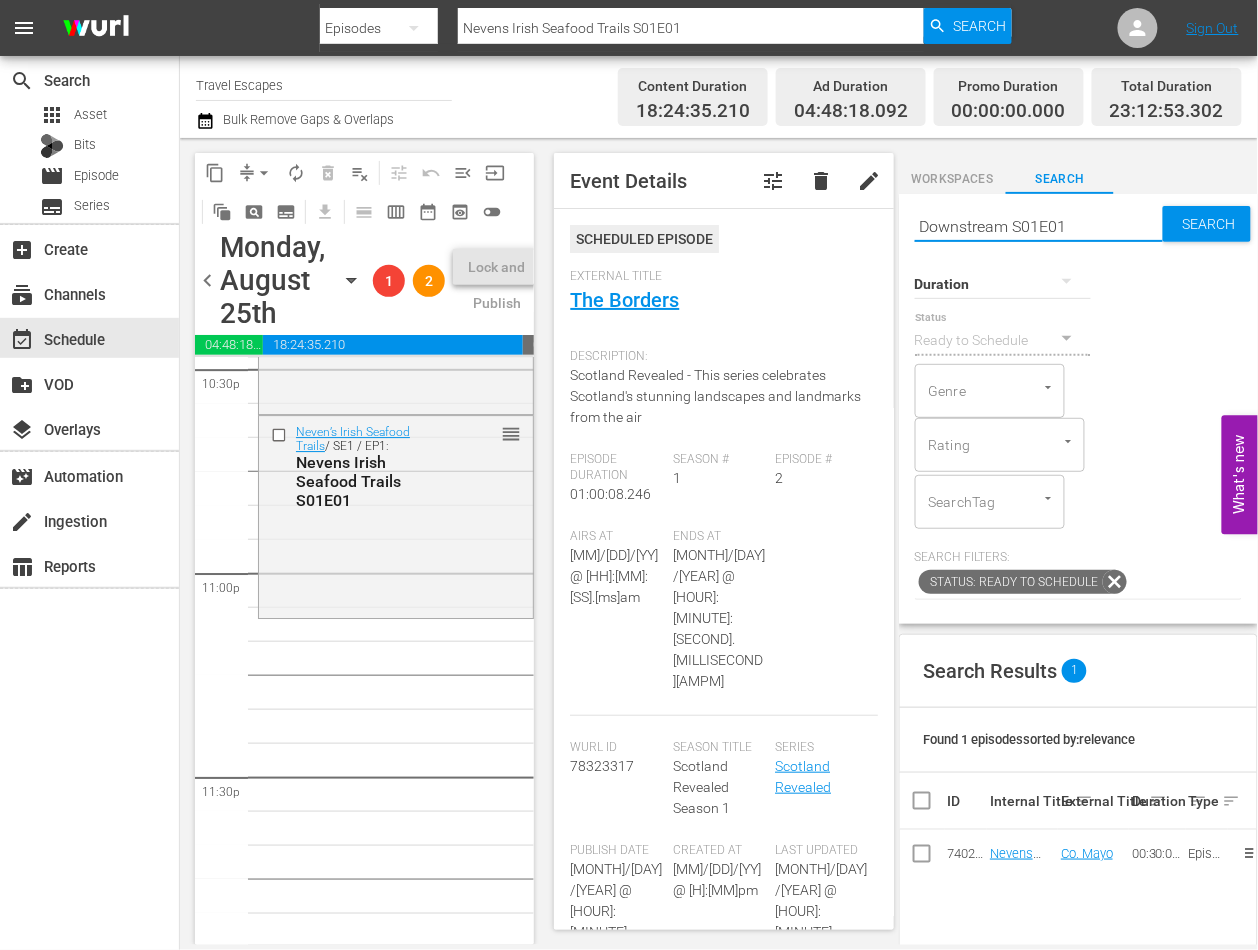 type on "Downstream S01E01" 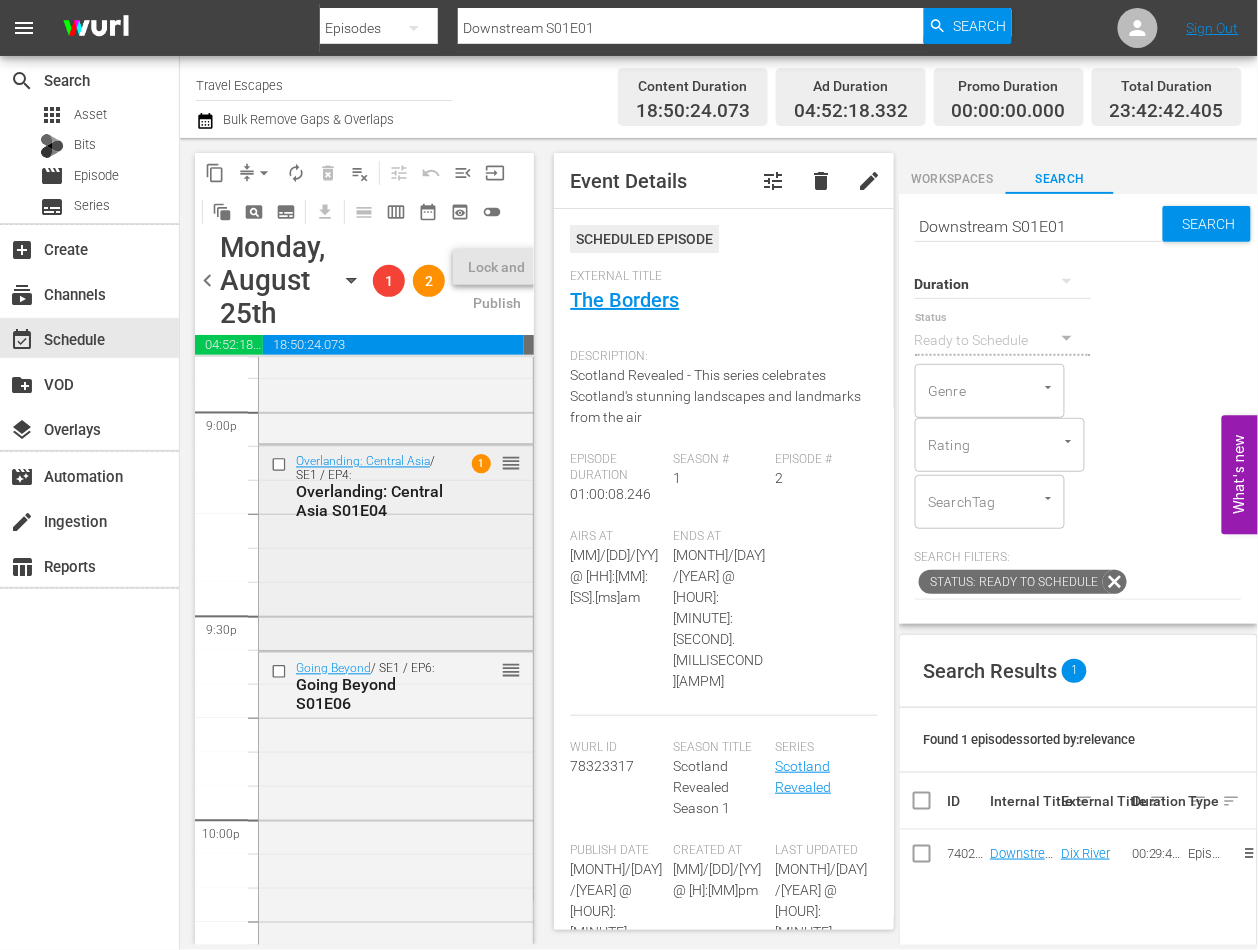 scroll, scrollTop: 8506, scrollLeft: 0, axis: vertical 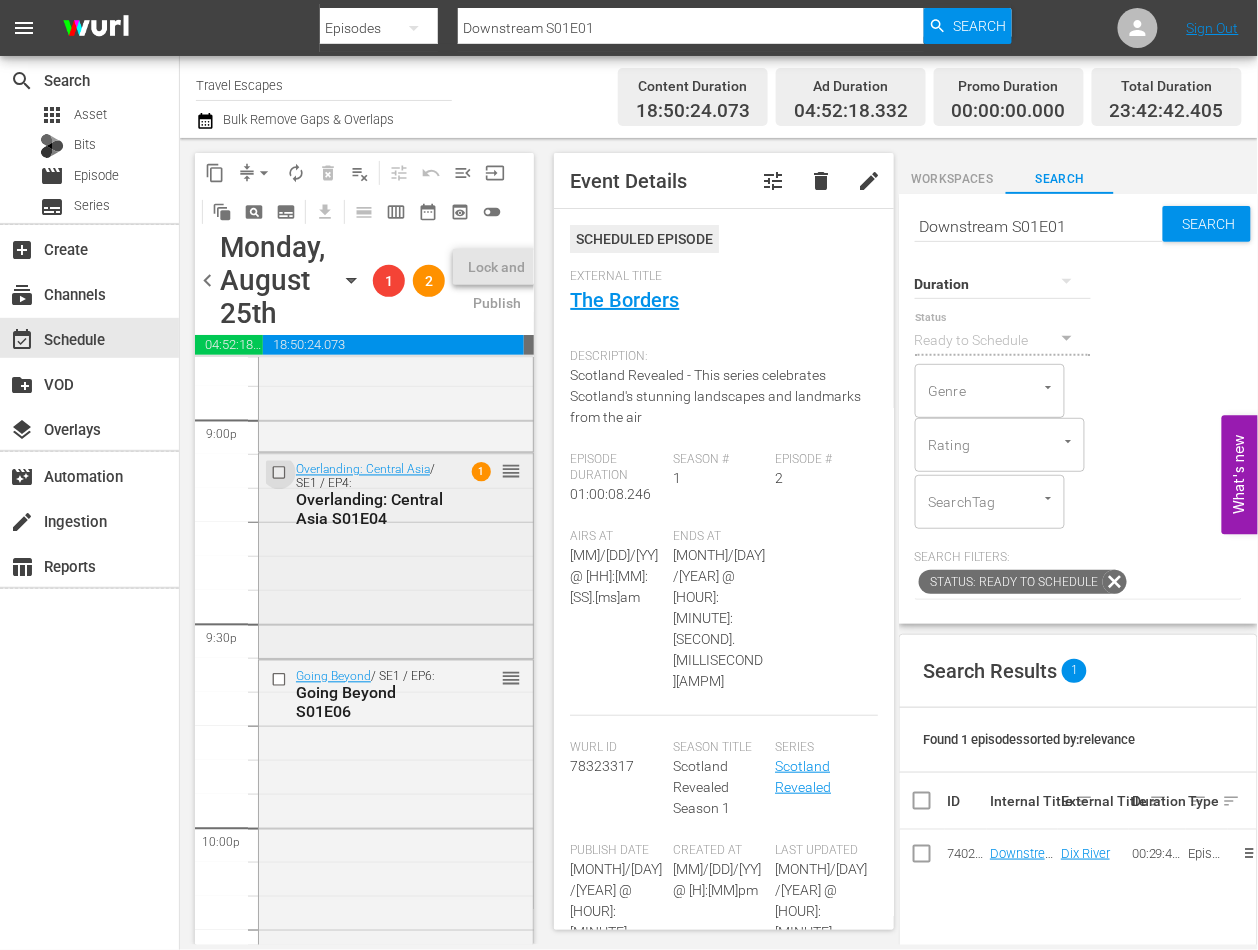 click at bounding box center (281, 473) 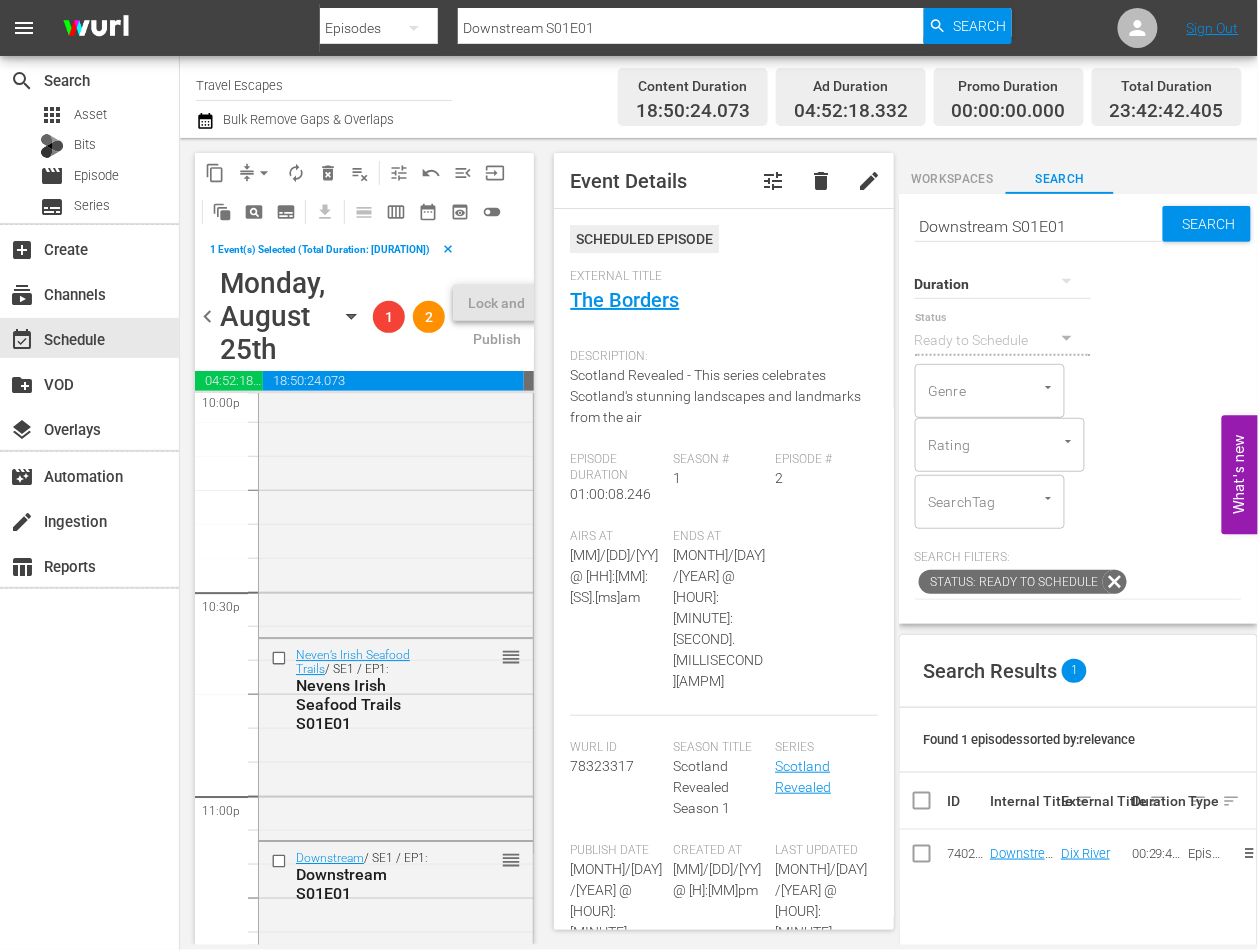 scroll, scrollTop: 9237, scrollLeft: 0, axis: vertical 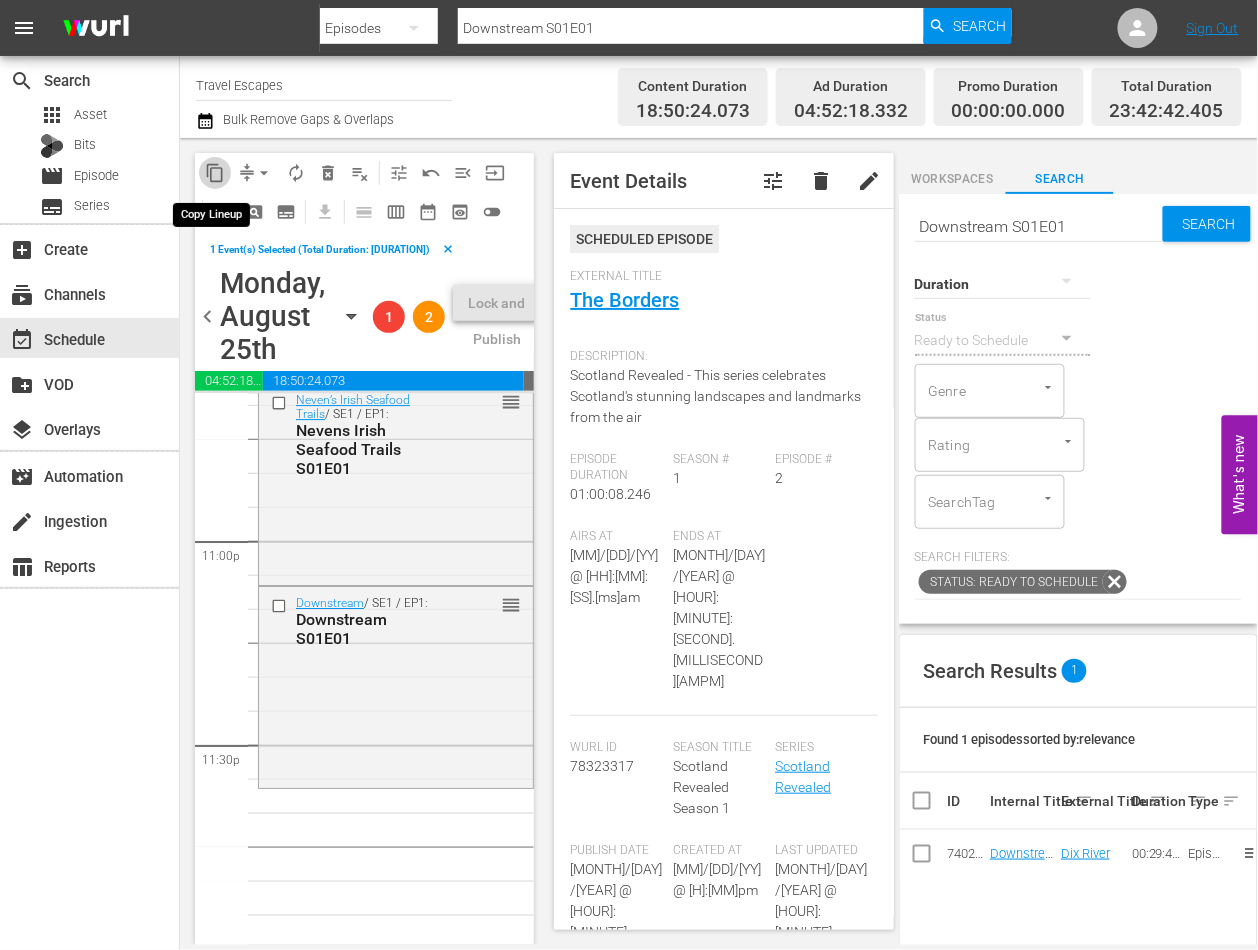 click on "content_copy" at bounding box center [215, 173] 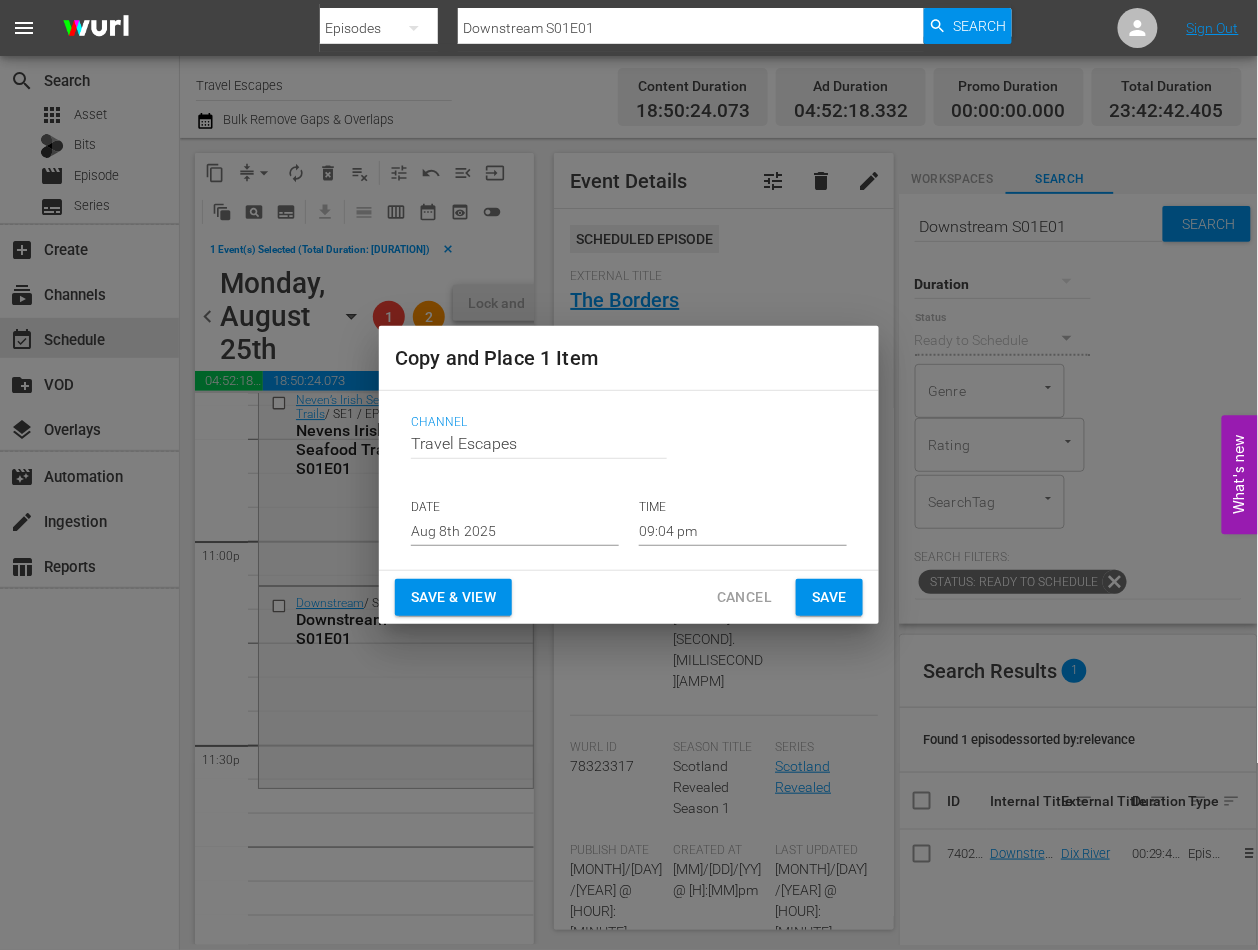 click on "Aug 8th 2025" at bounding box center (515, 531) 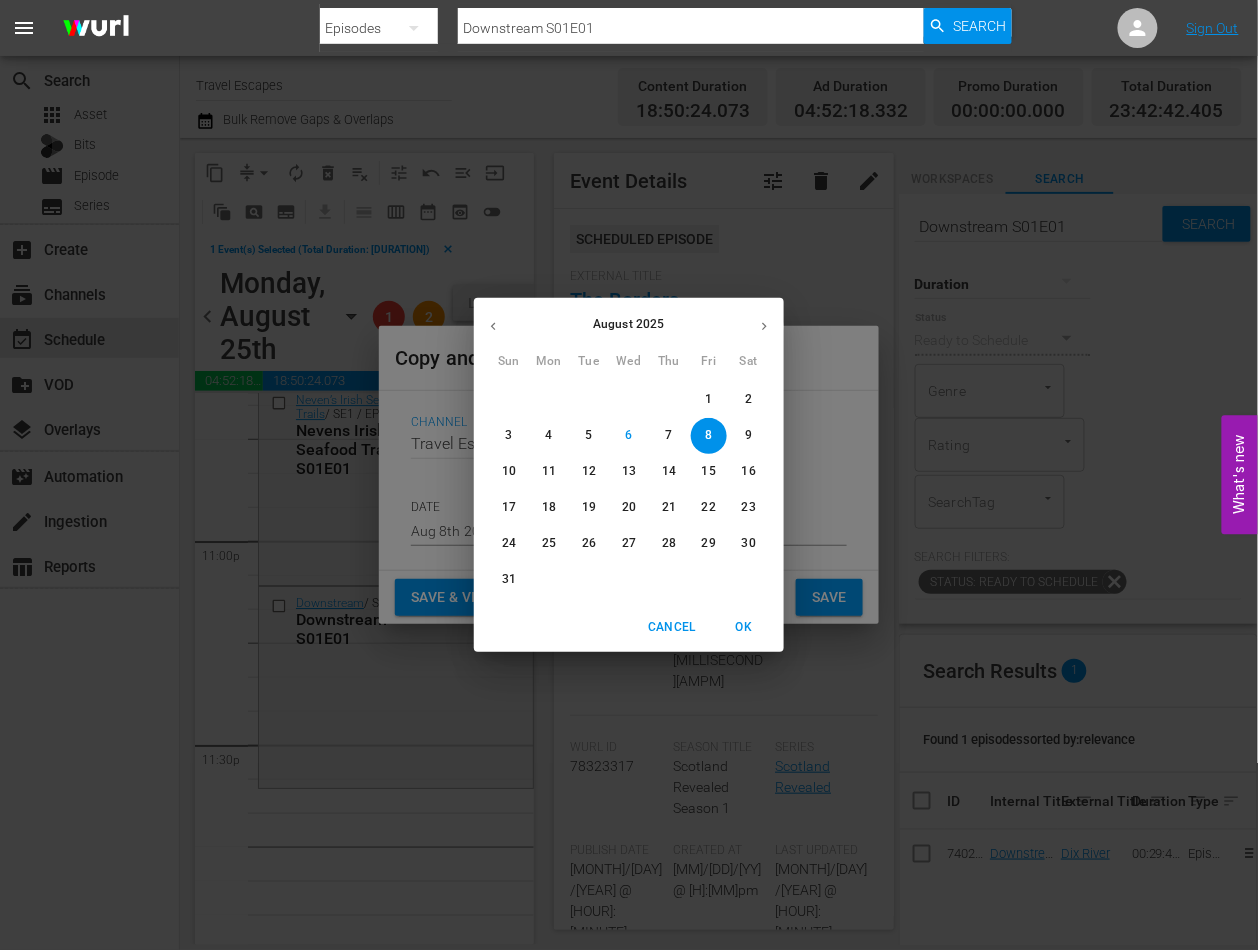 click on "25" at bounding box center [549, 543] 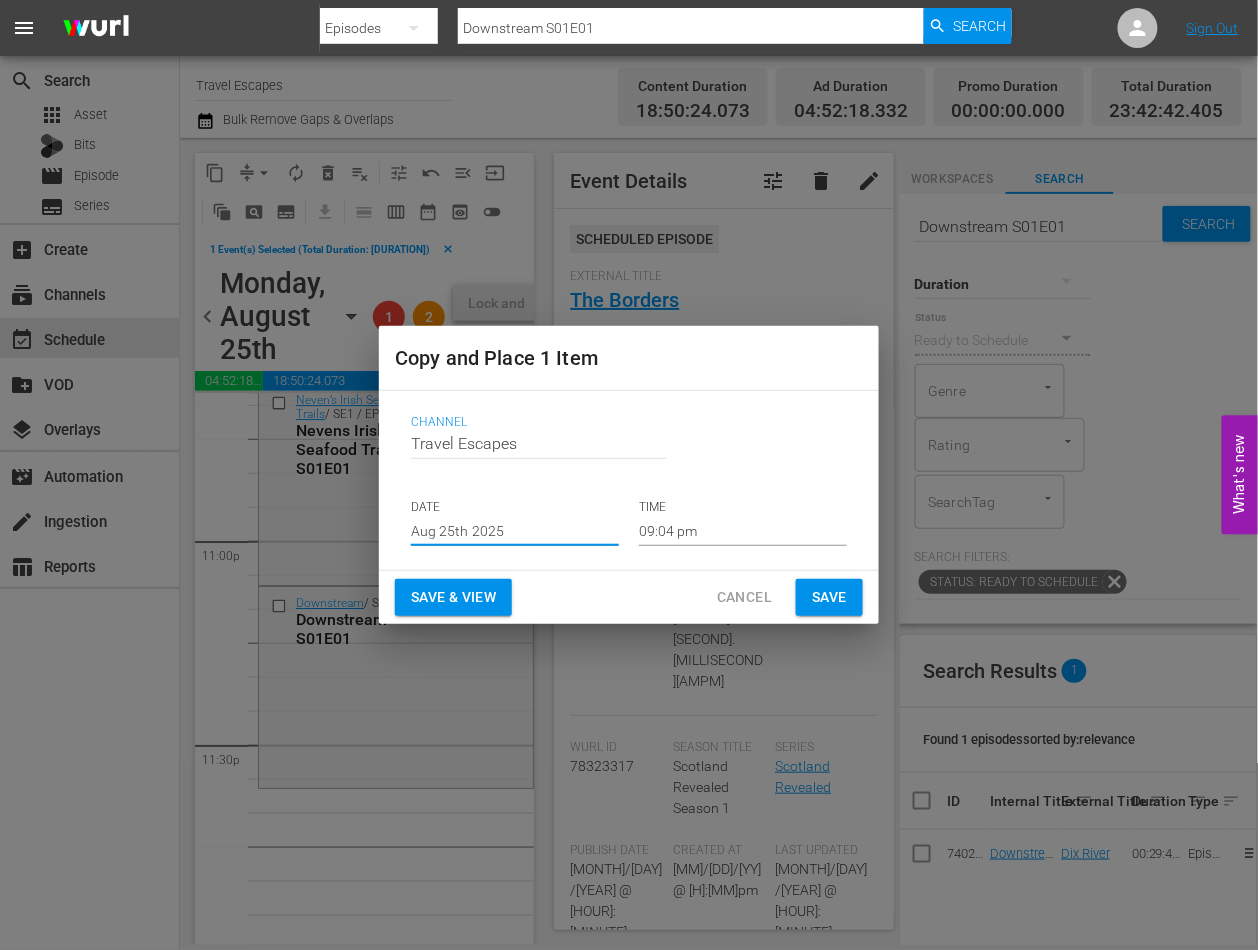 click on "09:04 pm" at bounding box center [743, 531] 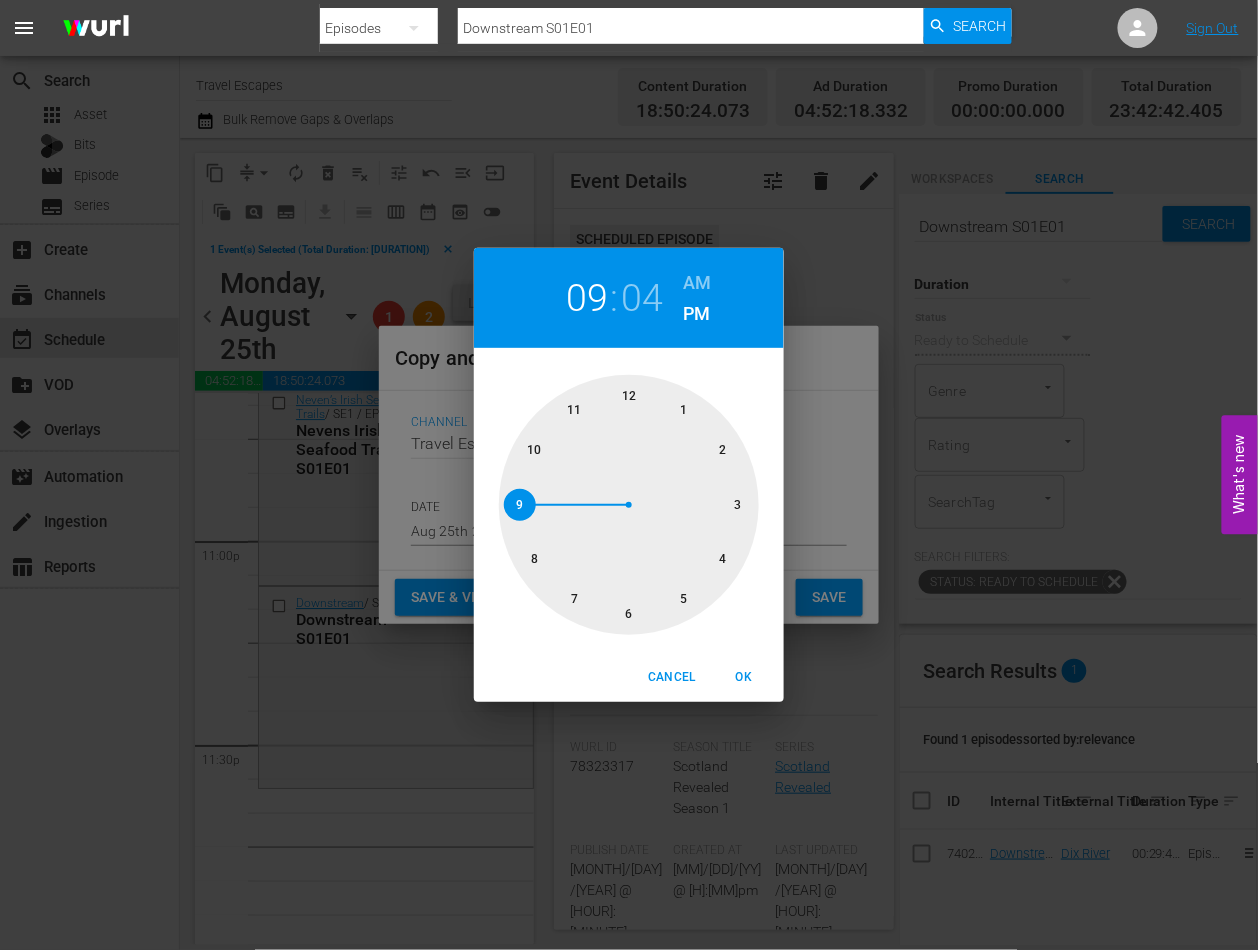click at bounding box center [629, 505] 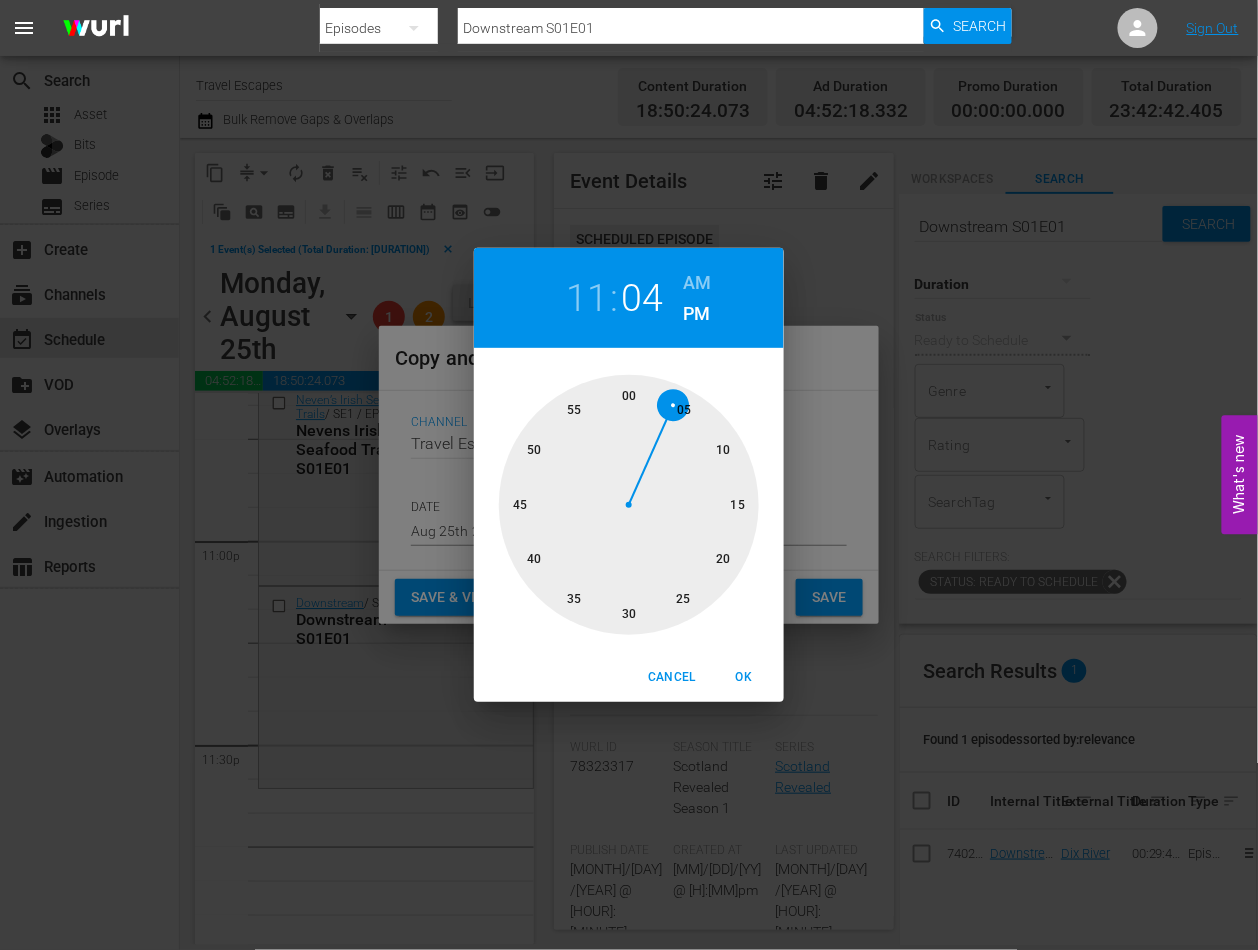 click at bounding box center (629, 505) 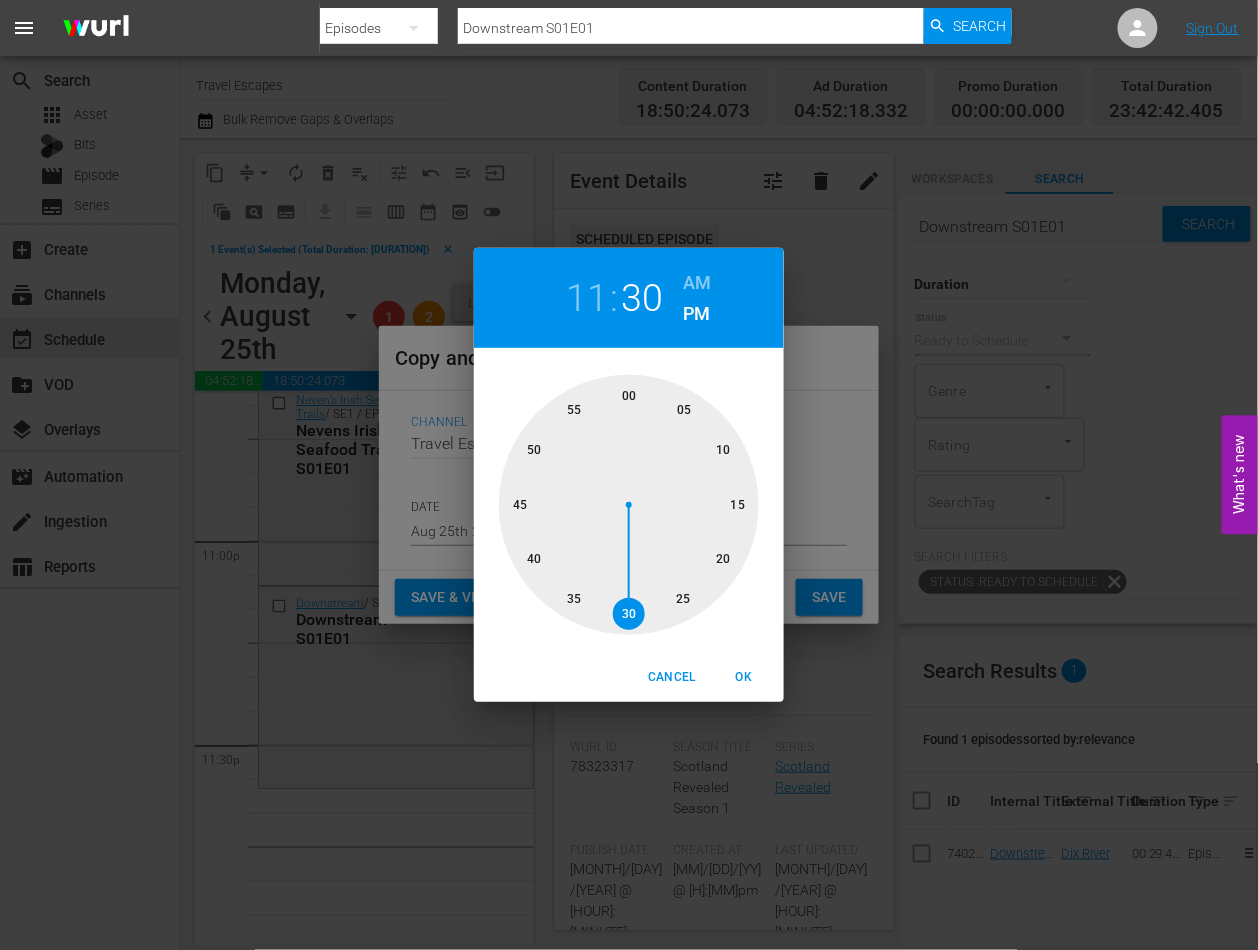 click on "OK" at bounding box center (744, 677) 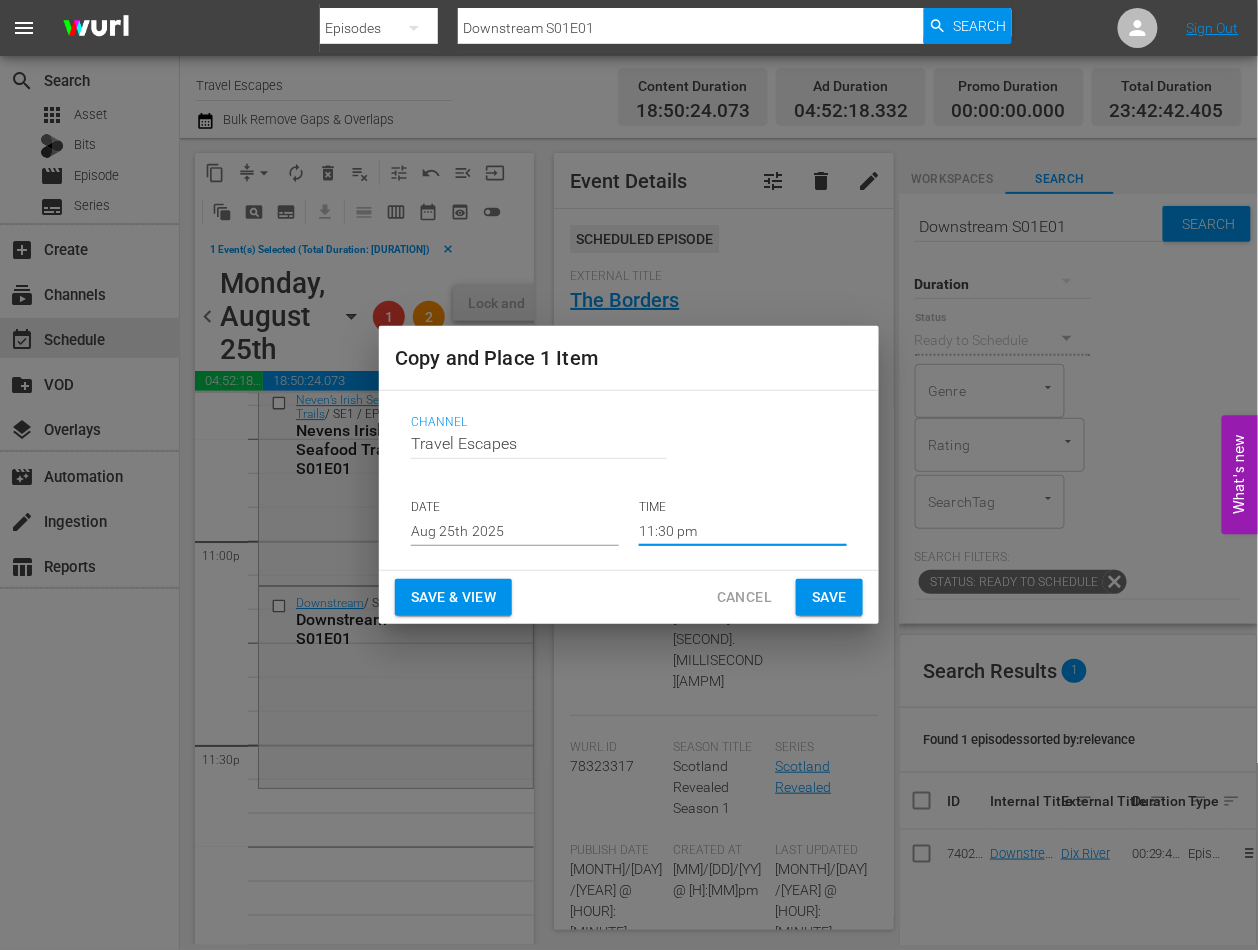 click on "Save" at bounding box center [829, 597] 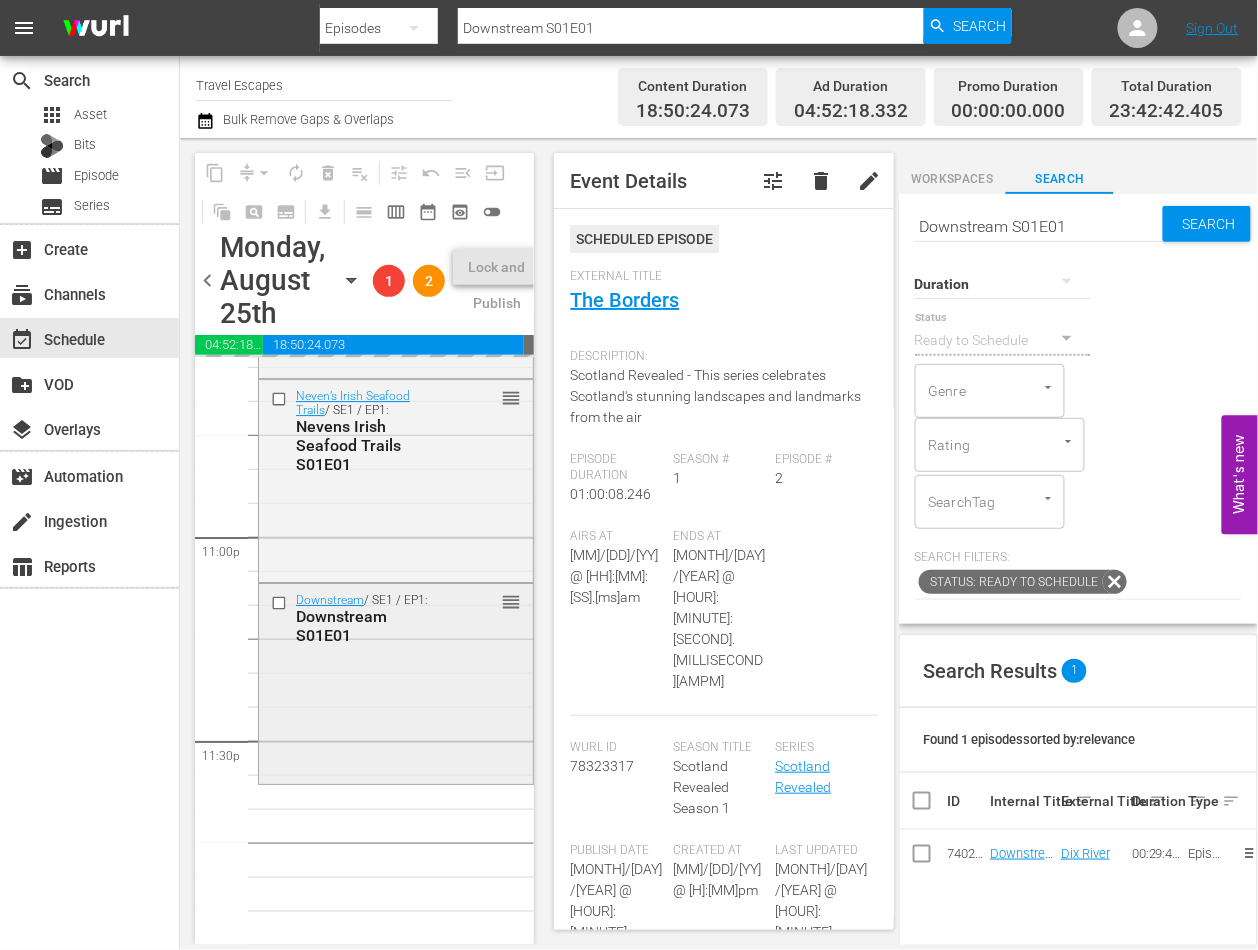 scroll, scrollTop: 9201, scrollLeft: 0, axis: vertical 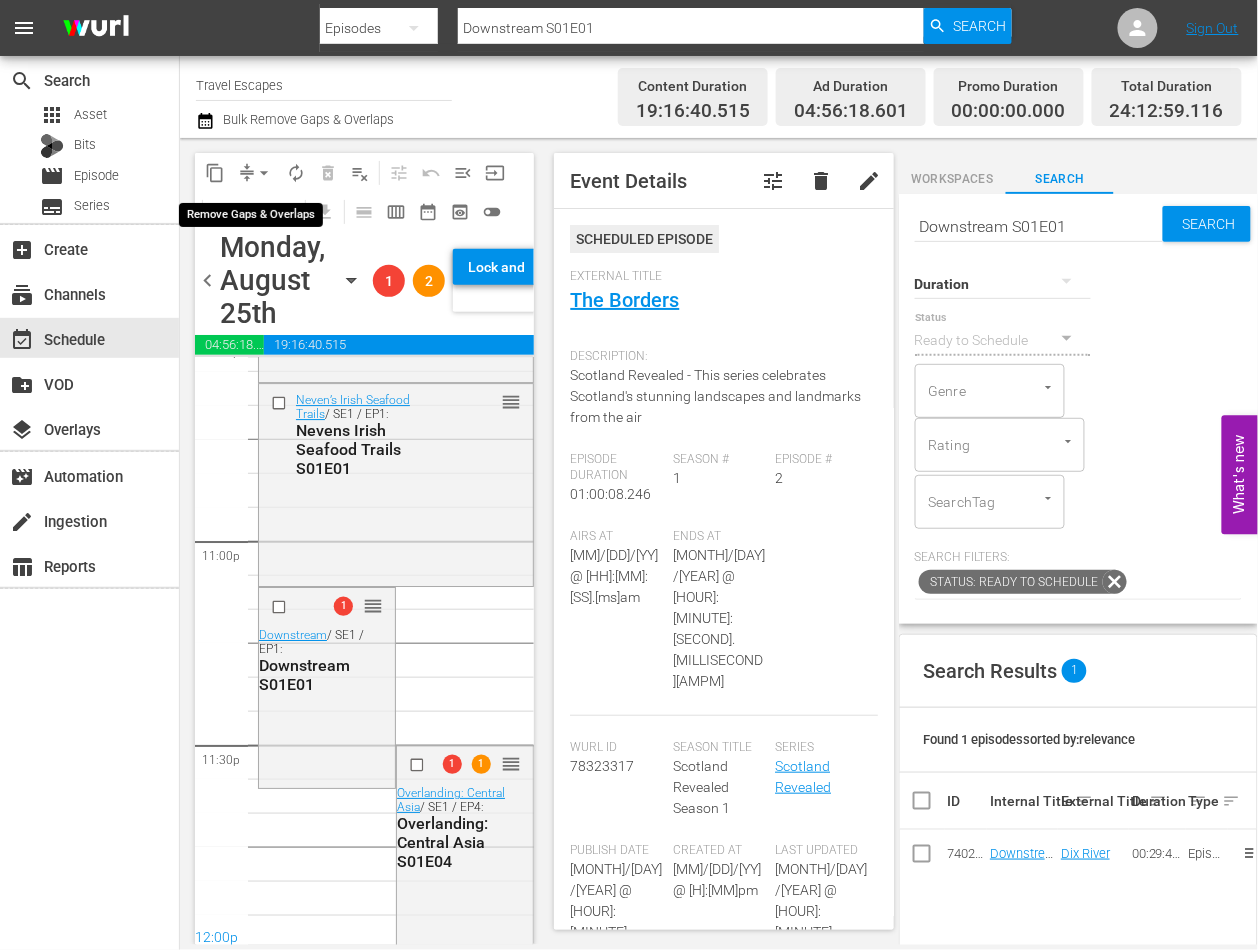 click on "arrow_drop_down" at bounding box center [264, 173] 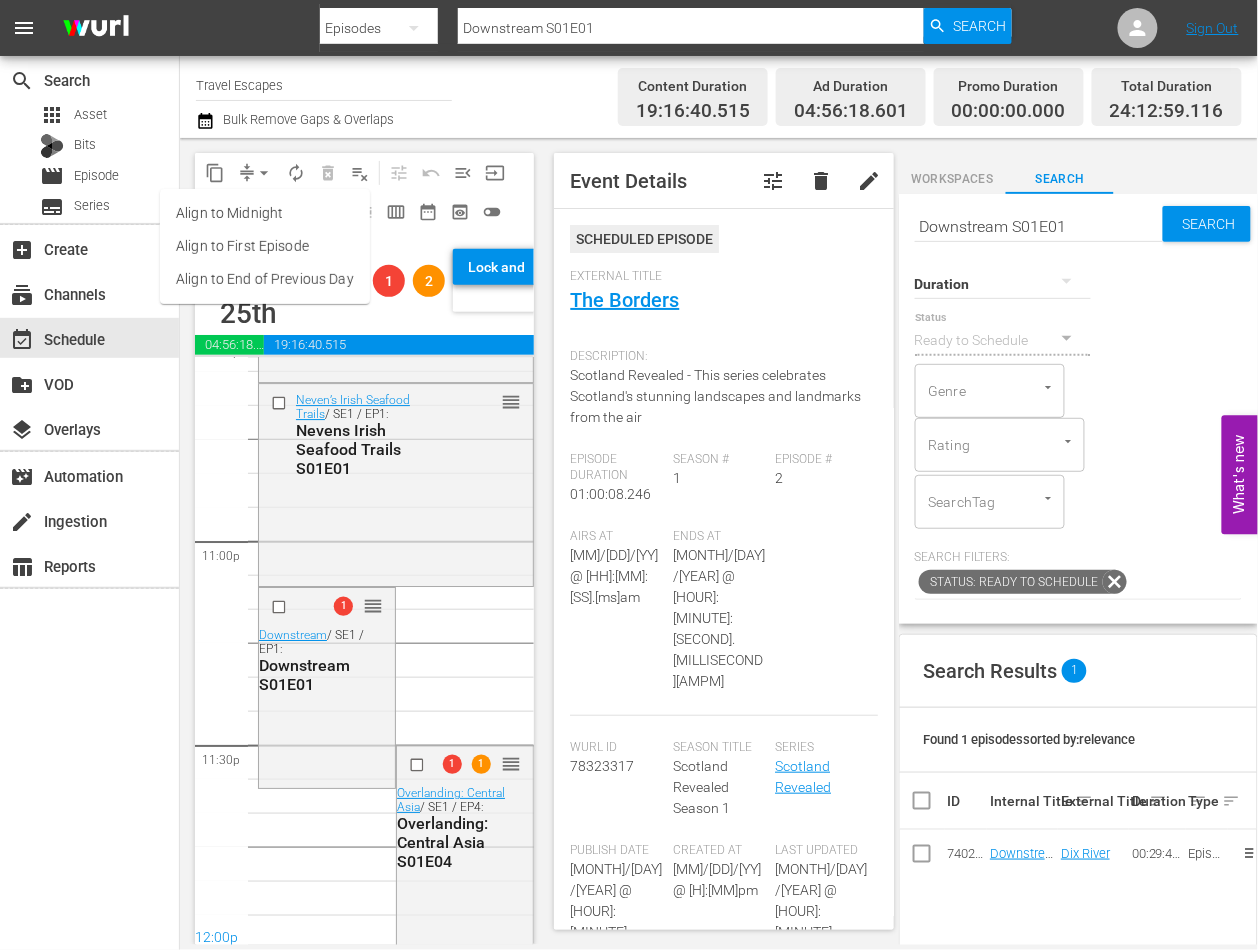 click on "Align to End of Previous Day" at bounding box center (265, 279) 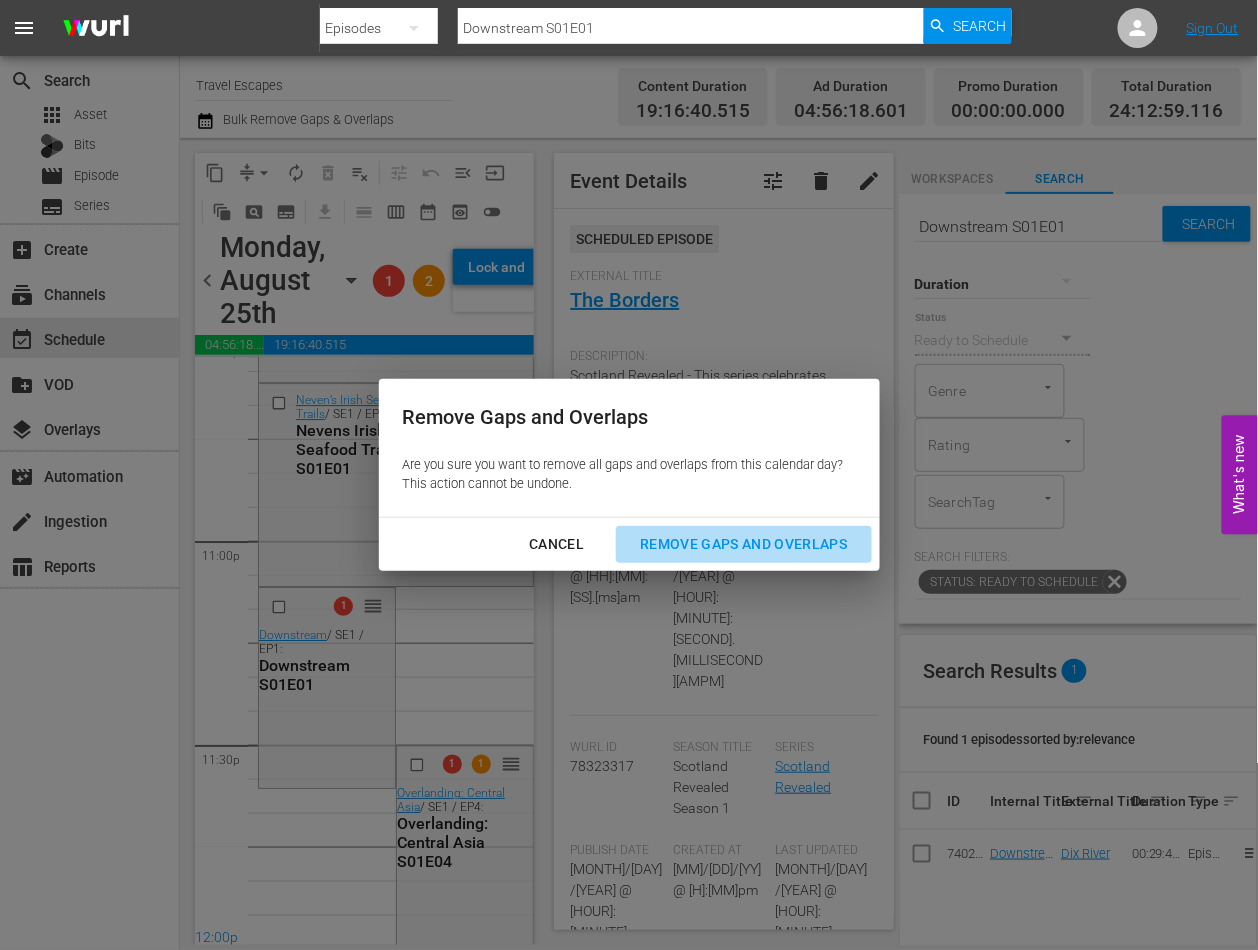 click on "Remove Gaps and Overlaps" at bounding box center [743, 544] 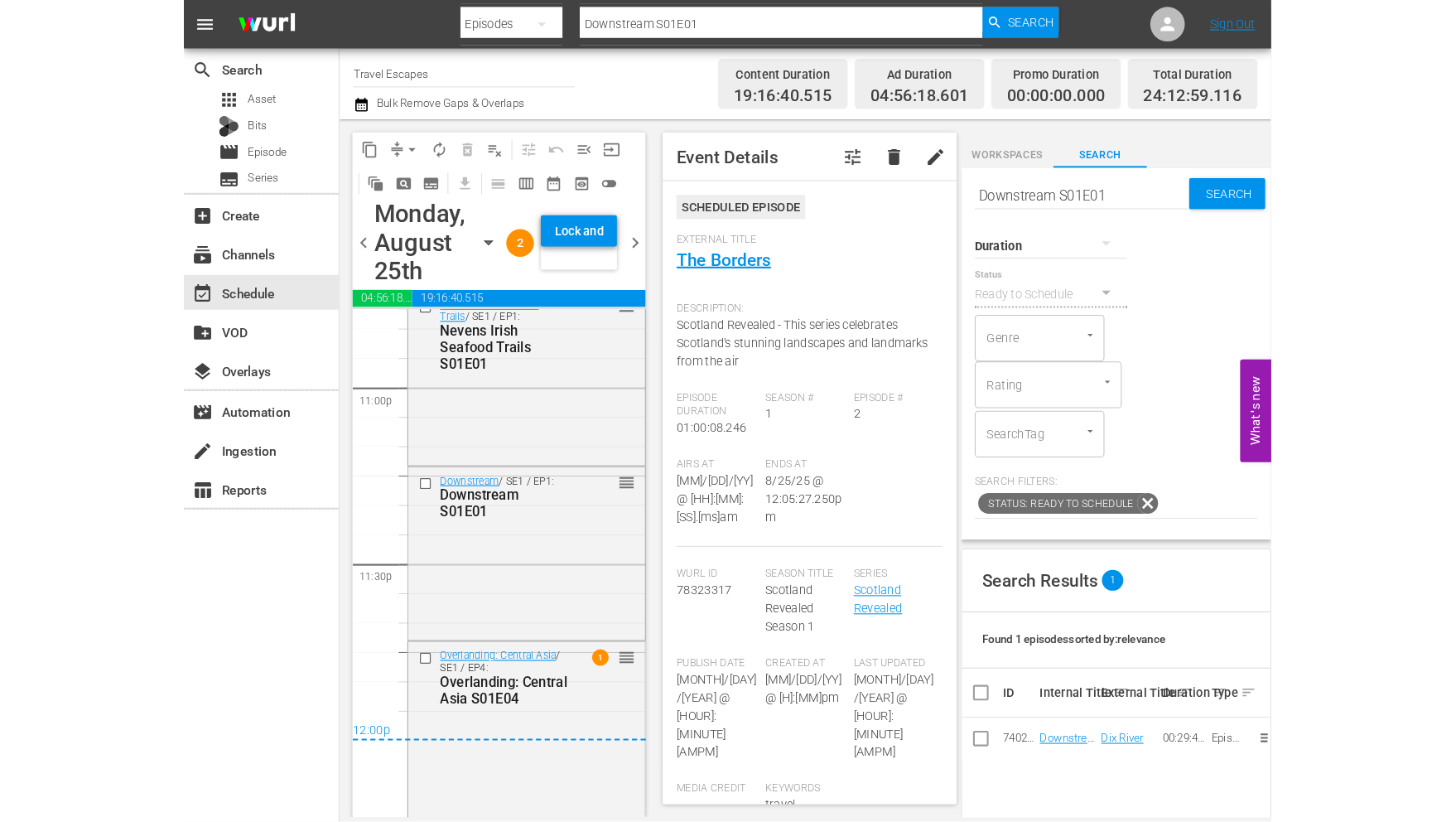scroll, scrollTop: 7700, scrollLeft: 0, axis: vertical 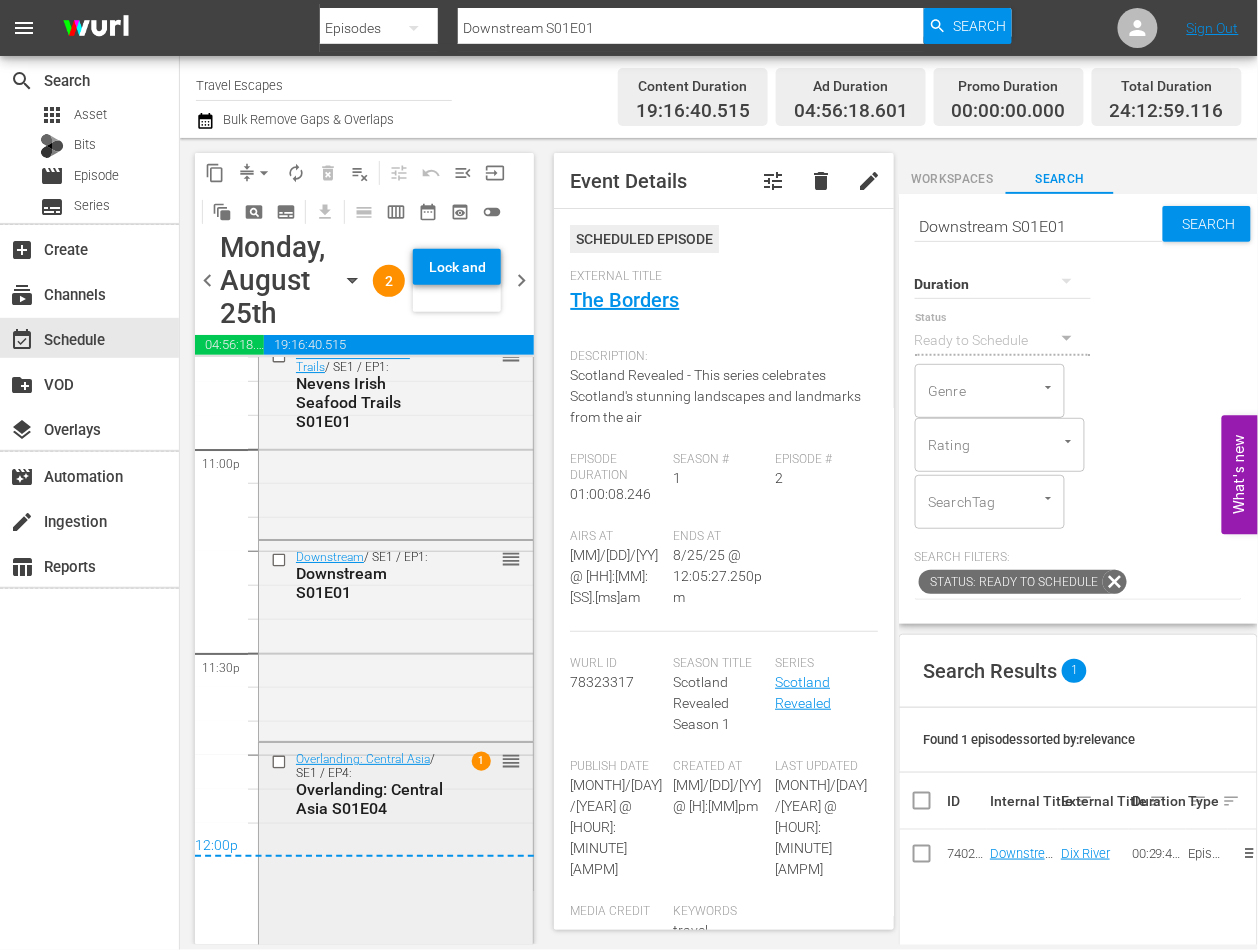 click on "Overlanding: Central Asia S01E04" at bounding box center (370, 799) 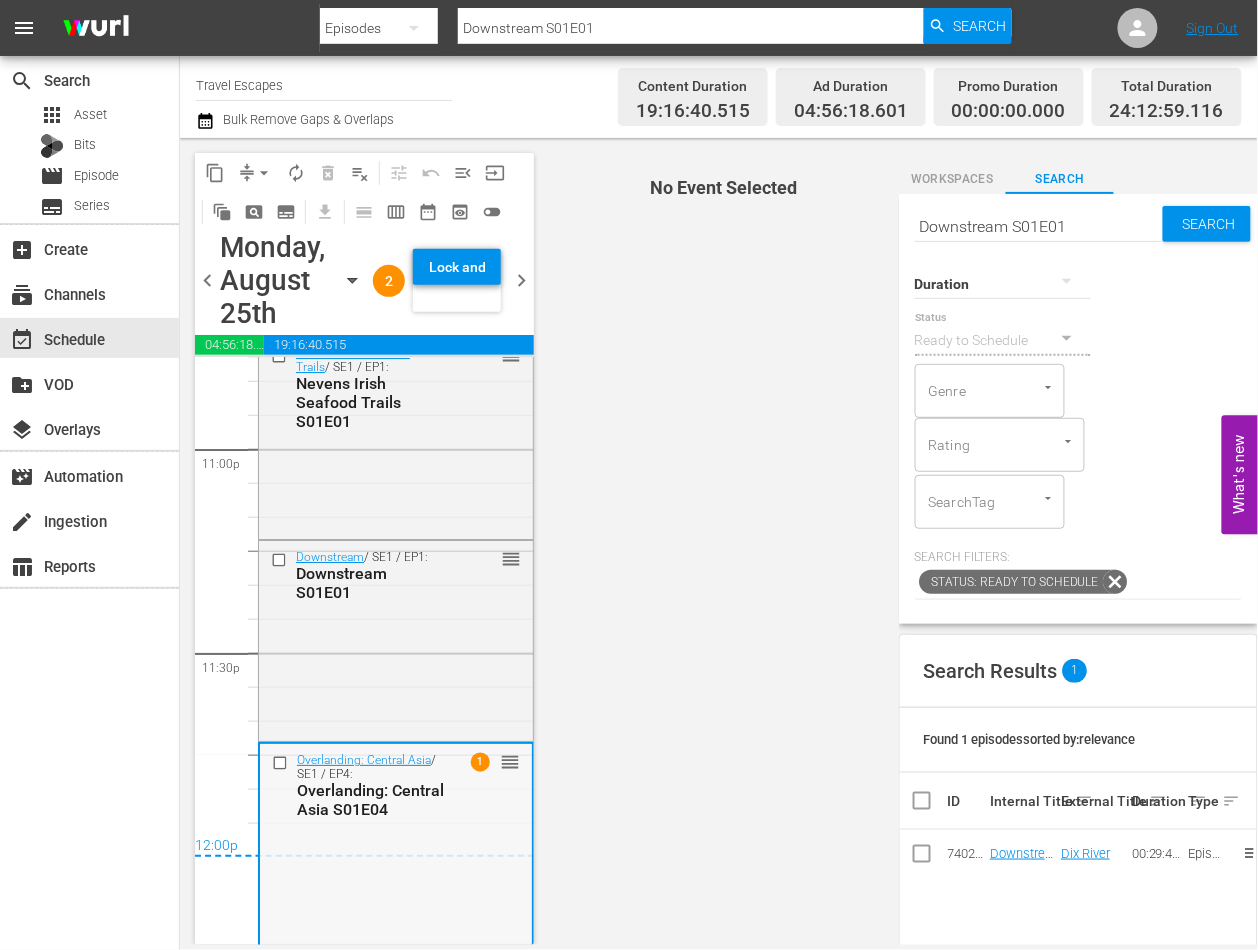 click on "Overlanding: Central Asia  / SE1 / EP4:
Overlanding: Central Asia S01E04 1 reorder" at bounding box center (396, 785) 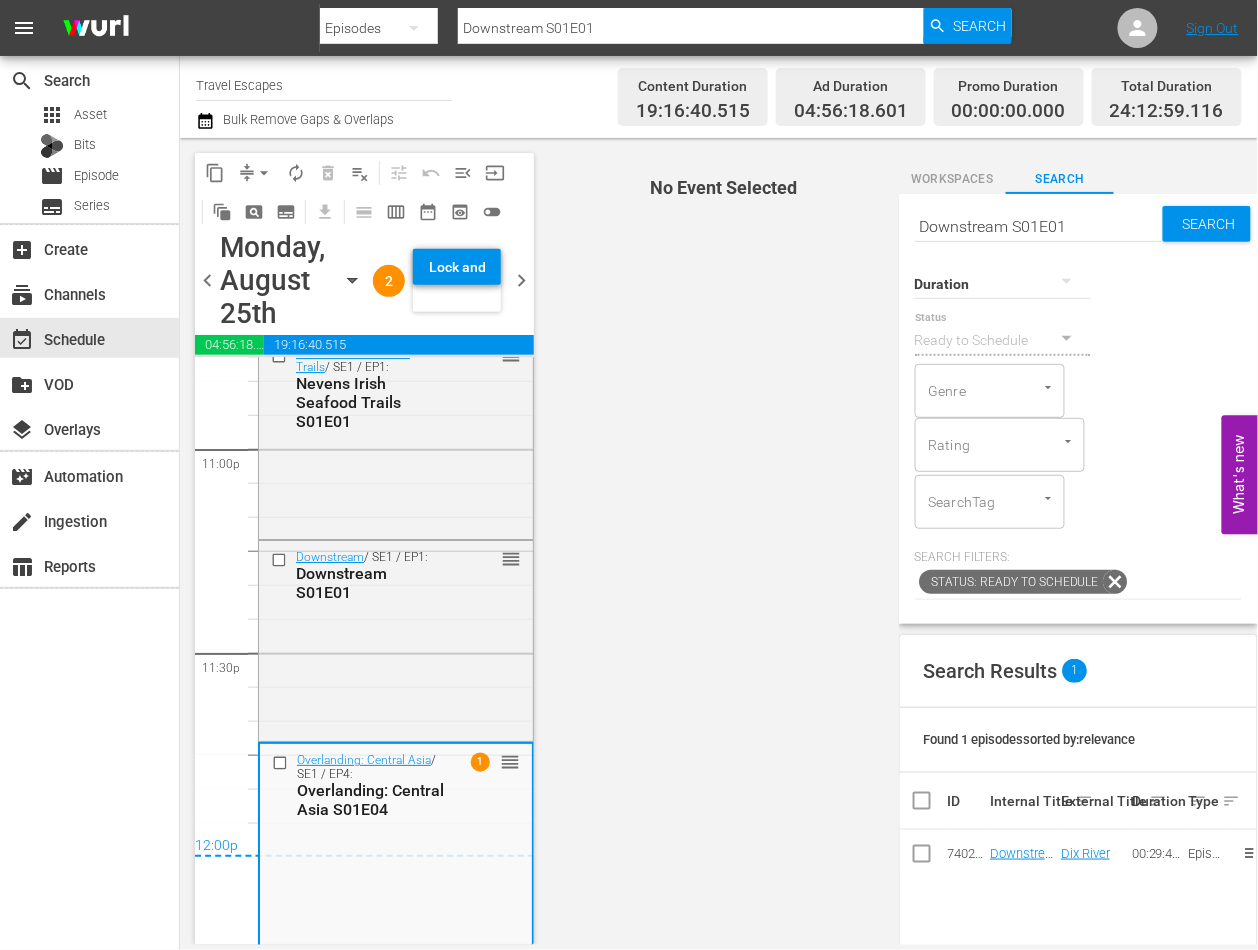 click on "Overlanding: Central Asia  / SE1 / EP4:
Overlanding: Central Asia S01E04 1 reorder" at bounding box center (396, 785) 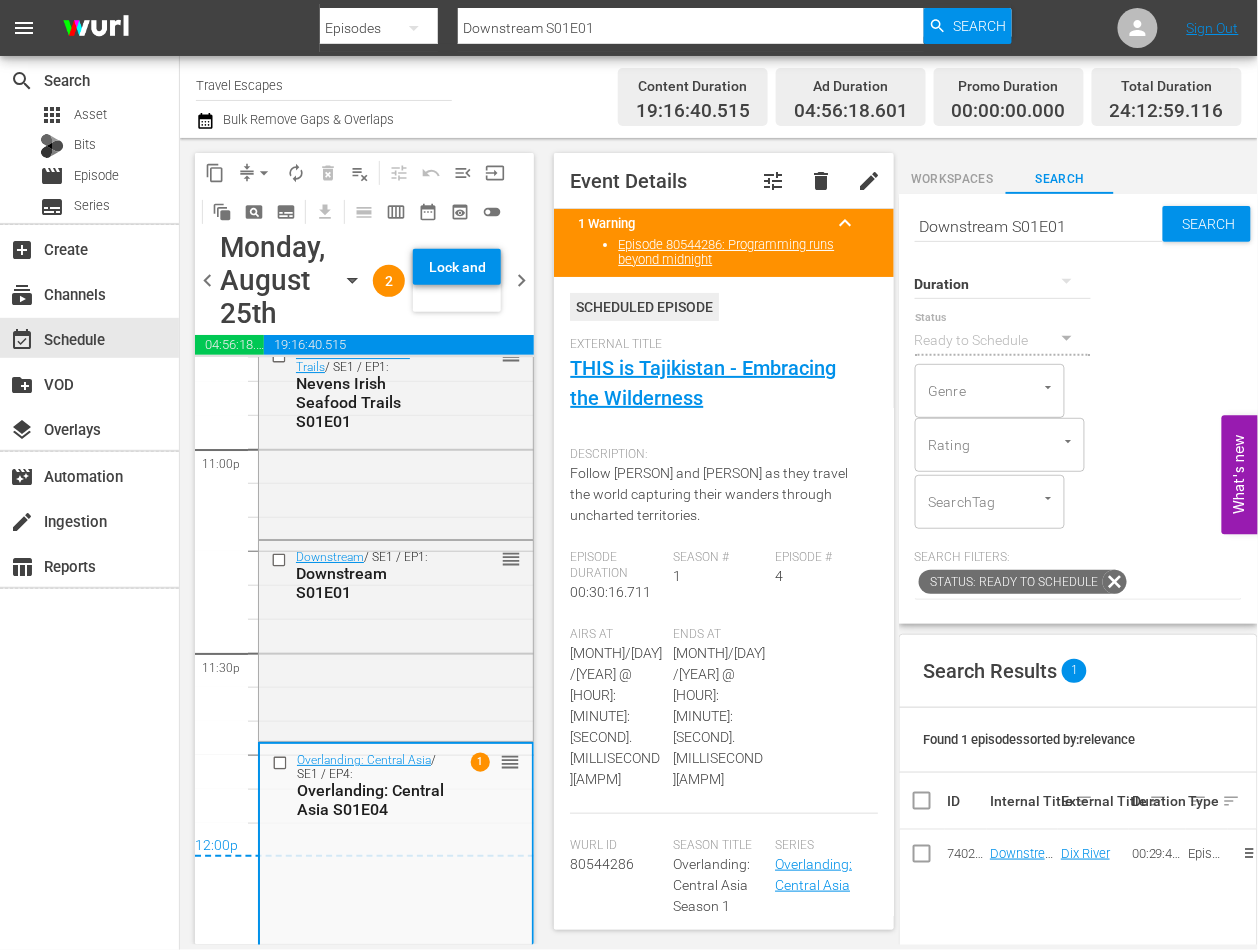 click on "Overlanding: Central Asia  / SE1 / EP4:
Overlanding: Central Asia S01E04 1 reorder" at bounding box center (396, 785) 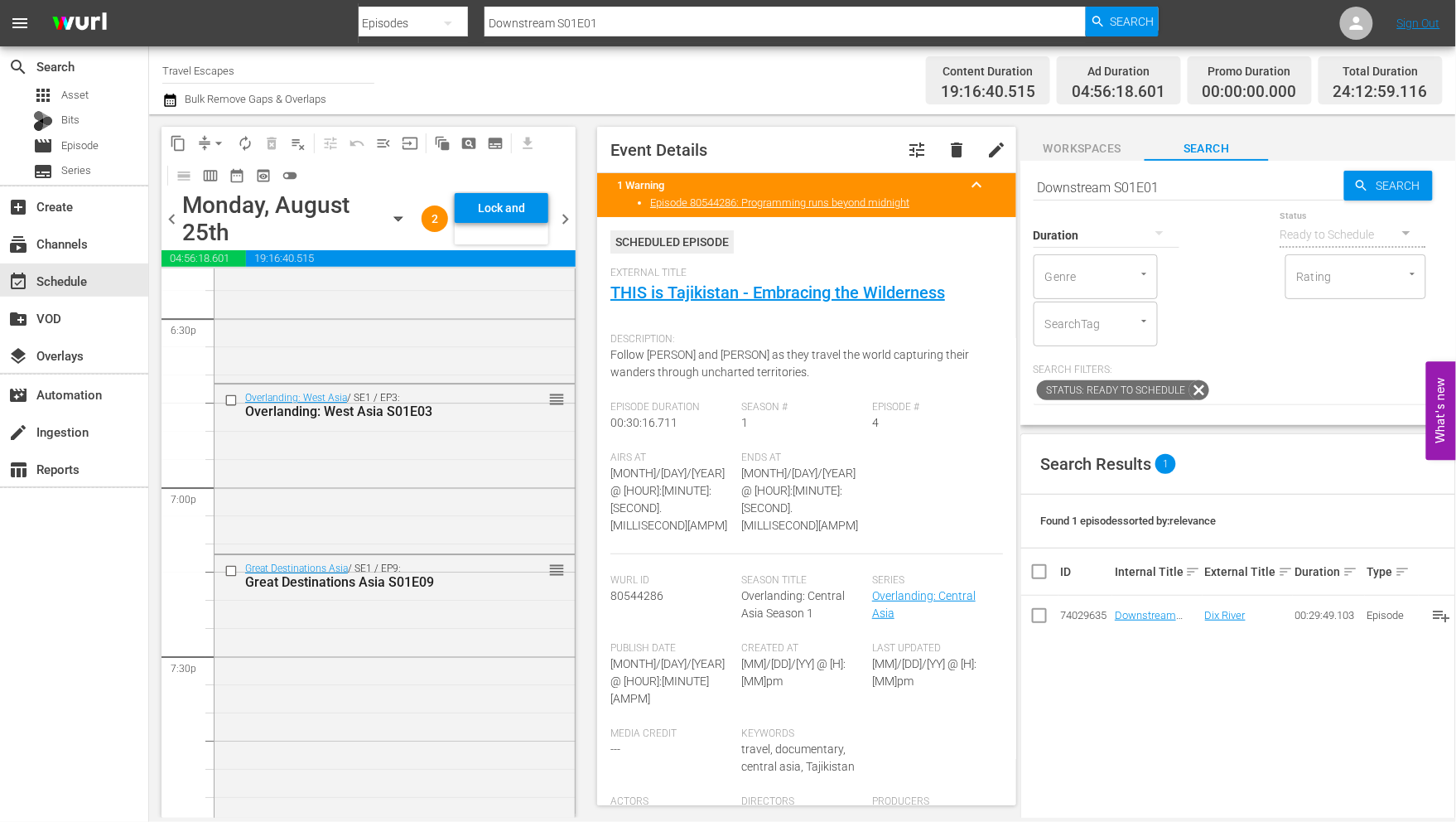 scroll, scrollTop: 6210, scrollLeft: 0, axis: vertical 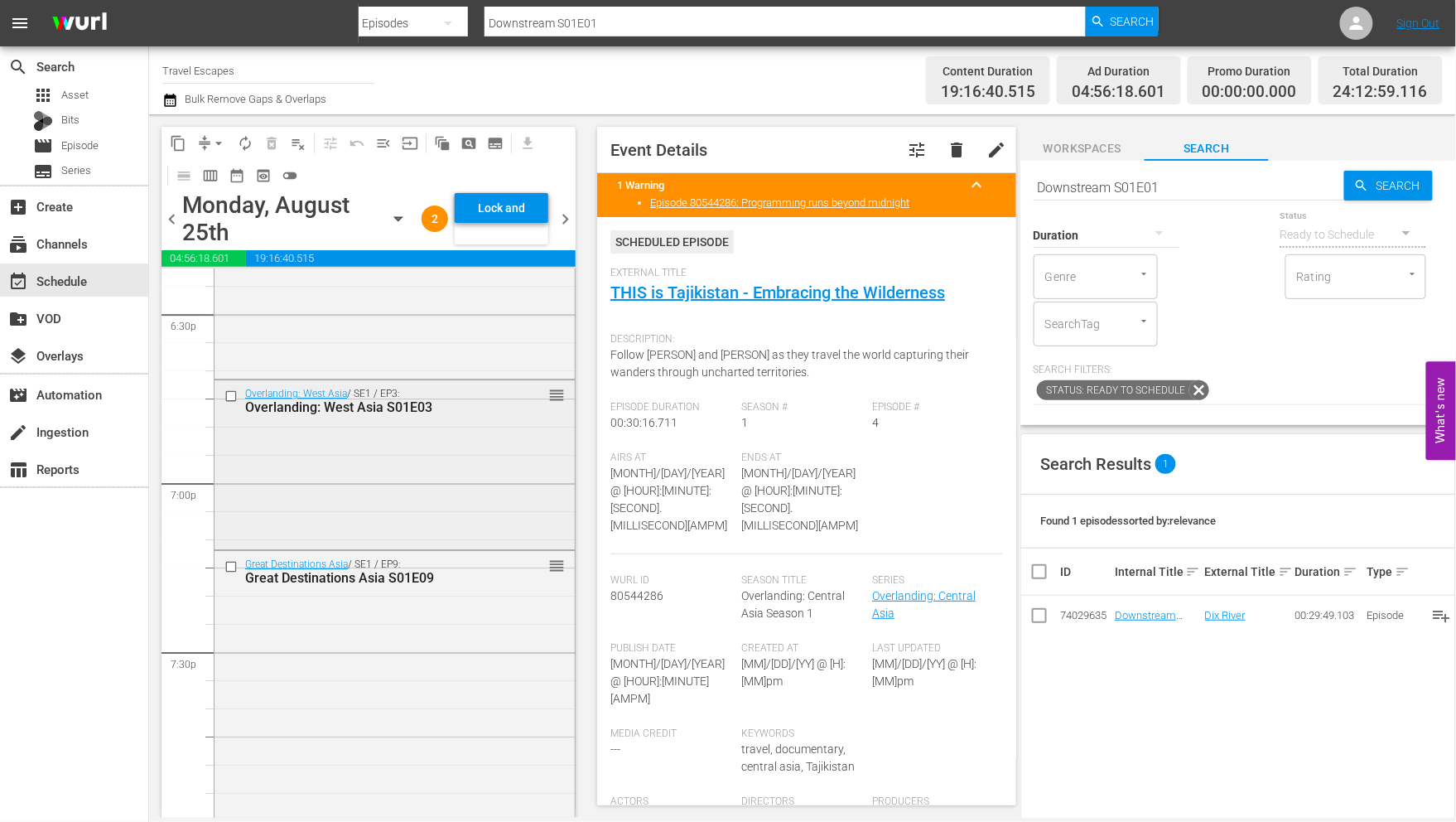 click at bounding box center [233, 396] 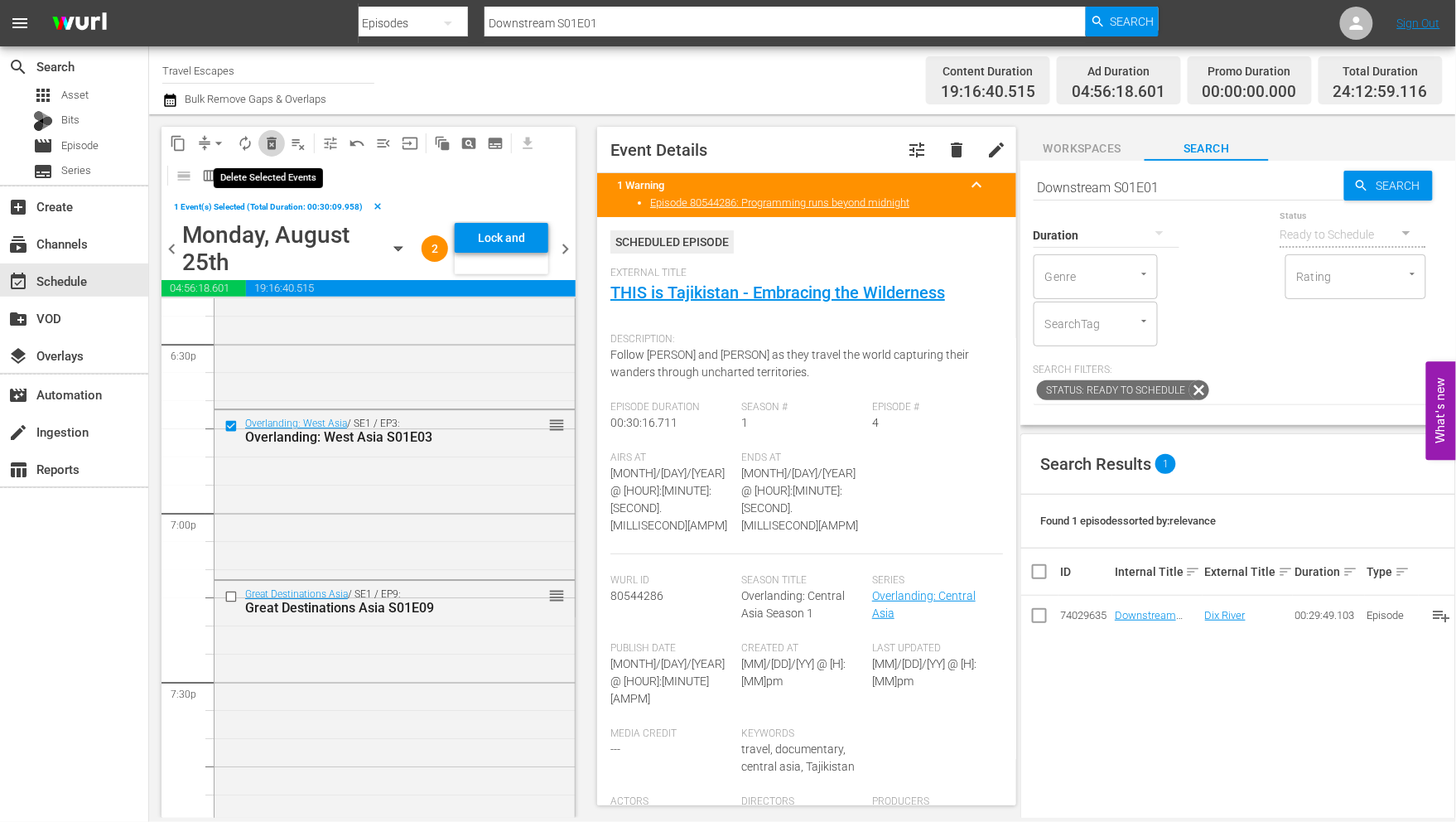 click on "delete_forever_outlined" at bounding box center (272, 143) 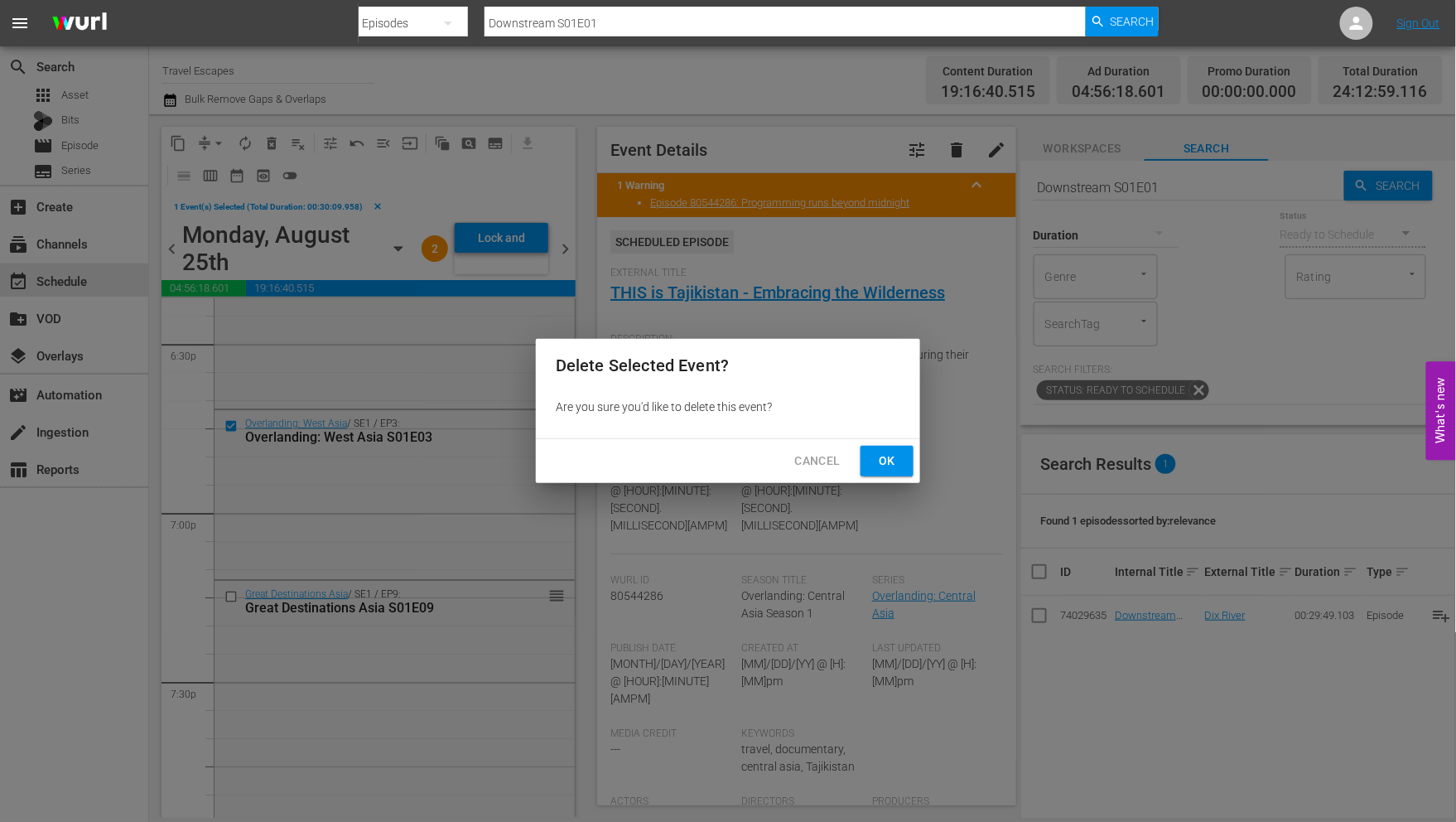 click on "Ok" at bounding box center [887, 461] 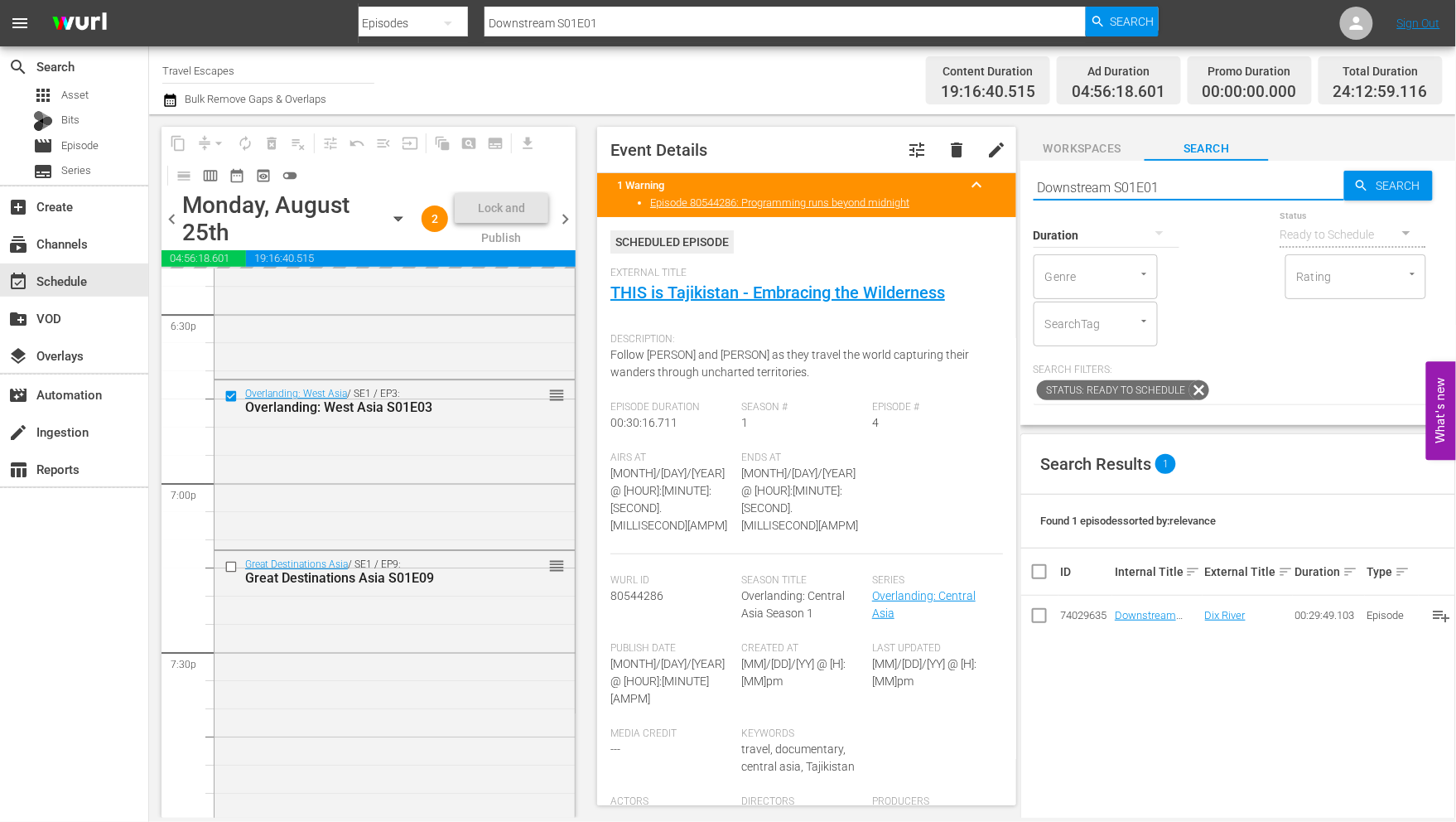 click on "Downstream S01E01" at bounding box center (1188, 187) 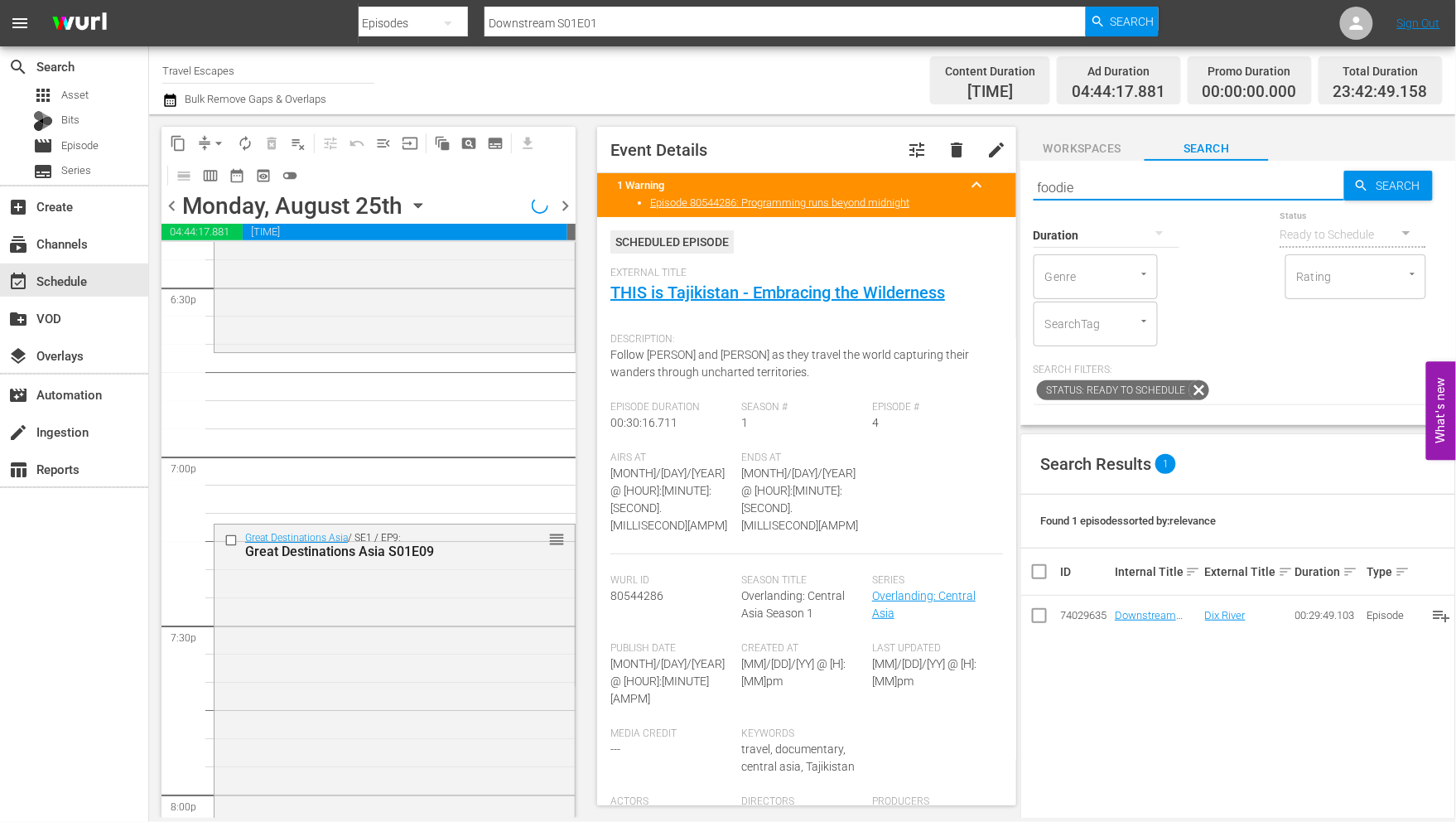 type on "foodie" 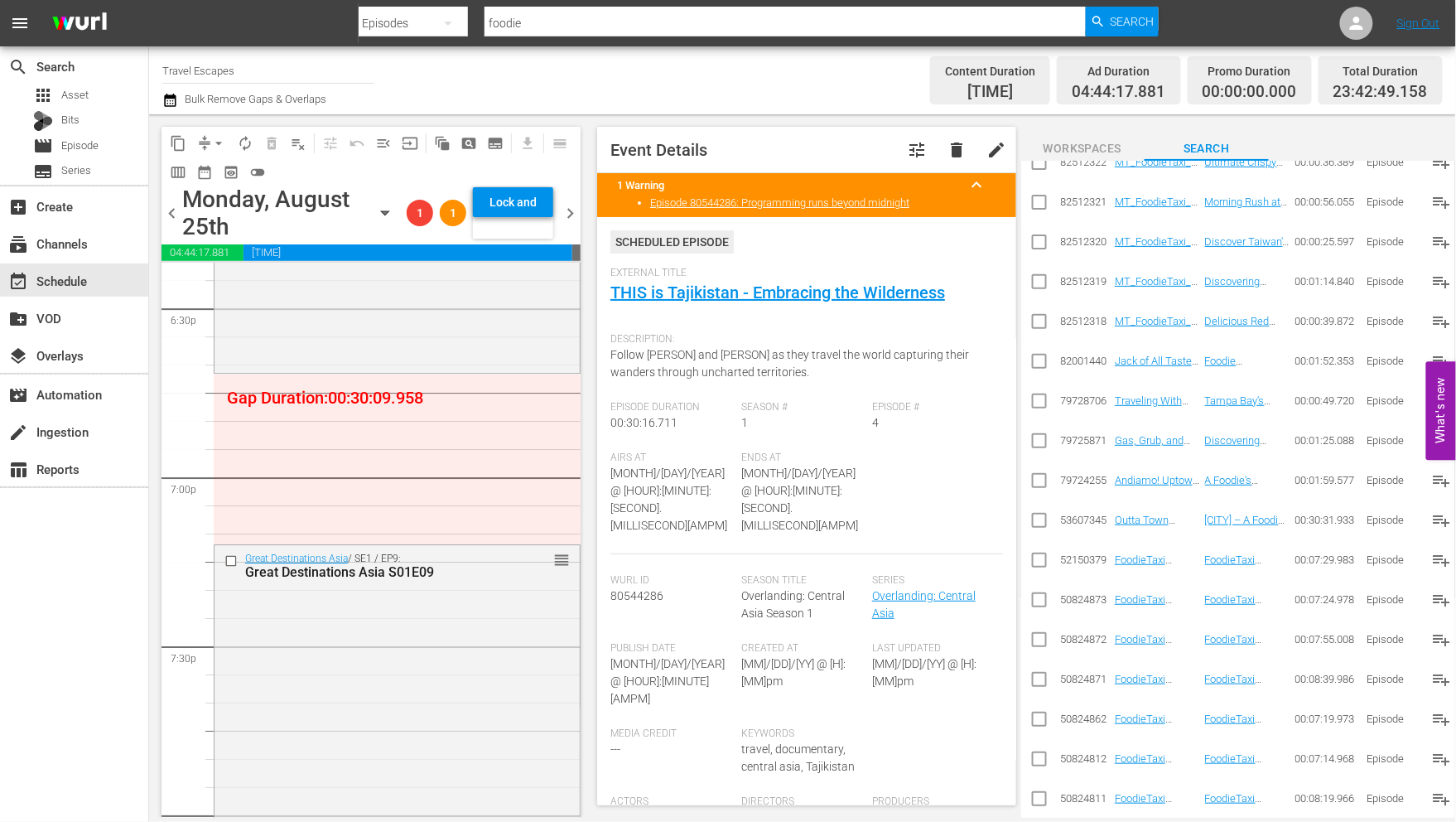 scroll, scrollTop: 497, scrollLeft: 0, axis: vertical 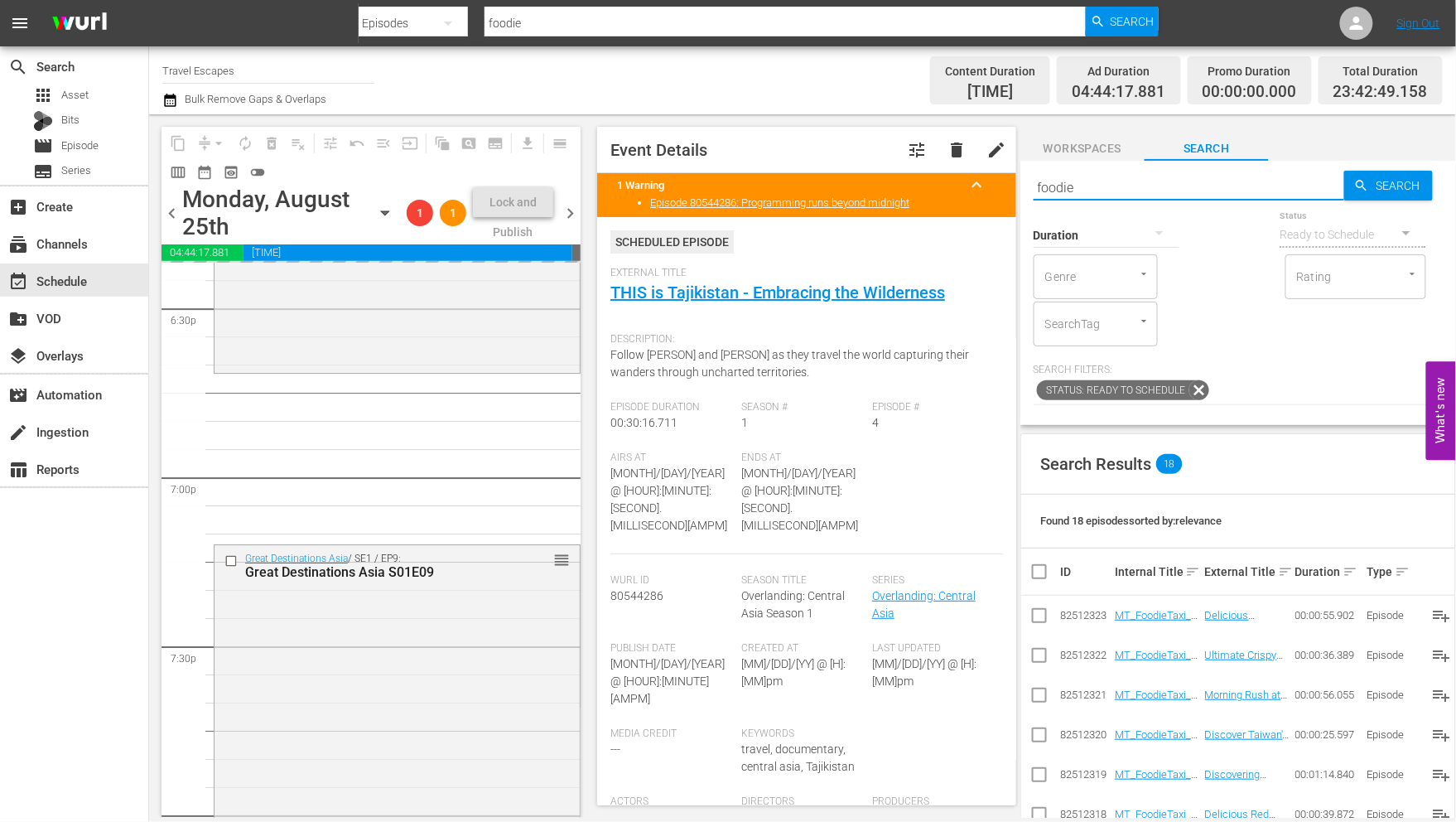 click on "foodie" at bounding box center [1188, 187] 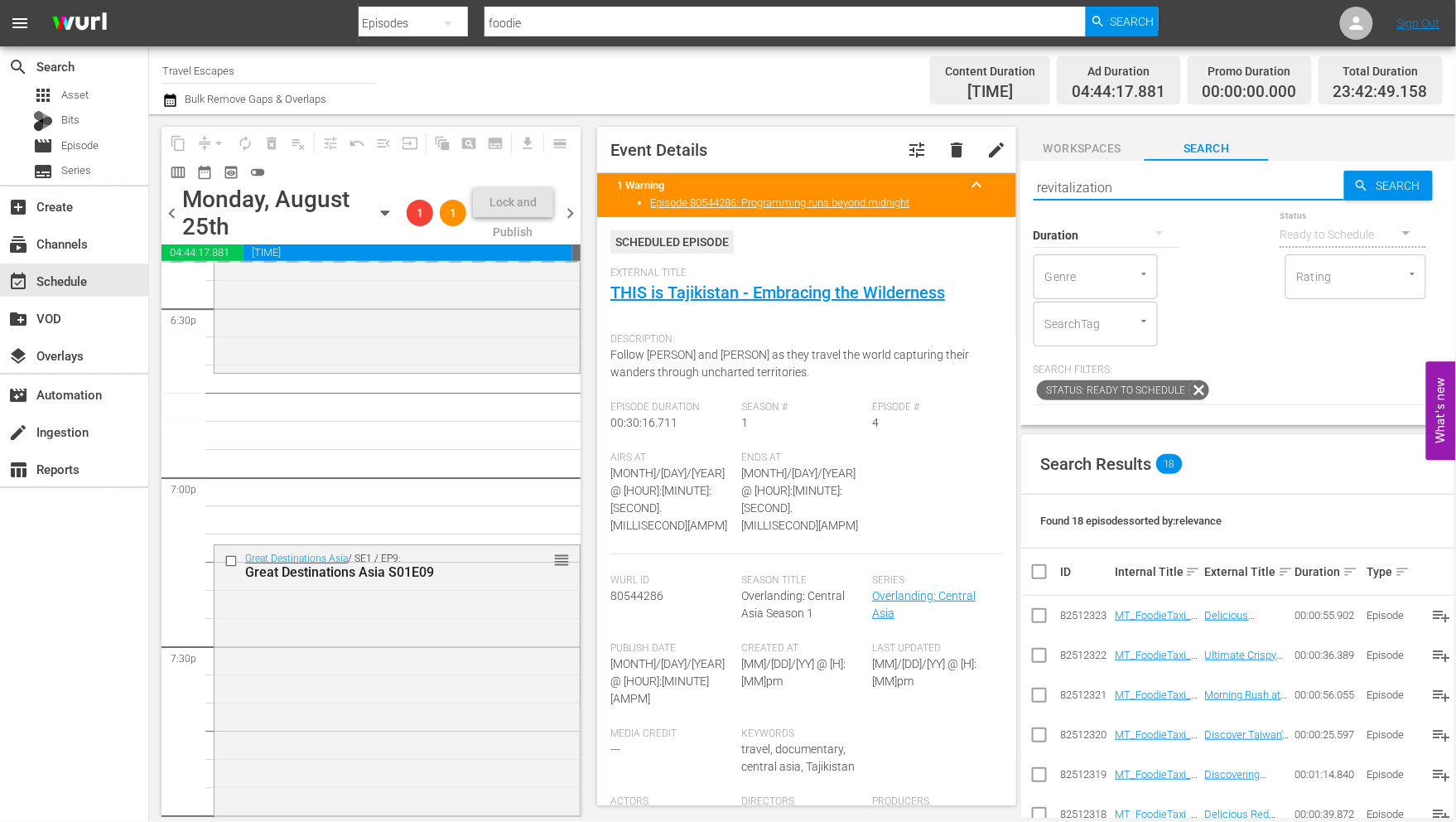 type on "revitalization" 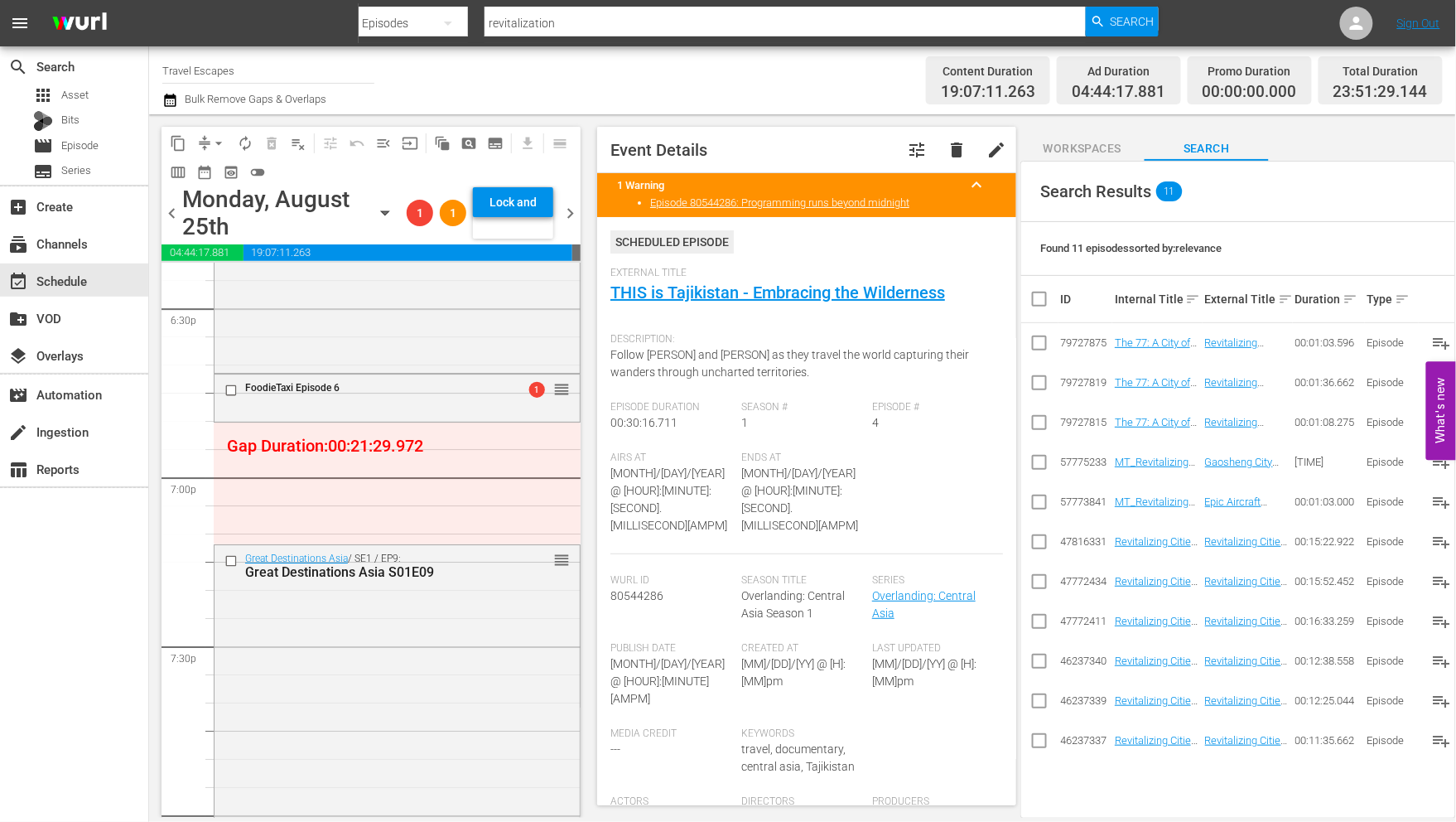 scroll, scrollTop: 277, scrollLeft: 0, axis: vertical 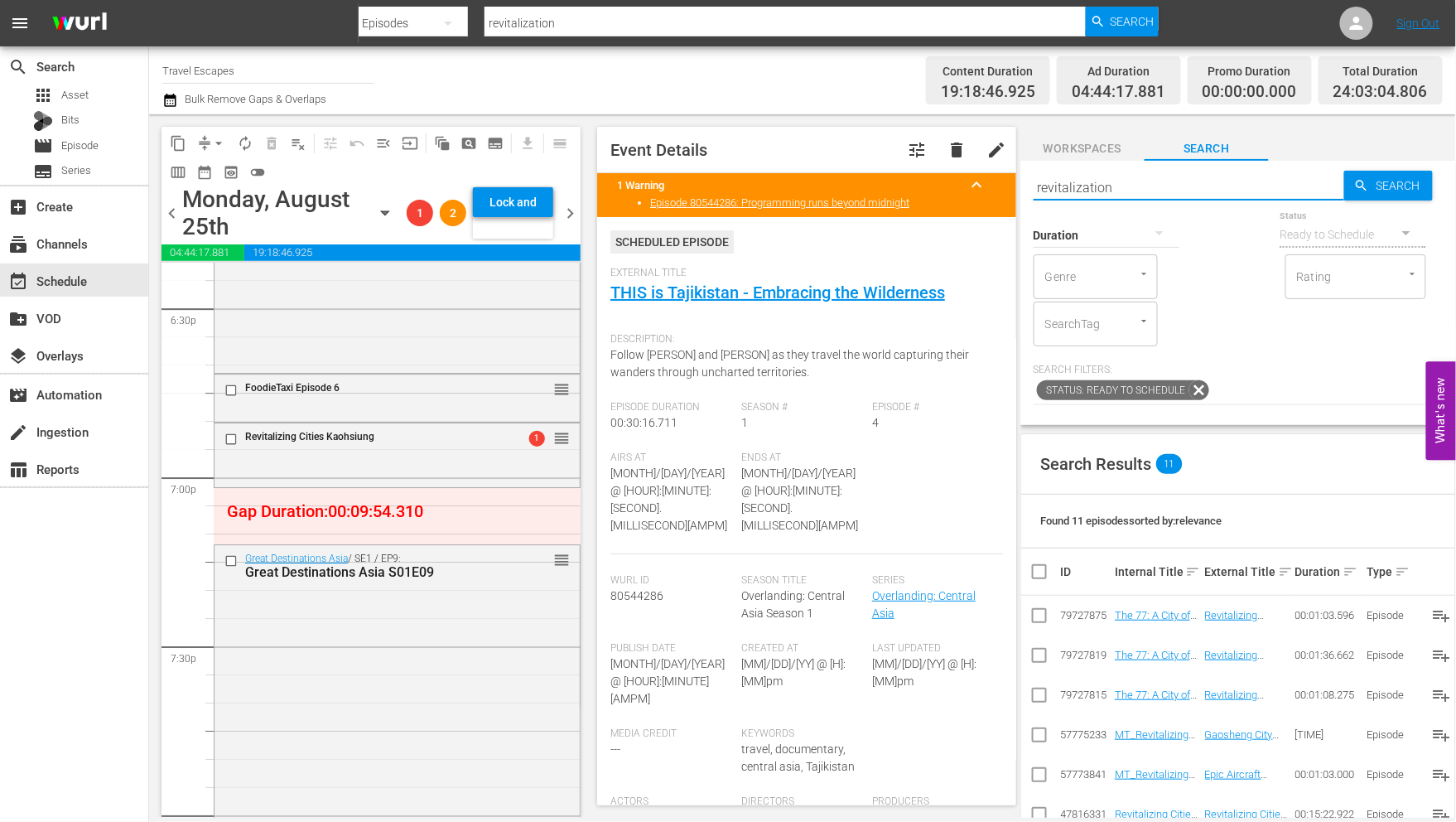 click on "revitalization" at bounding box center (1188, 187) 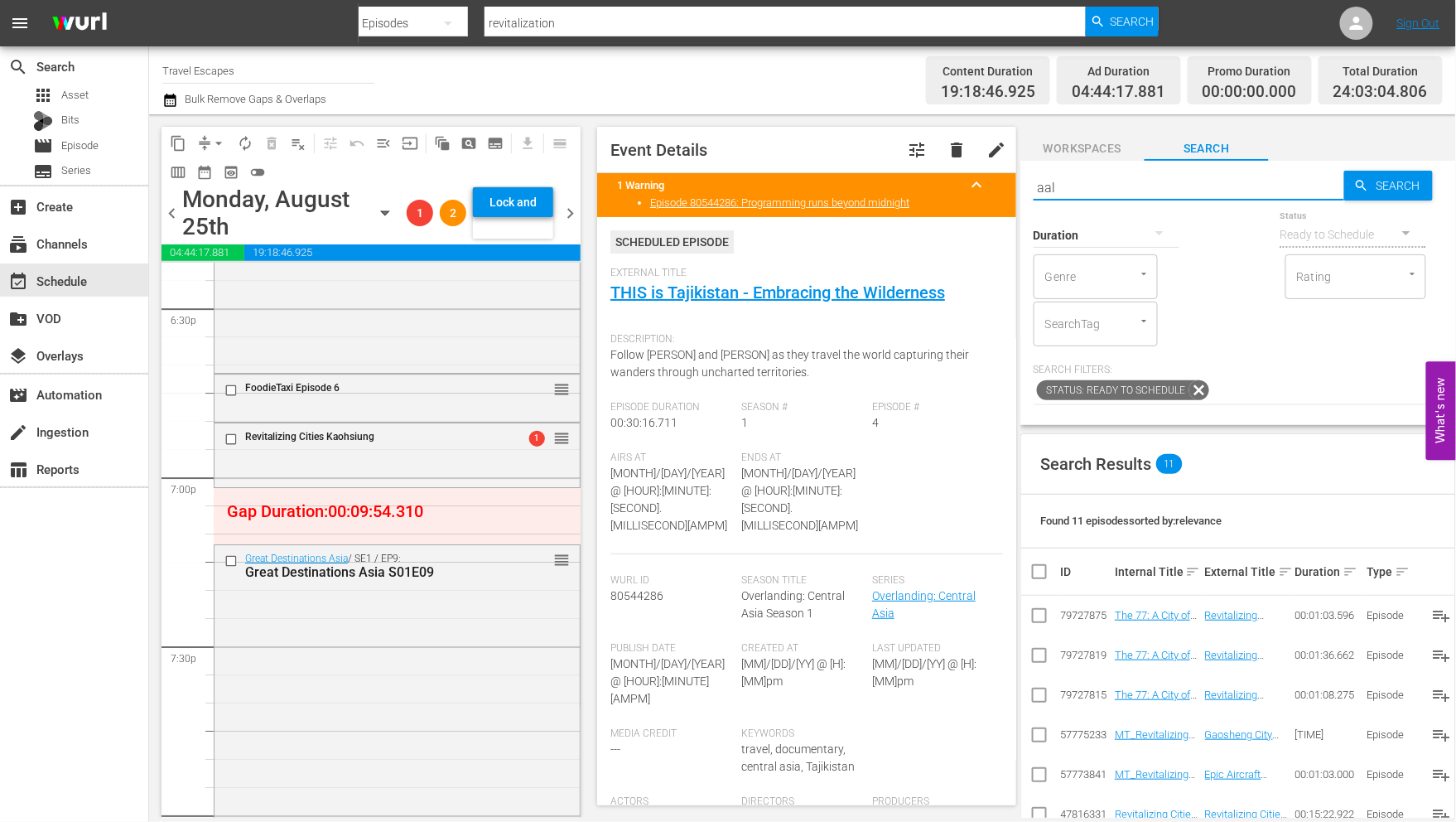 type on "aal" 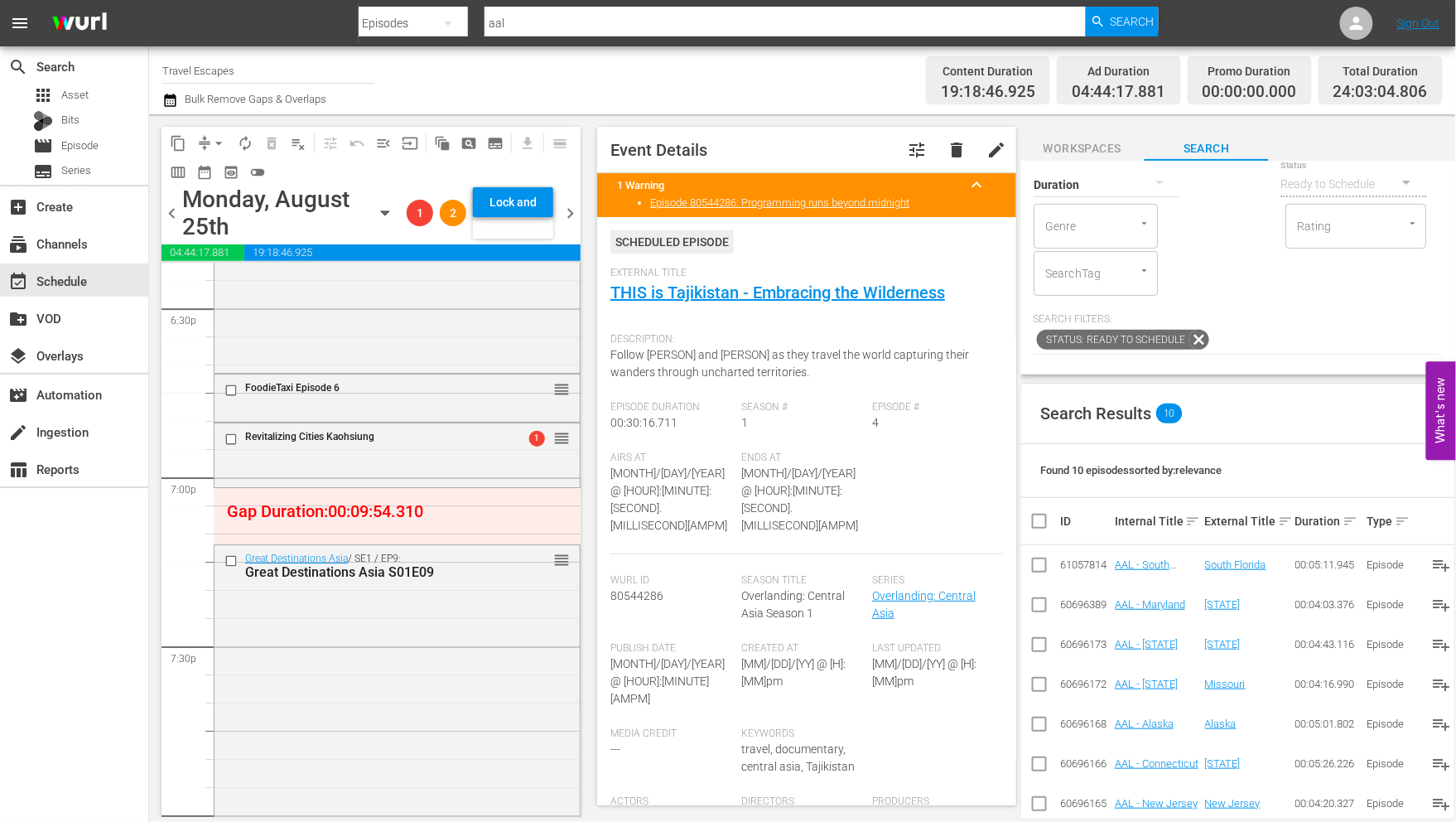 scroll, scrollTop: 54, scrollLeft: 0, axis: vertical 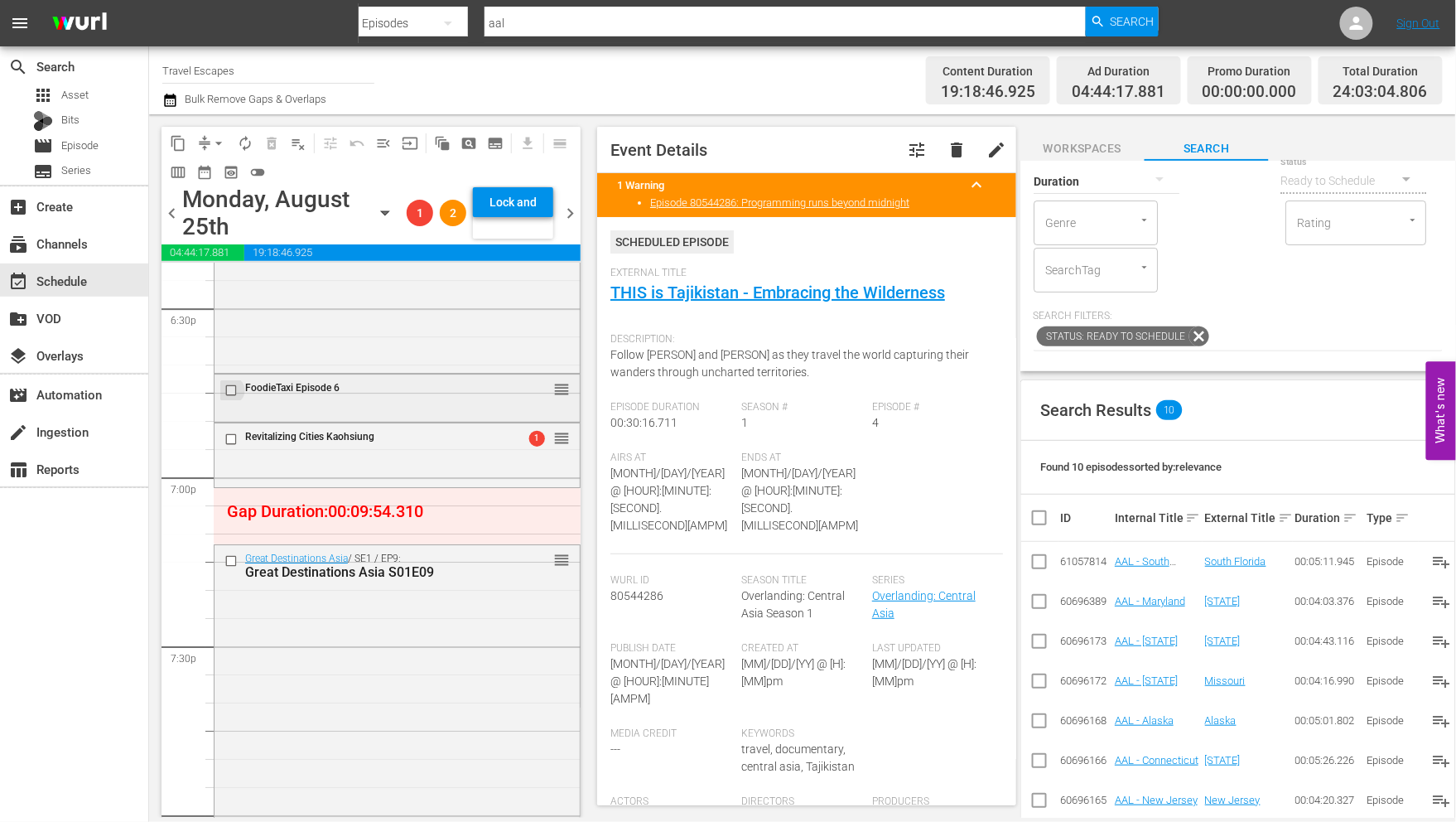 click at bounding box center [233, 390] 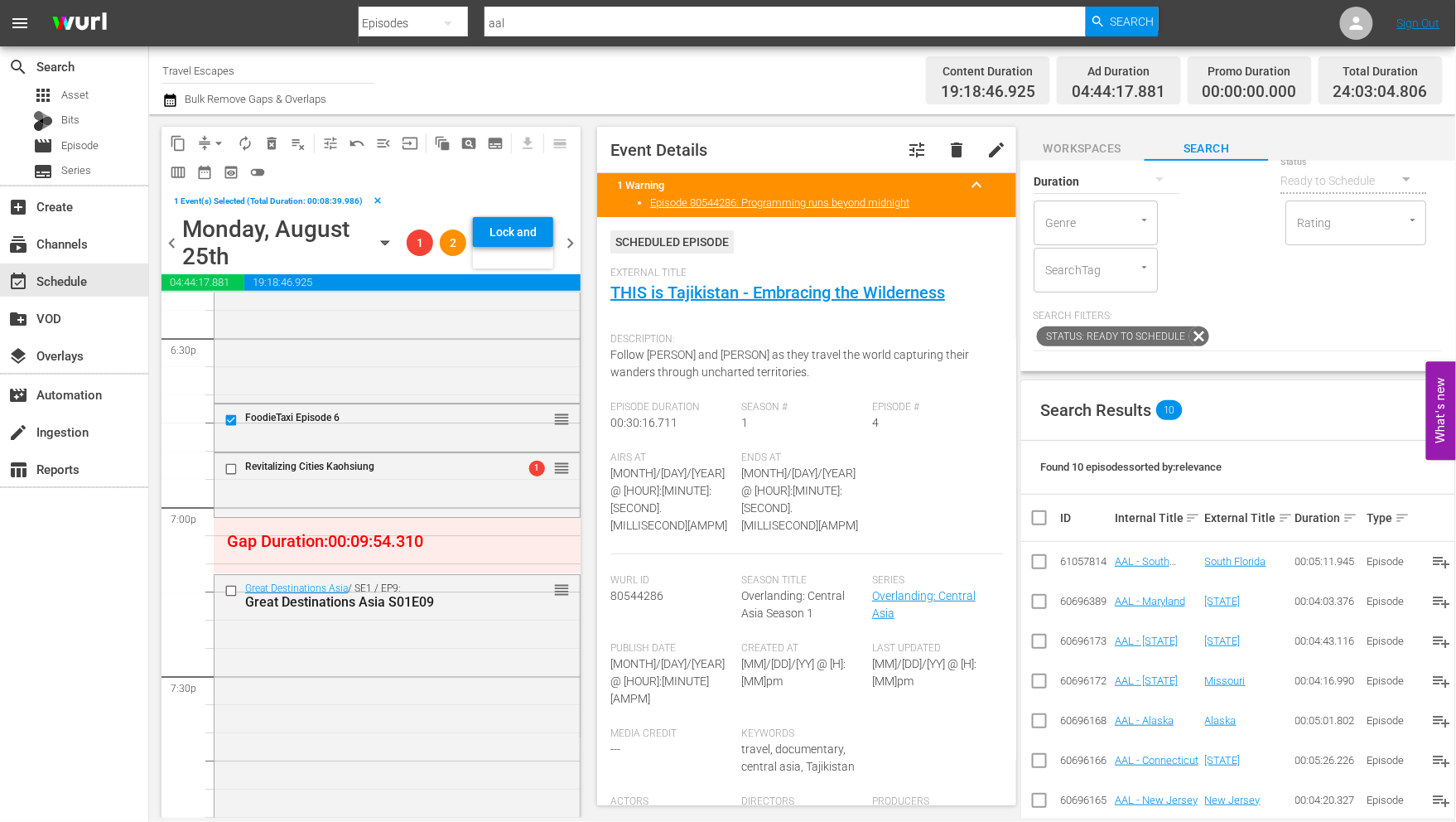 click on "delete_forever_outlined" at bounding box center (272, 143) 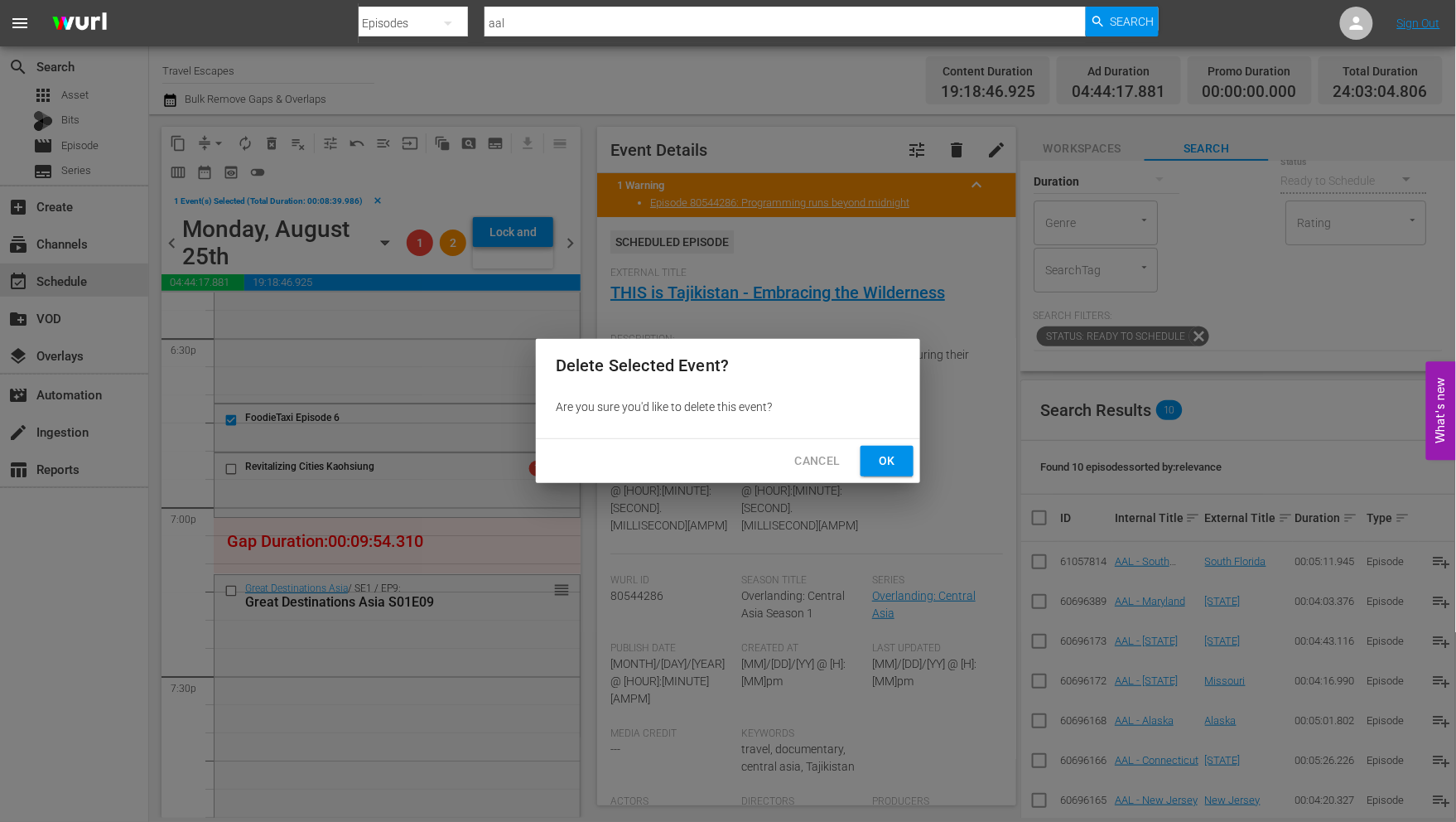 click on "Ok" at bounding box center (887, 461) 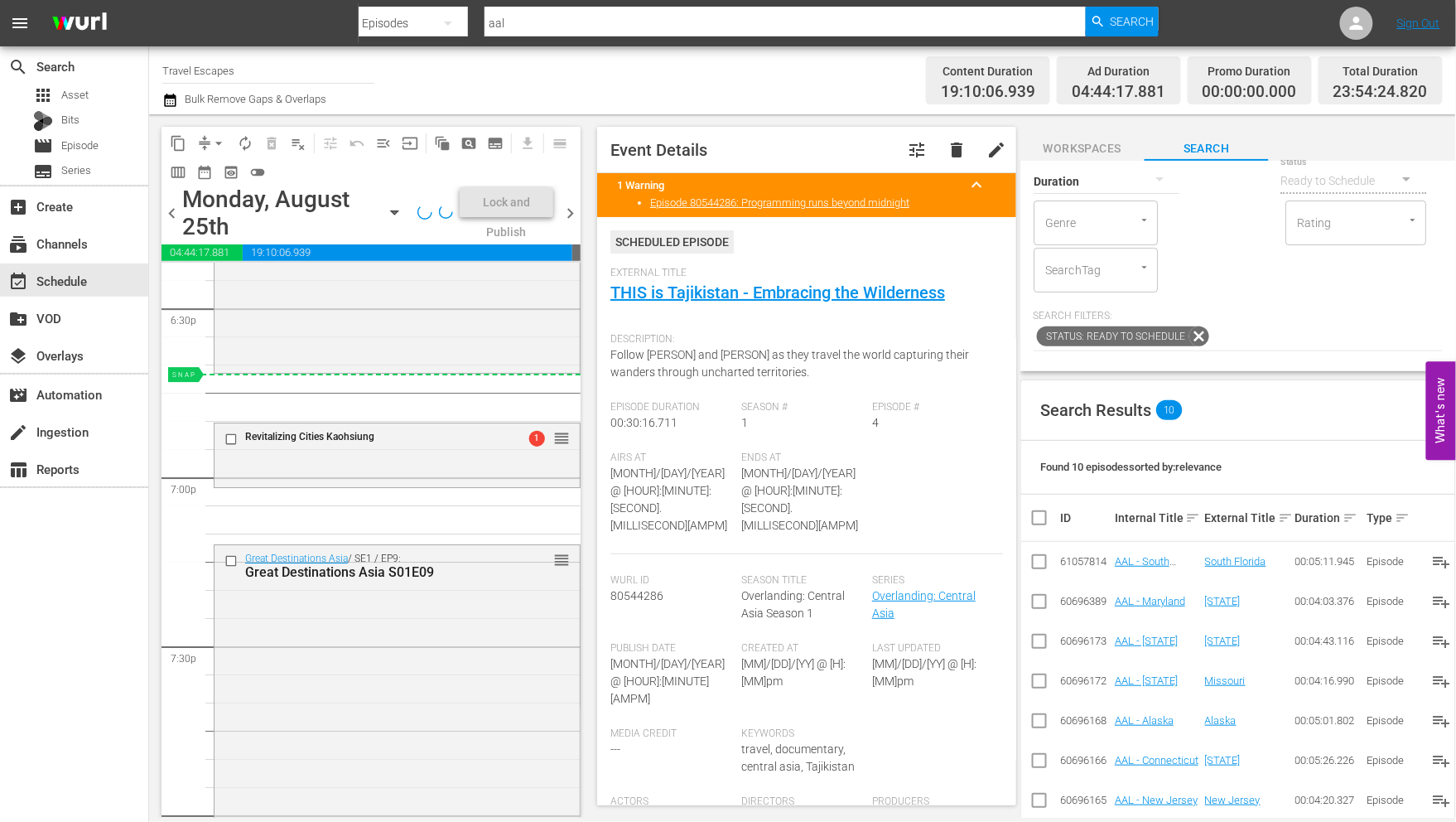 drag, startPoint x: 1131, startPoint y: 728, endPoint x: 1053, endPoint y: 724, distance: 78.1025 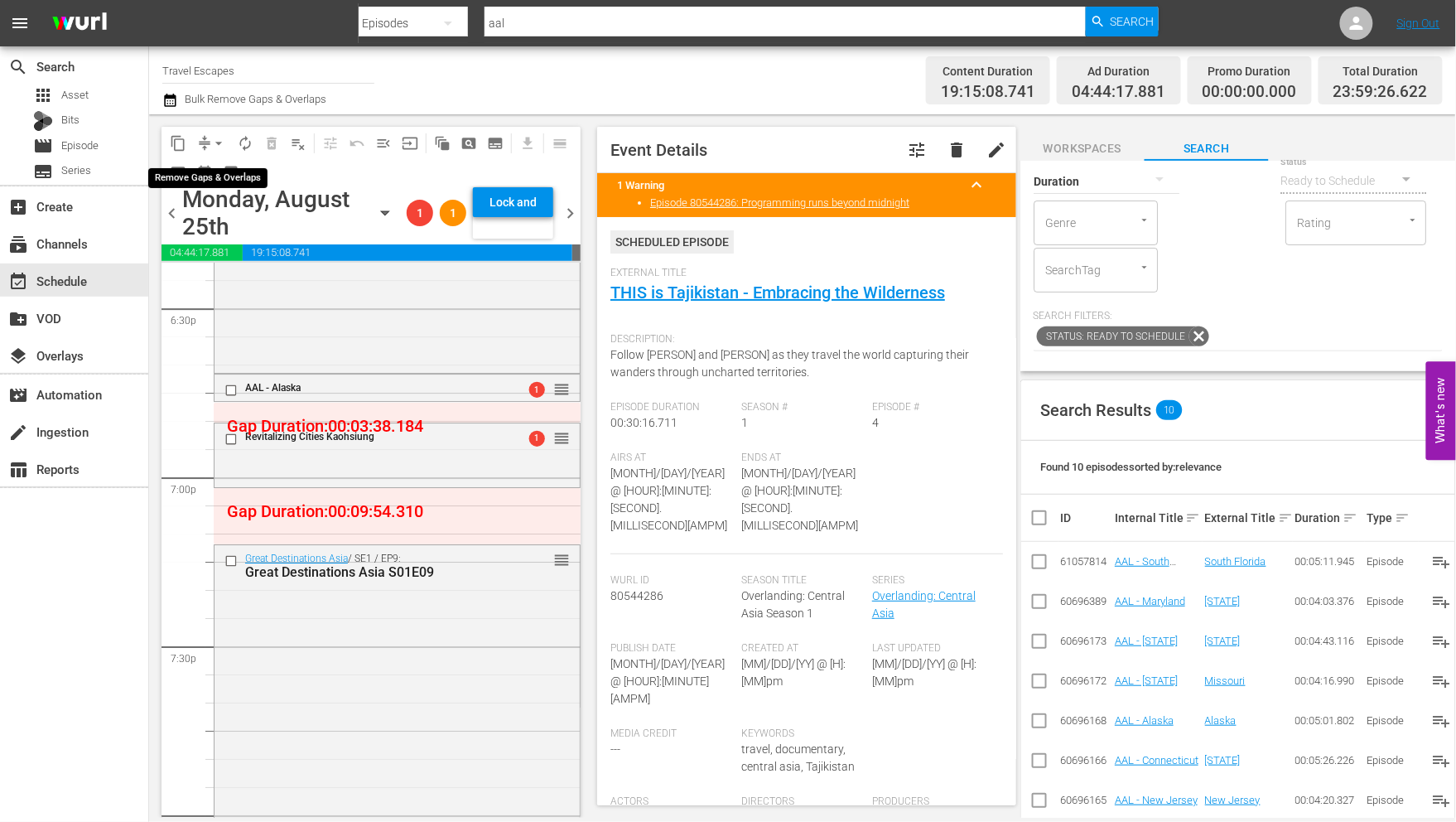click on "arrow_drop_down" at bounding box center [219, 143] 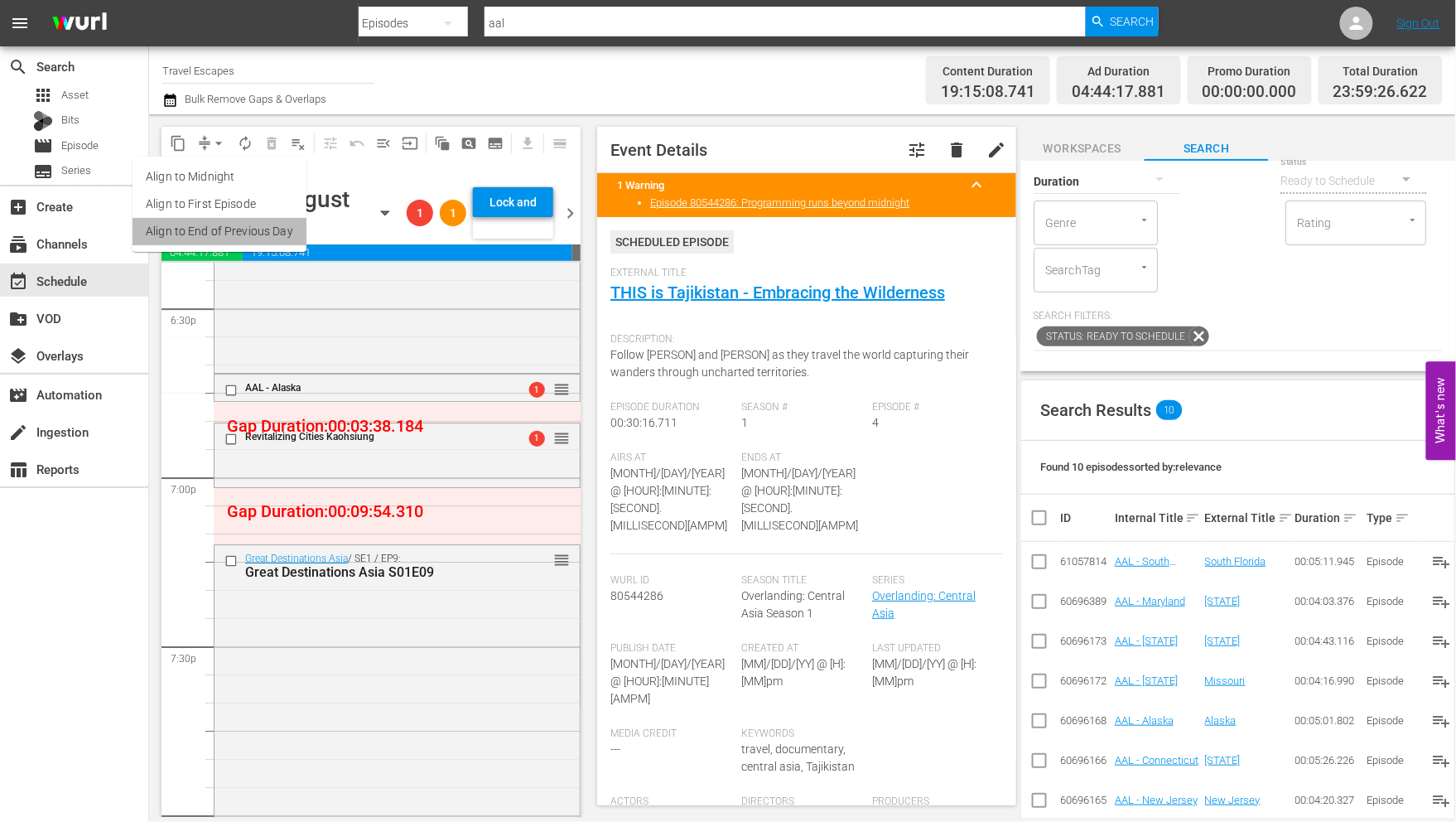 click on "Align to End of Previous Day" at bounding box center (219, 231) 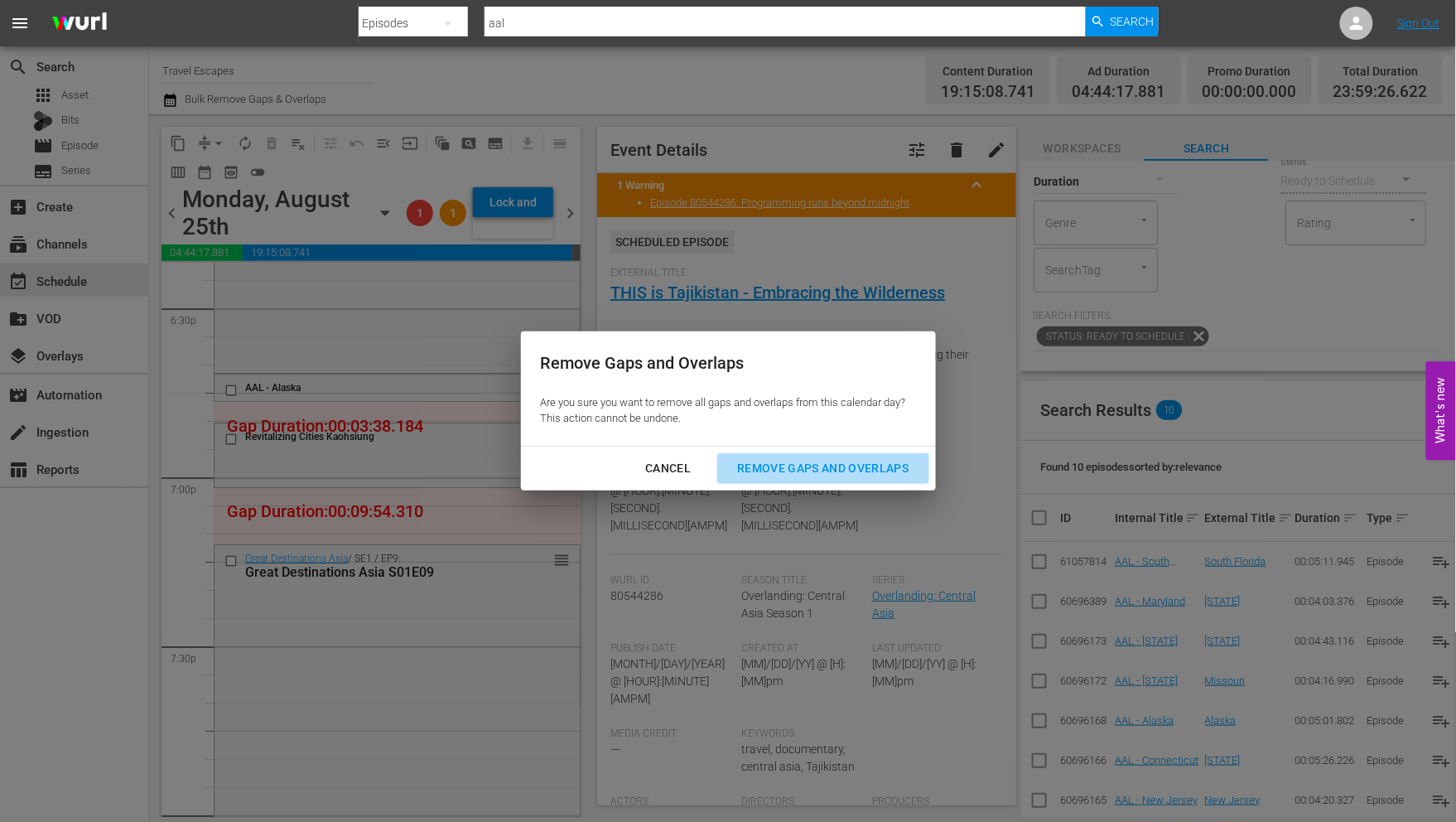 click on "Remove Gaps and Overlaps" at bounding box center [822, 468] 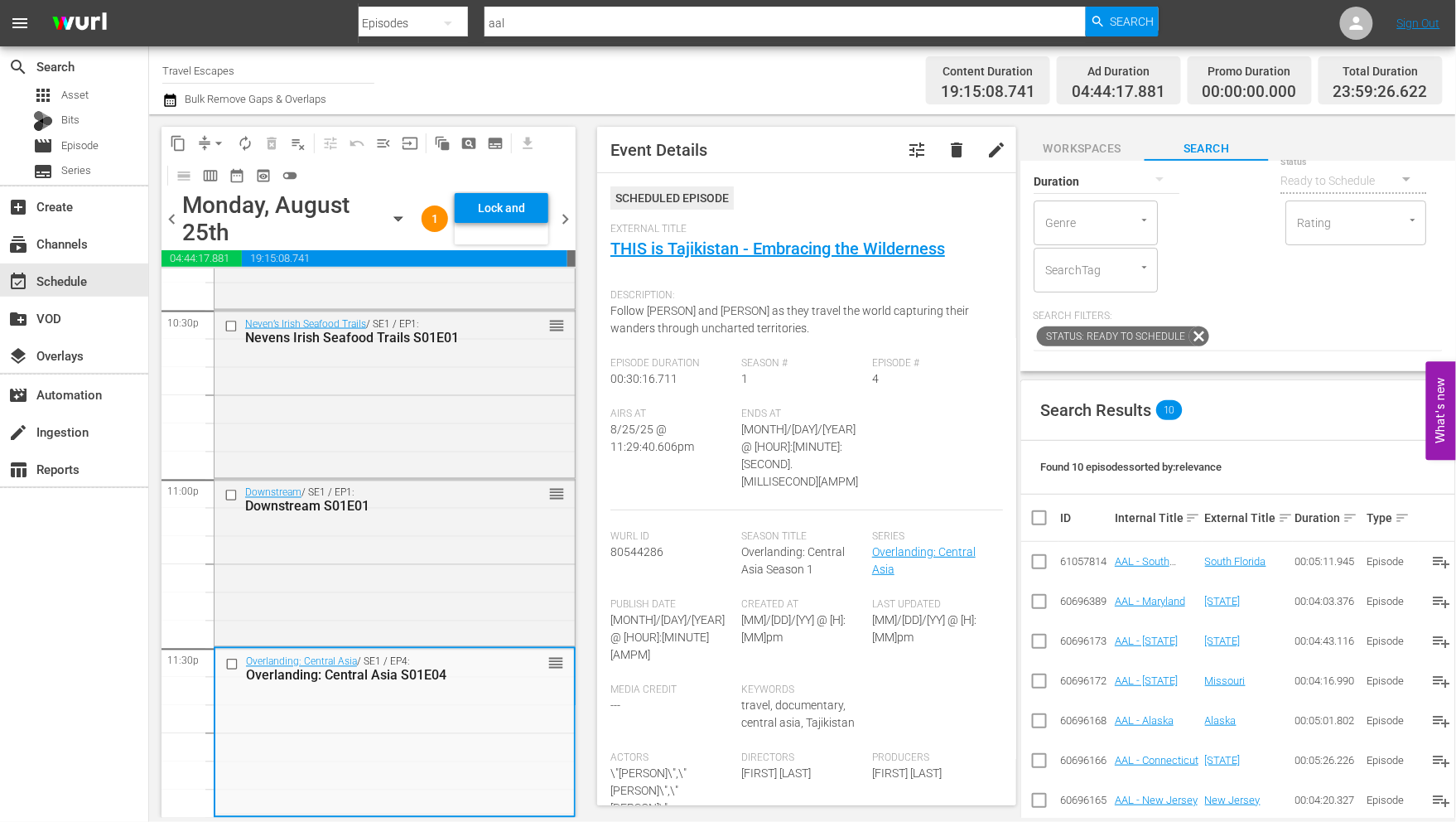 scroll, scrollTop: 7558, scrollLeft: 0, axis: vertical 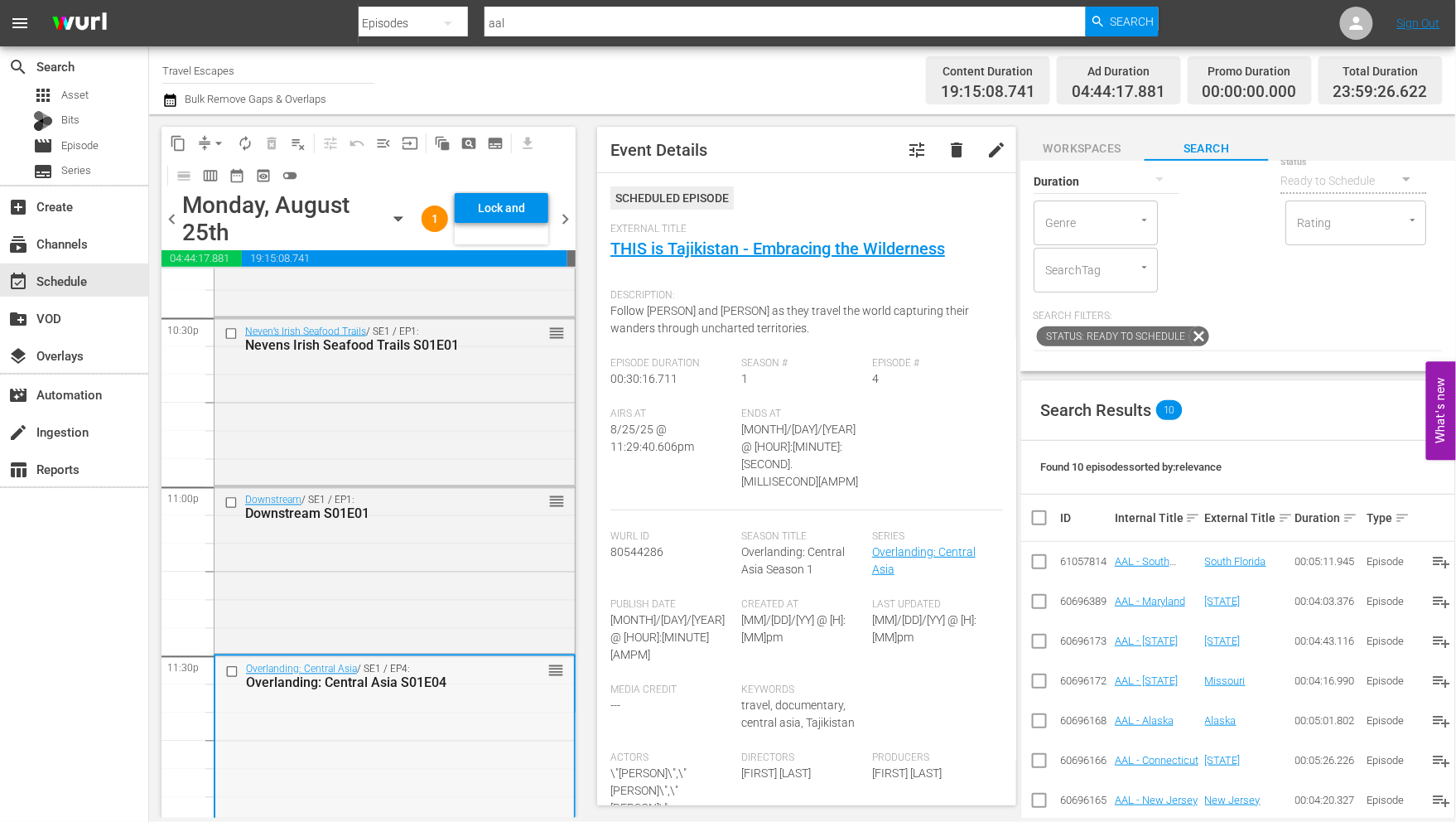 click on "Overlanding: Central Asia  / SE1 / EP4:
Overlanding: Central Asia S01E04 reorder" at bounding box center (394, 739) 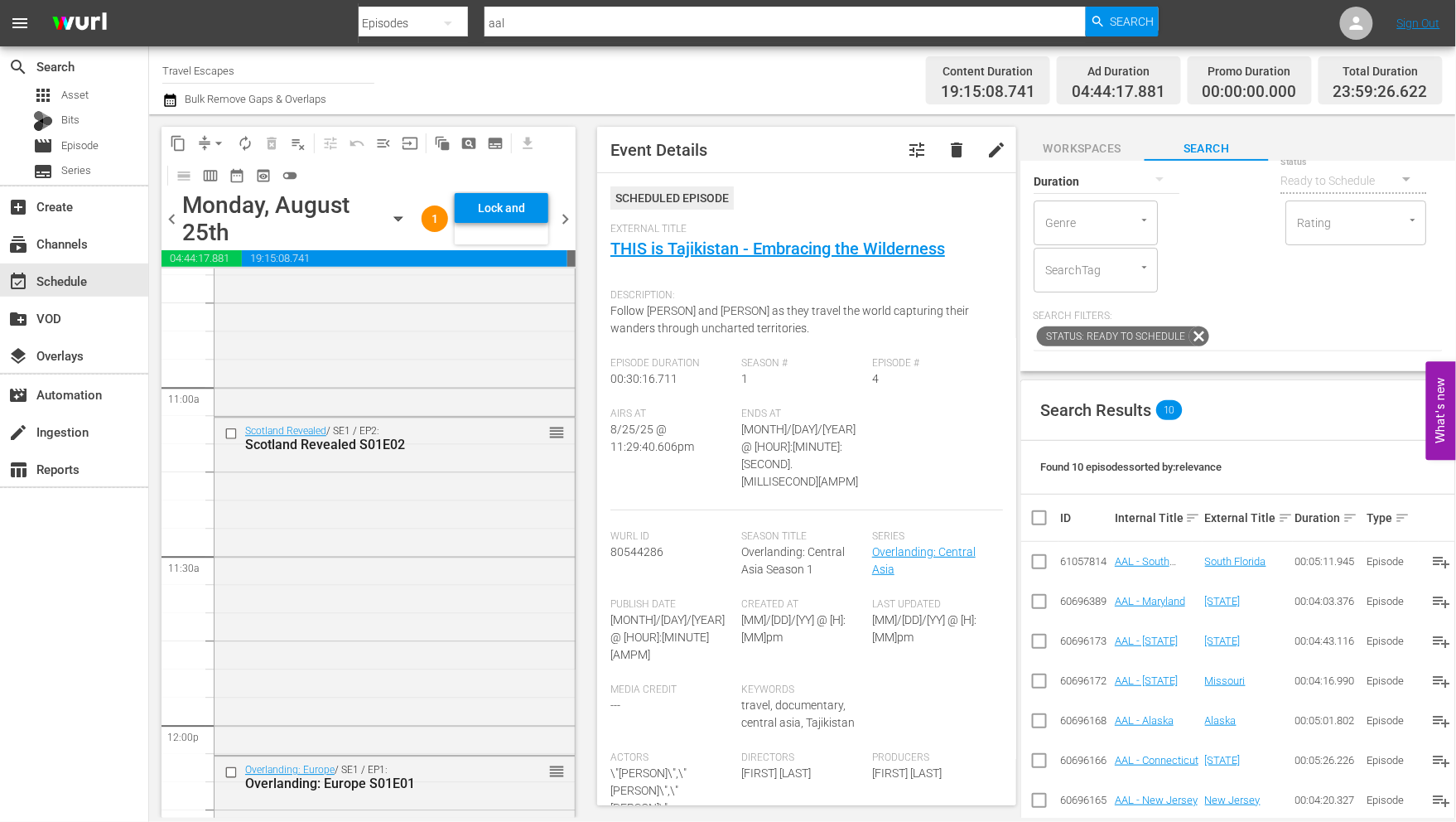 scroll, scrollTop: 3600, scrollLeft: 0, axis: vertical 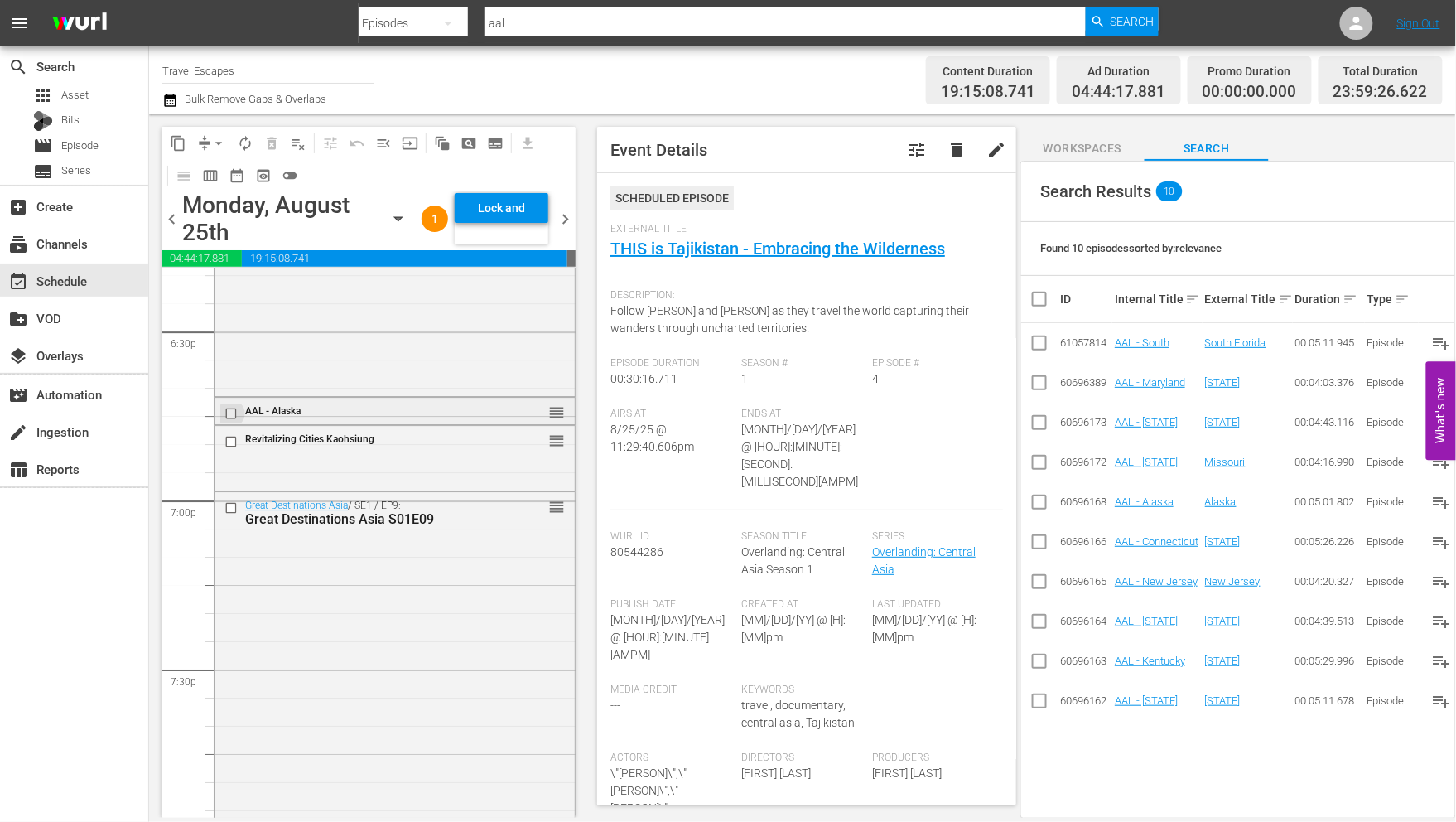 click at bounding box center (233, 413) 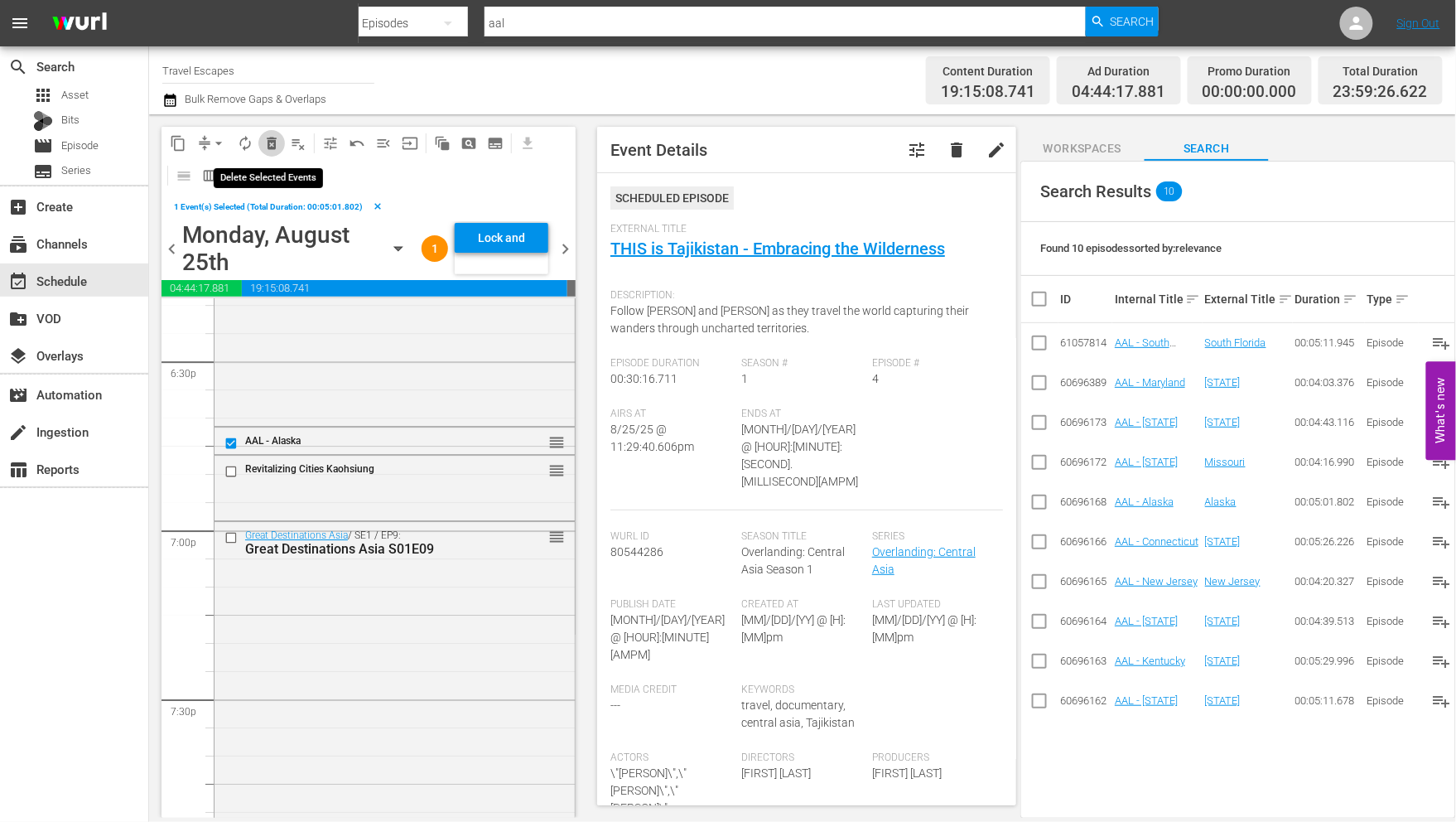 click on "delete_forever_outlined" at bounding box center (272, 143) 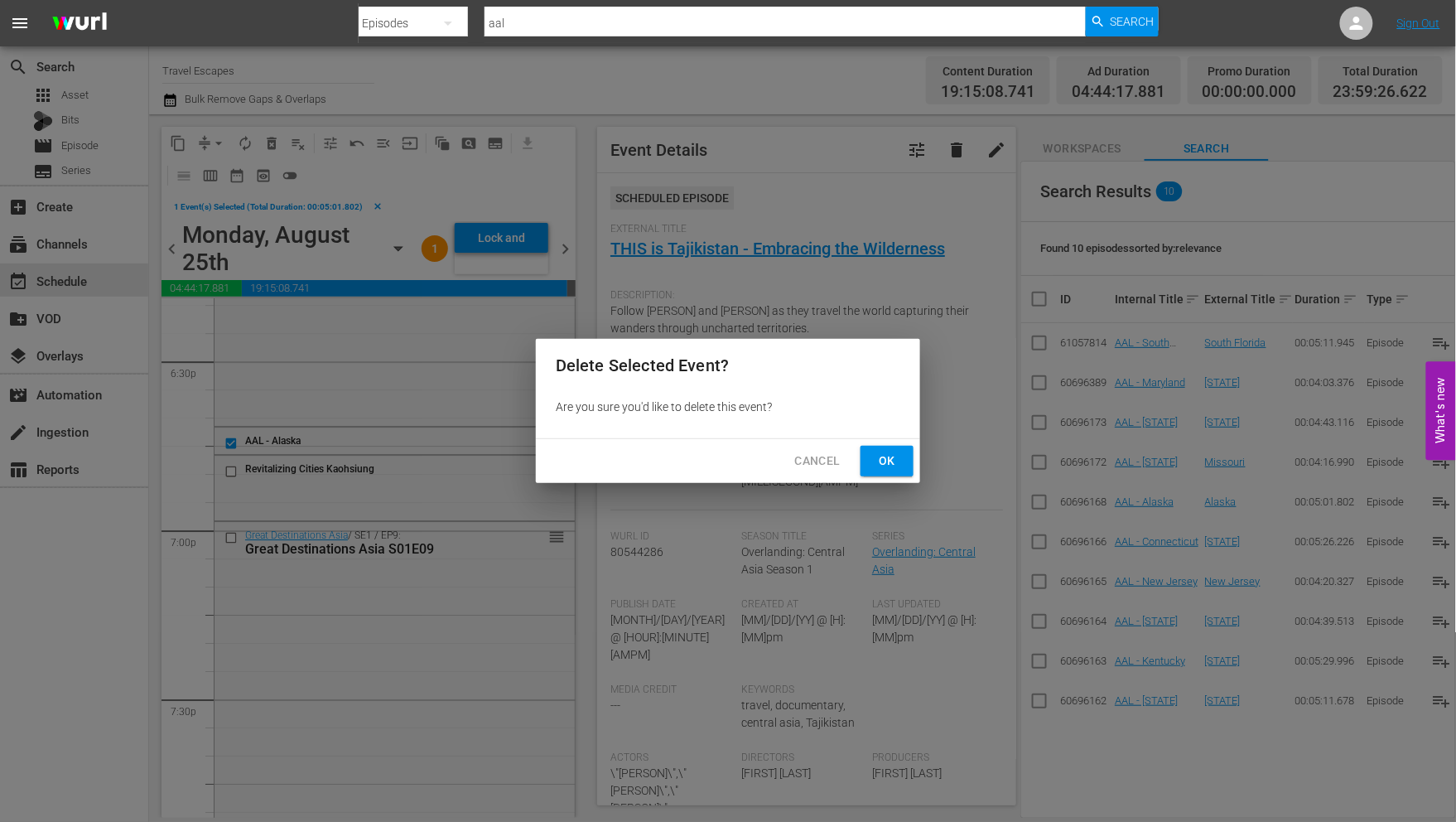click on "Ok" at bounding box center (887, 461) 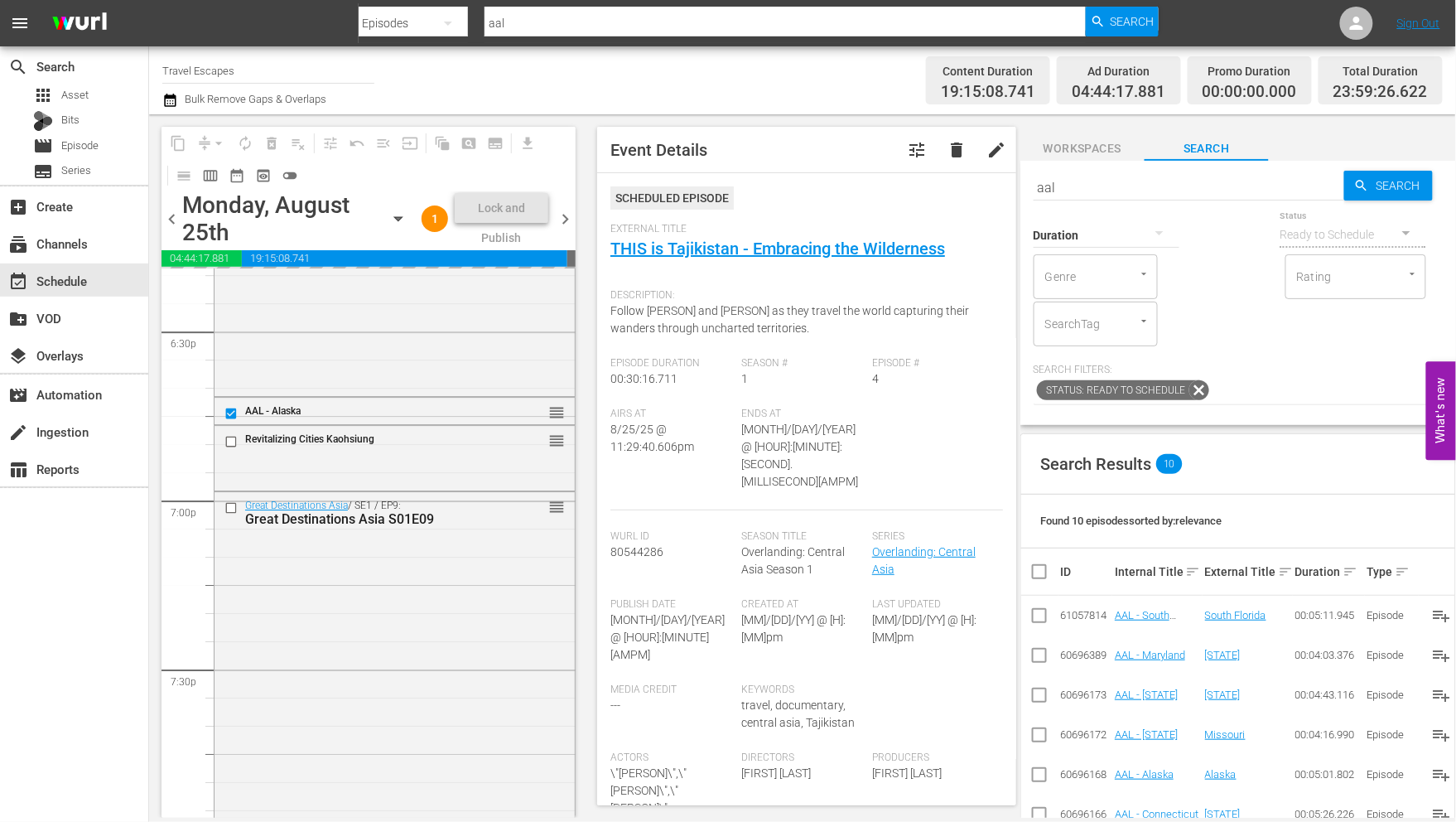 scroll, scrollTop: 0, scrollLeft: 0, axis: both 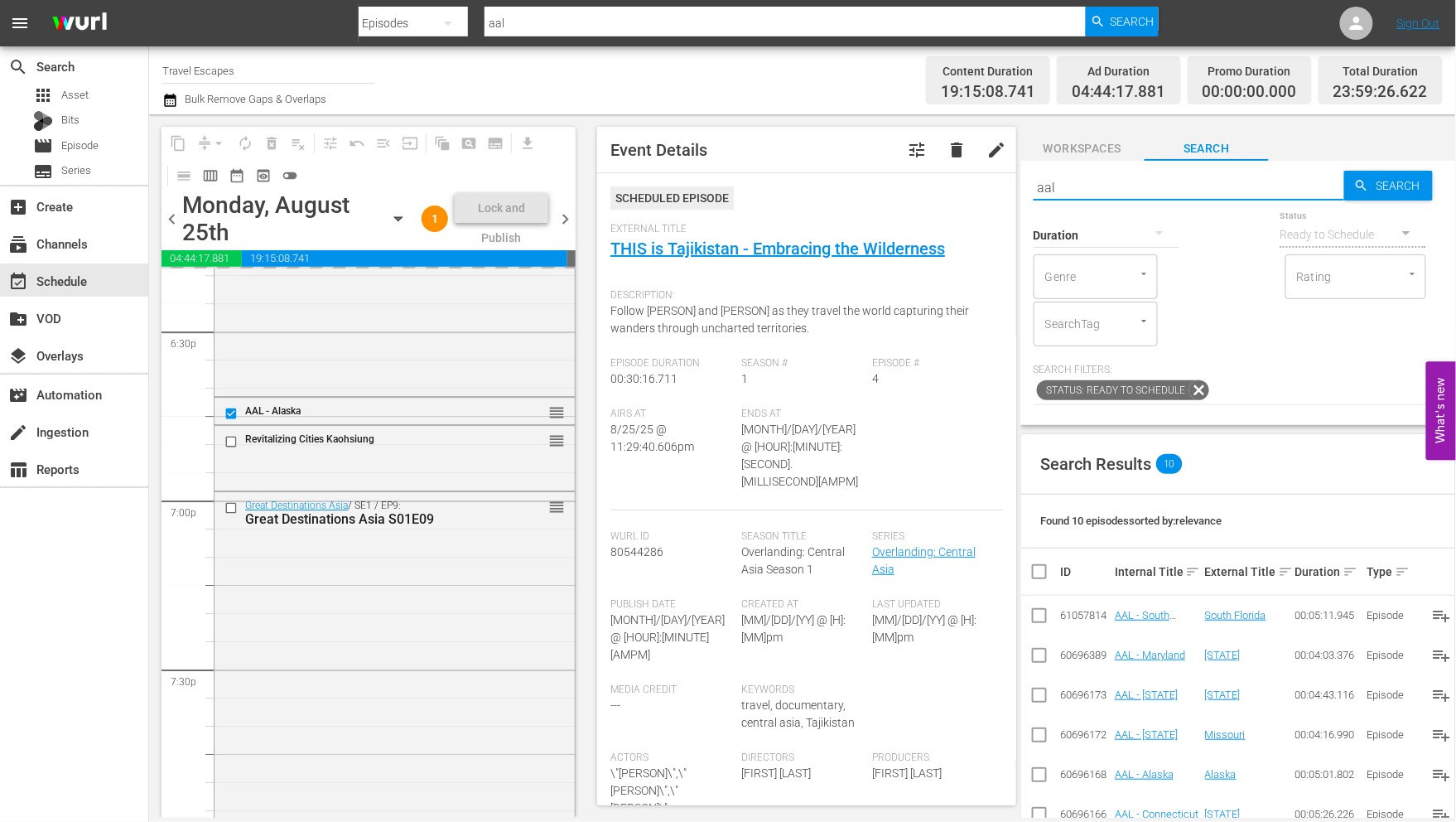click on "aal" at bounding box center (1188, 187) 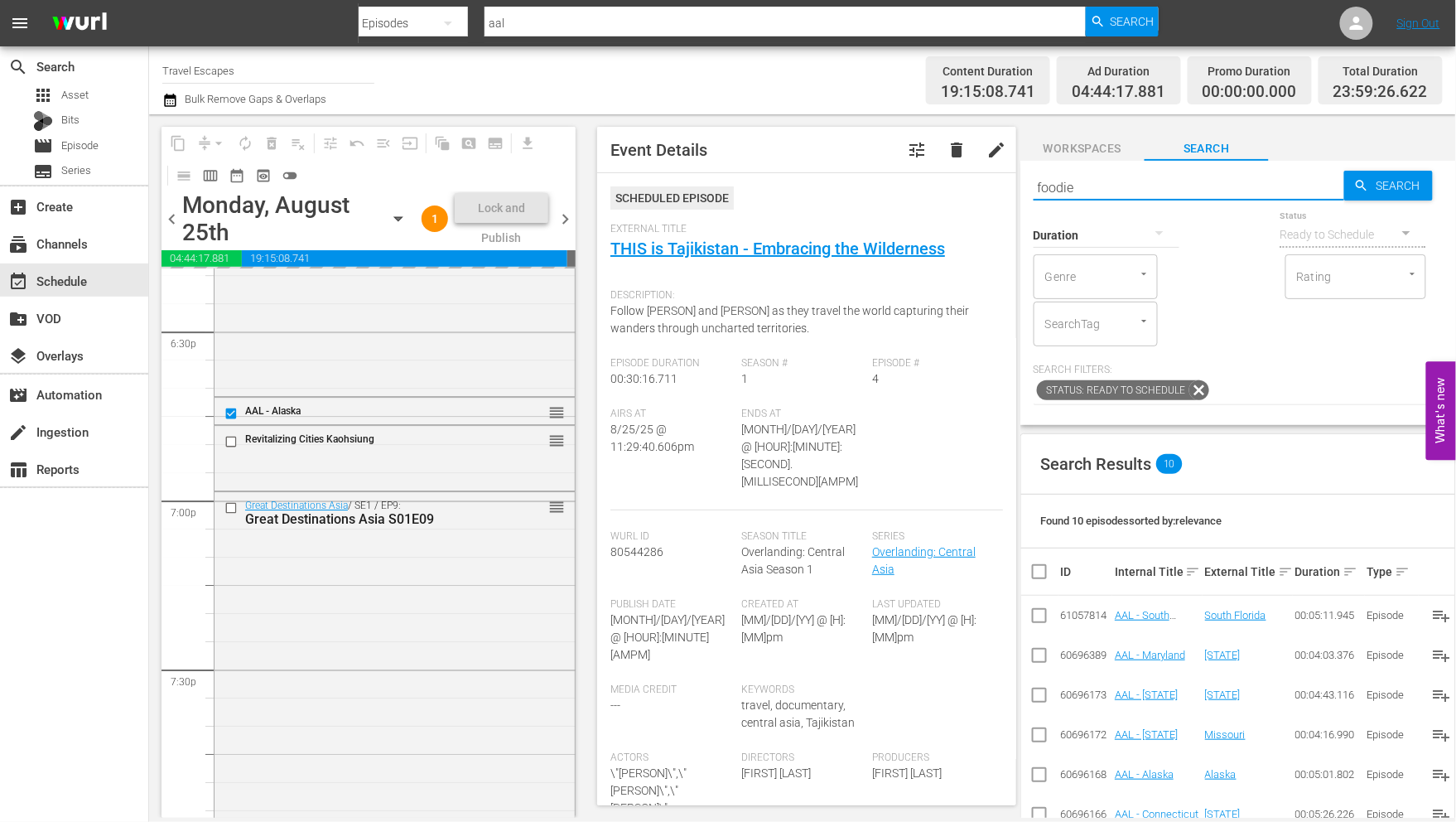 type on "foodie" 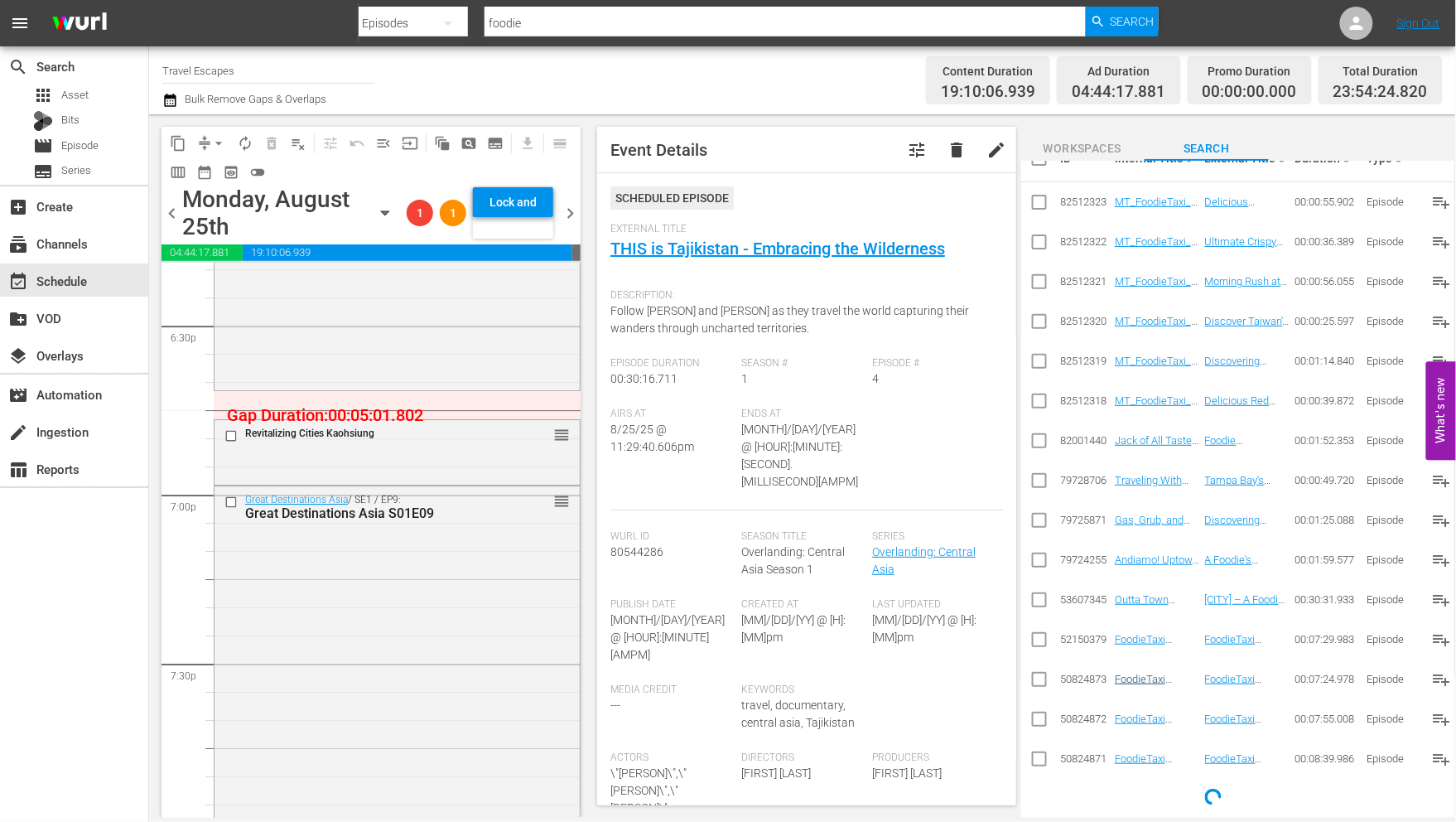 scroll, scrollTop: 418, scrollLeft: 0, axis: vertical 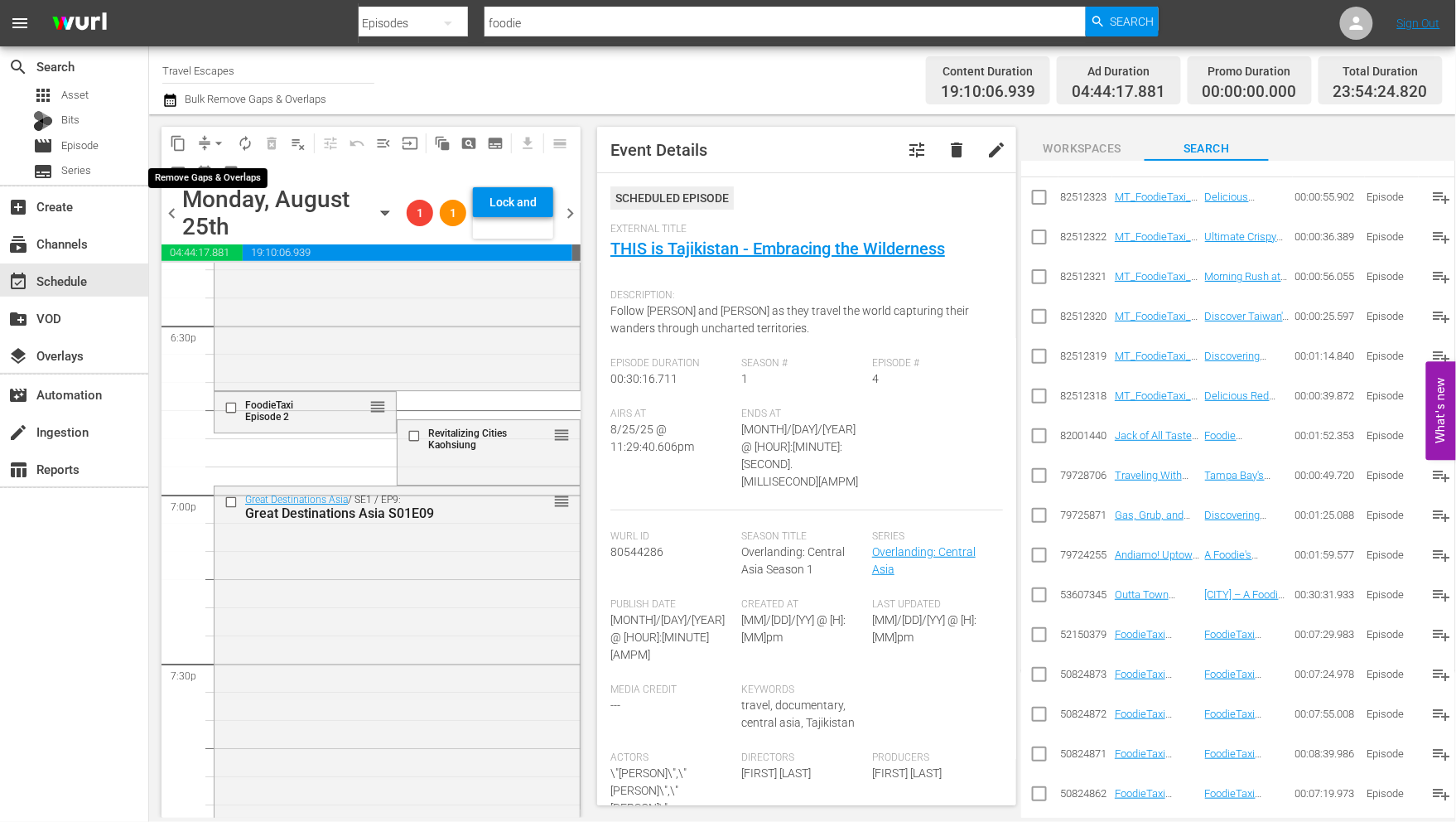 click on "arrow_drop_down" at bounding box center [219, 143] 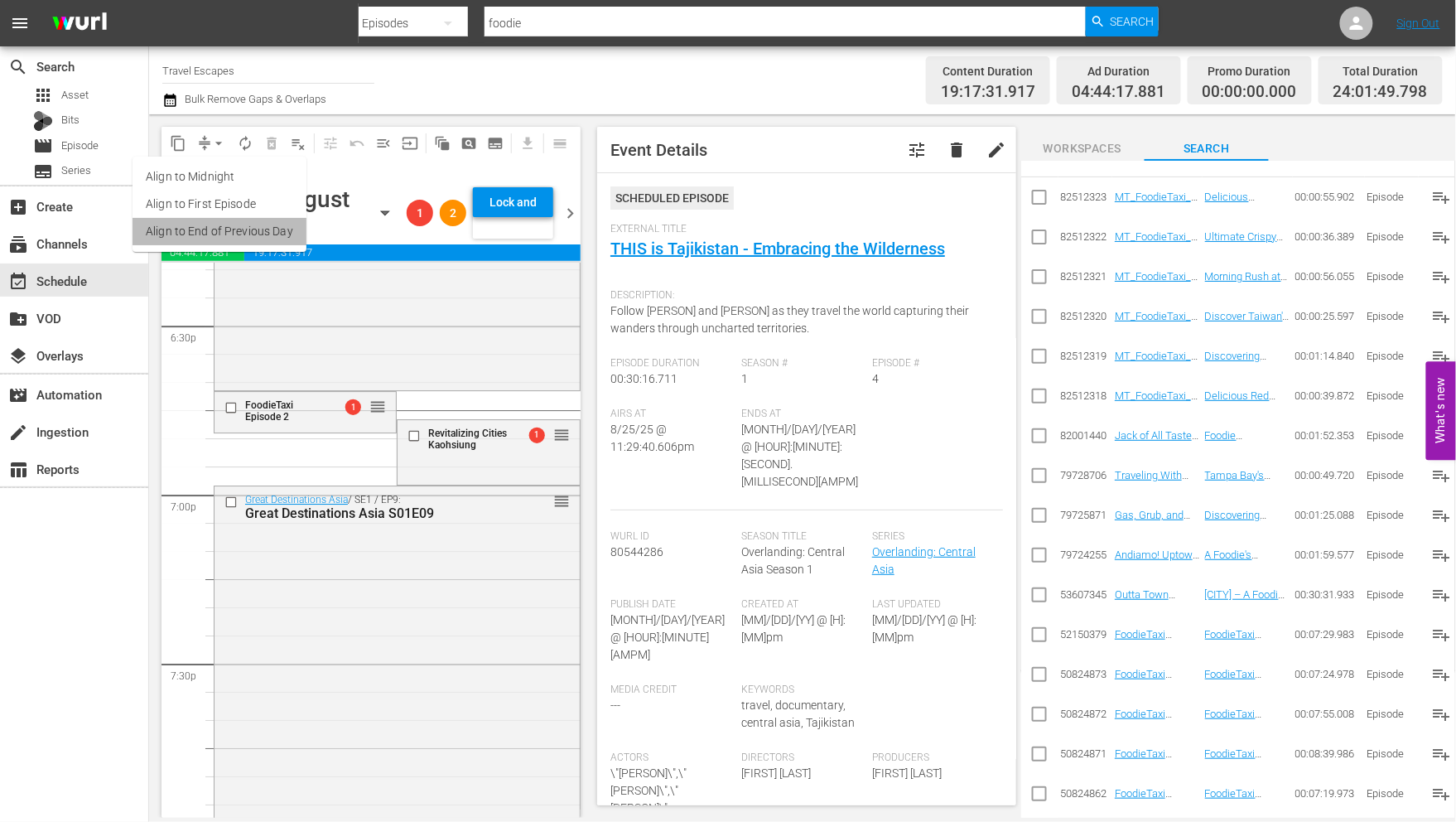 click on "Align to End of Previous Day" at bounding box center (219, 231) 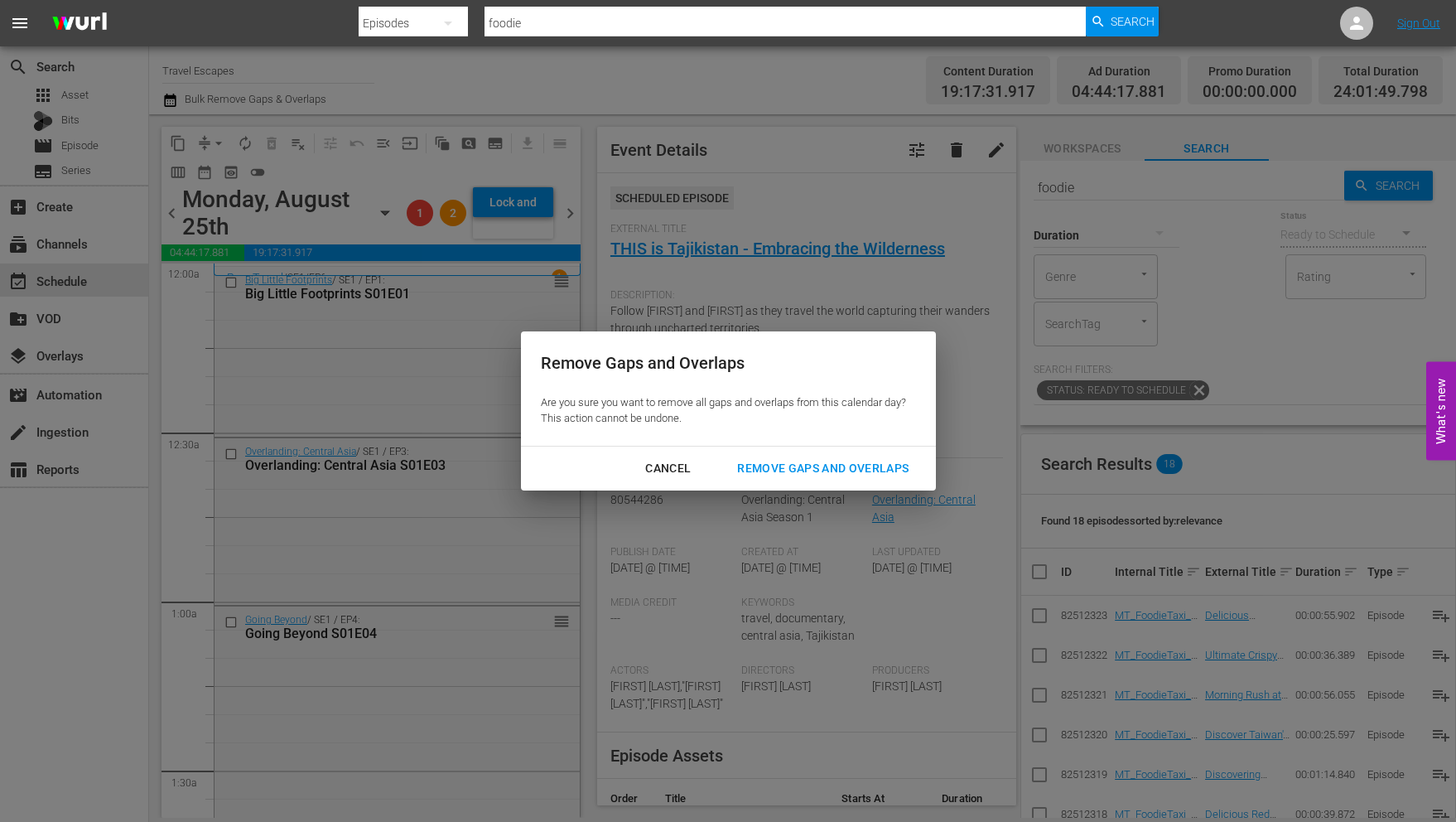 scroll, scrollTop: 0, scrollLeft: 0, axis: both 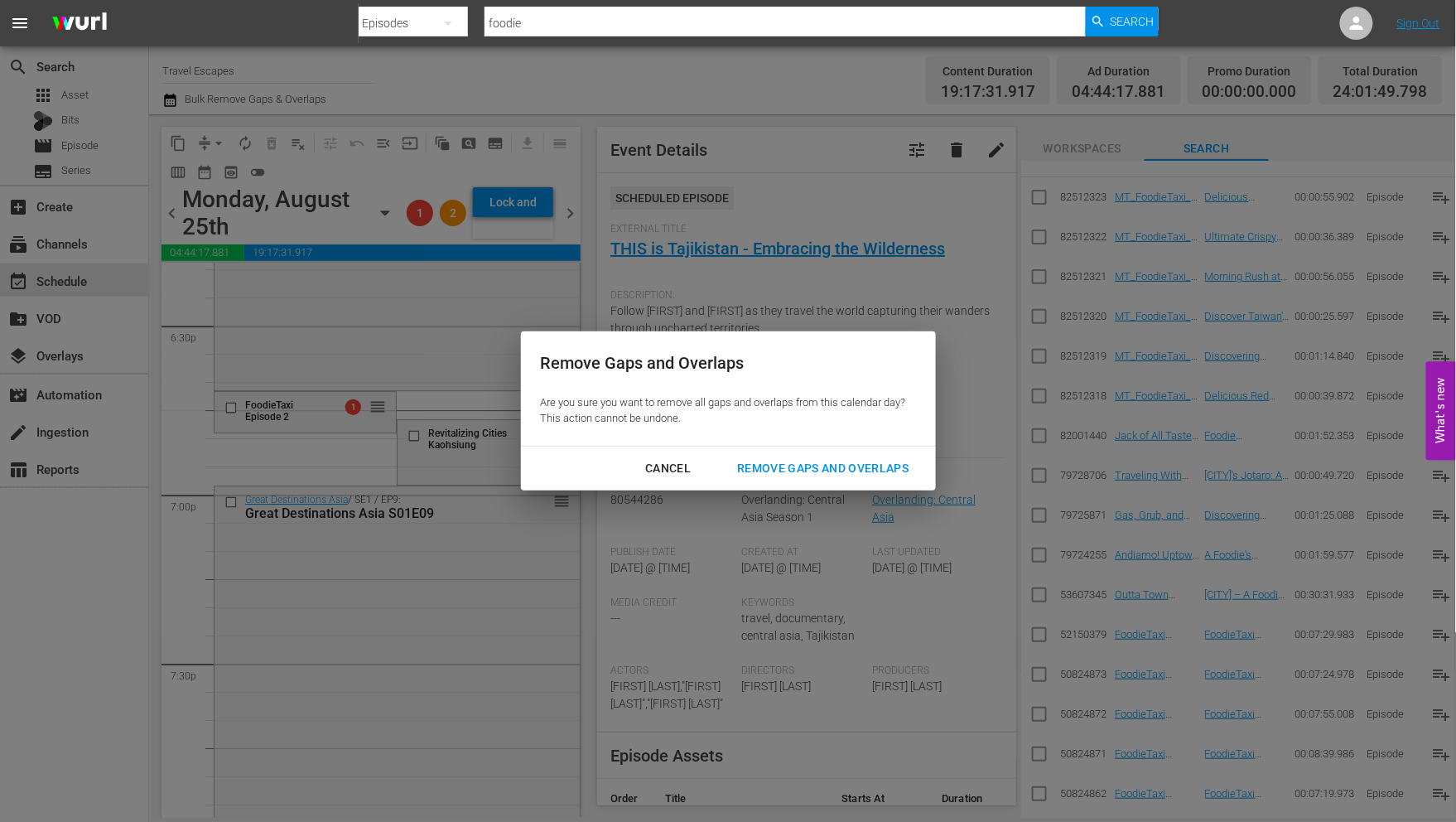 click on "Remove Gaps and Overlaps" at bounding box center (822, 468) 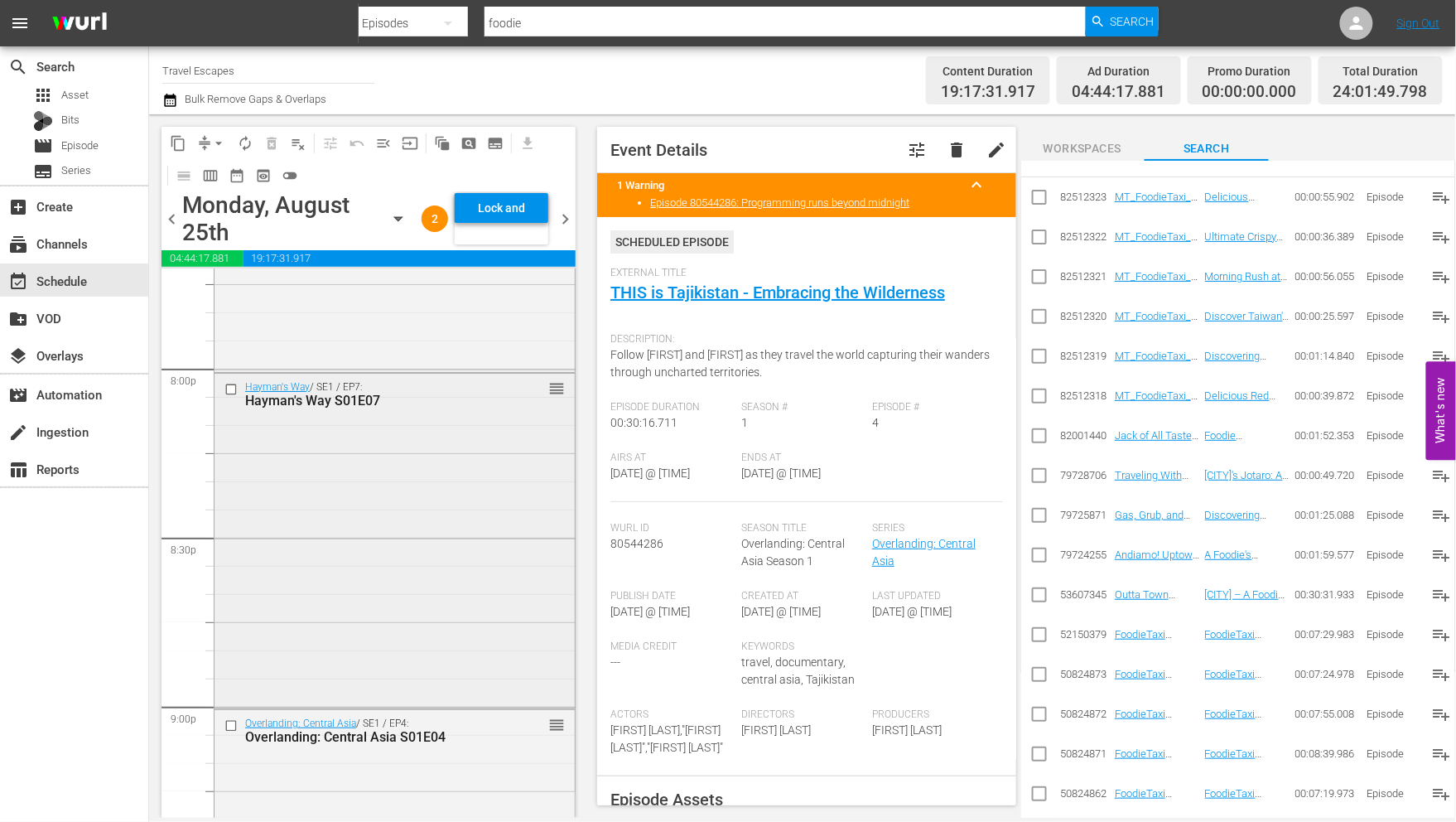 scroll, scrollTop: 6665, scrollLeft: 0, axis: vertical 